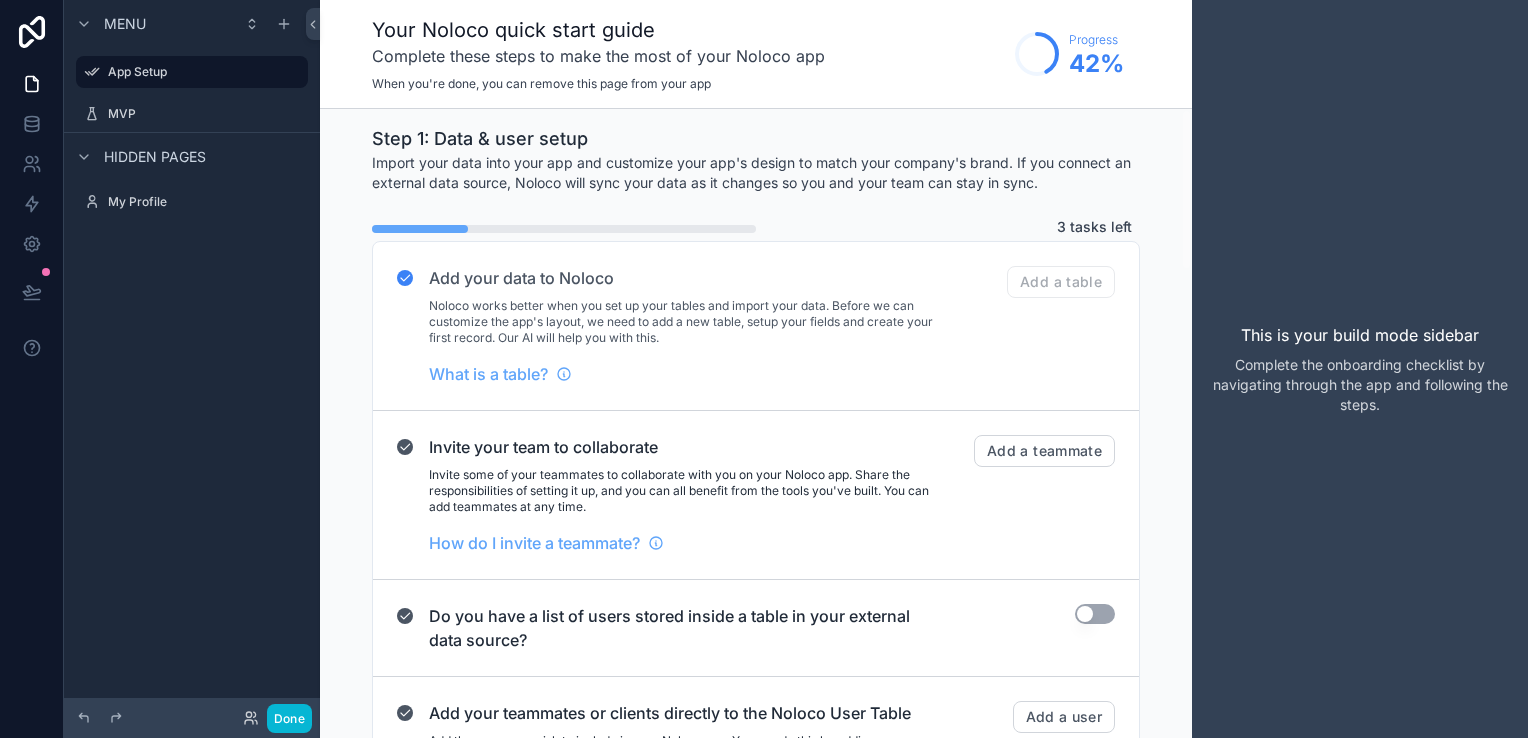 scroll, scrollTop: 0, scrollLeft: 0, axis: both 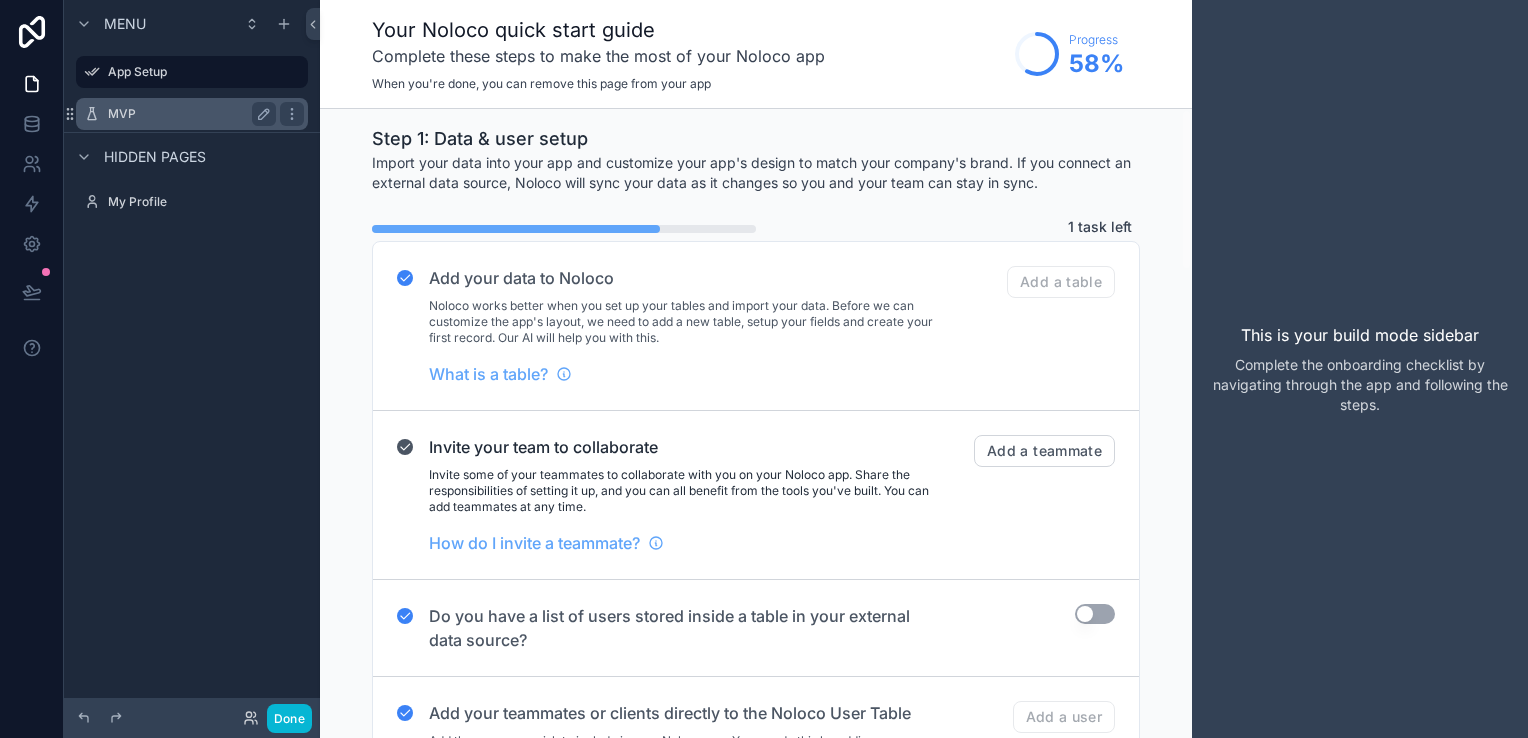 click on "MVP" at bounding box center [192, 114] 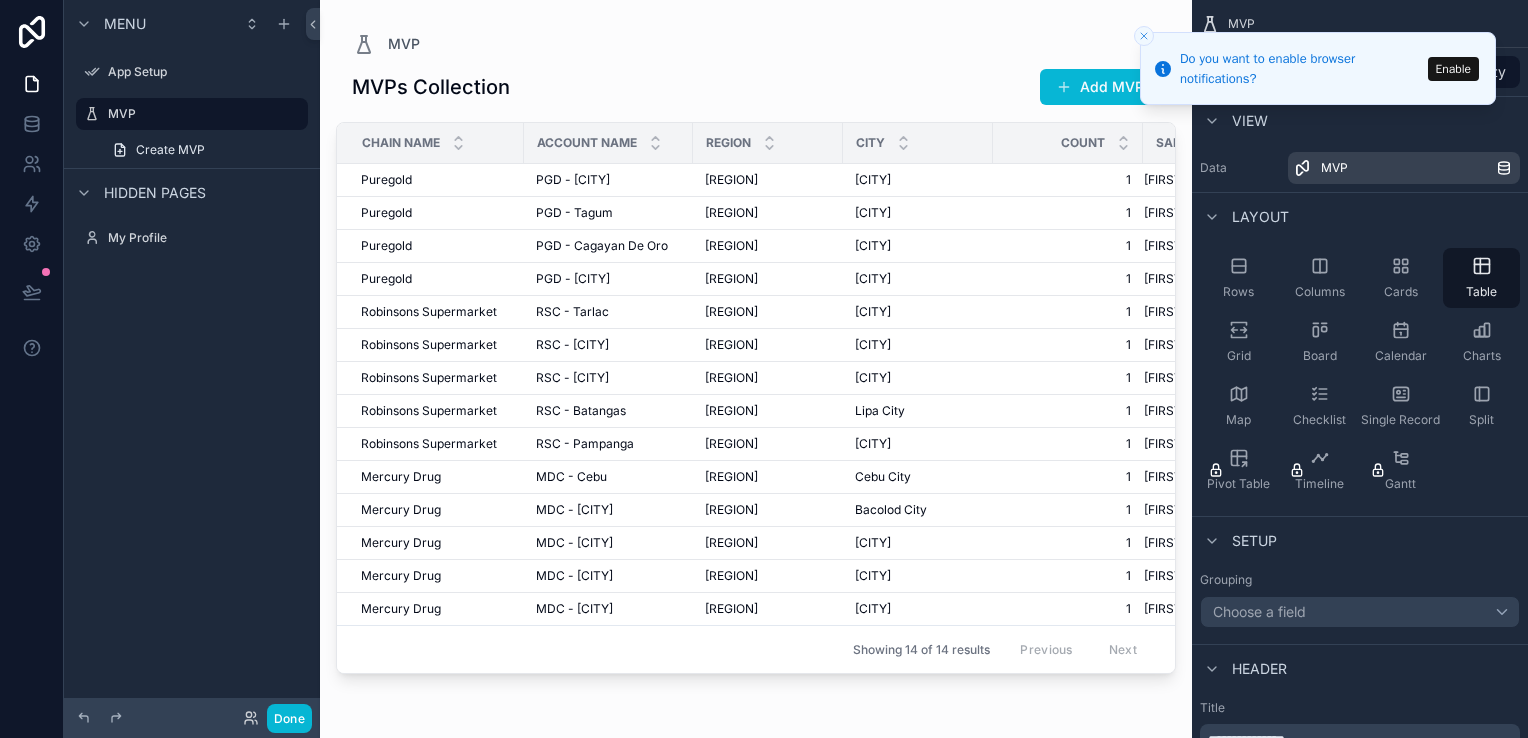 click on "Menu App Setup MVP Create MVP Hidden pages My Profile" at bounding box center (192, 357) 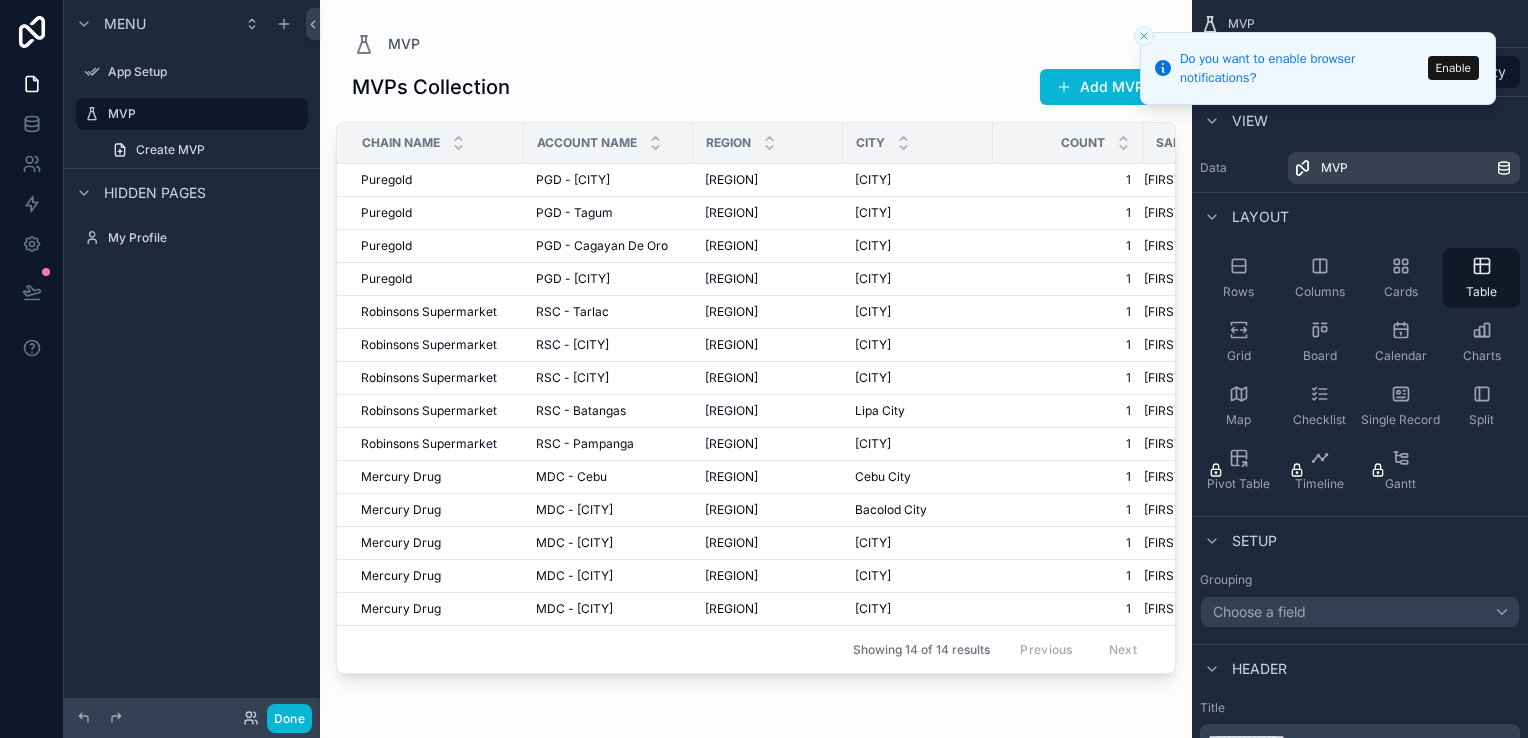 click 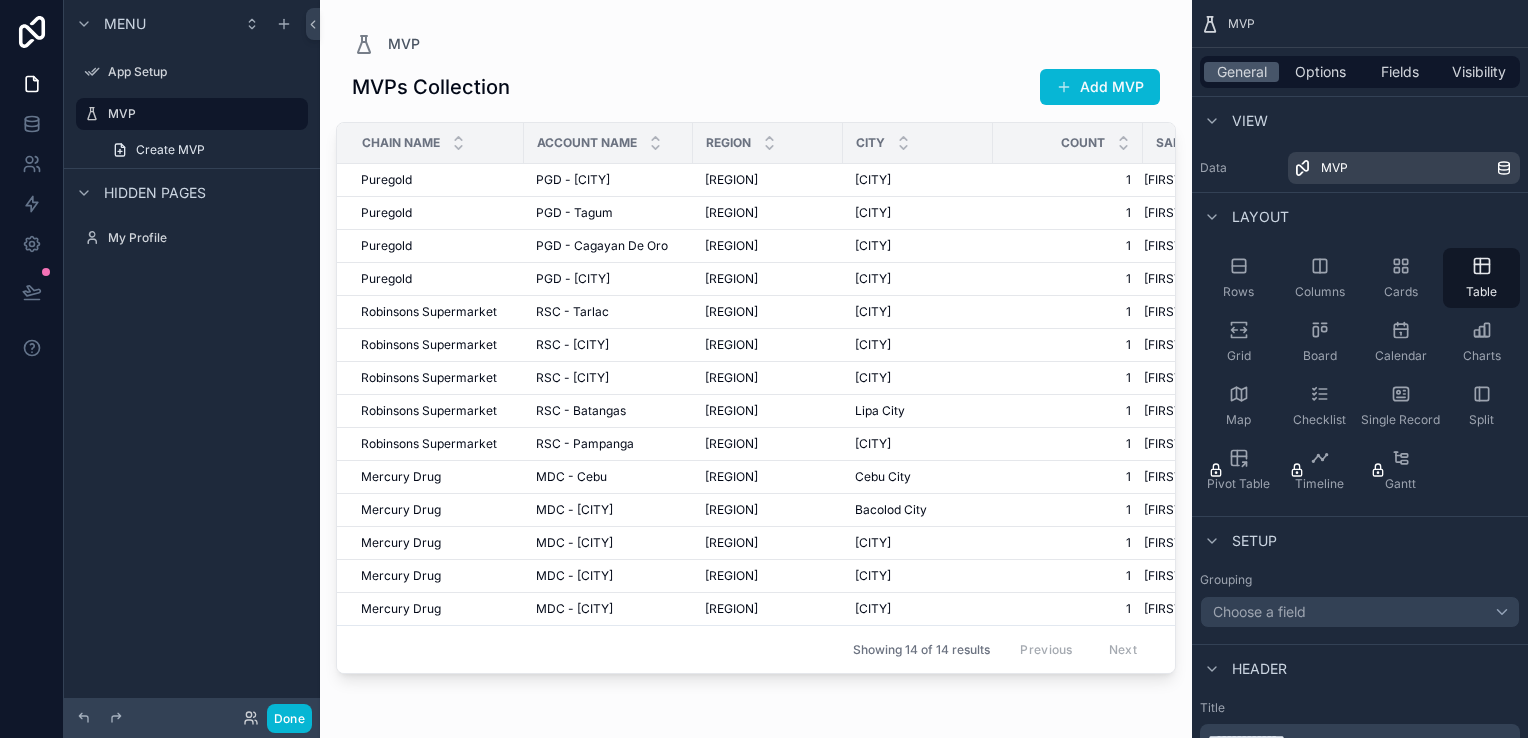 click at bounding box center [756, 357] 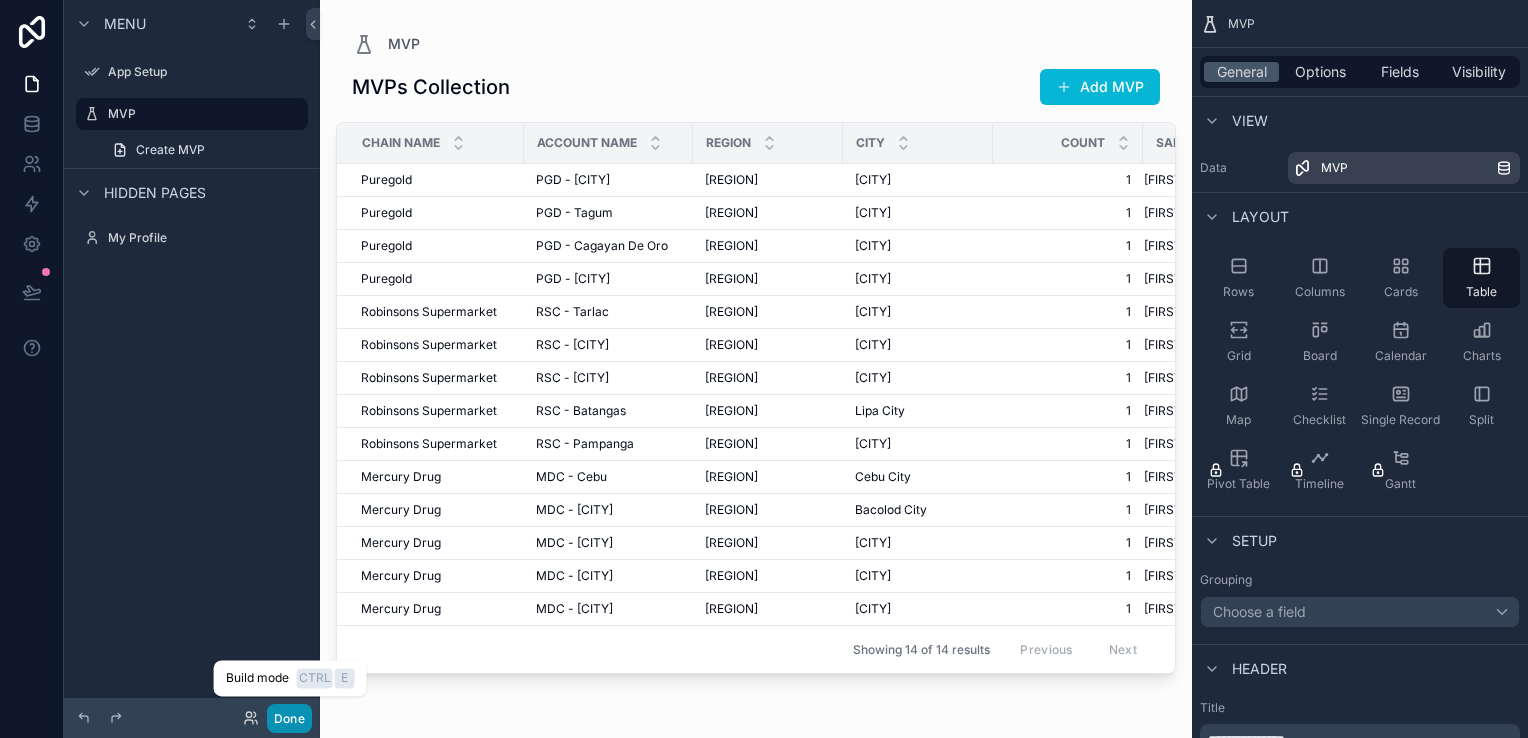 click on "Done" at bounding box center (289, 718) 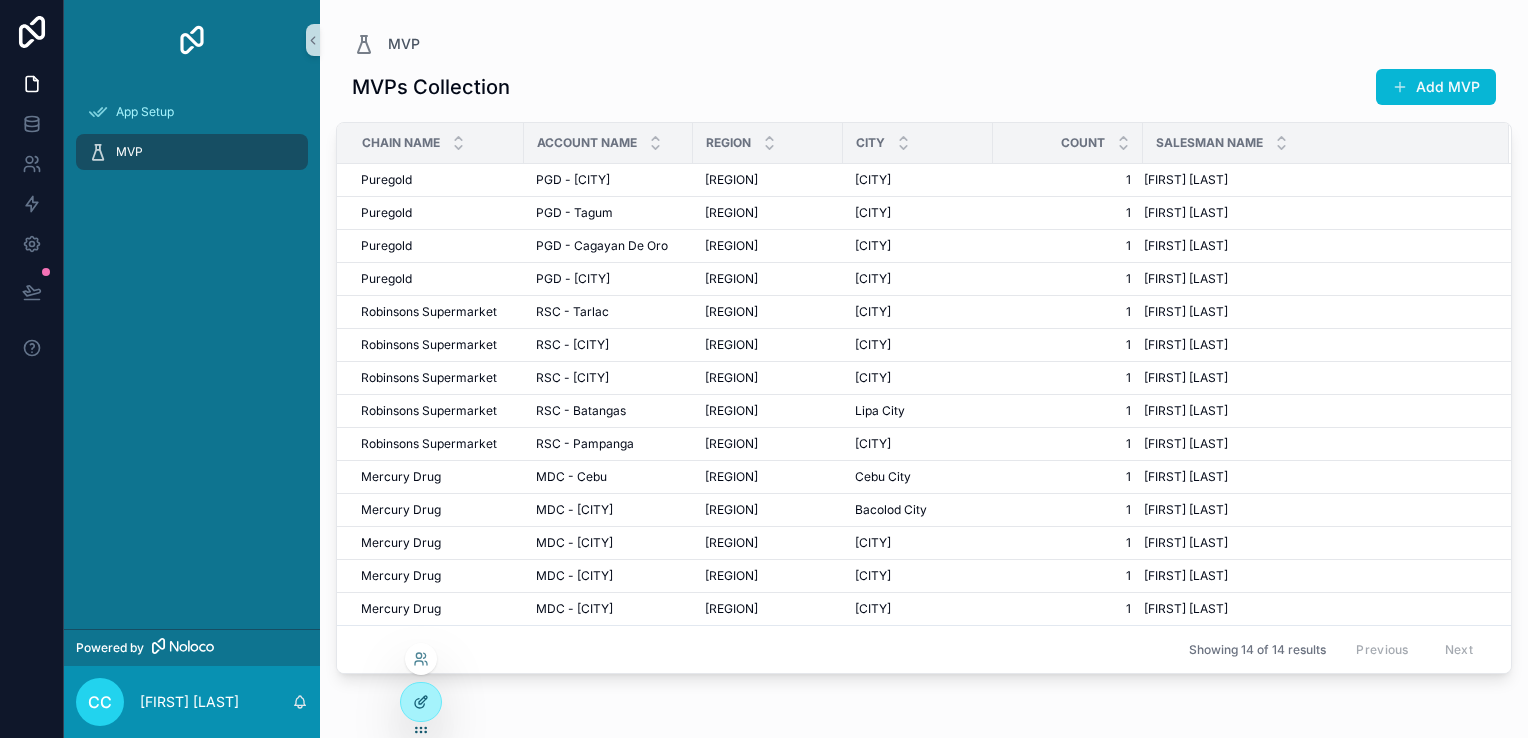 click 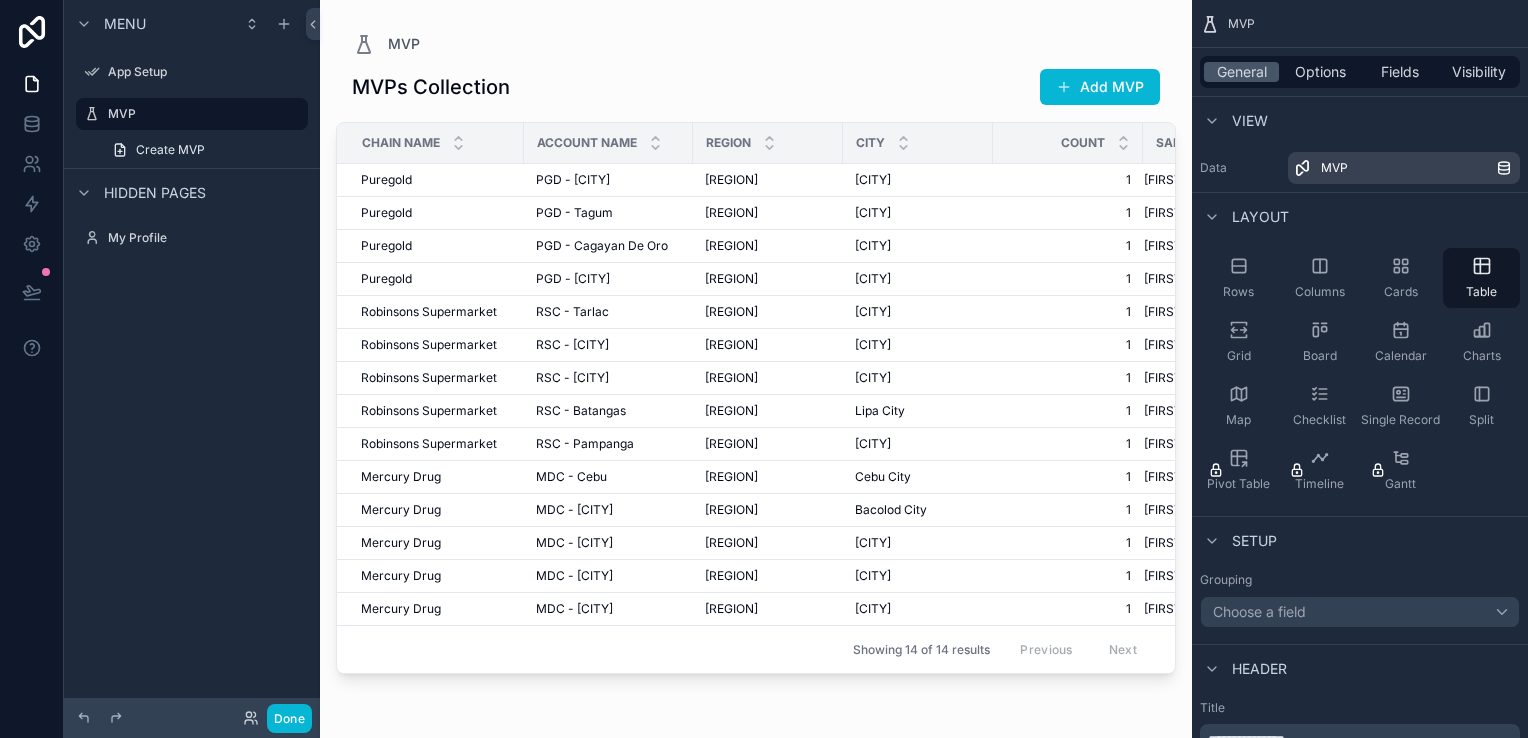 click at bounding box center (756, 357) 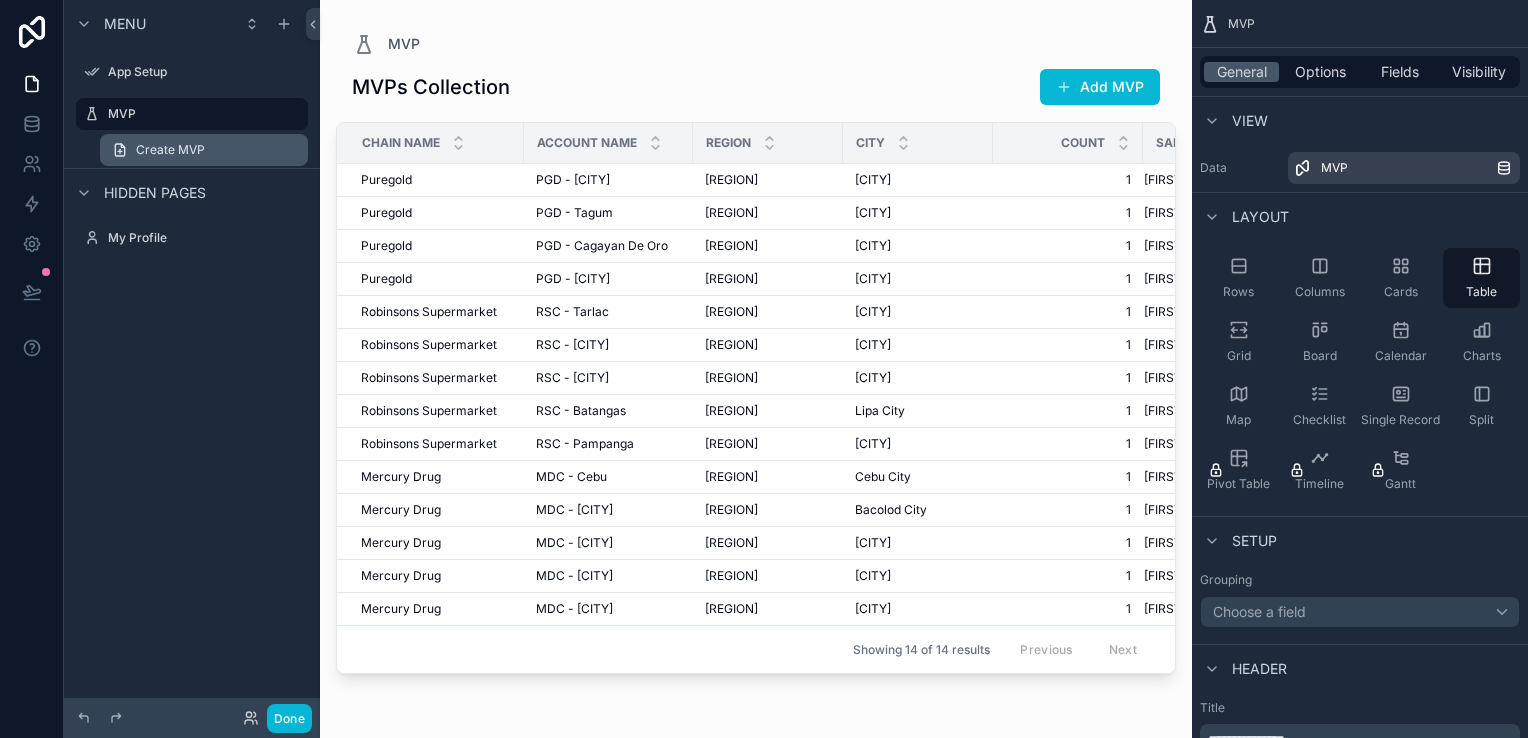 click on "Create MVP" at bounding box center (170, 150) 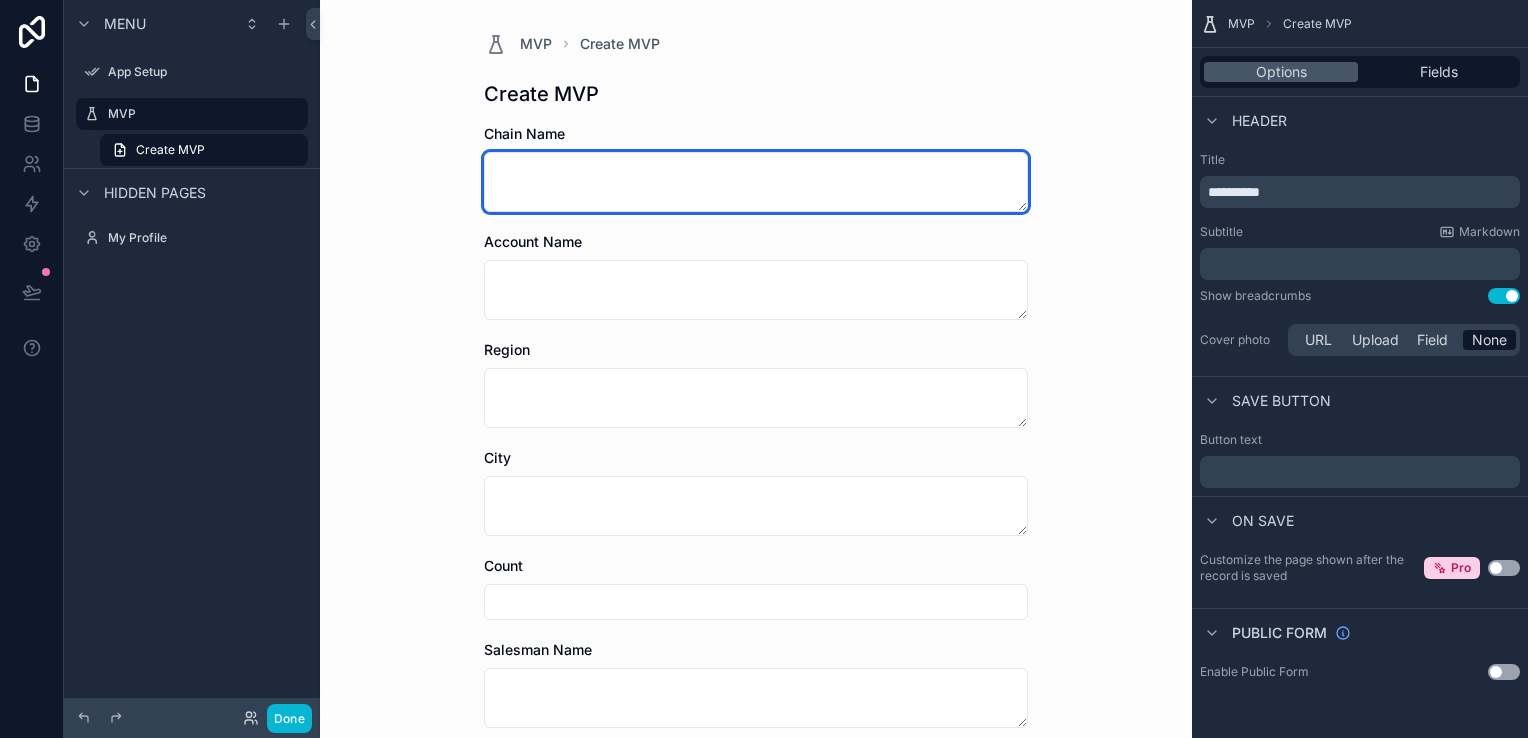 click at bounding box center [756, 182] 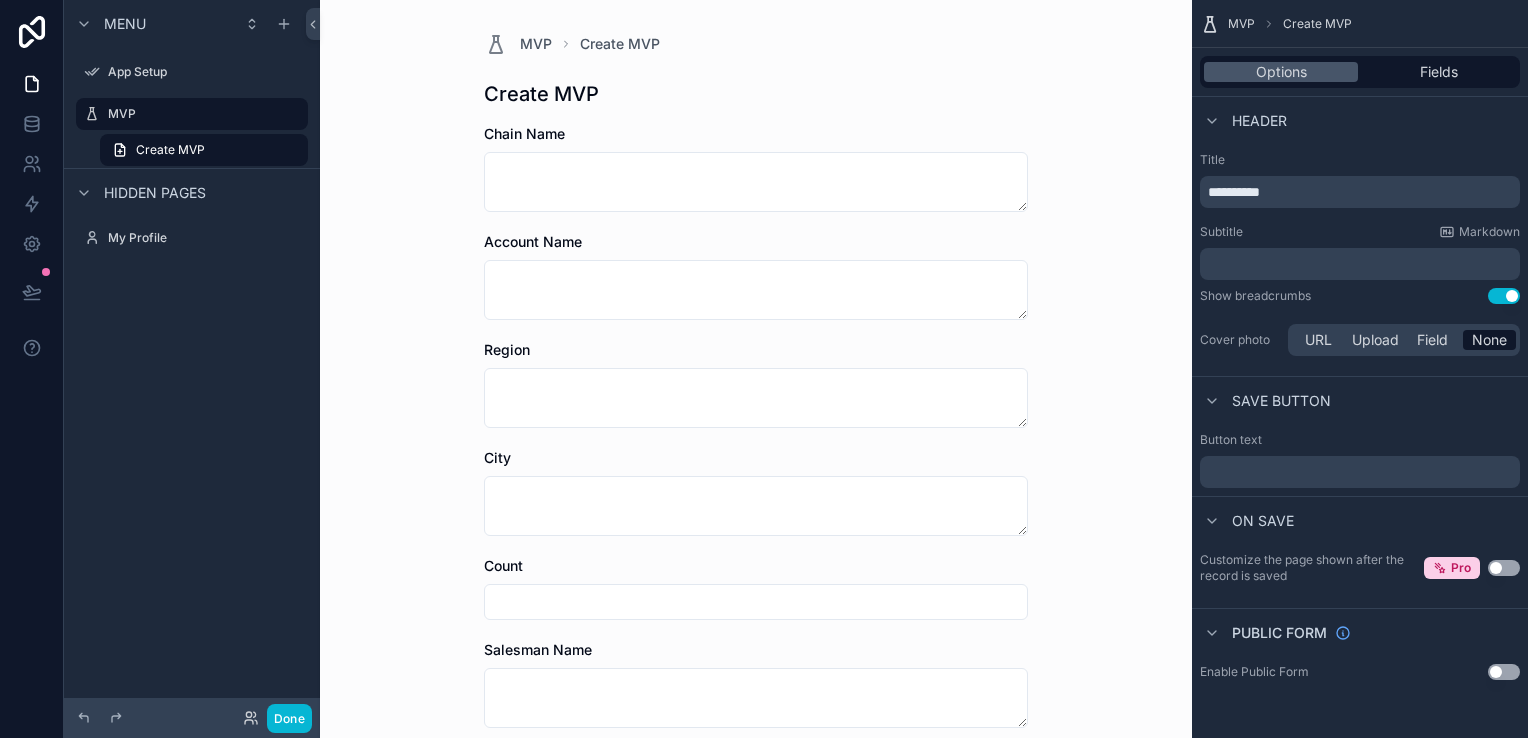 click on "MVP Create MVP Create MVP Chain Name Account Name Region City Count Salesman Name Save" at bounding box center [756, 462] 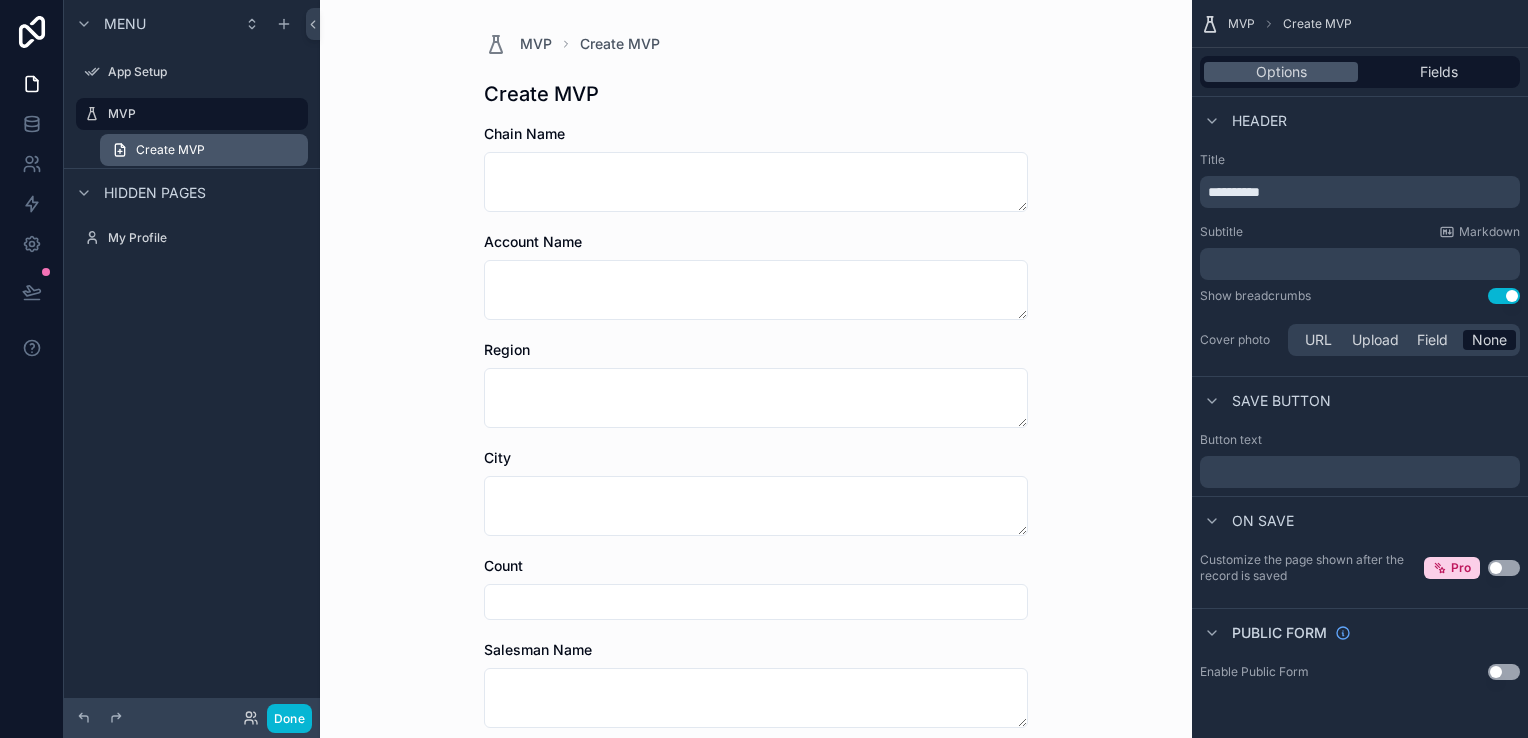 click 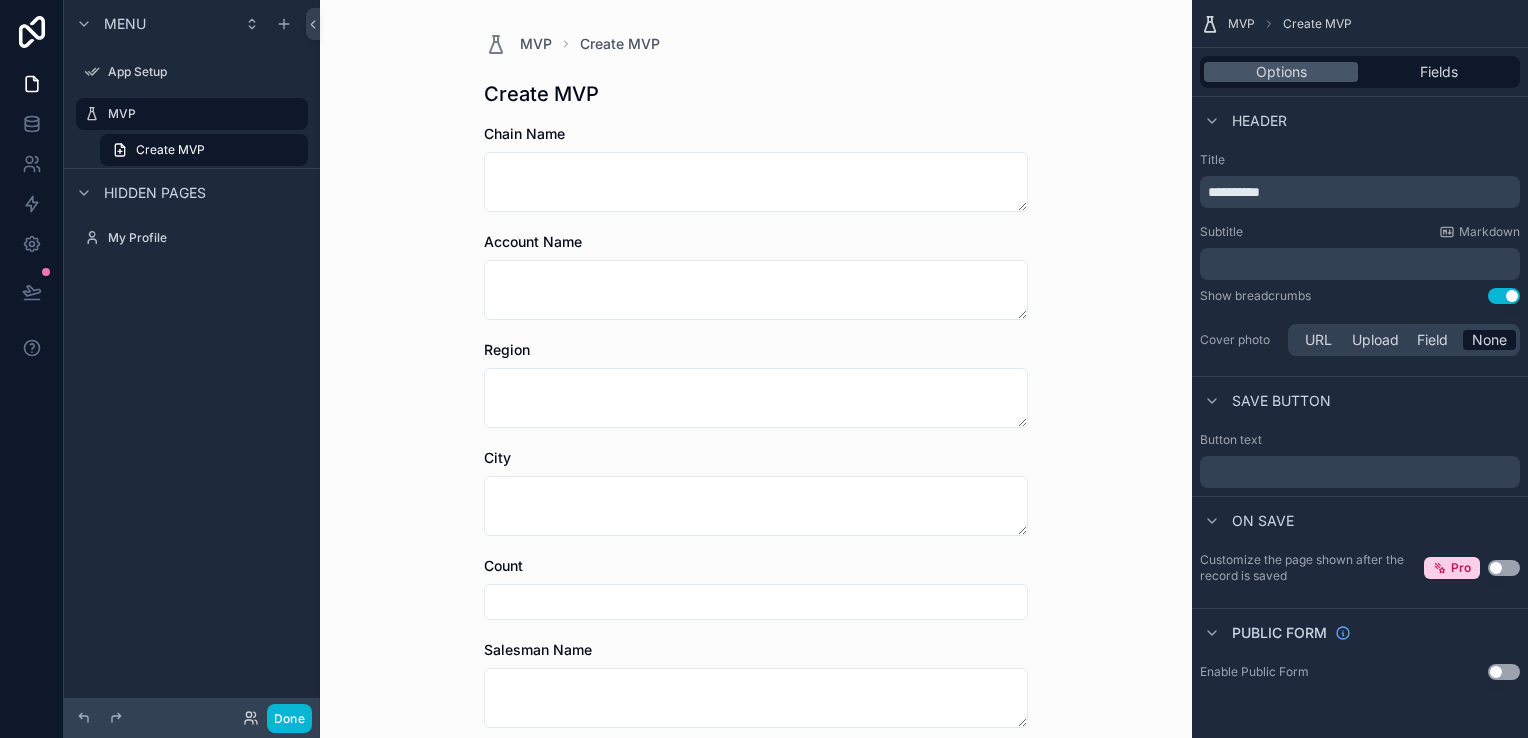click on "MVP Create MVP" at bounding box center (192, 132) 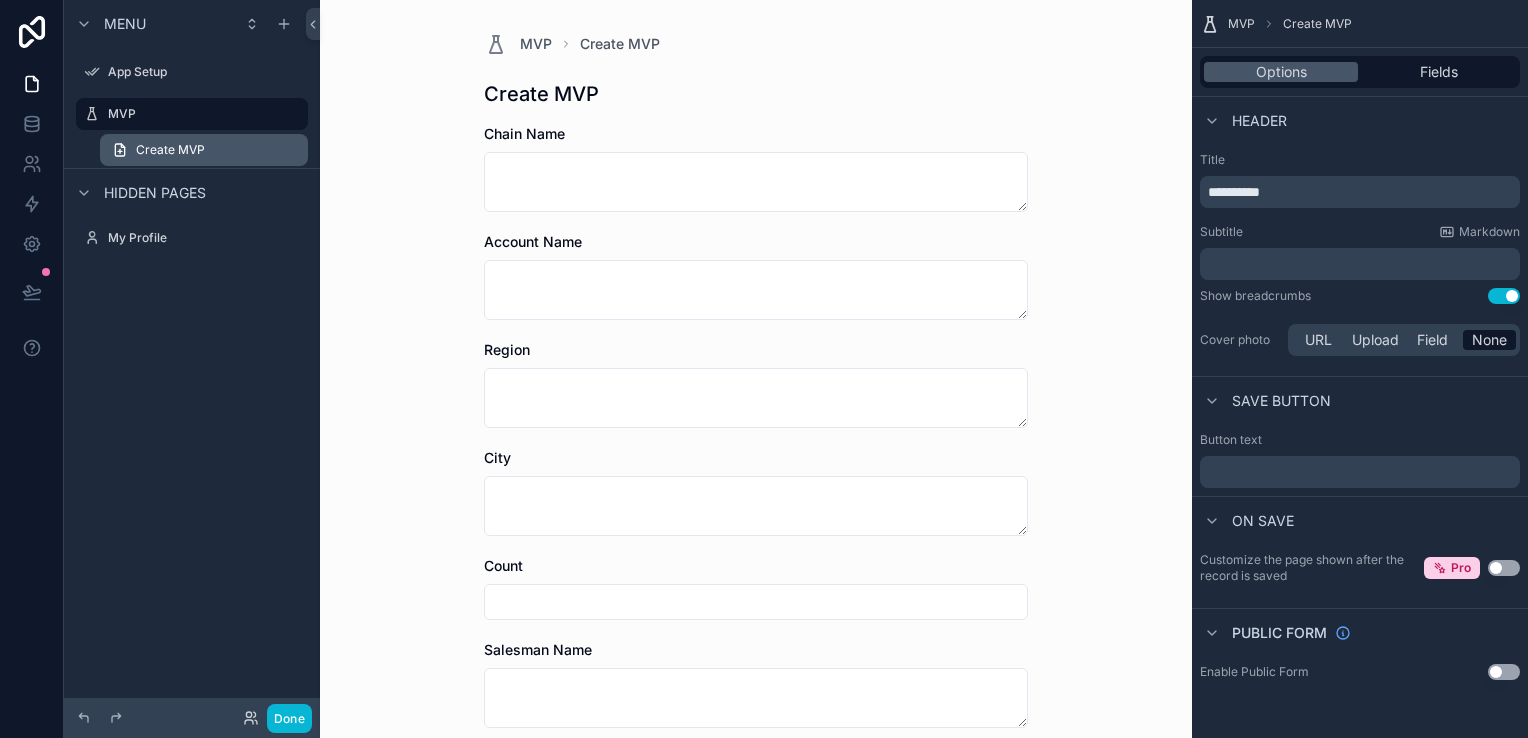 click on "Create MVP" at bounding box center (204, 150) 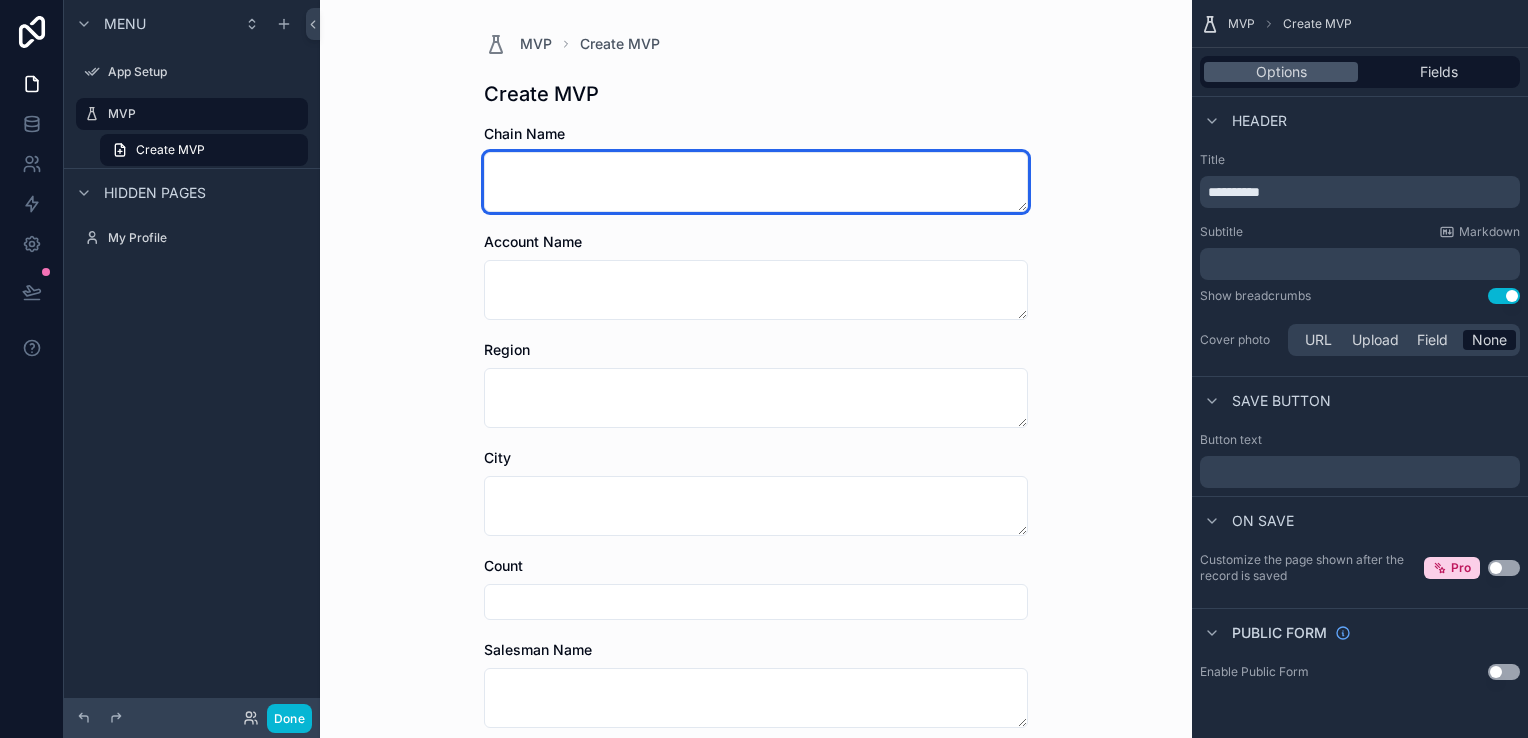 click at bounding box center [756, 182] 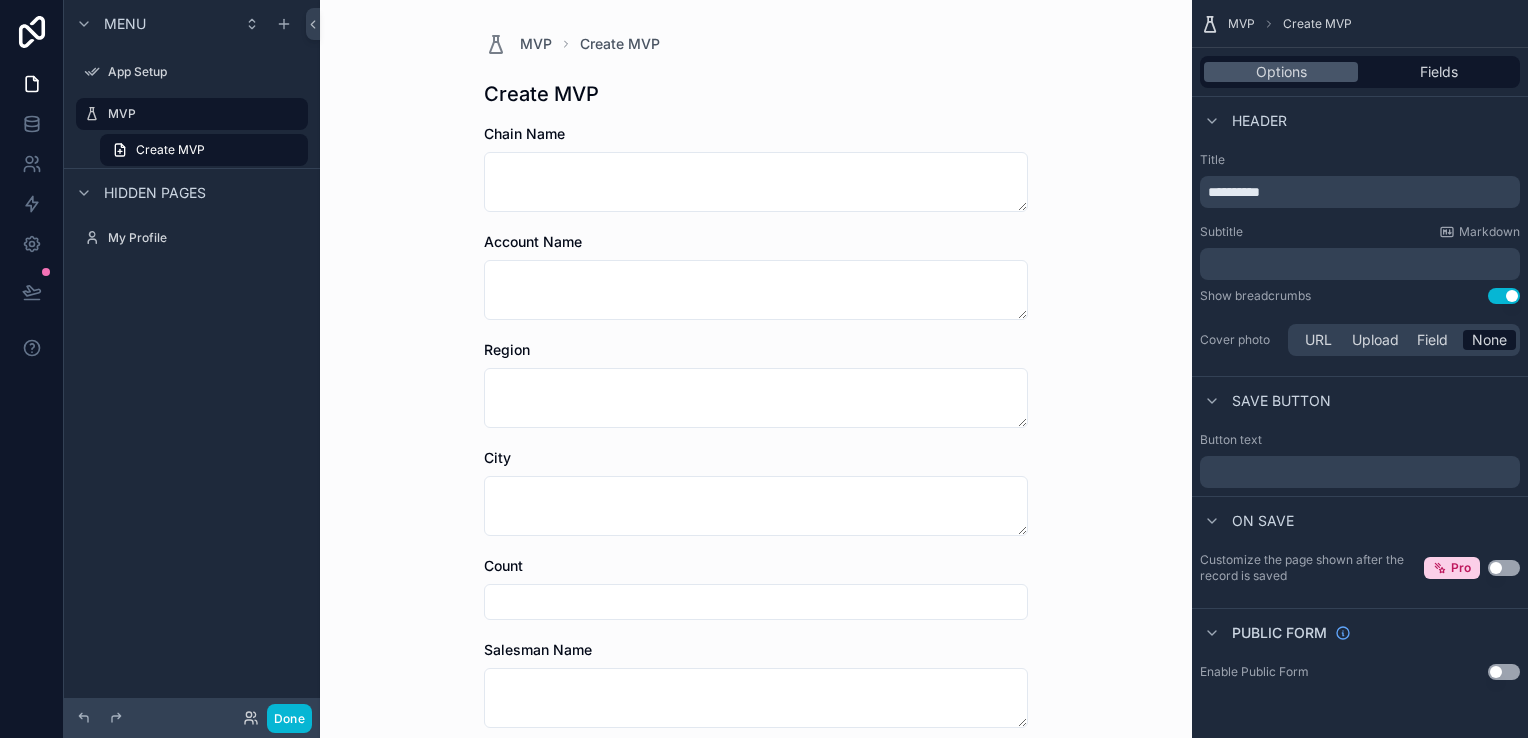 click on "Account Name" at bounding box center (756, 242) 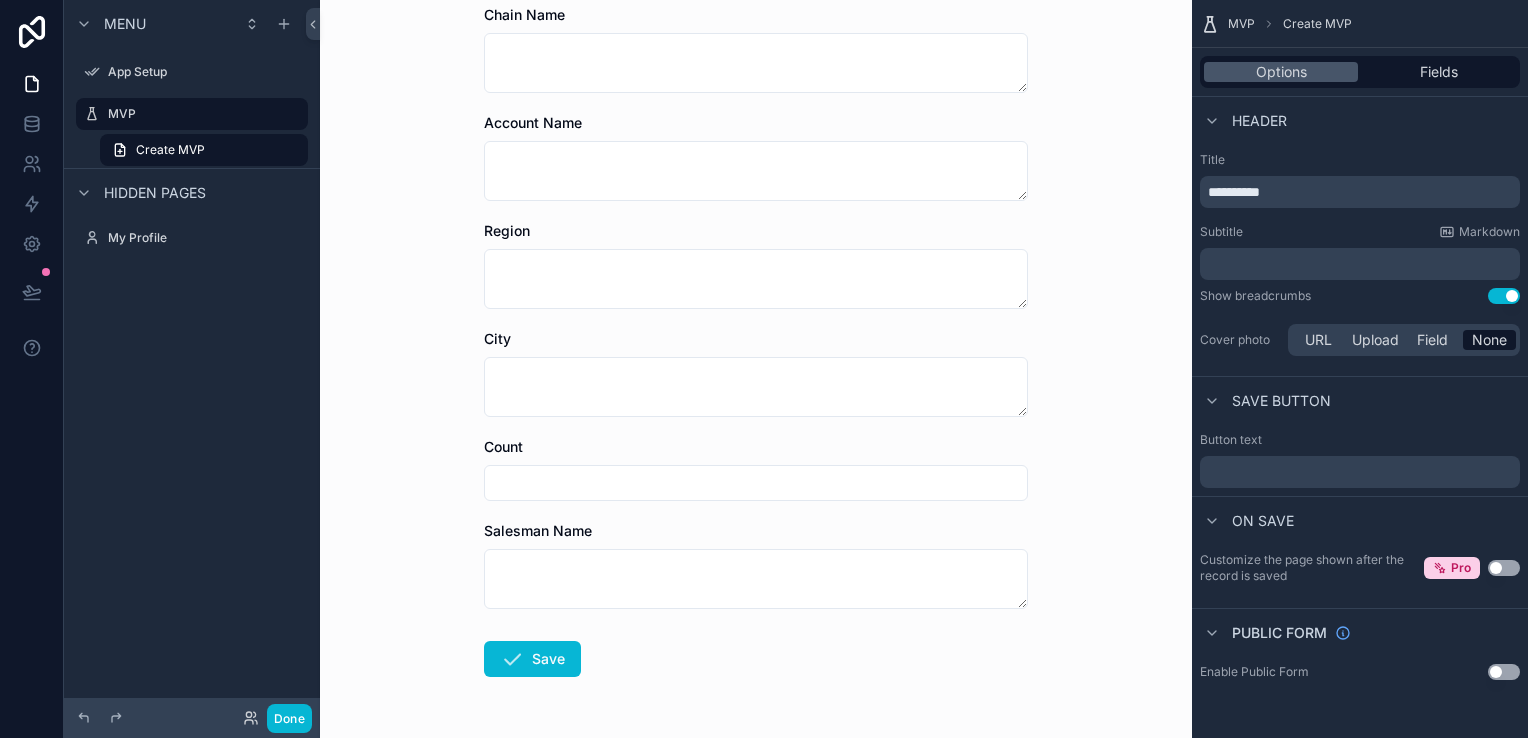 scroll, scrollTop: 185, scrollLeft: 0, axis: vertical 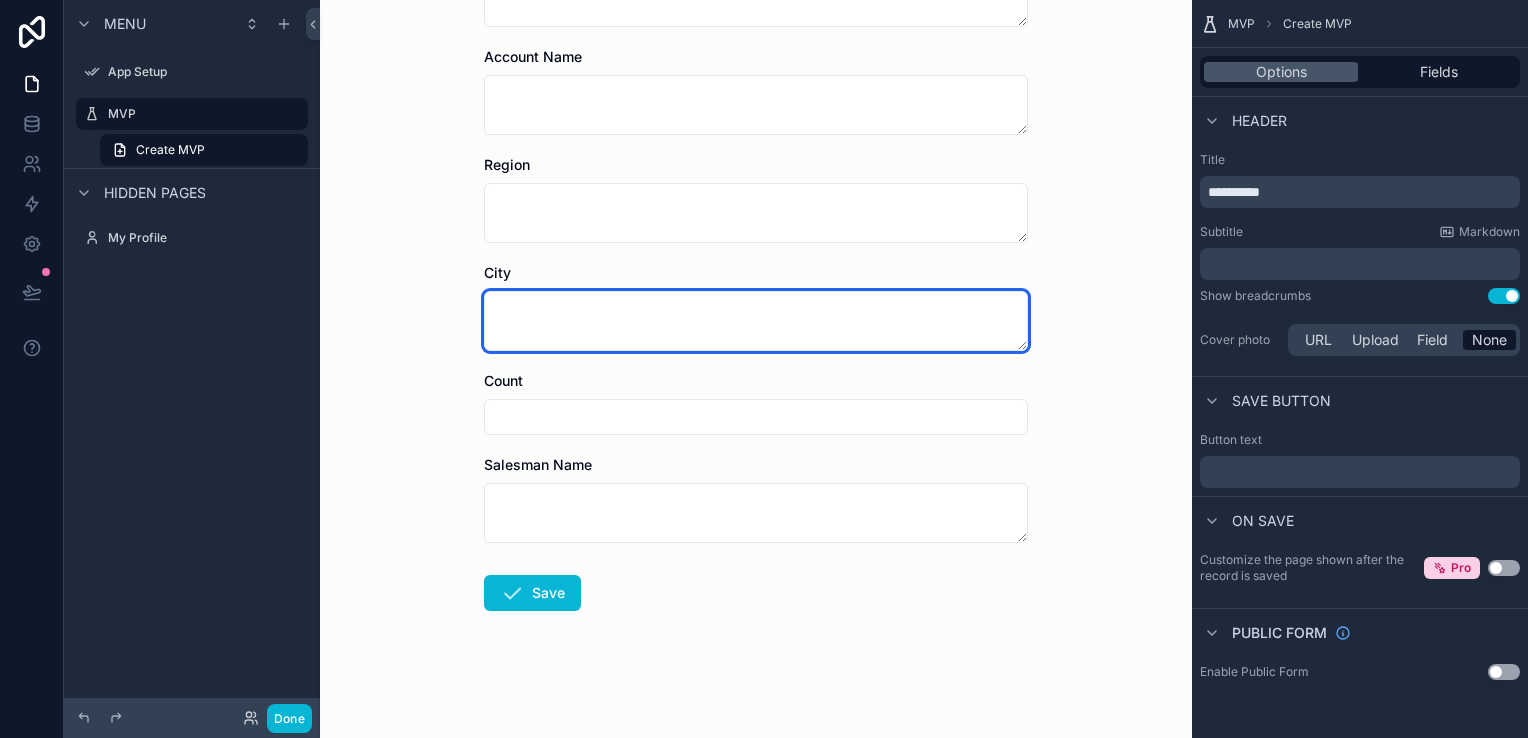 click at bounding box center [756, 321] 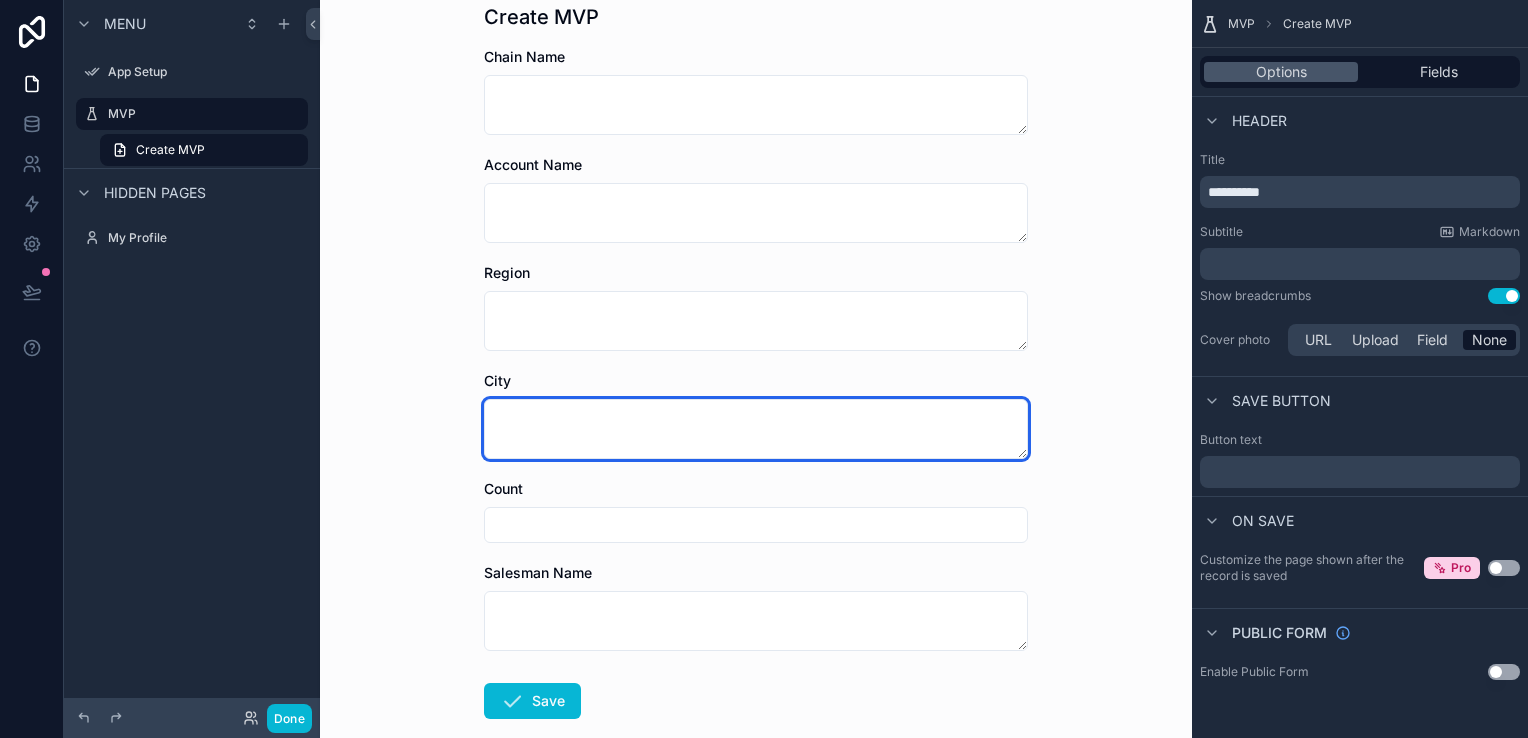 scroll, scrollTop: 0, scrollLeft: 0, axis: both 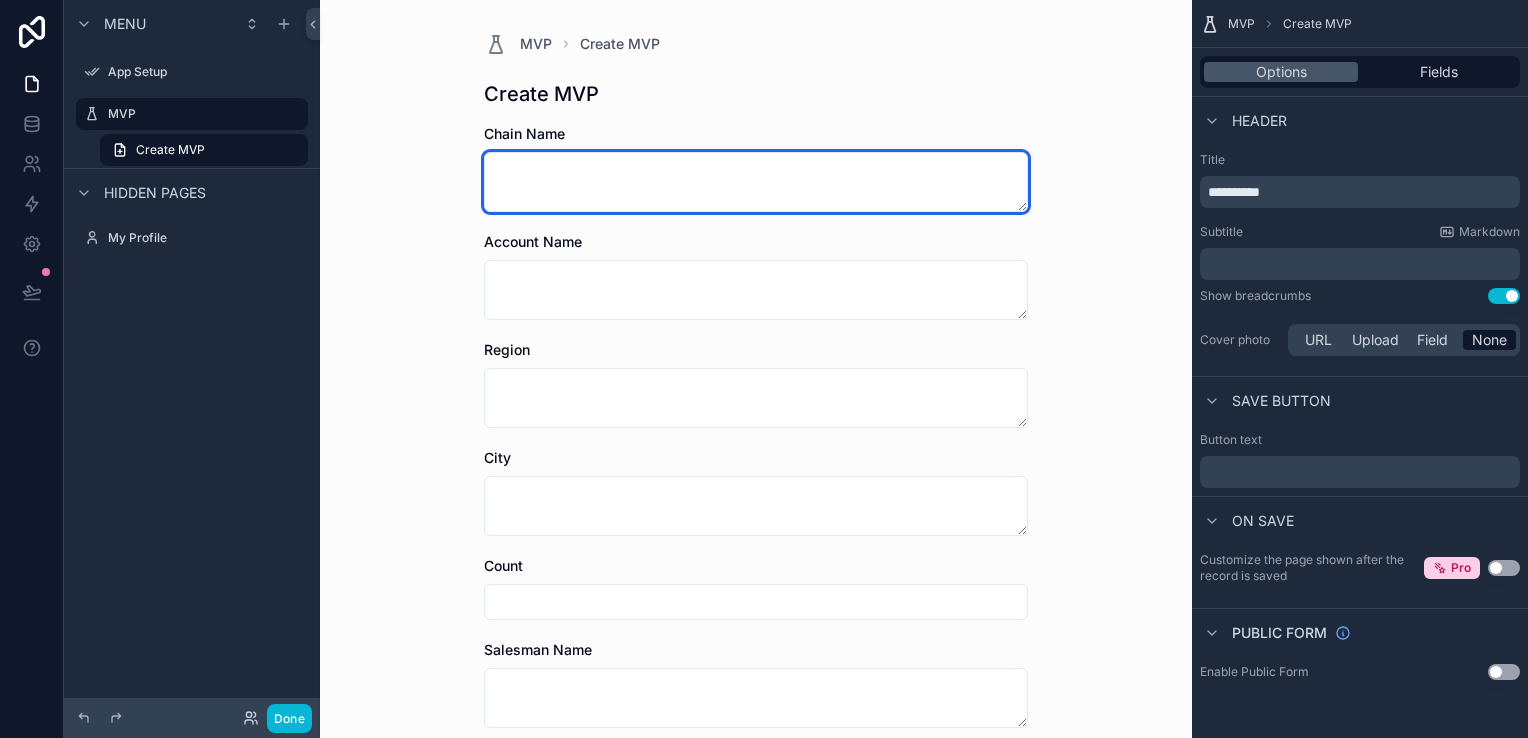 click at bounding box center [756, 182] 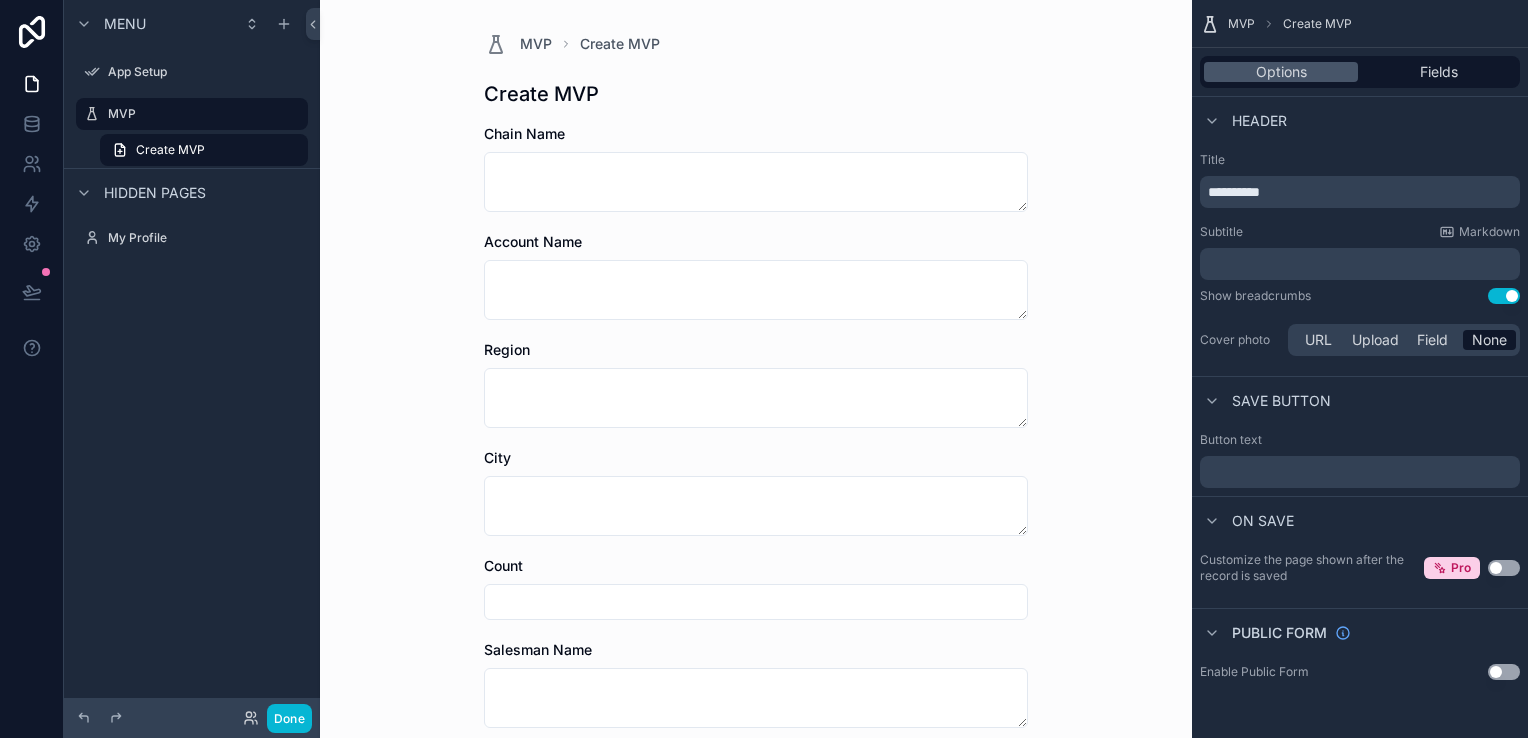 click on "MVP Create MVP Create MVP Chain Name Account Name Region City Count Salesman Name Save" at bounding box center (756, 369) 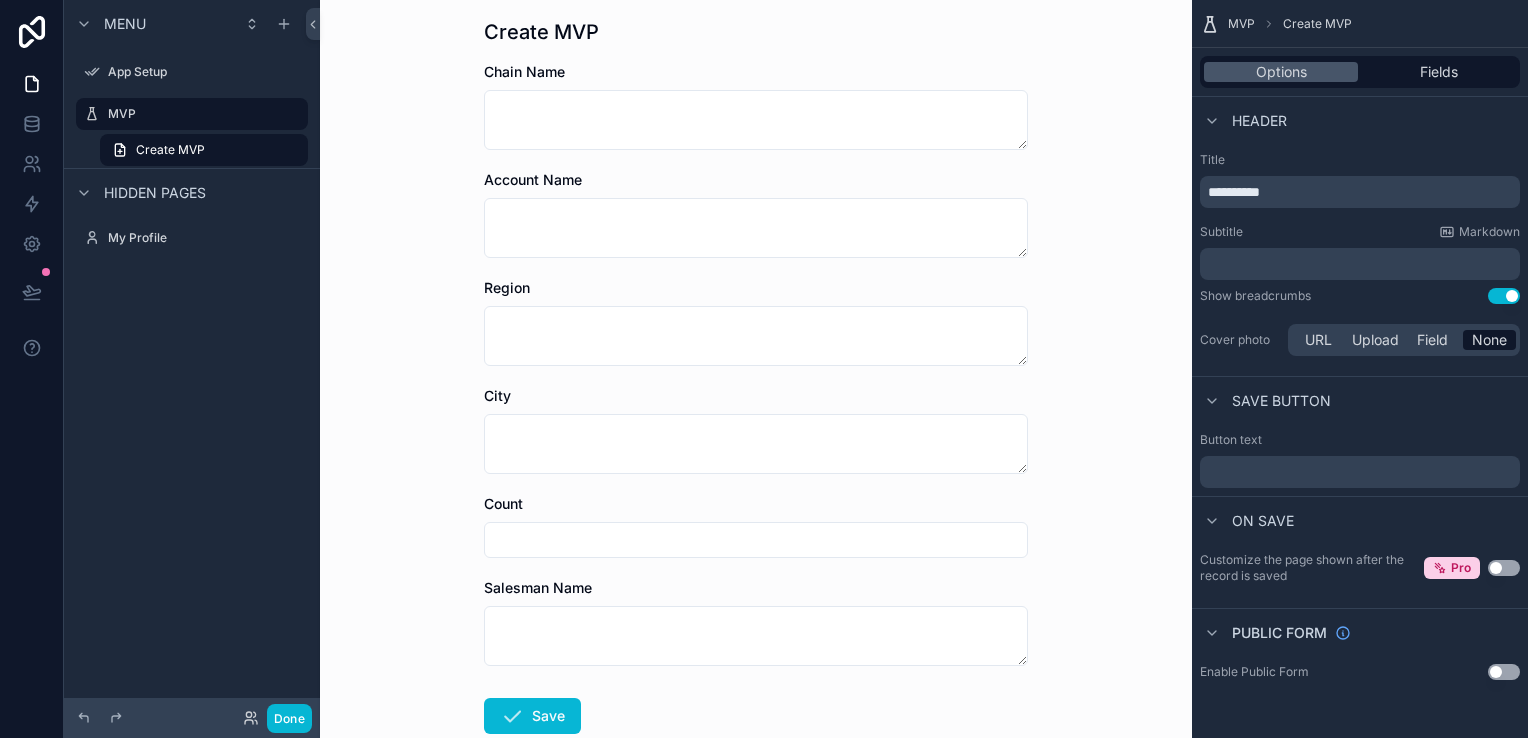 scroll, scrollTop: 0, scrollLeft: 0, axis: both 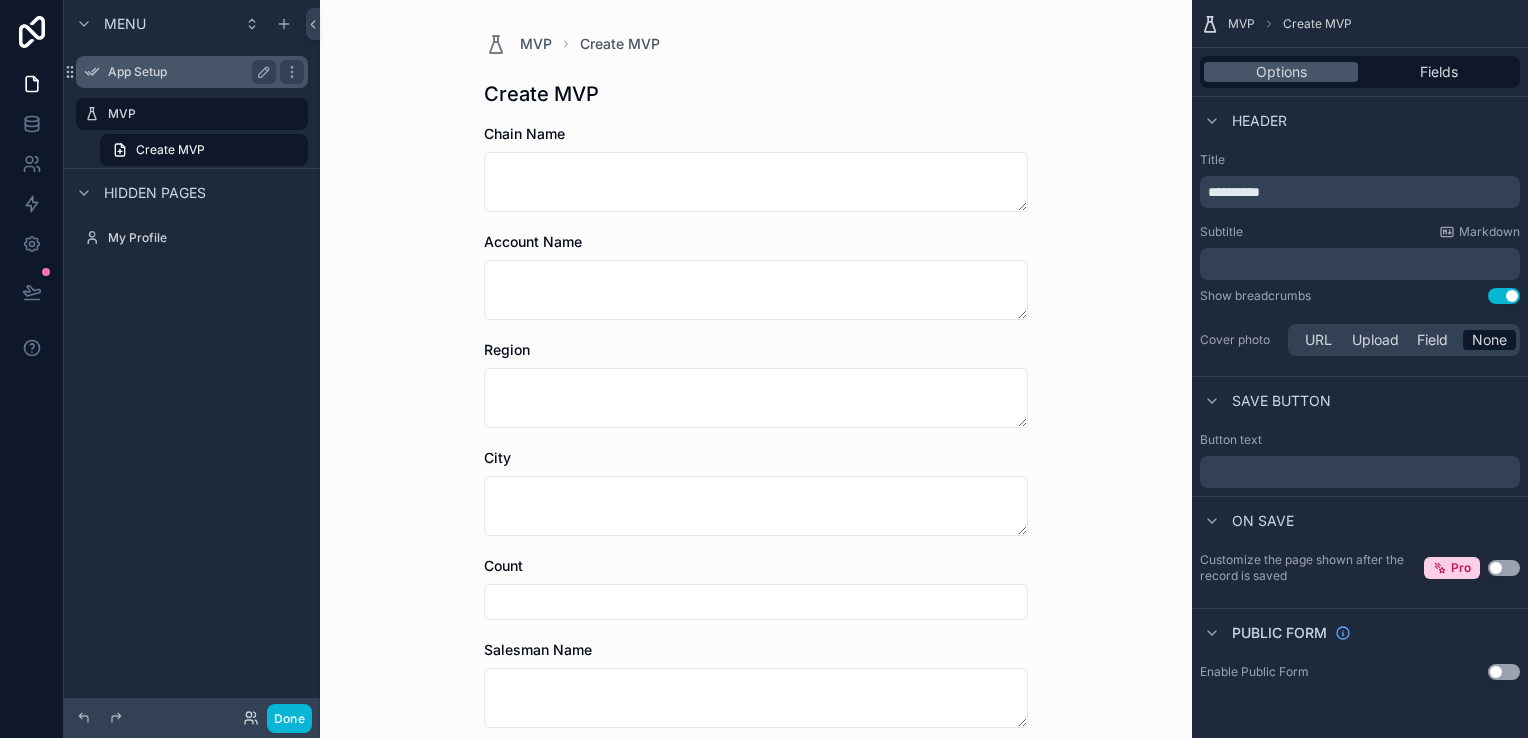 click on "App Setup" at bounding box center (188, 72) 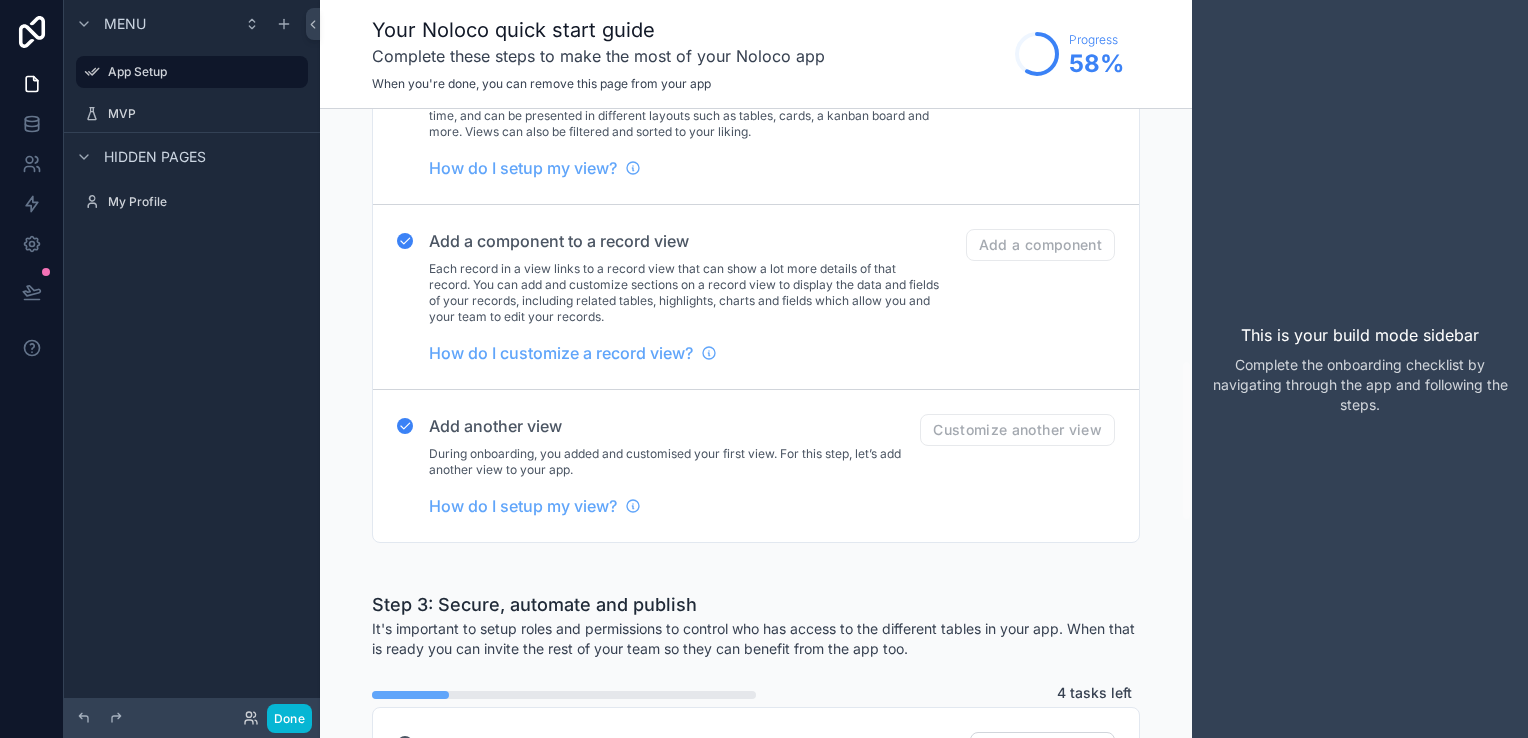 scroll, scrollTop: 900, scrollLeft: 0, axis: vertical 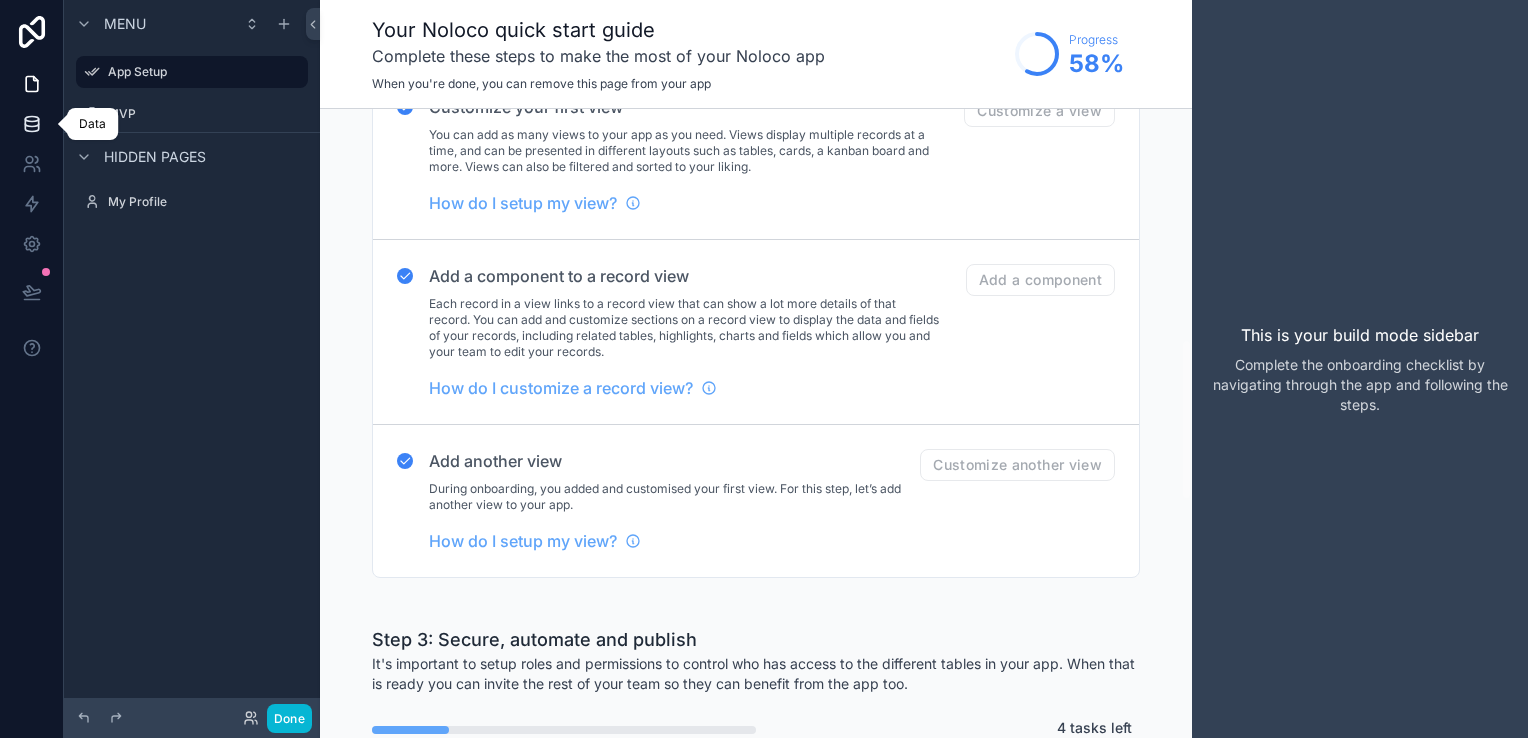 click 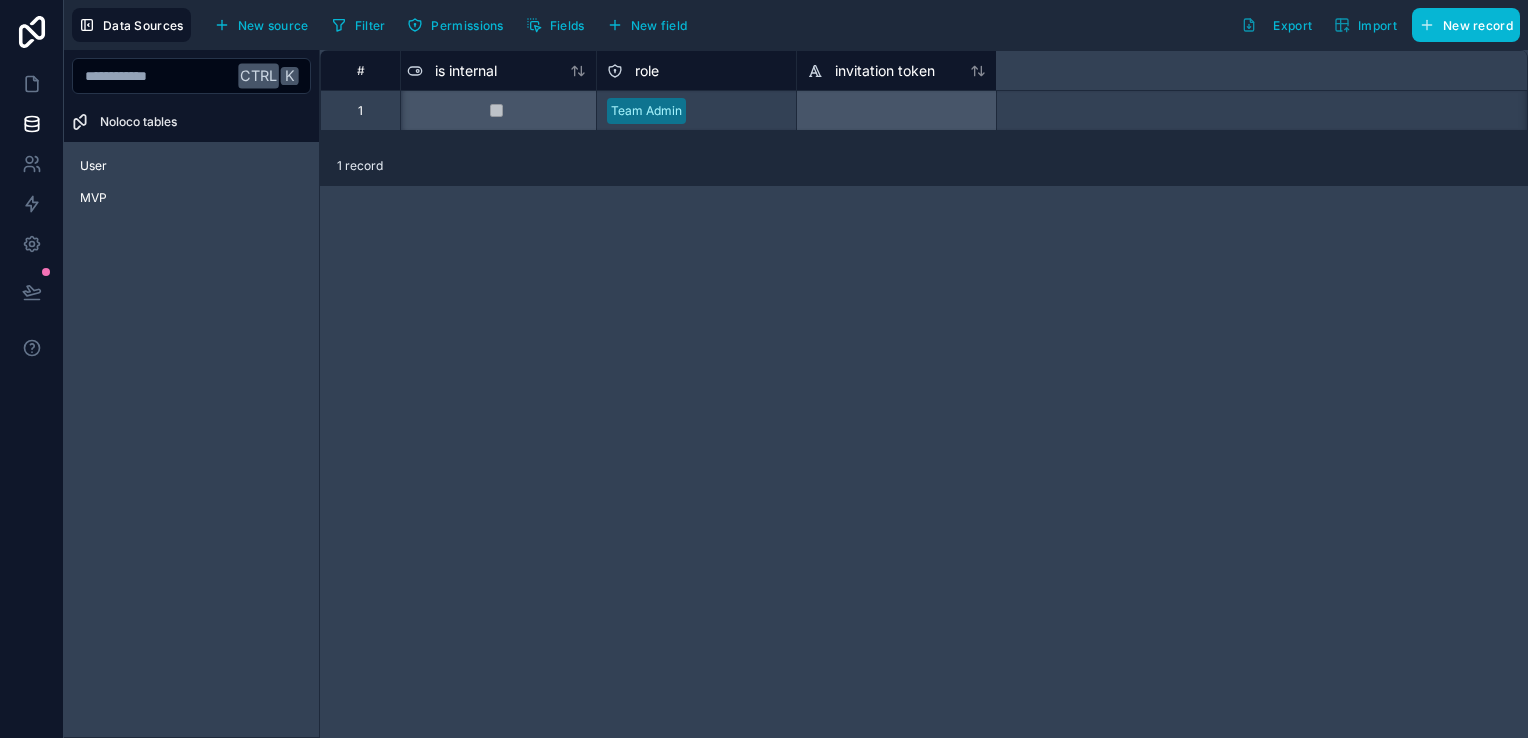 scroll, scrollTop: 0, scrollLeft: 0, axis: both 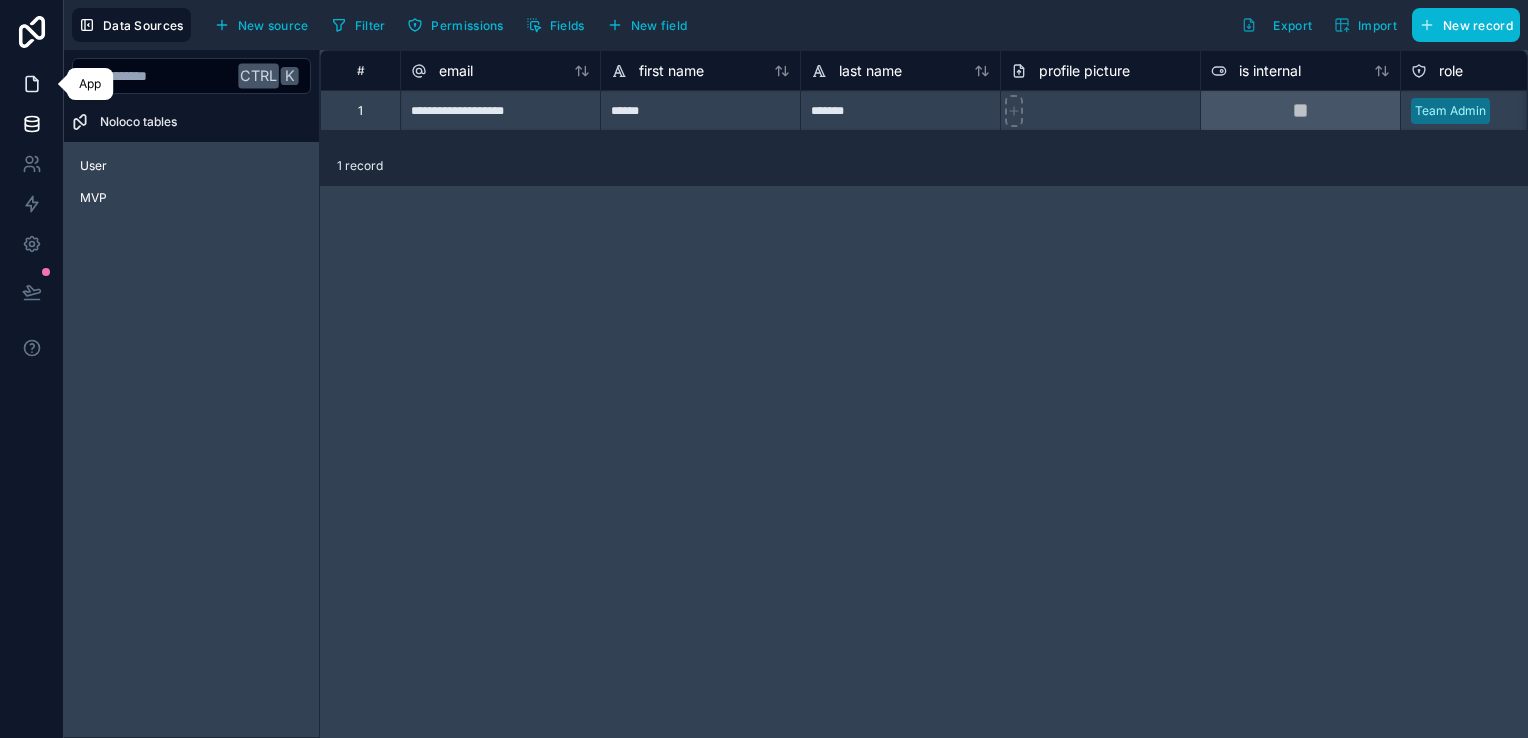 click at bounding box center [31, 84] 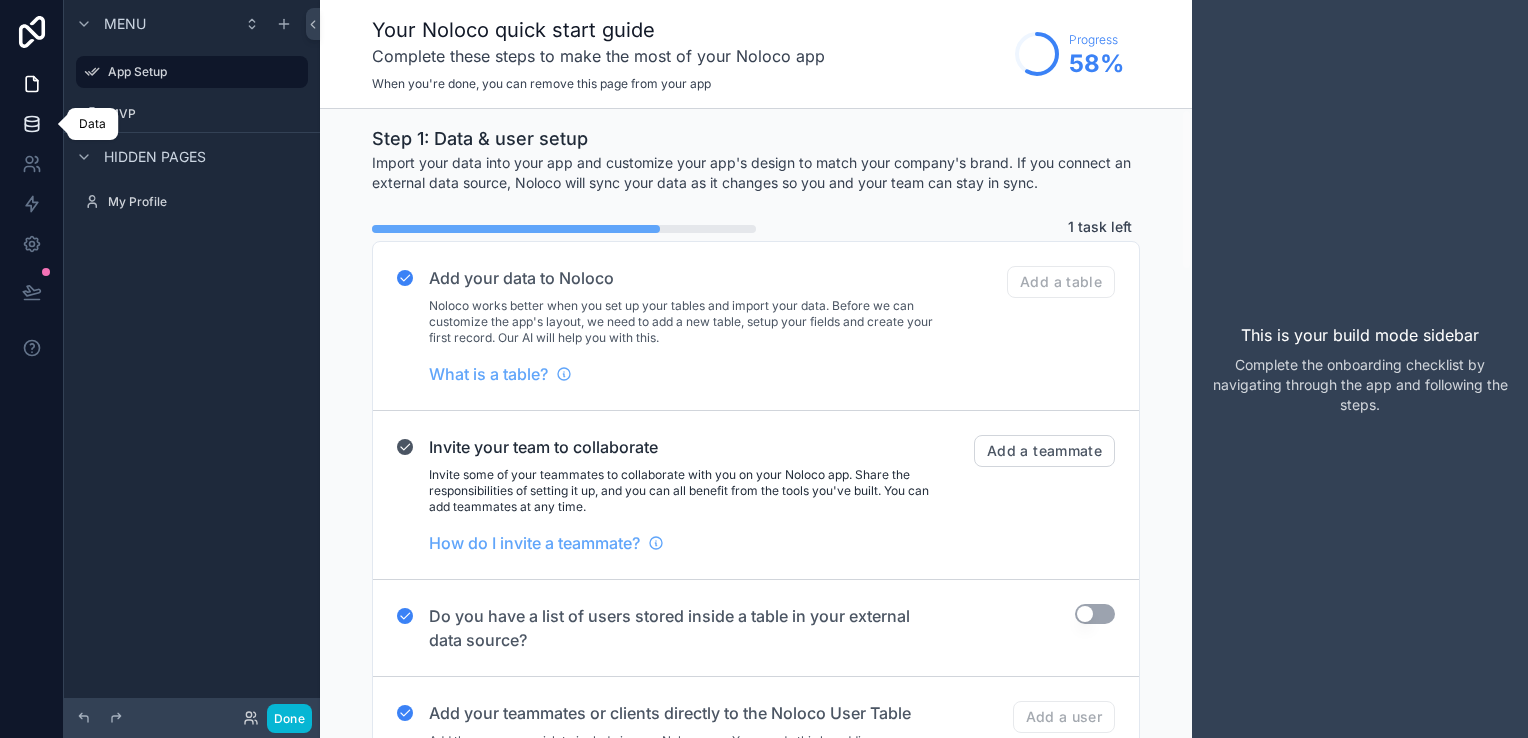 click at bounding box center (31, 124) 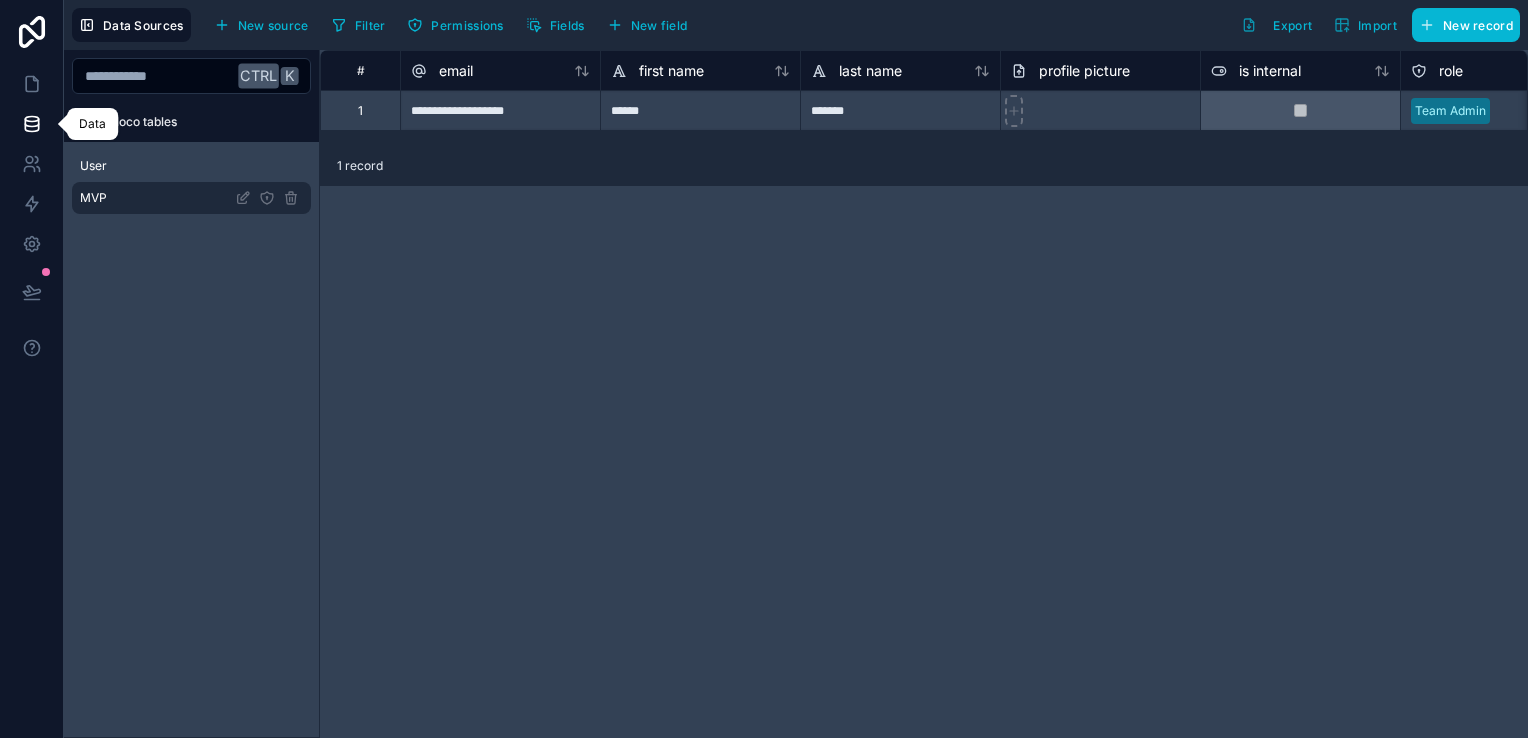 click on "MVP" at bounding box center (191, 198) 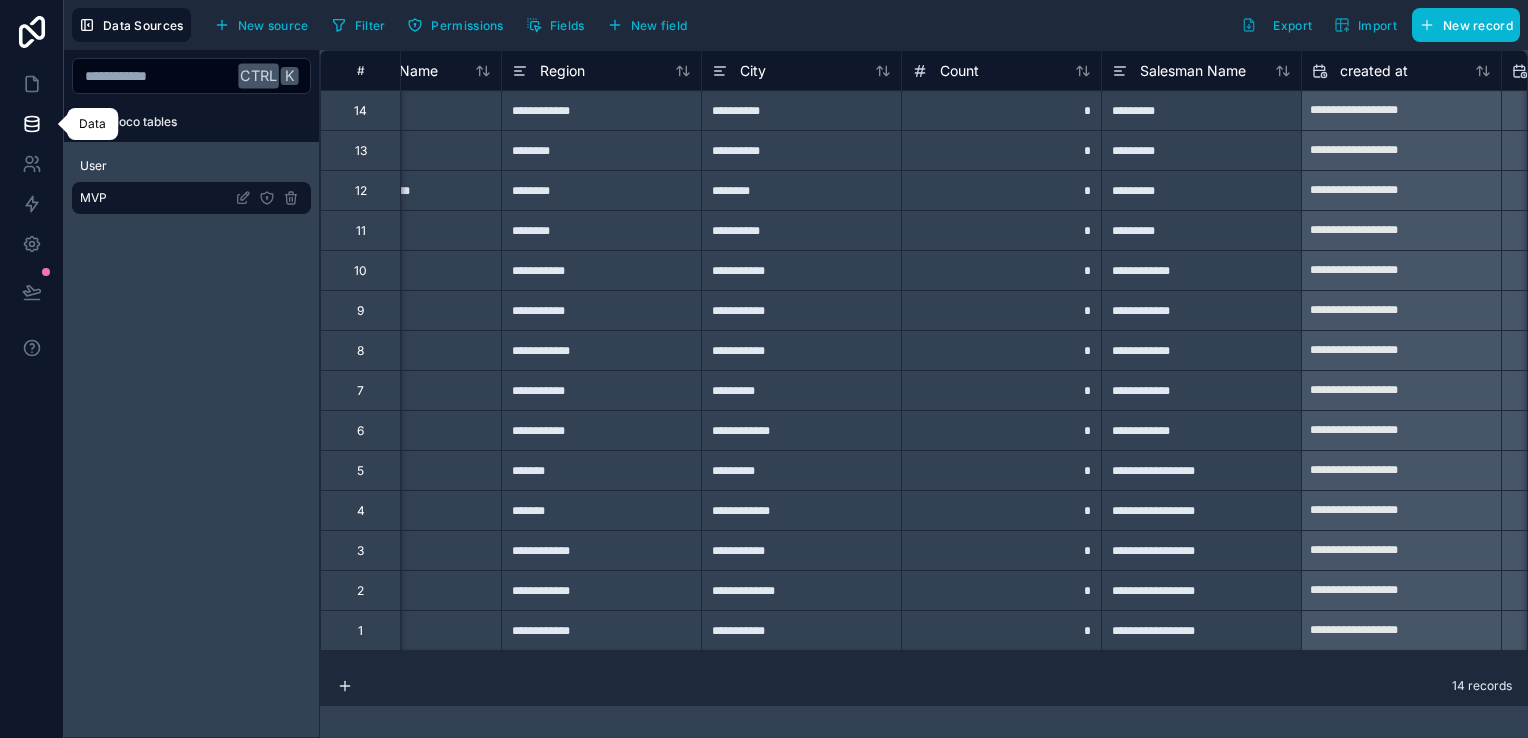 scroll, scrollTop: 0, scrollLeft: 0, axis: both 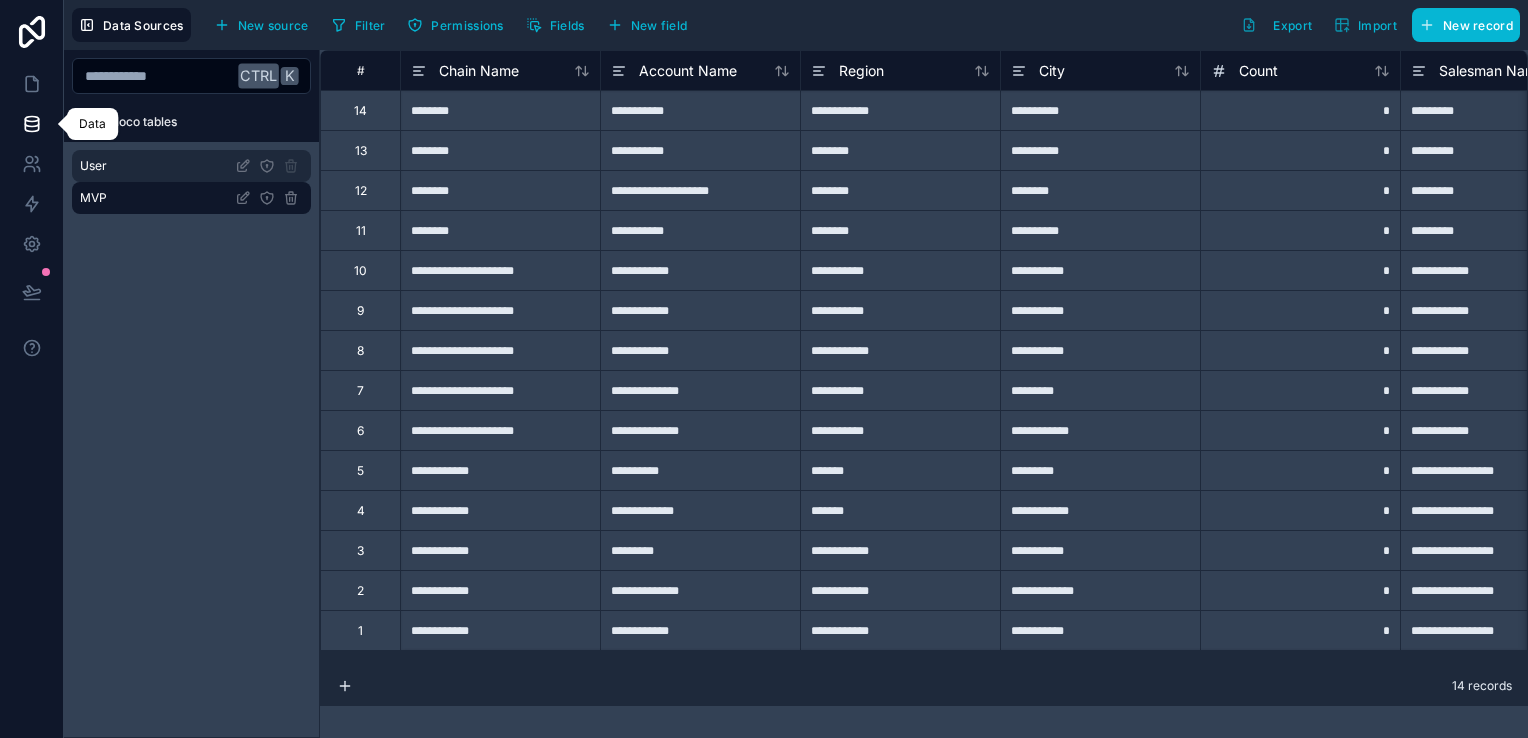 click on "User" at bounding box center (191, 166) 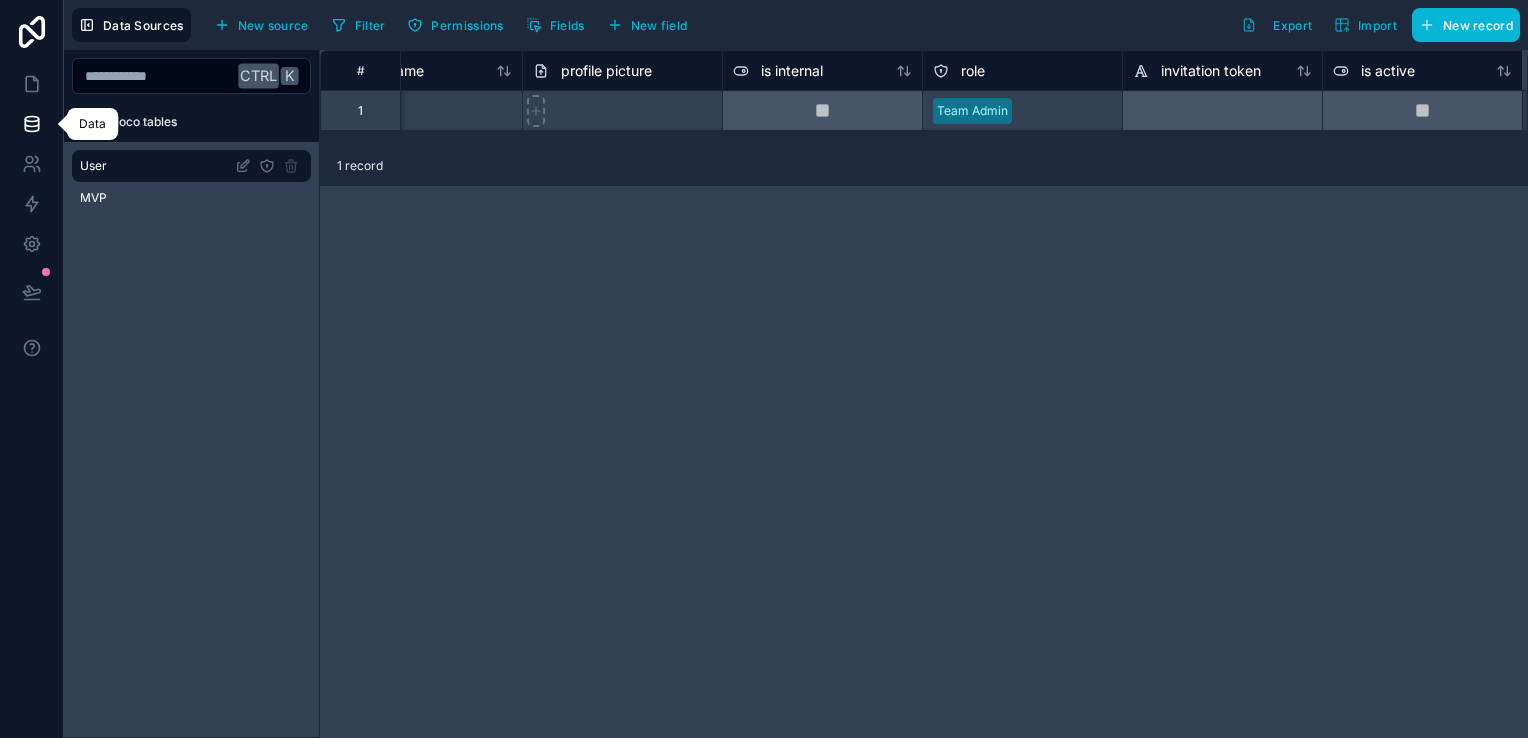 scroll, scrollTop: 0, scrollLeft: 0, axis: both 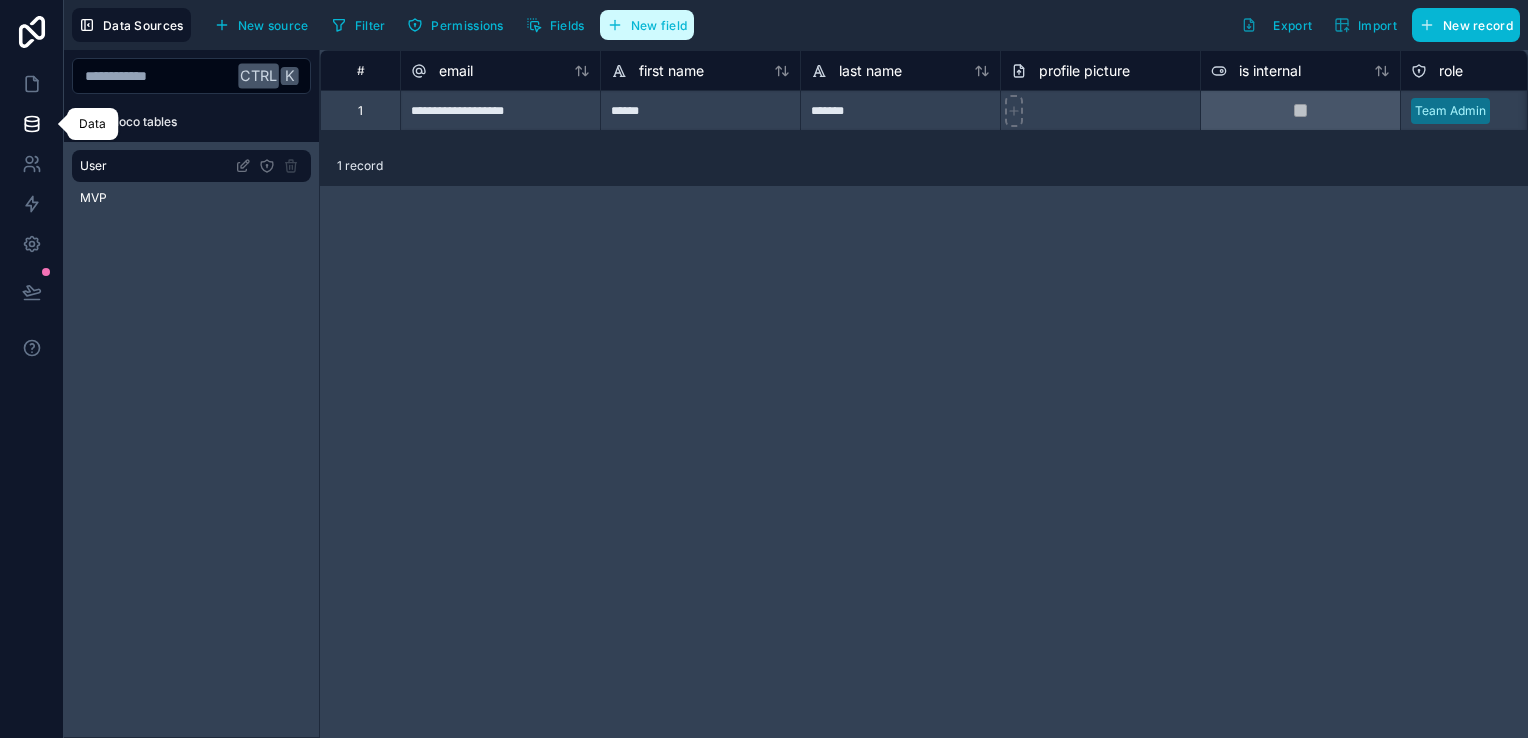 click on "New field" at bounding box center [659, 25] 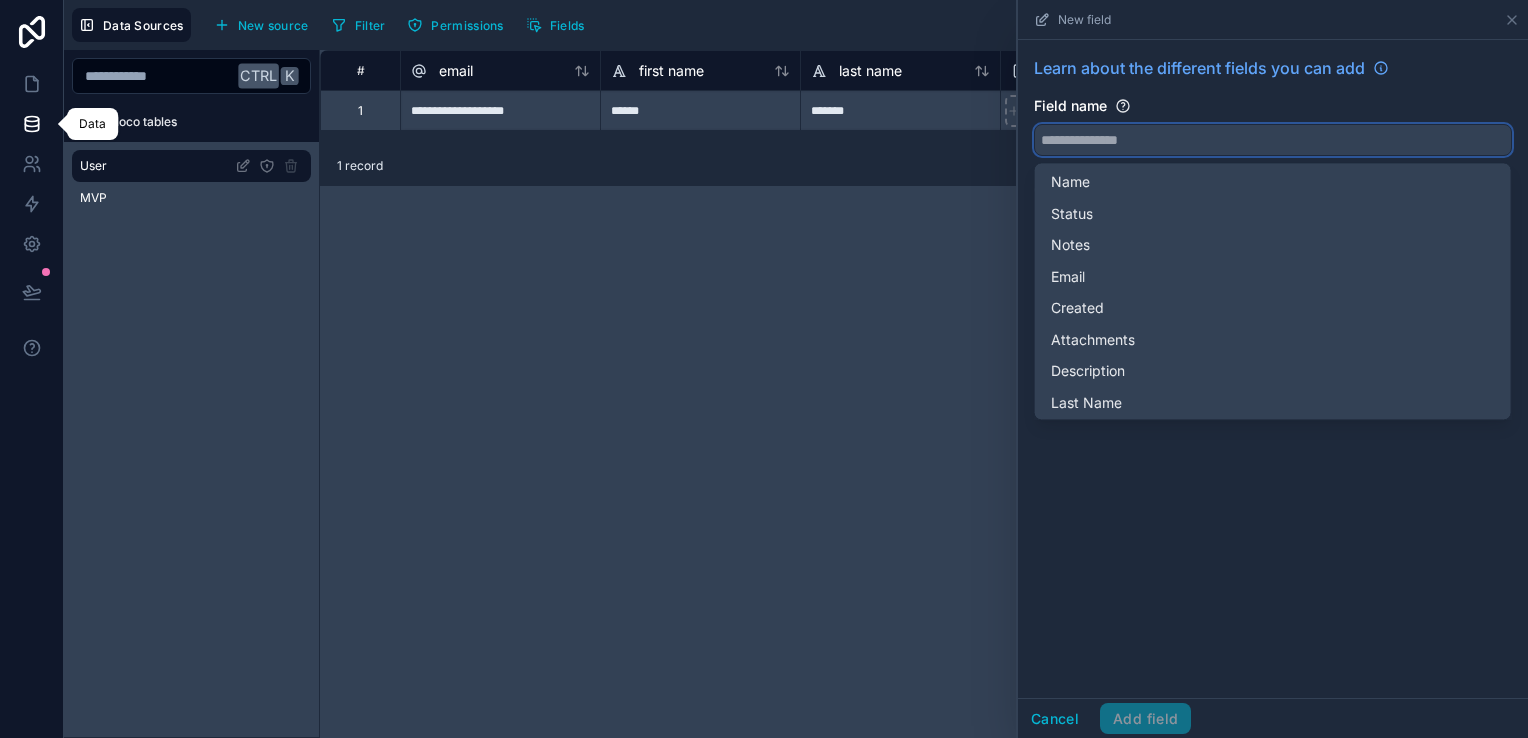 click at bounding box center (1273, 140) 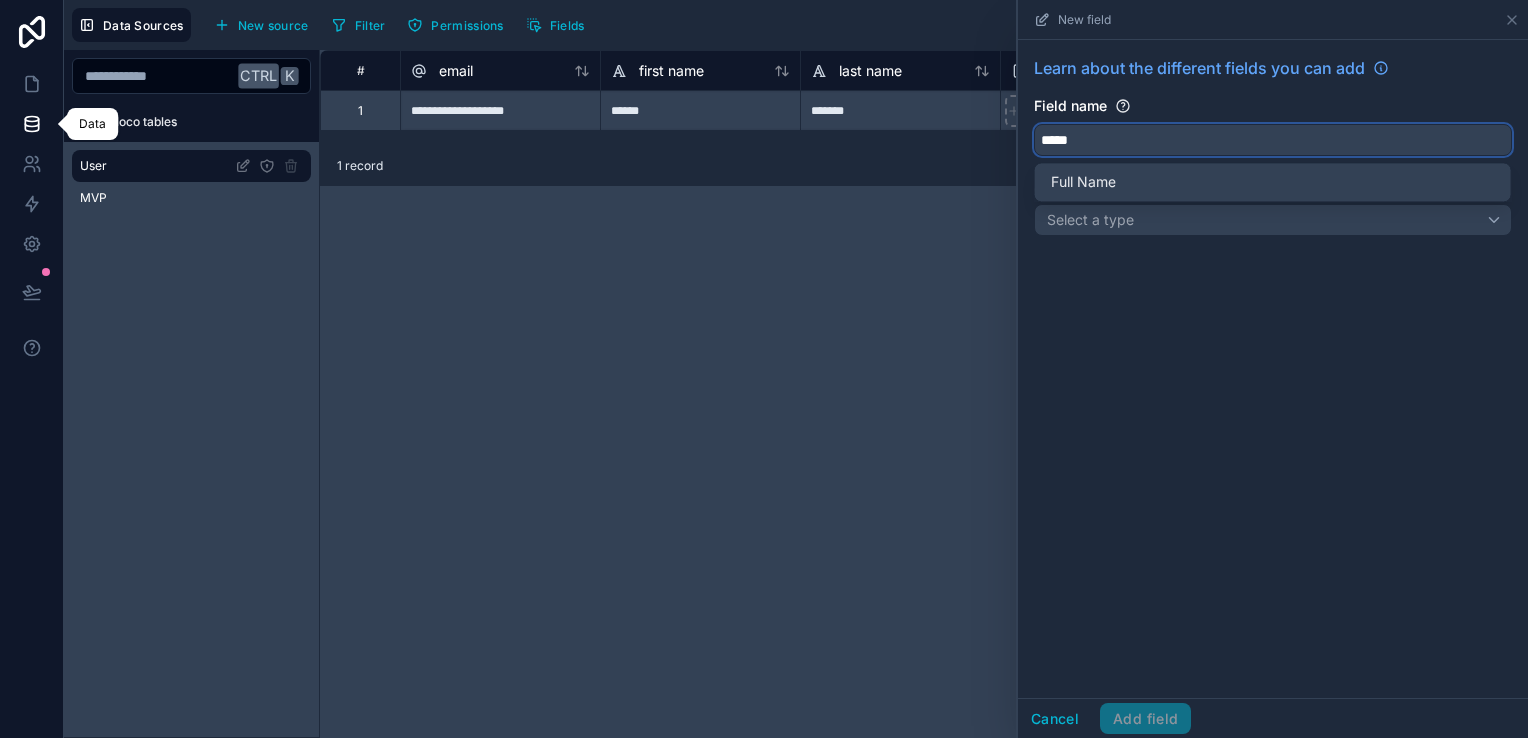 click on "****" at bounding box center [1273, 140] 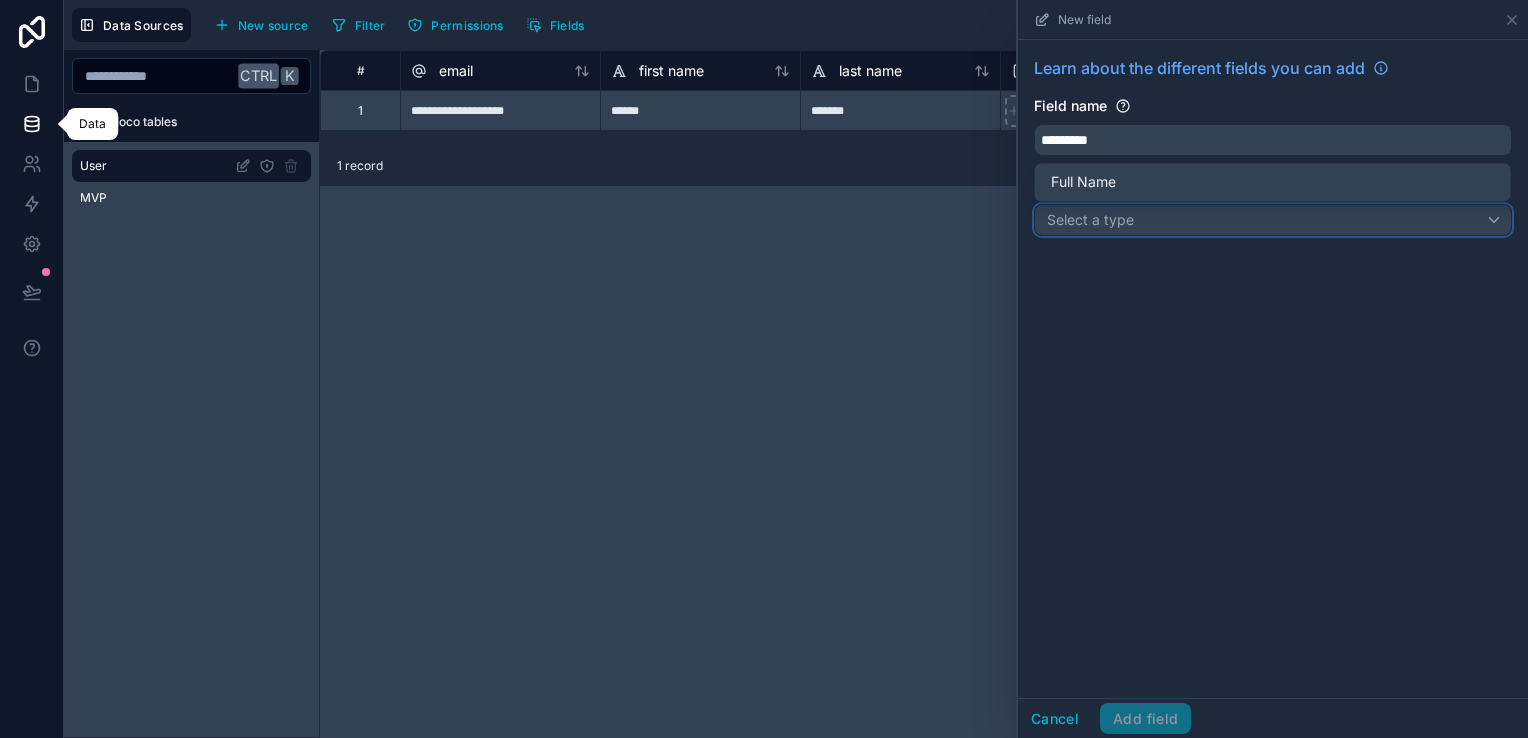 click on "Select a type" at bounding box center [1090, 219] 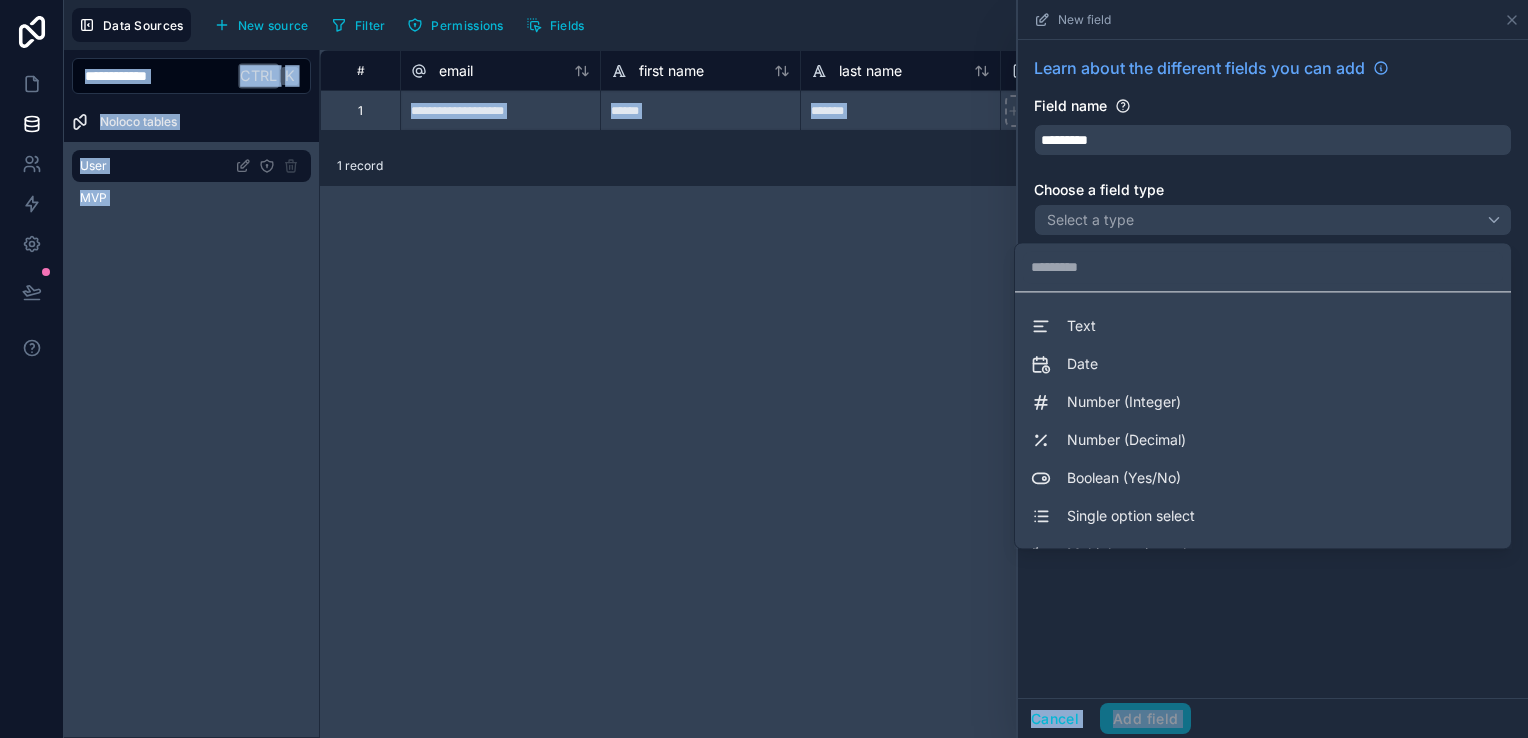 drag, startPoint x: 1138, startPoint y: 134, endPoint x: 920, endPoint y: 138, distance: 218.0367 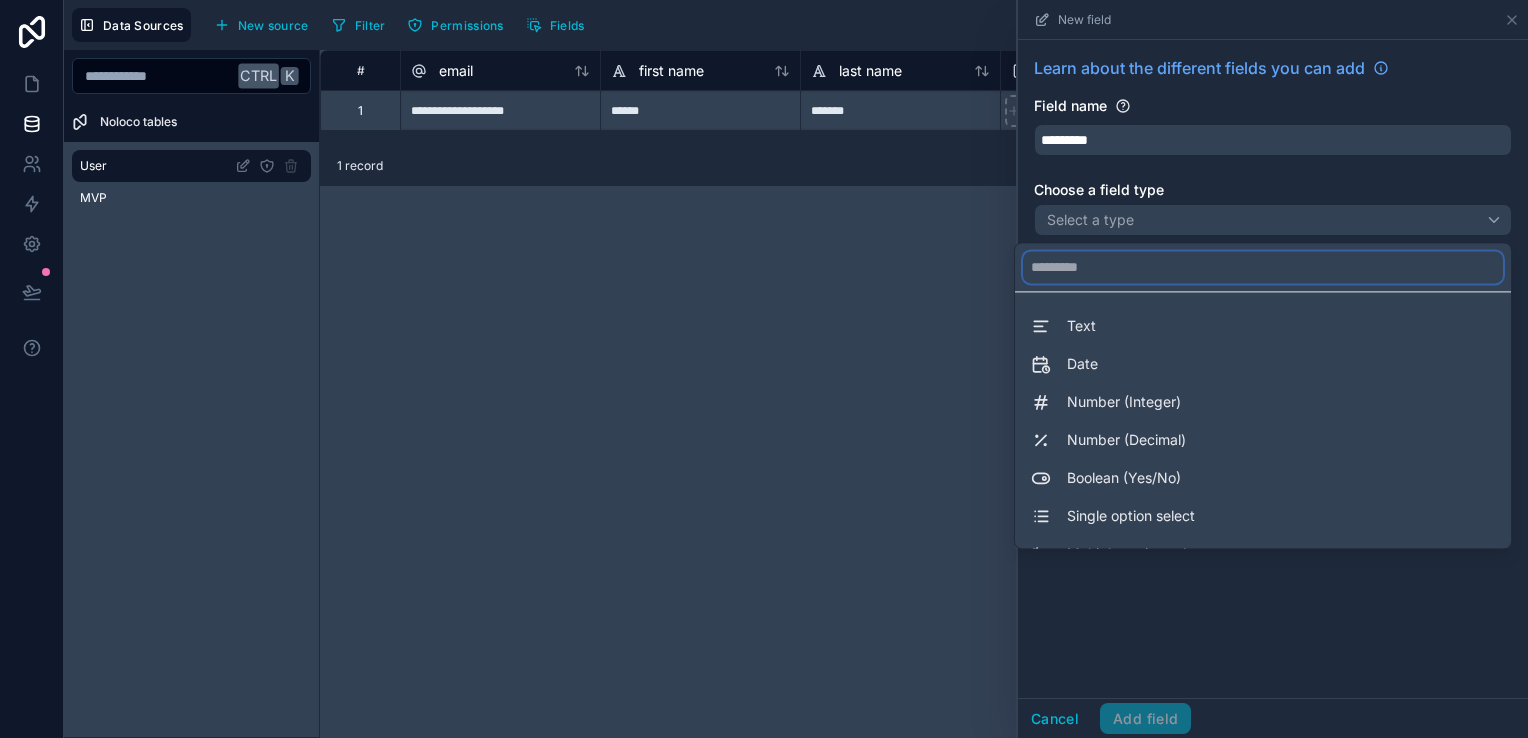 drag, startPoint x: 920, startPoint y: 138, endPoint x: 1118, endPoint y: 262, distance: 233.62363 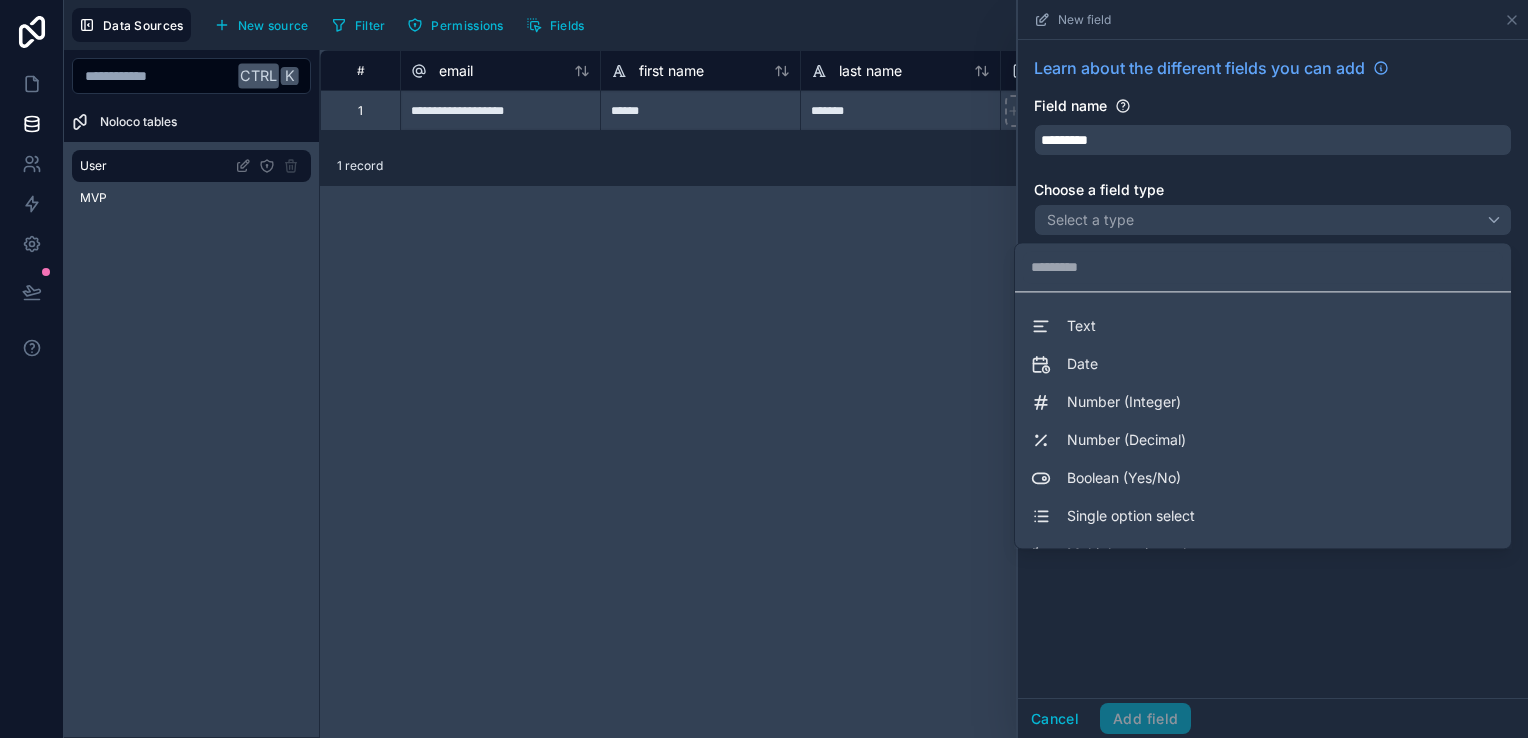 click at bounding box center [1273, 369] 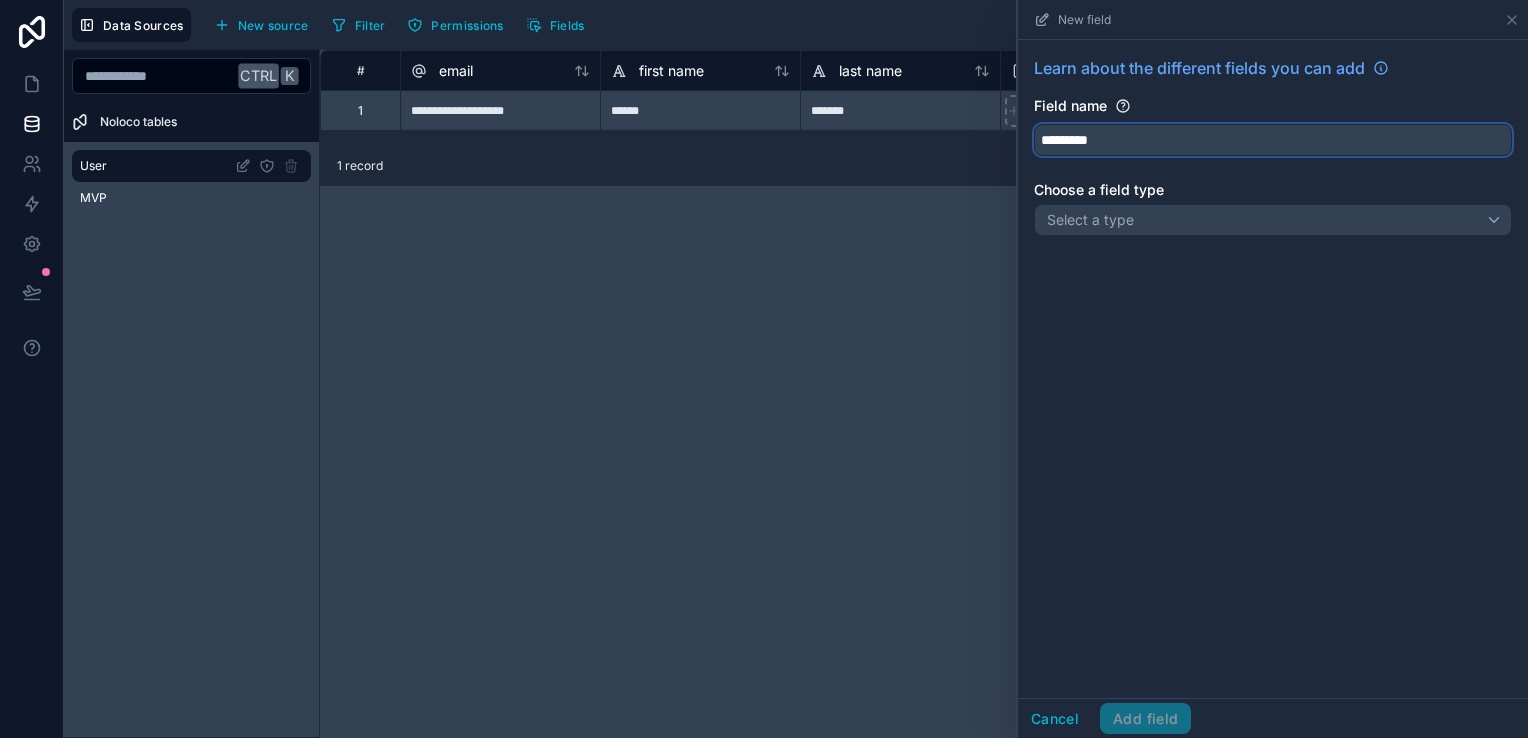 click on "*********" at bounding box center [1273, 140] 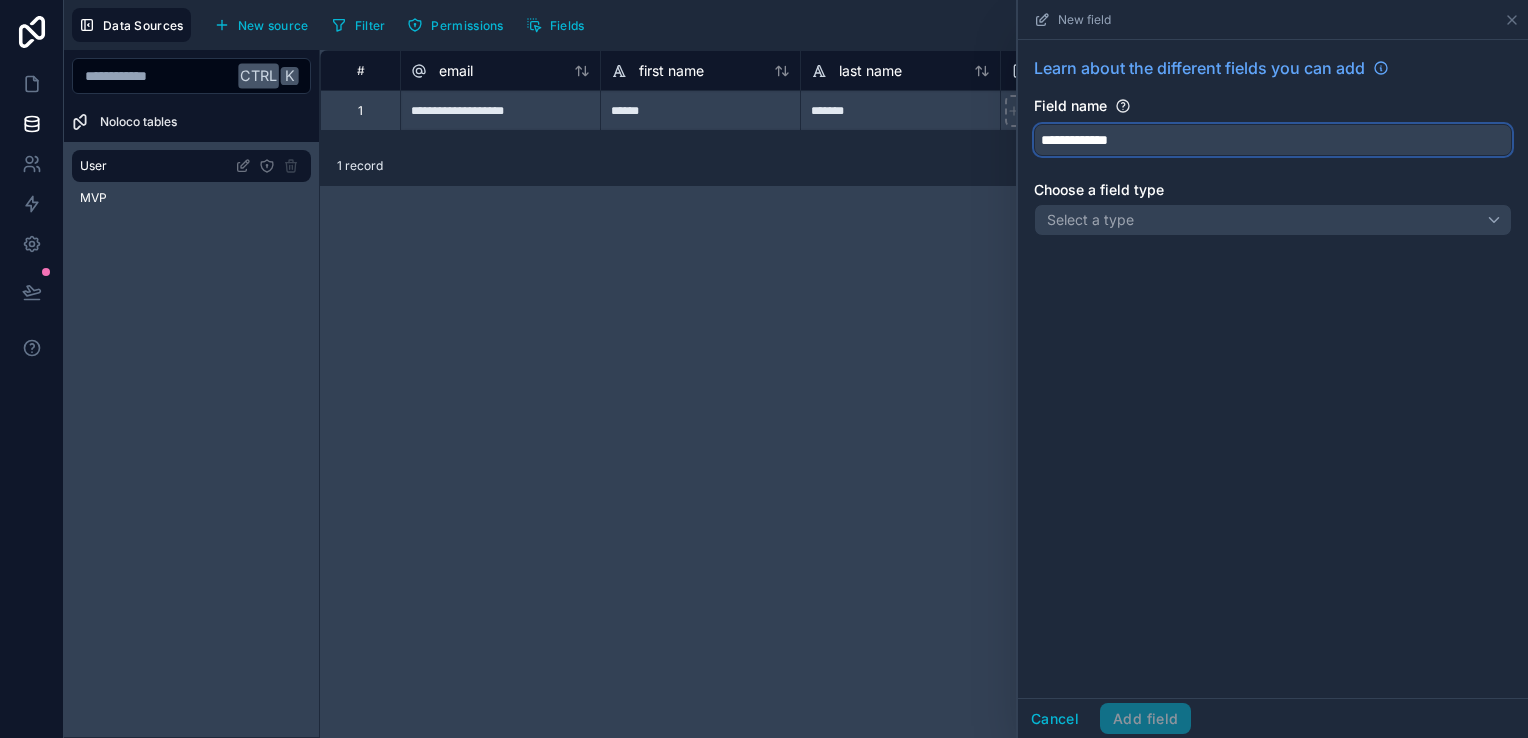 type on "**********" 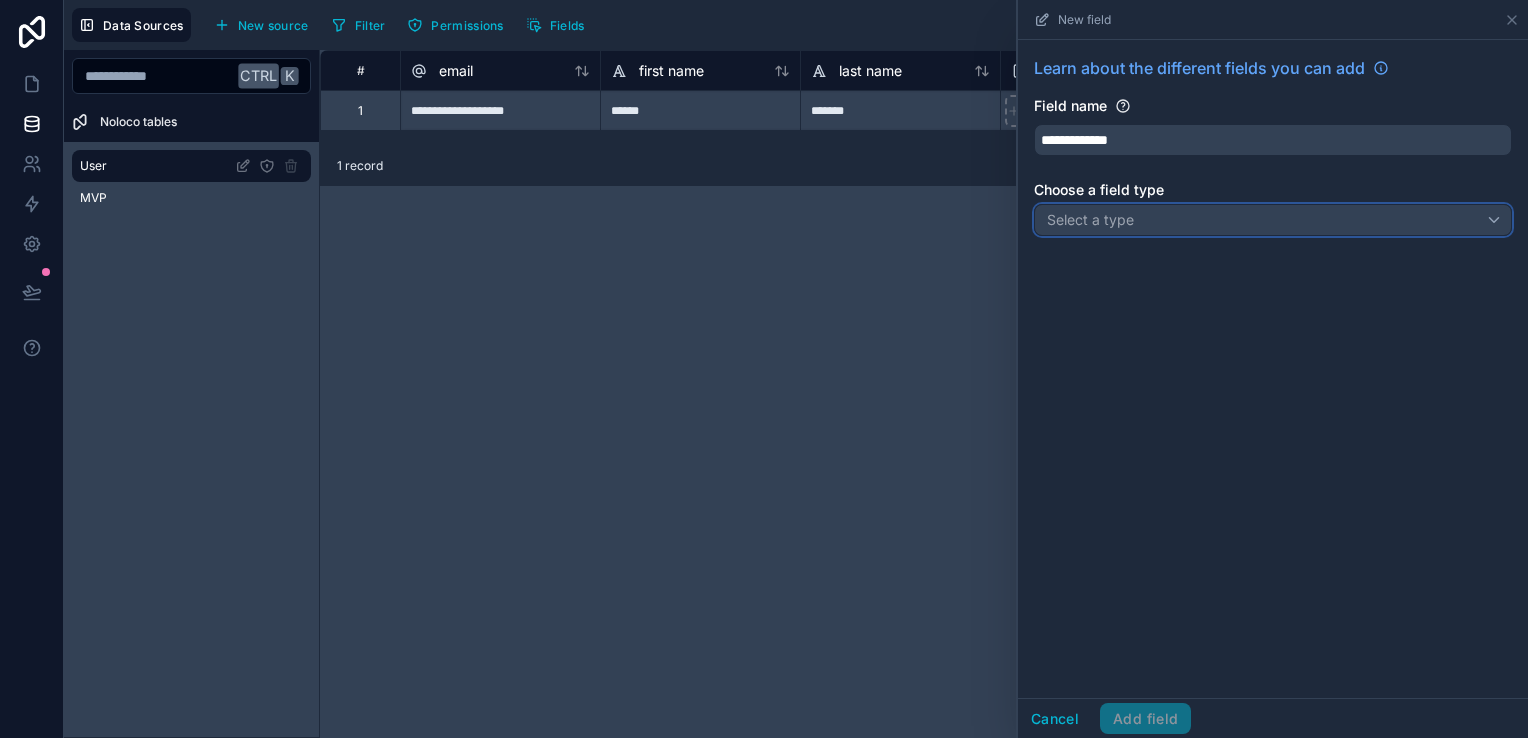 click on "Select a type" at bounding box center (1090, 219) 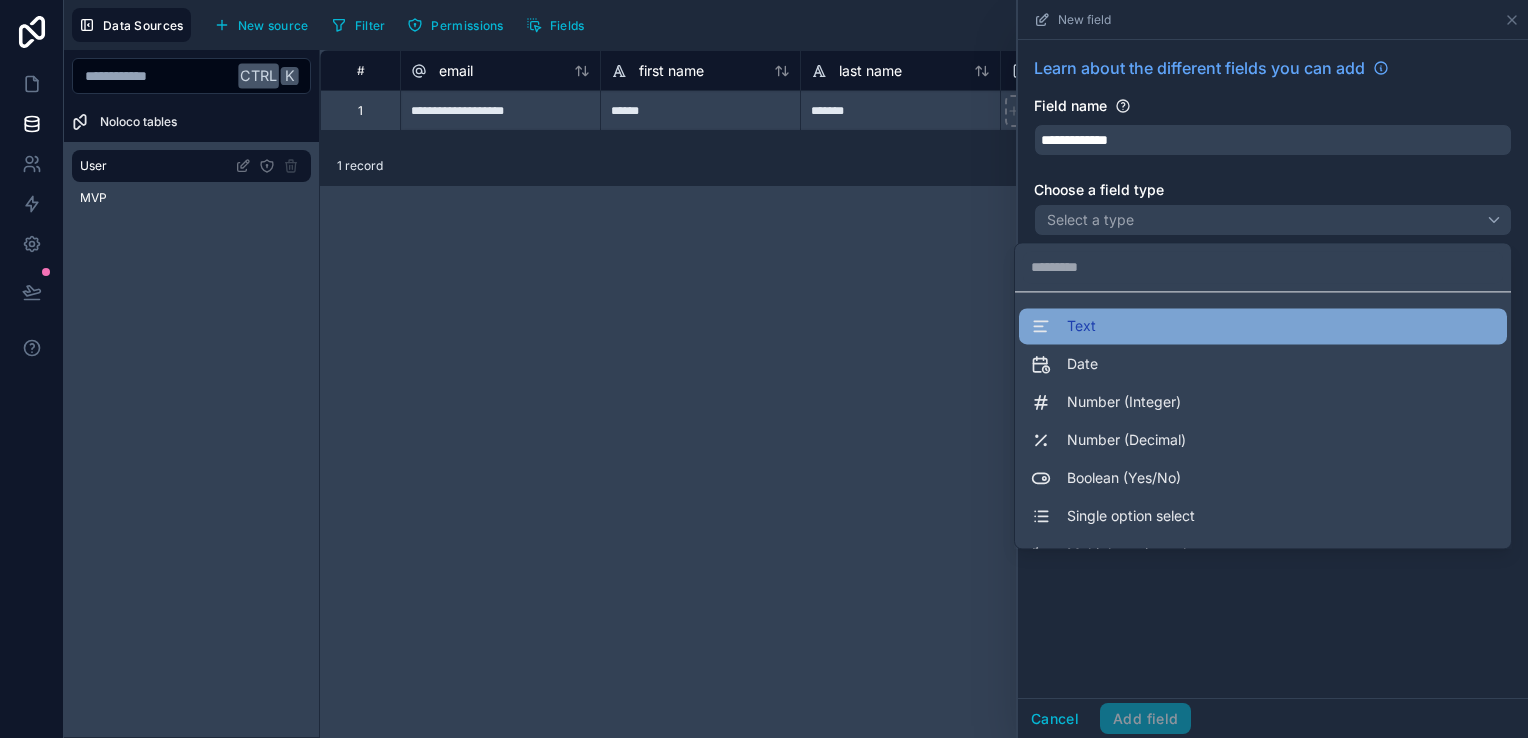 click on "Text" at bounding box center [1263, 326] 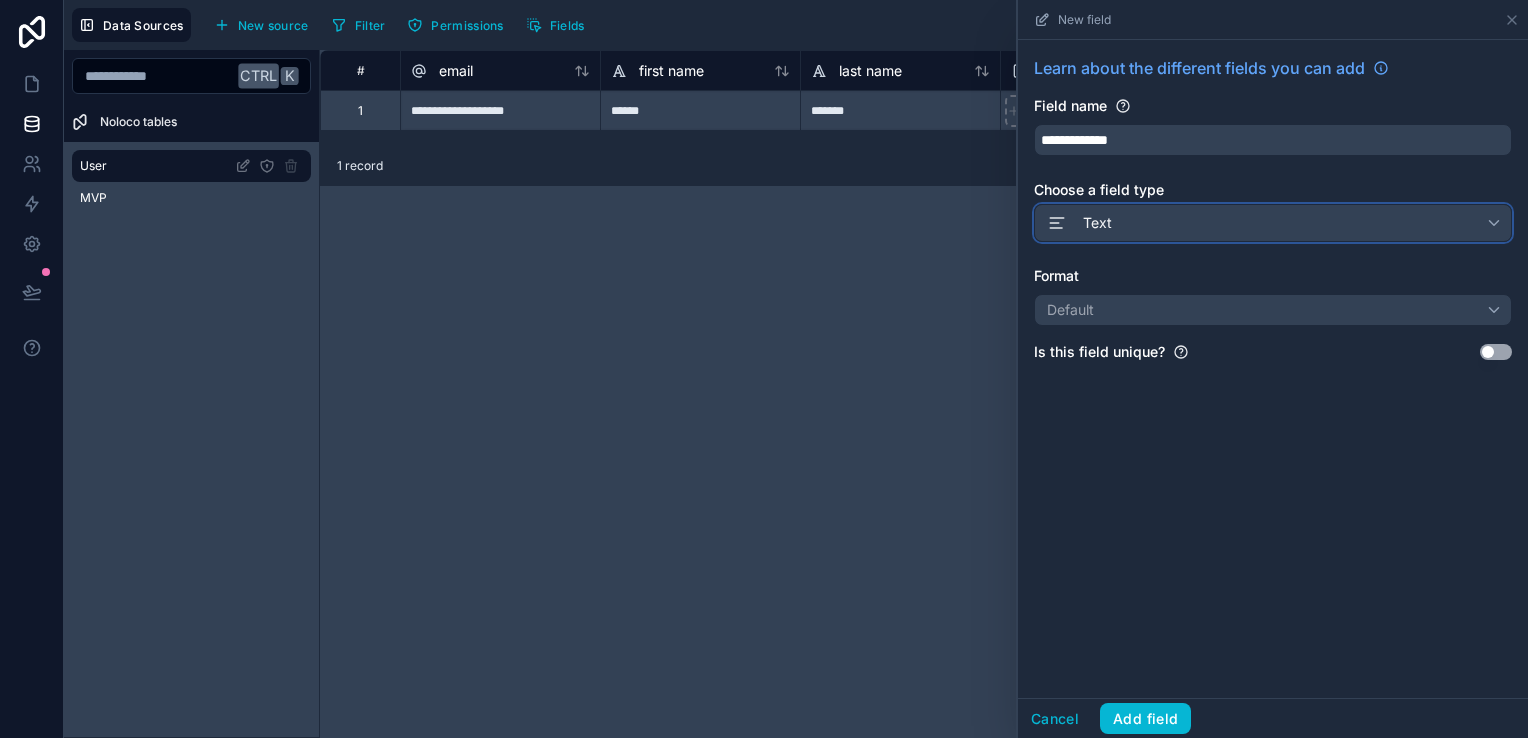 click on "Text" at bounding box center [1273, 223] 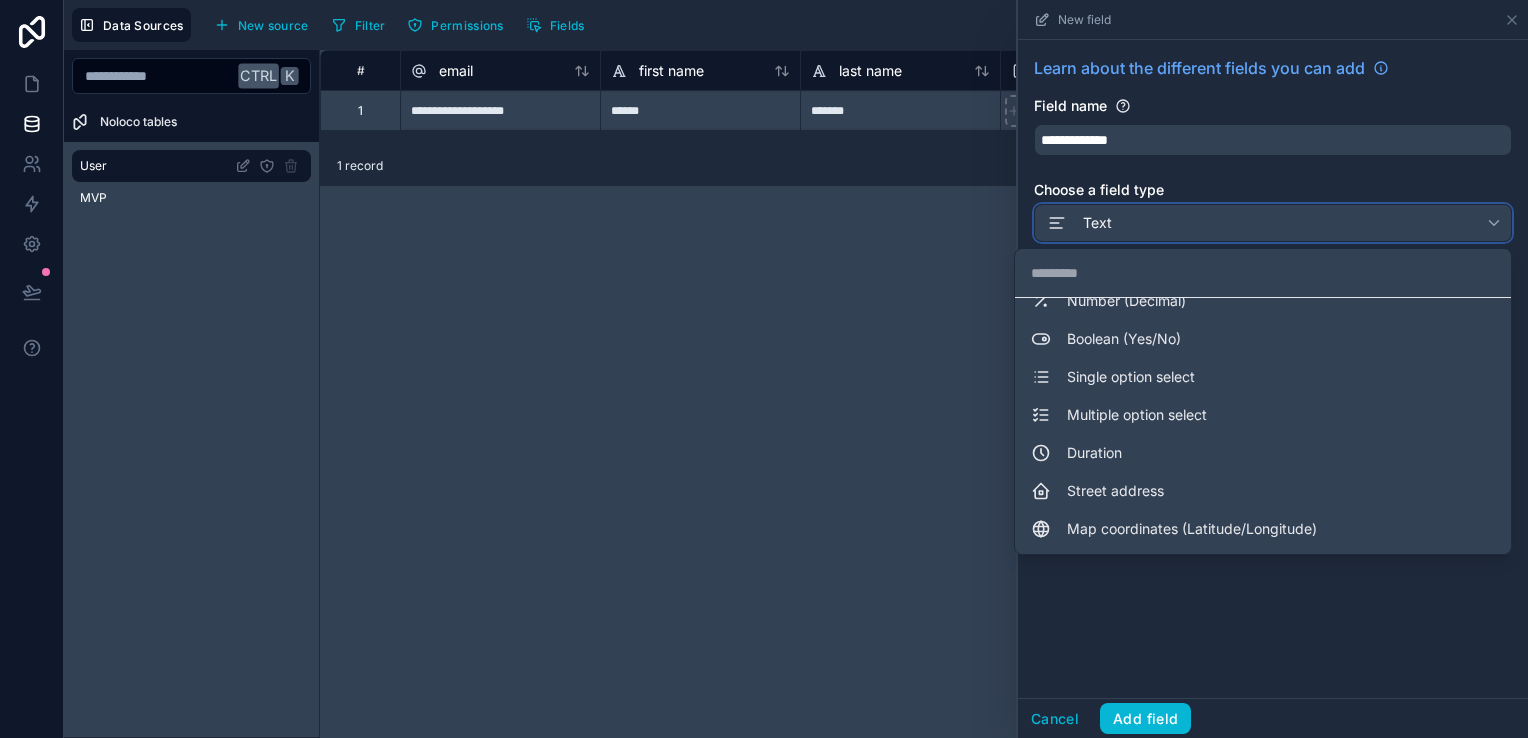 scroll, scrollTop: 400, scrollLeft: 0, axis: vertical 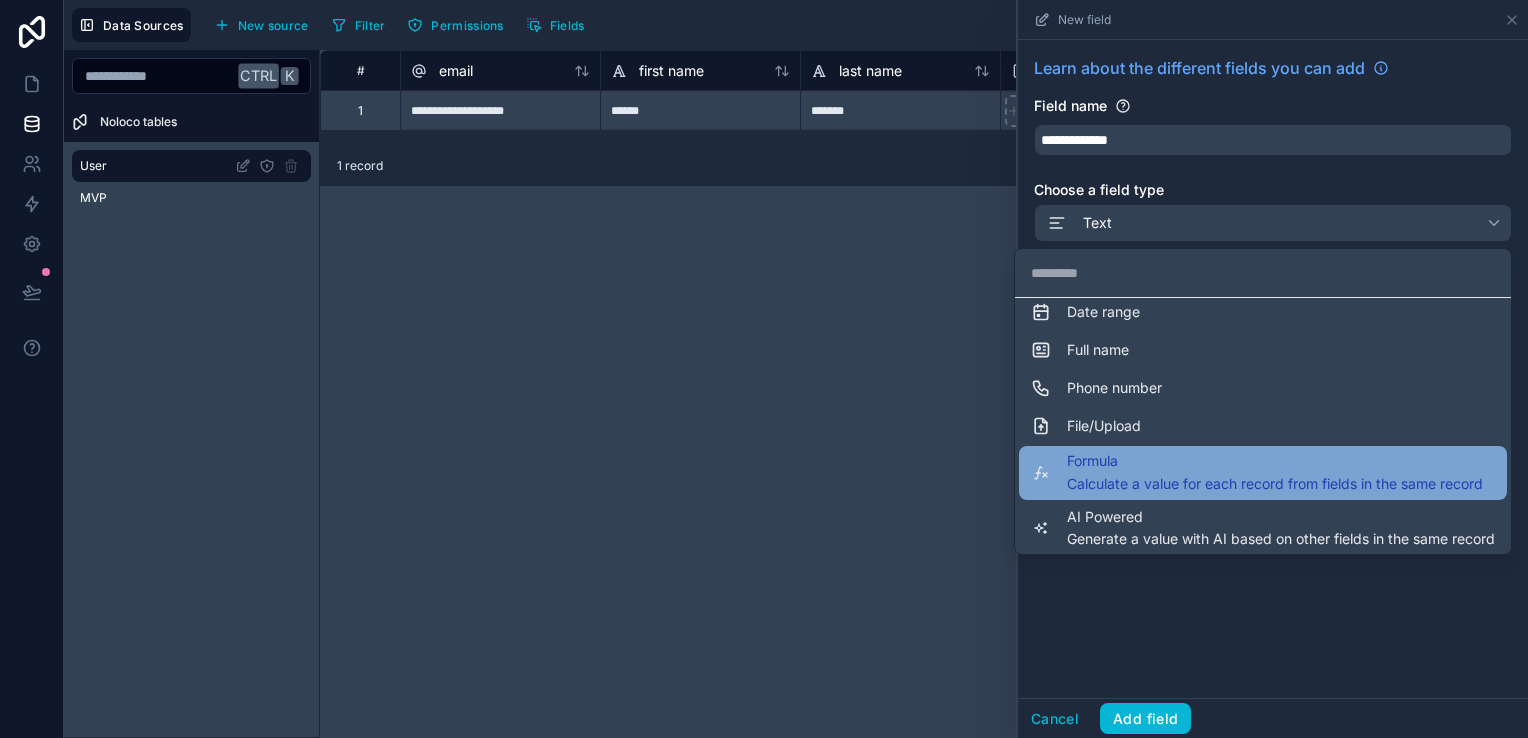 click on "Formula" at bounding box center [1275, 461] 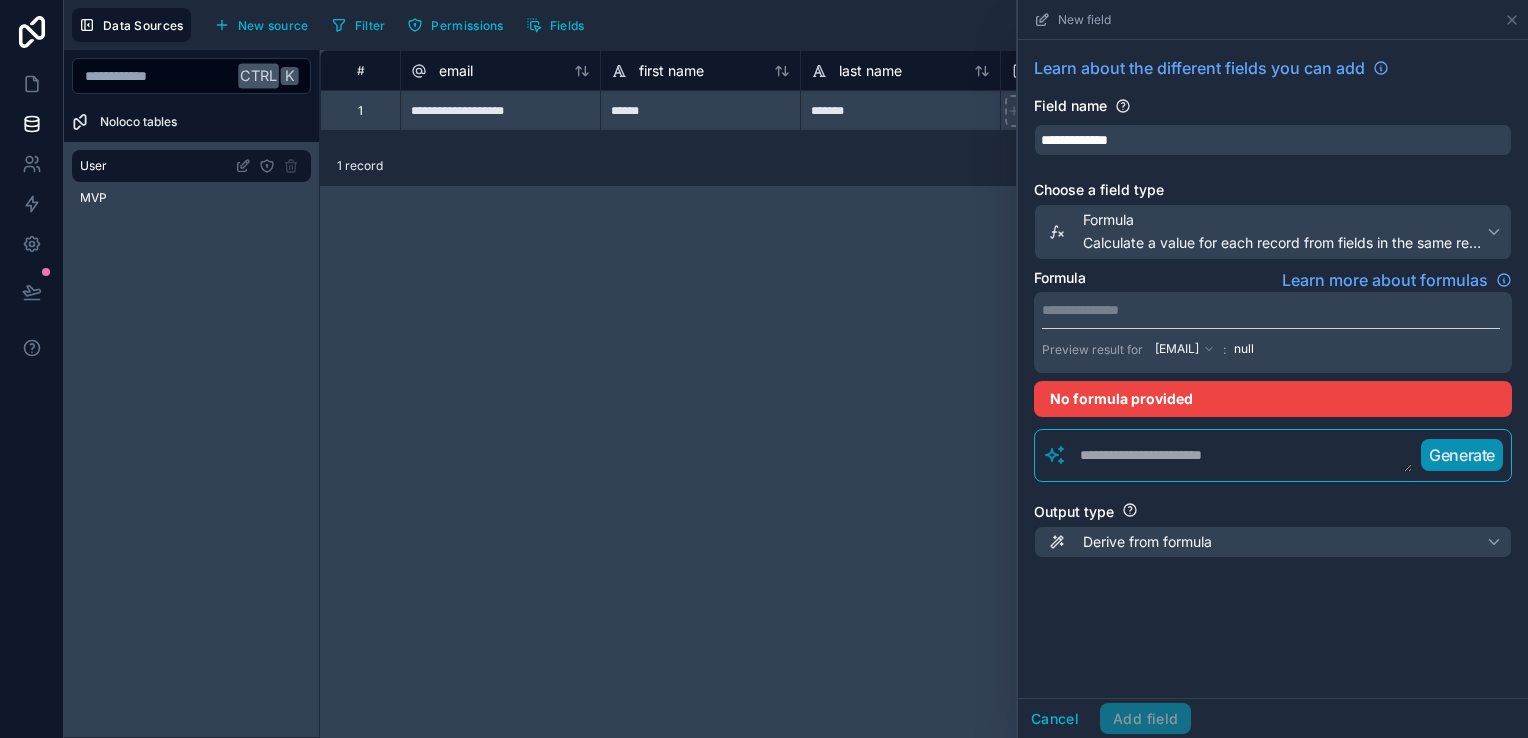 click on "**********" at bounding box center [1271, 310] 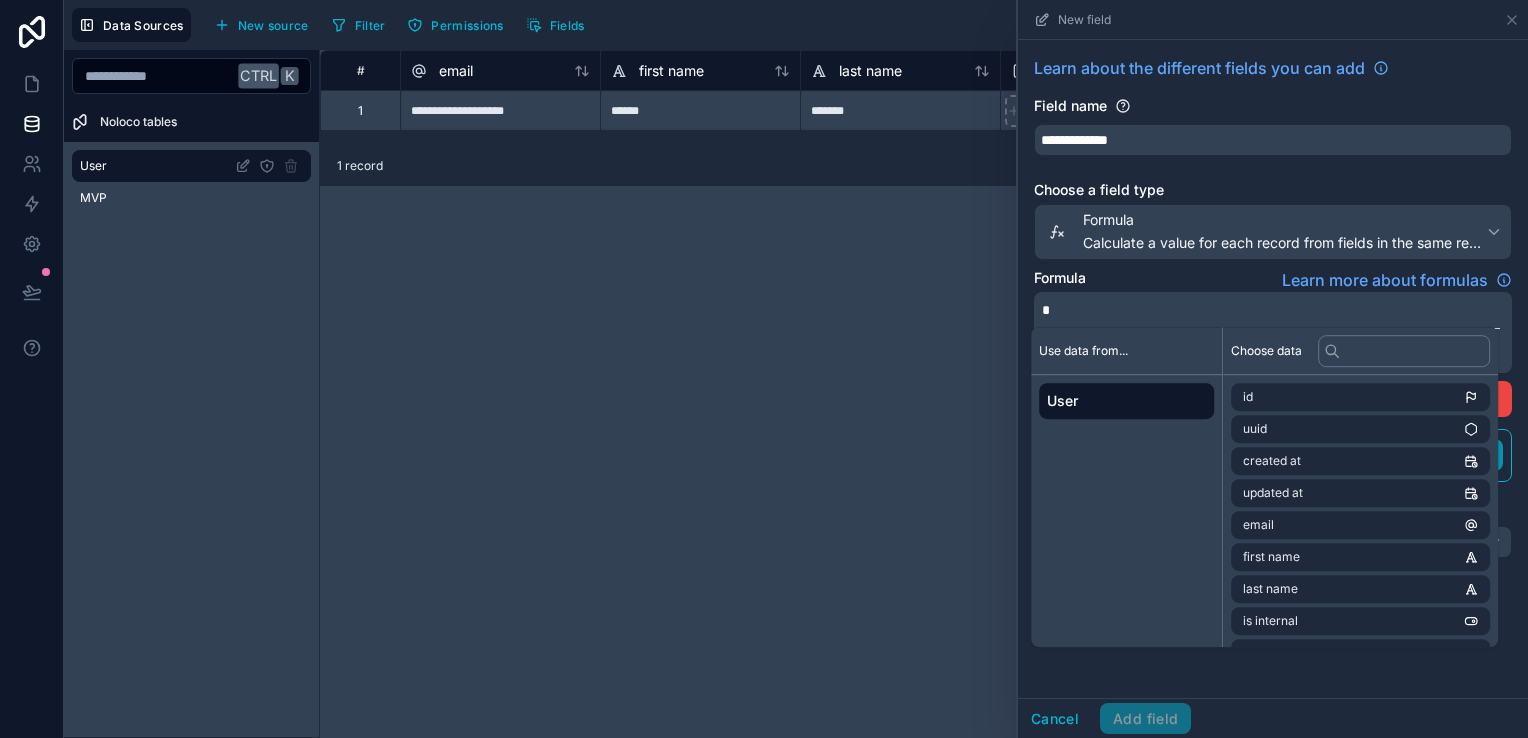 type 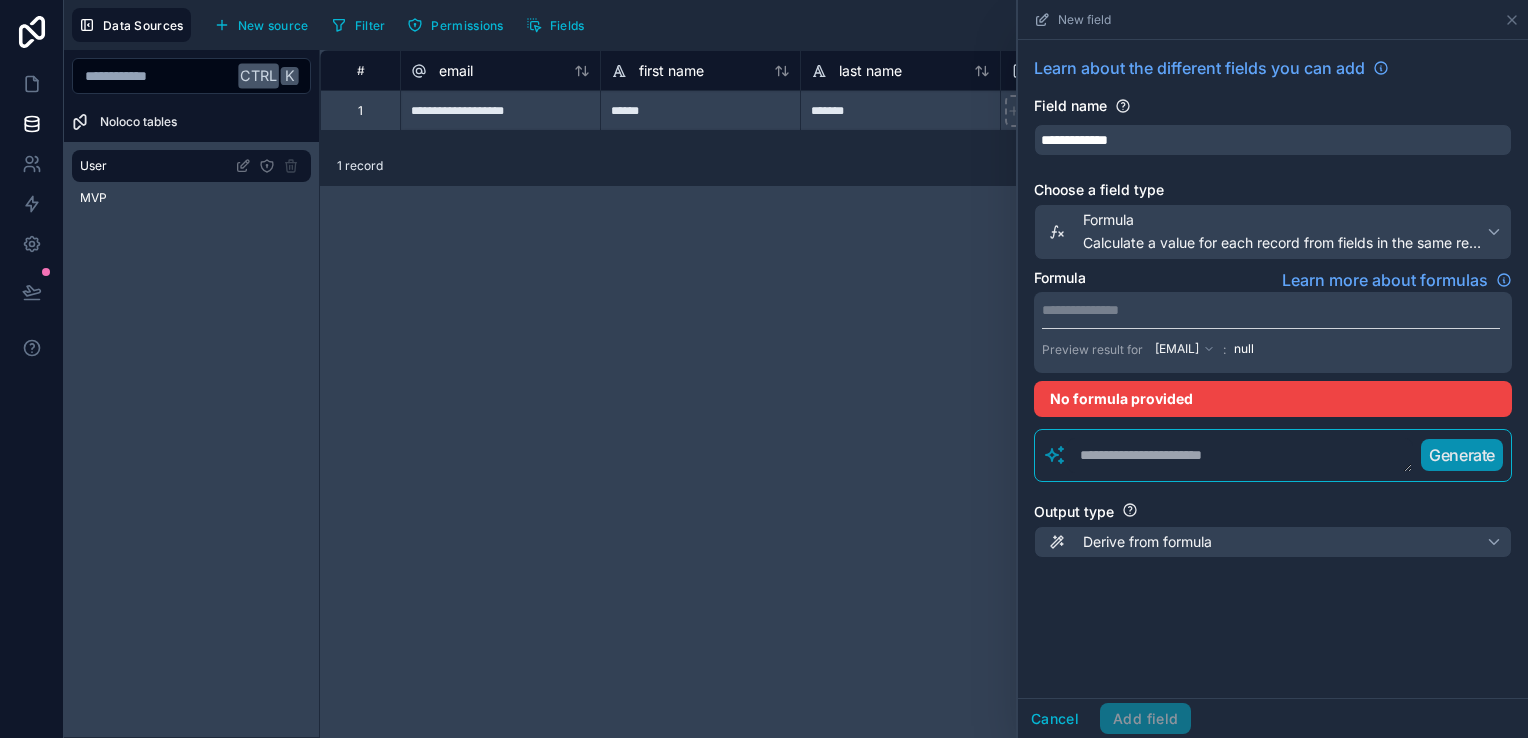 click on "Cancel Add field" at bounding box center (1273, 718) 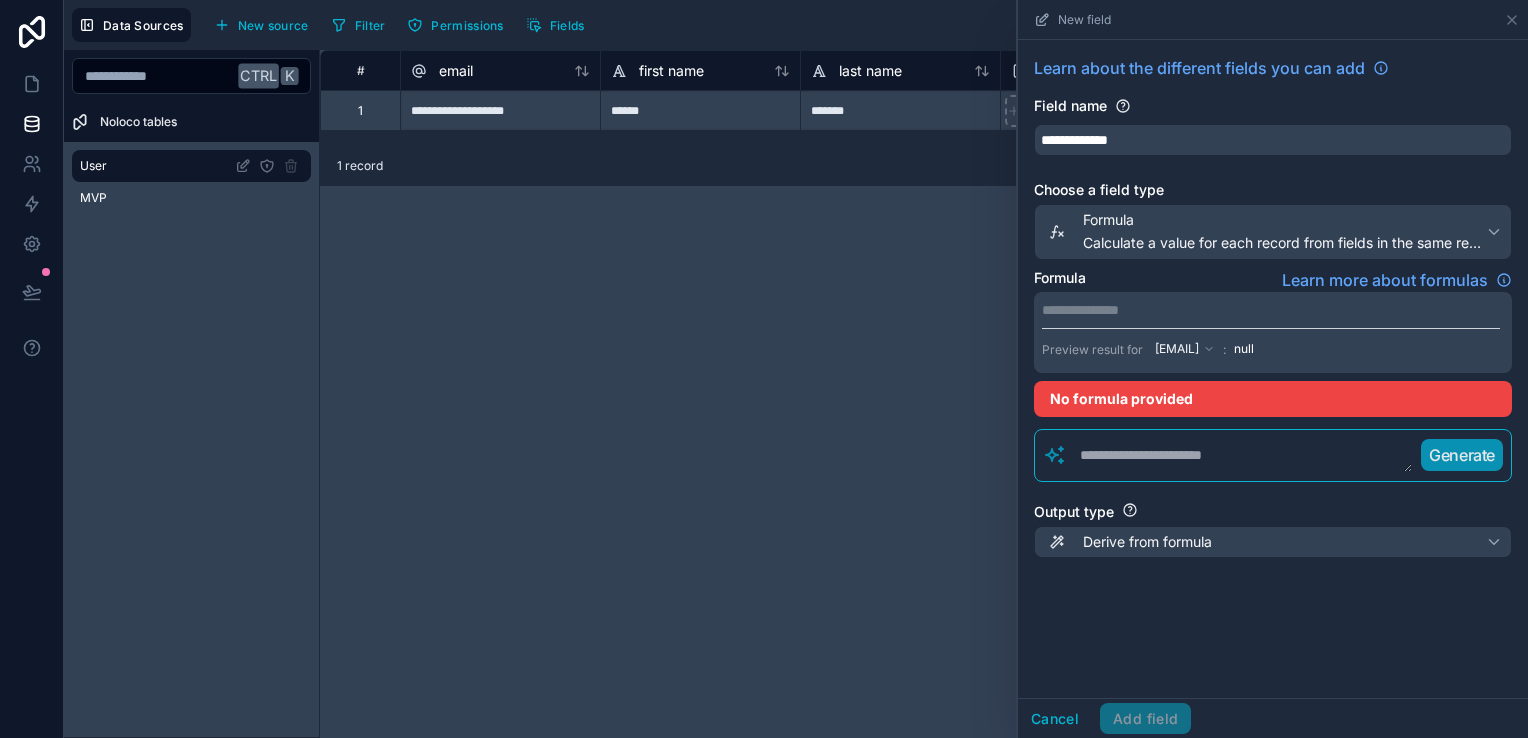 click at bounding box center (1240, 456) 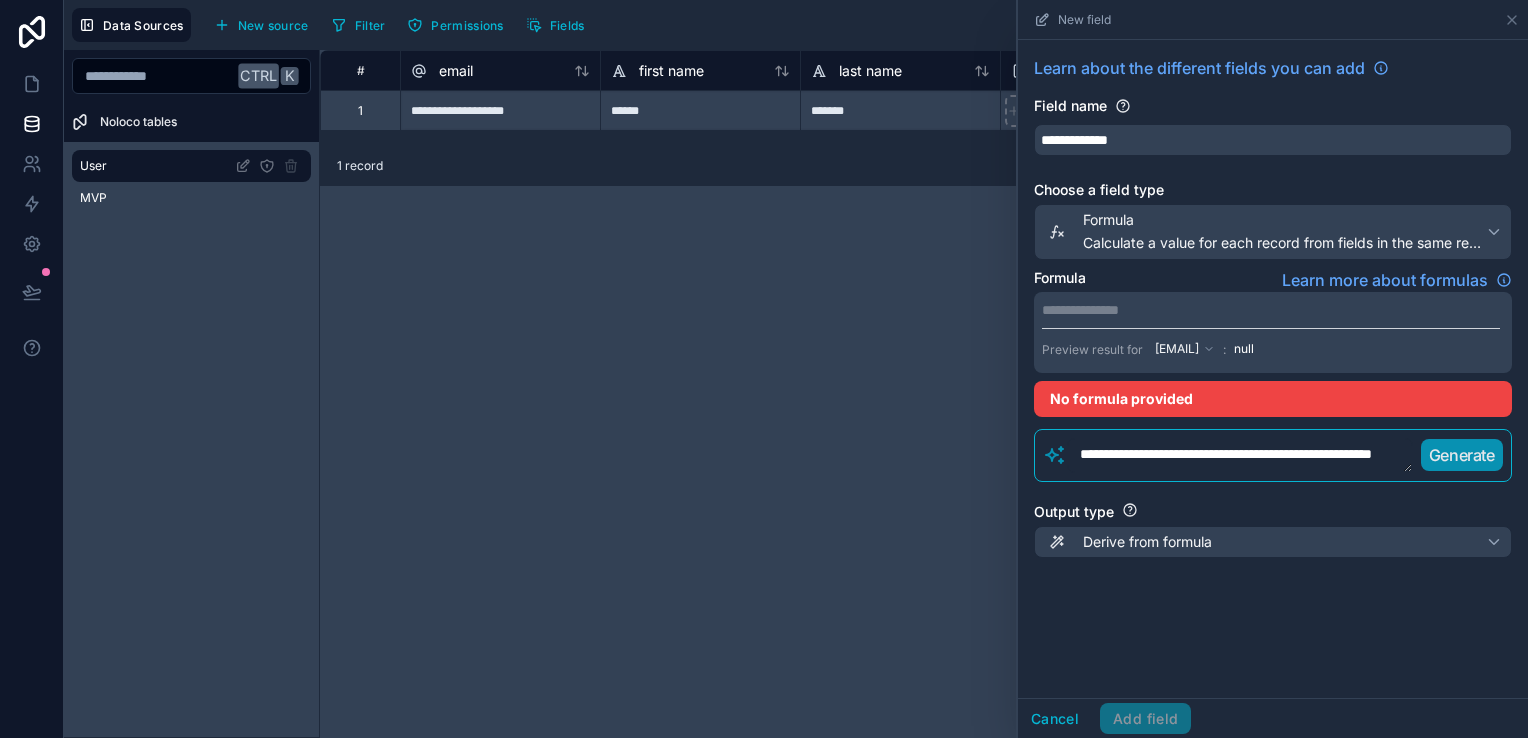 scroll, scrollTop: 0, scrollLeft: 0, axis: both 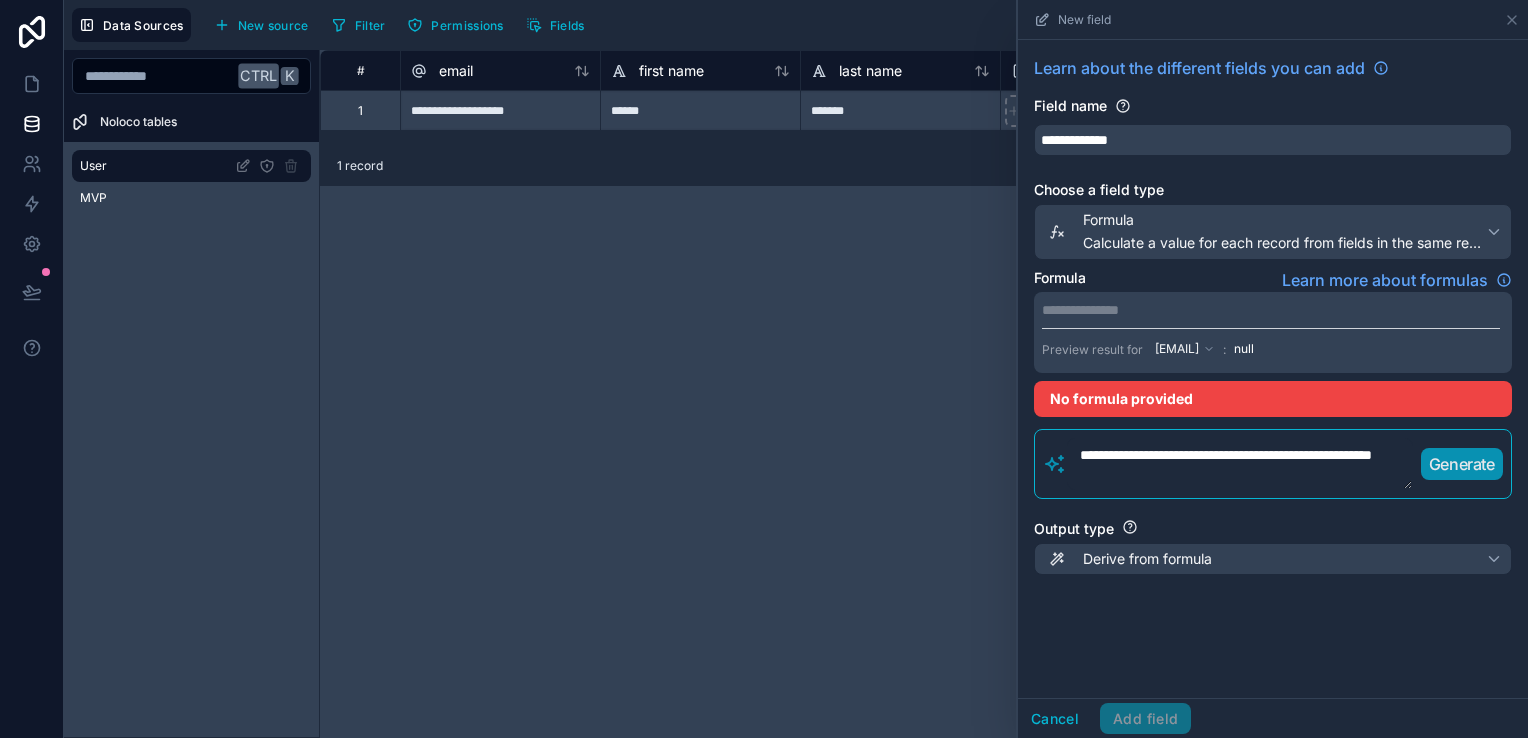 type on "**********" 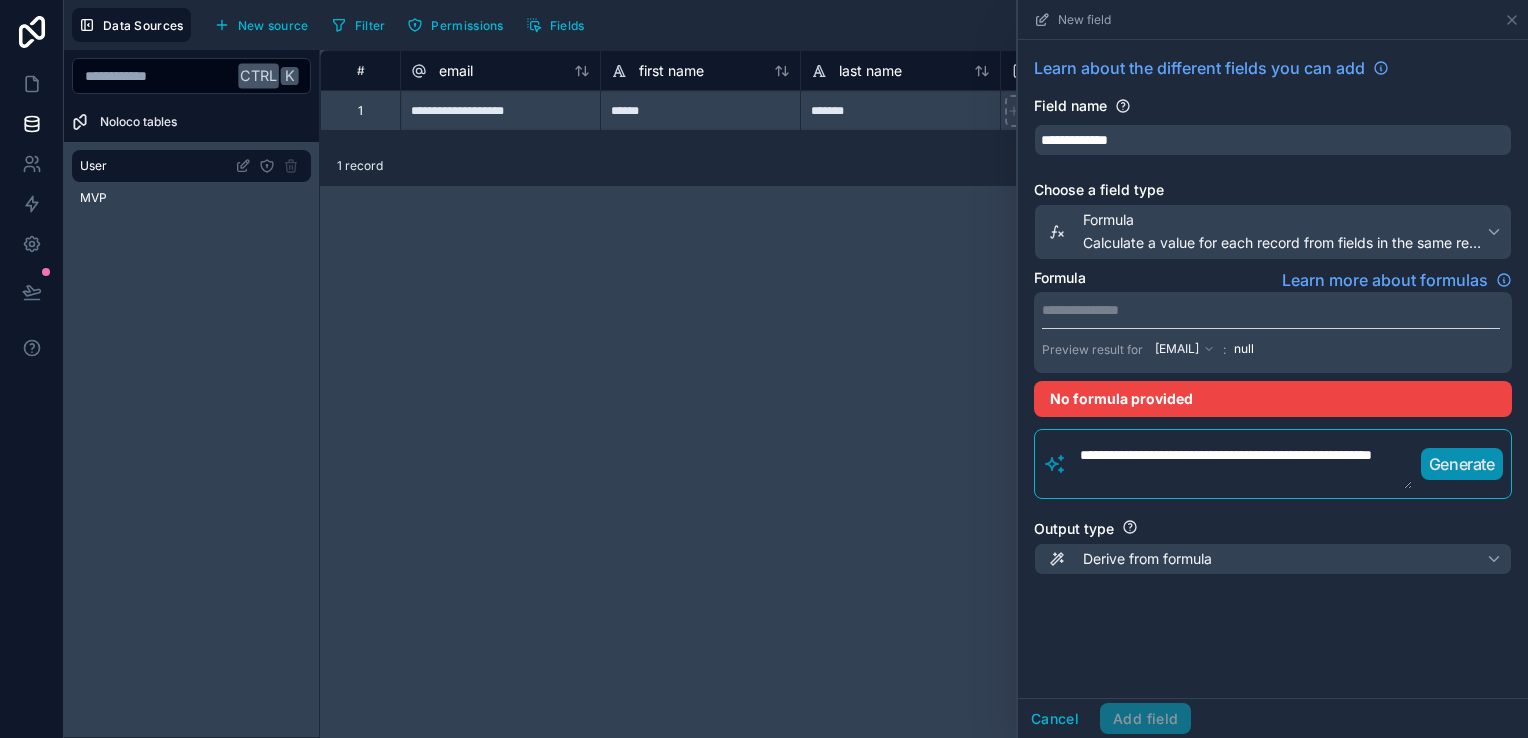 click on "Generate" at bounding box center (1462, 464) 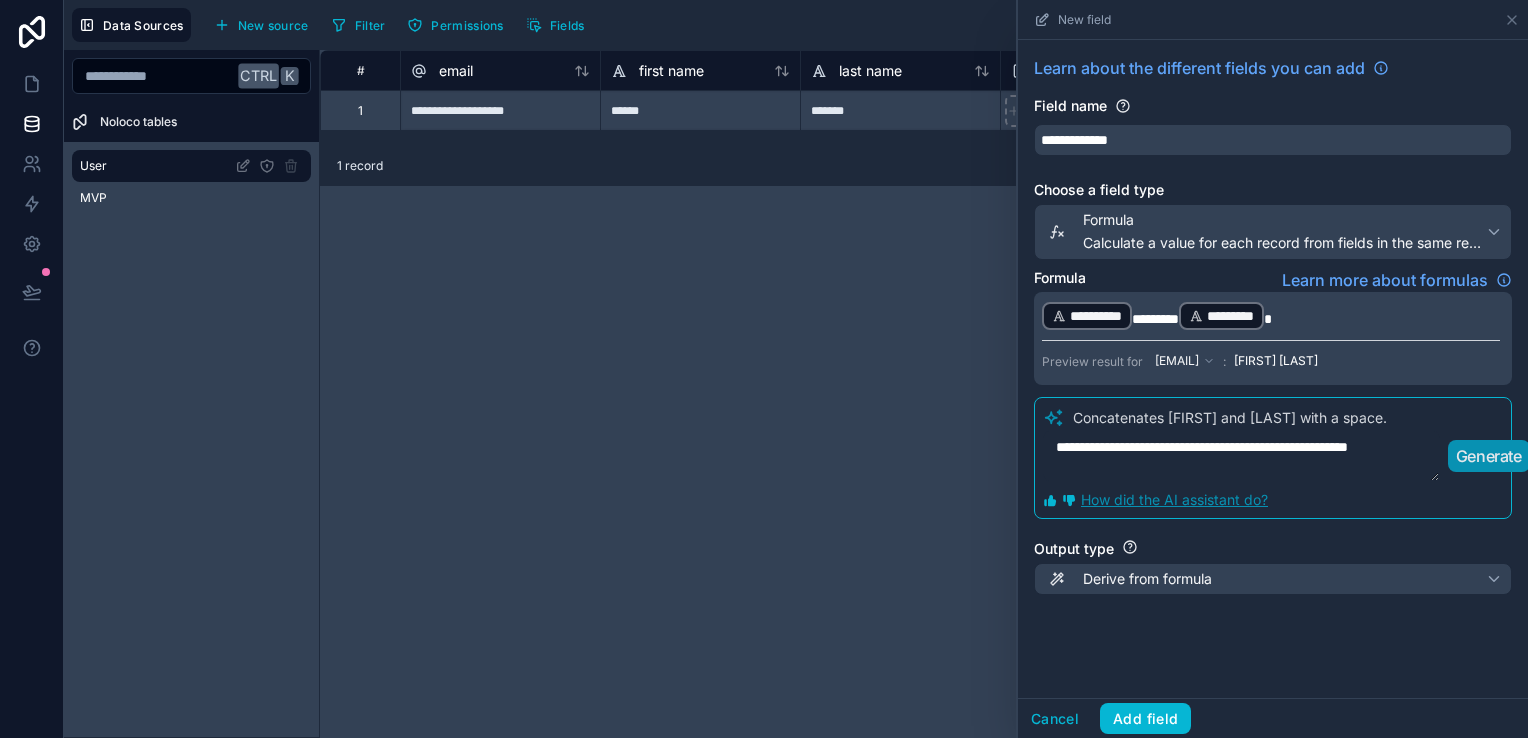 type 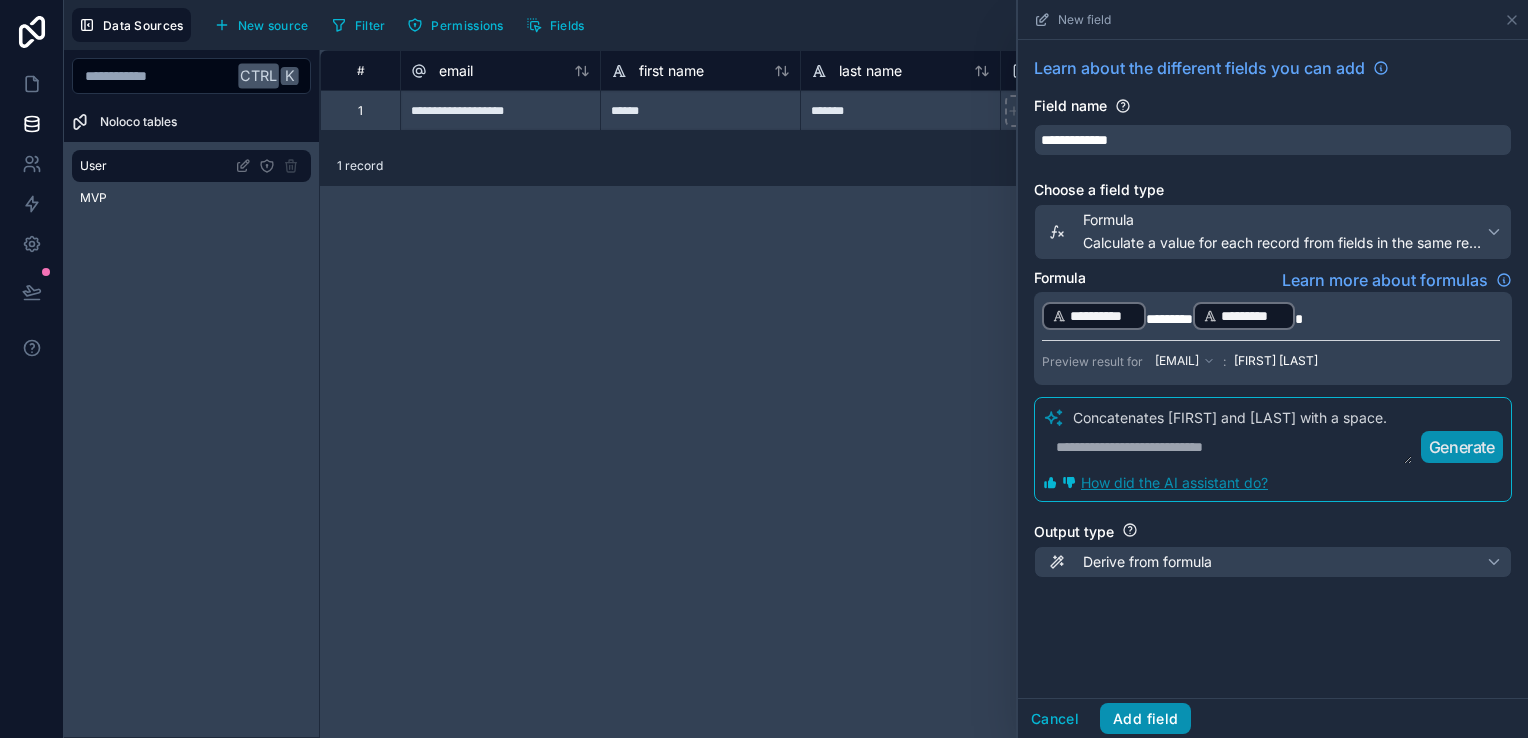 click on "Add field" at bounding box center [1145, 719] 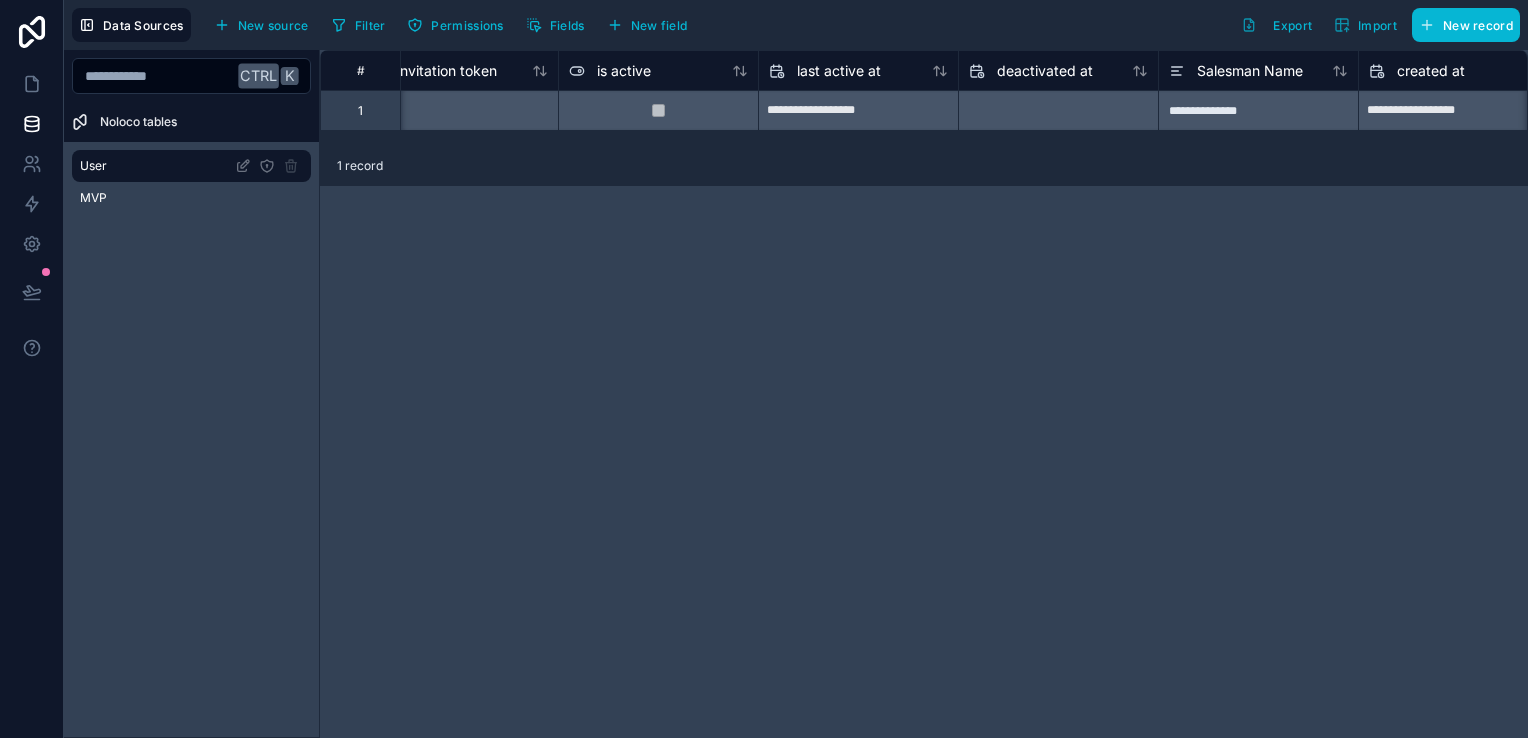 scroll, scrollTop: 0, scrollLeft: 1448, axis: horizontal 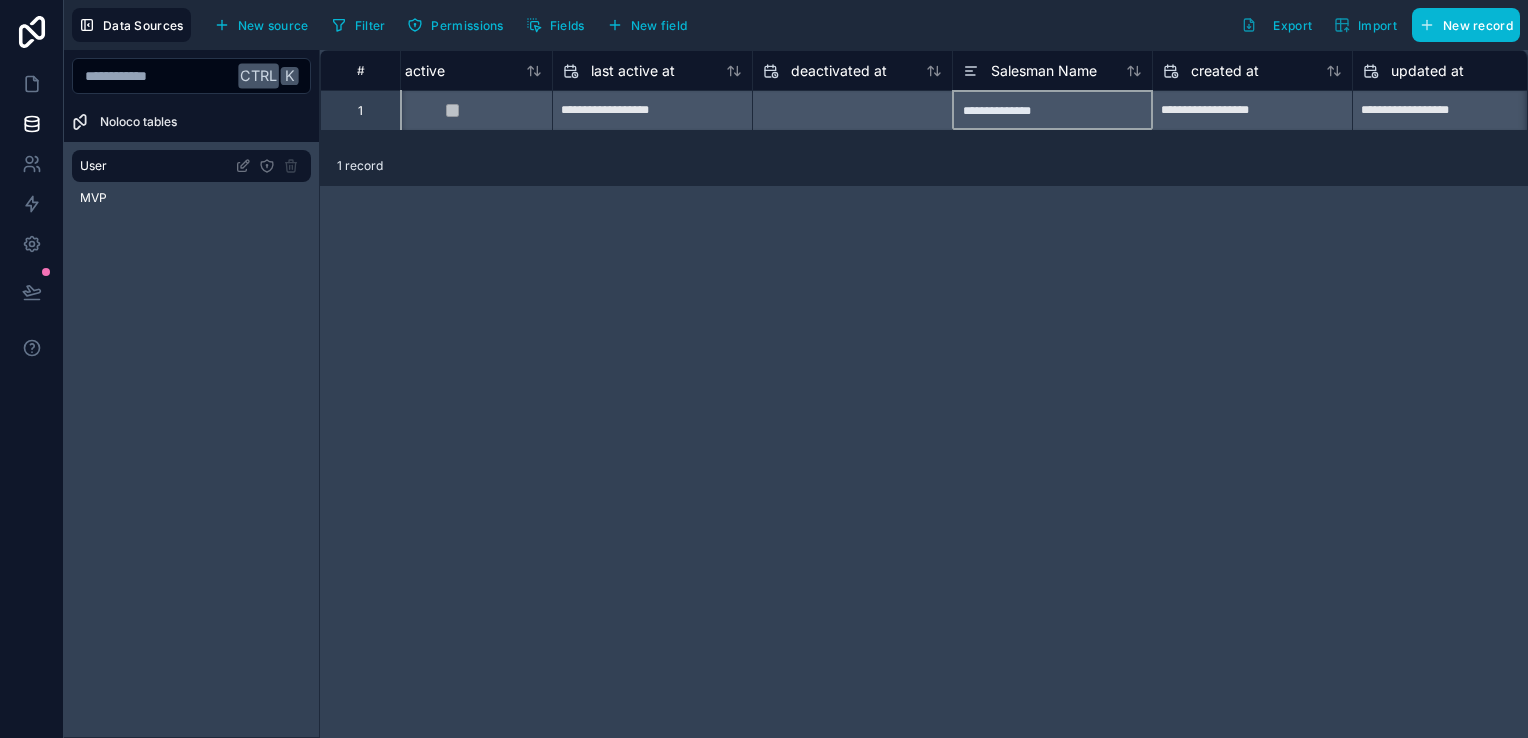 click on "Salesman Name" at bounding box center (1052, 70) 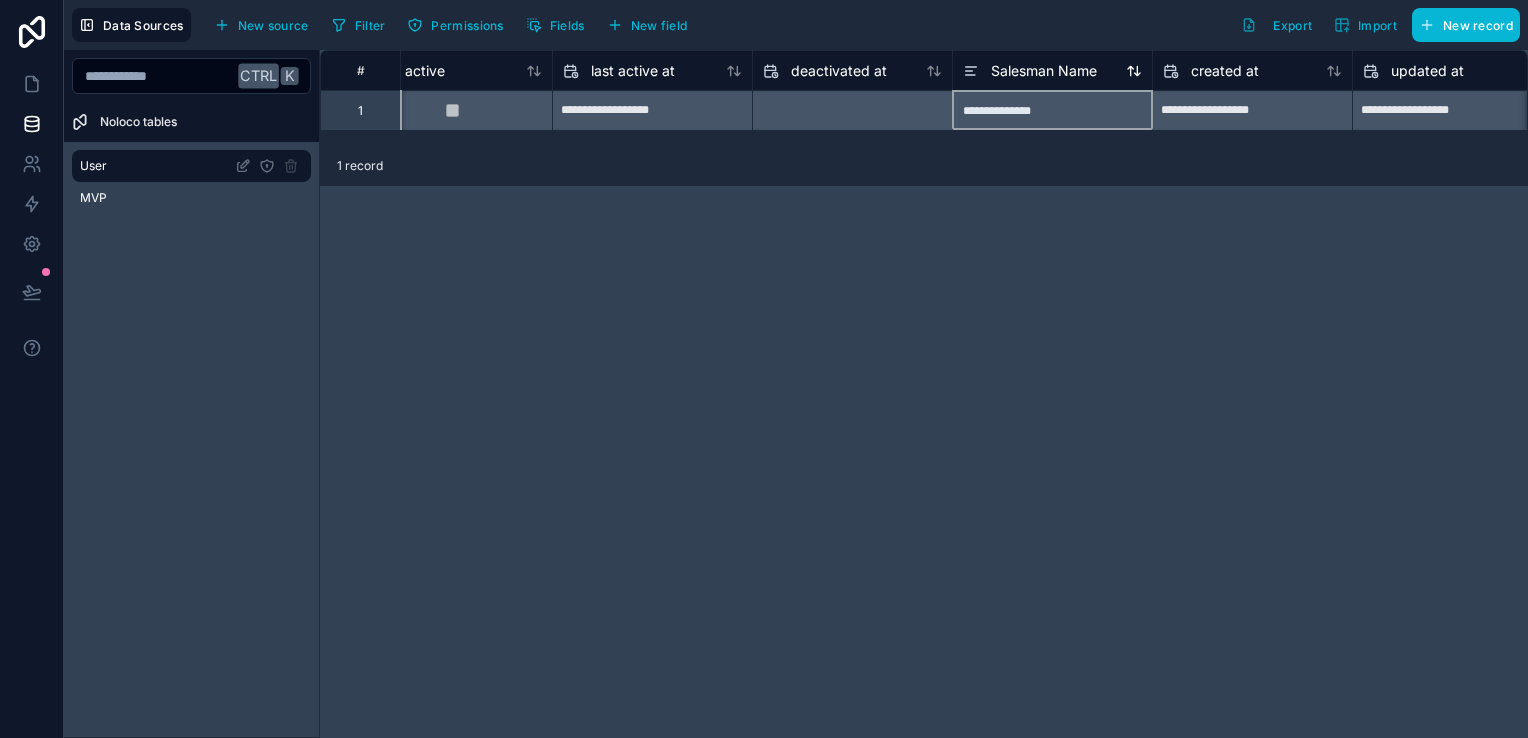click on "Salesman Name" at bounding box center (1030, 71) 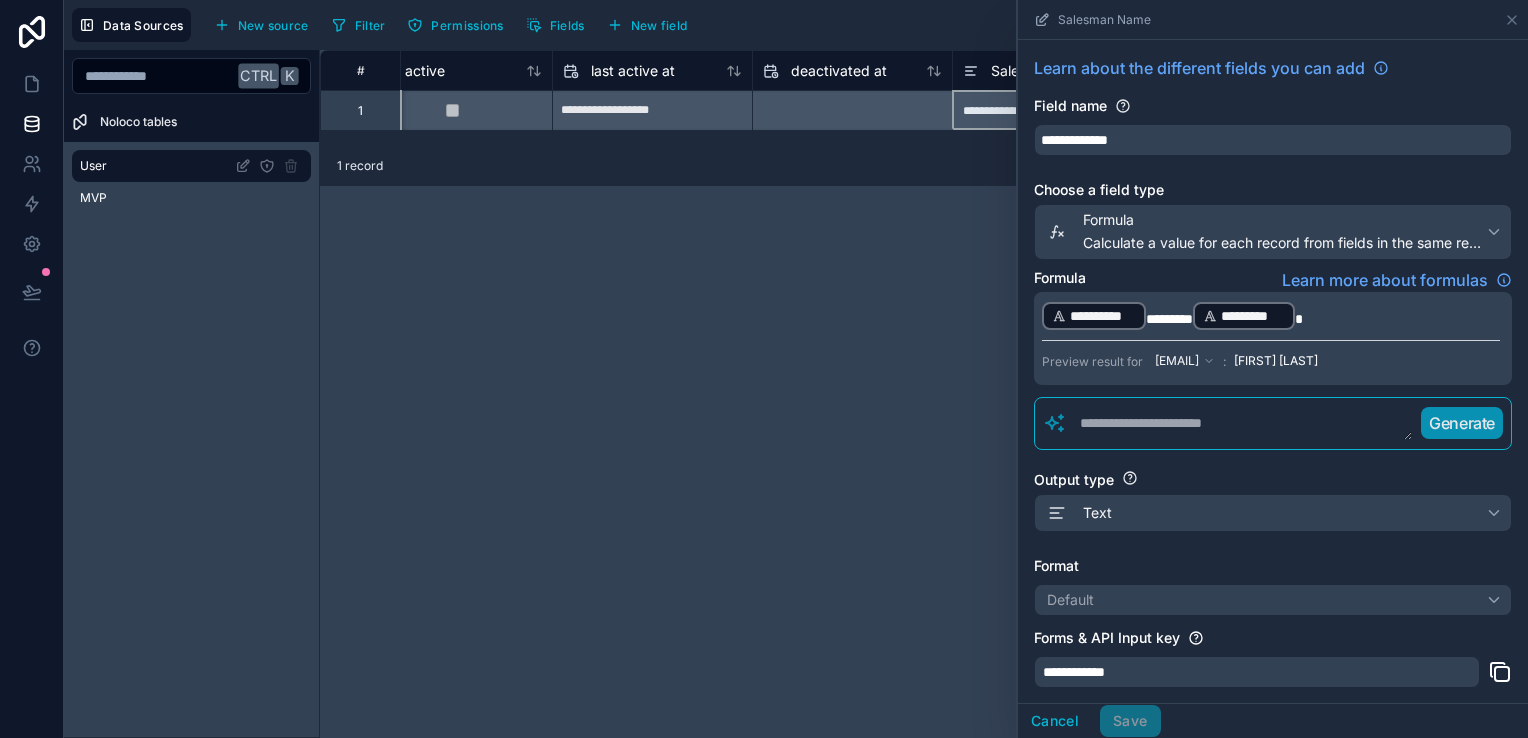 click 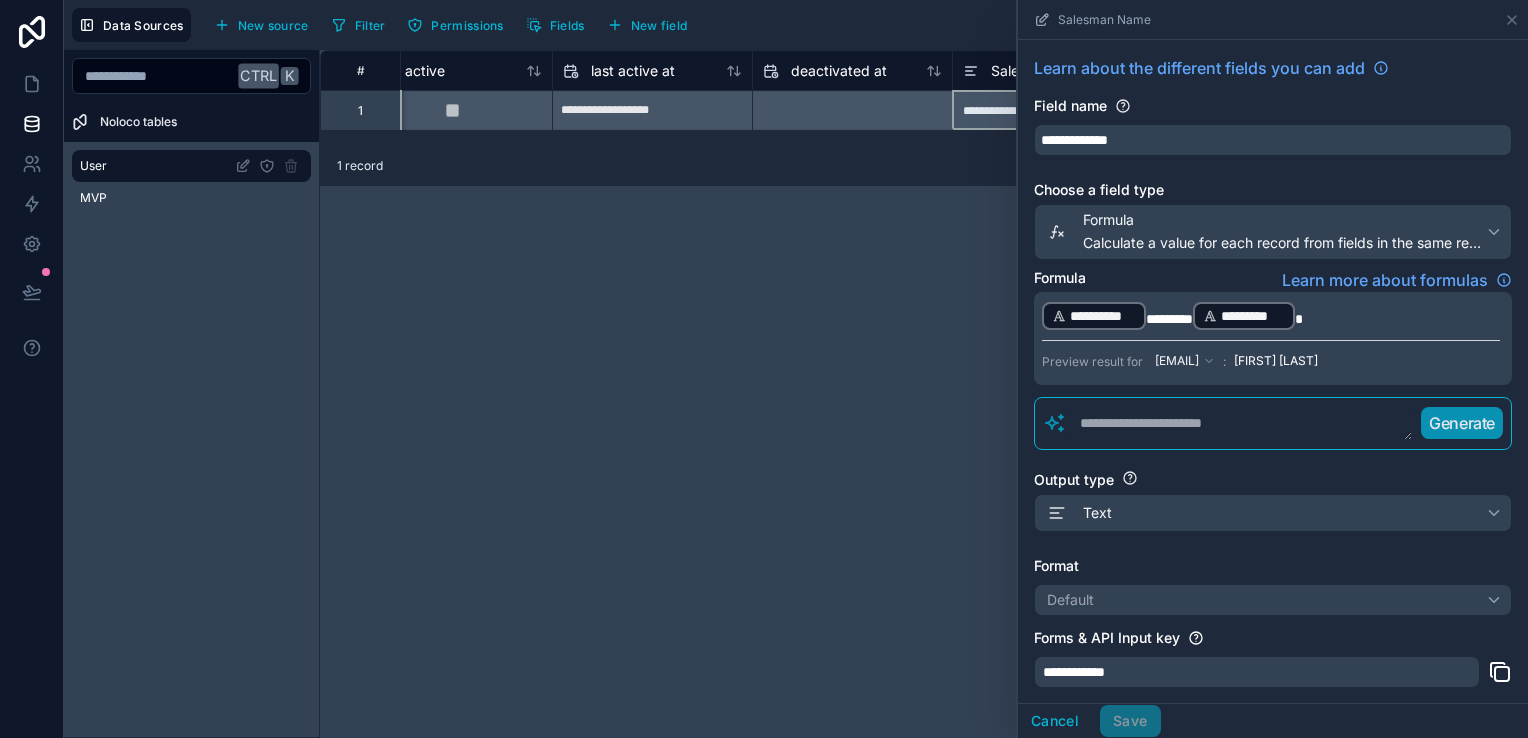 click on "**********" at bounding box center (924, 394) 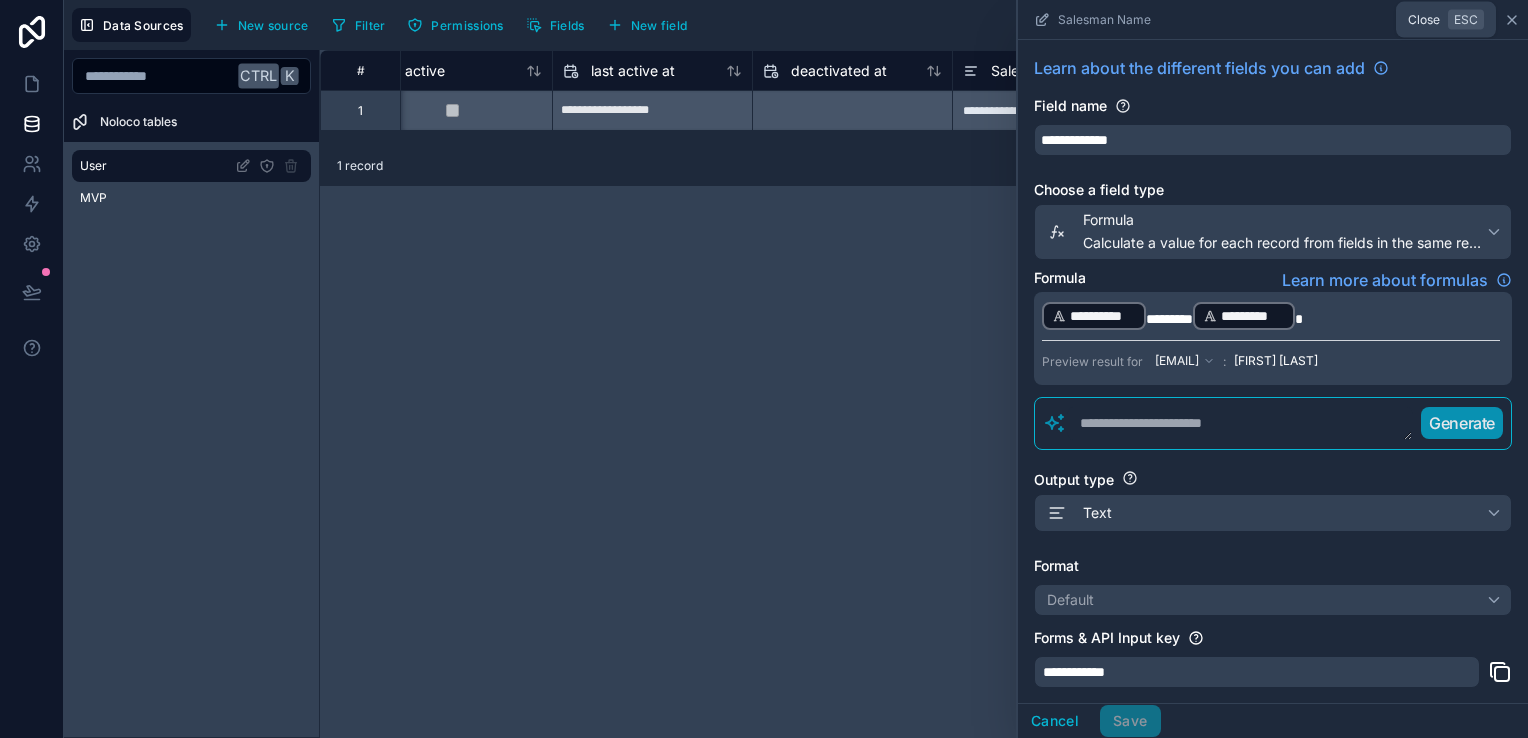 click 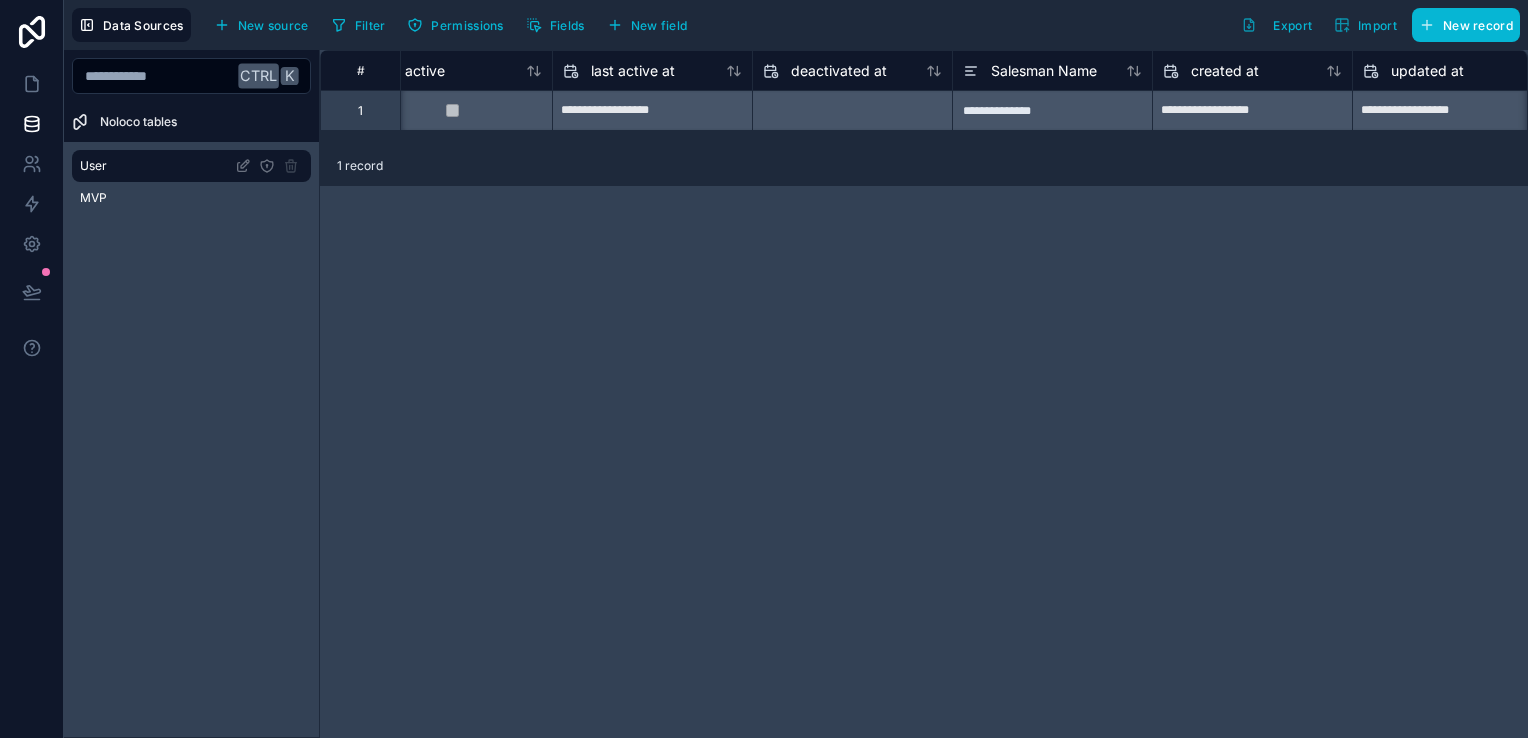 drag, startPoint x: 925, startPoint y: 368, endPoint x: 936, endPoint y: 371, distance: 11.401754 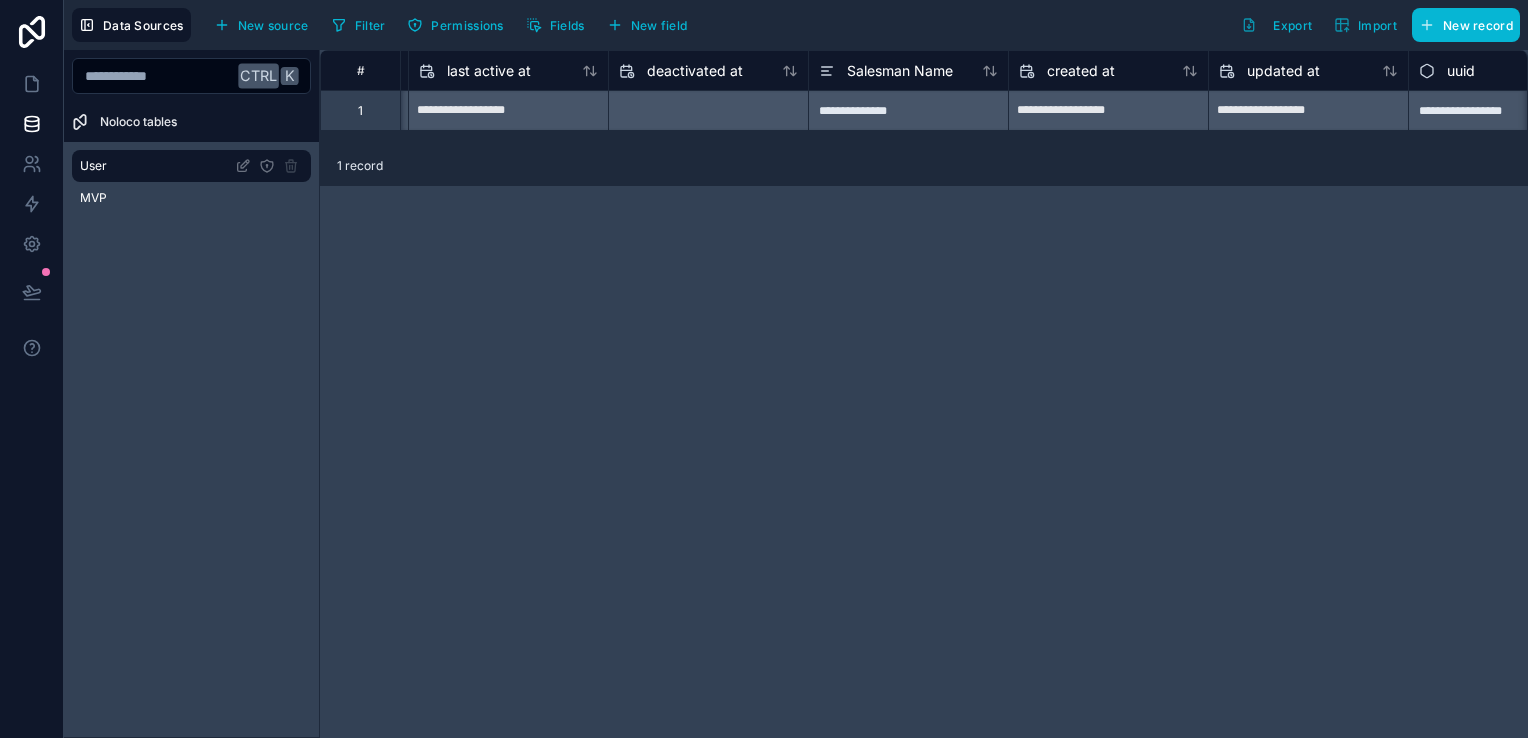 scroll, scrollTop: 0, scrollLeft: 1672, axis: horizontal 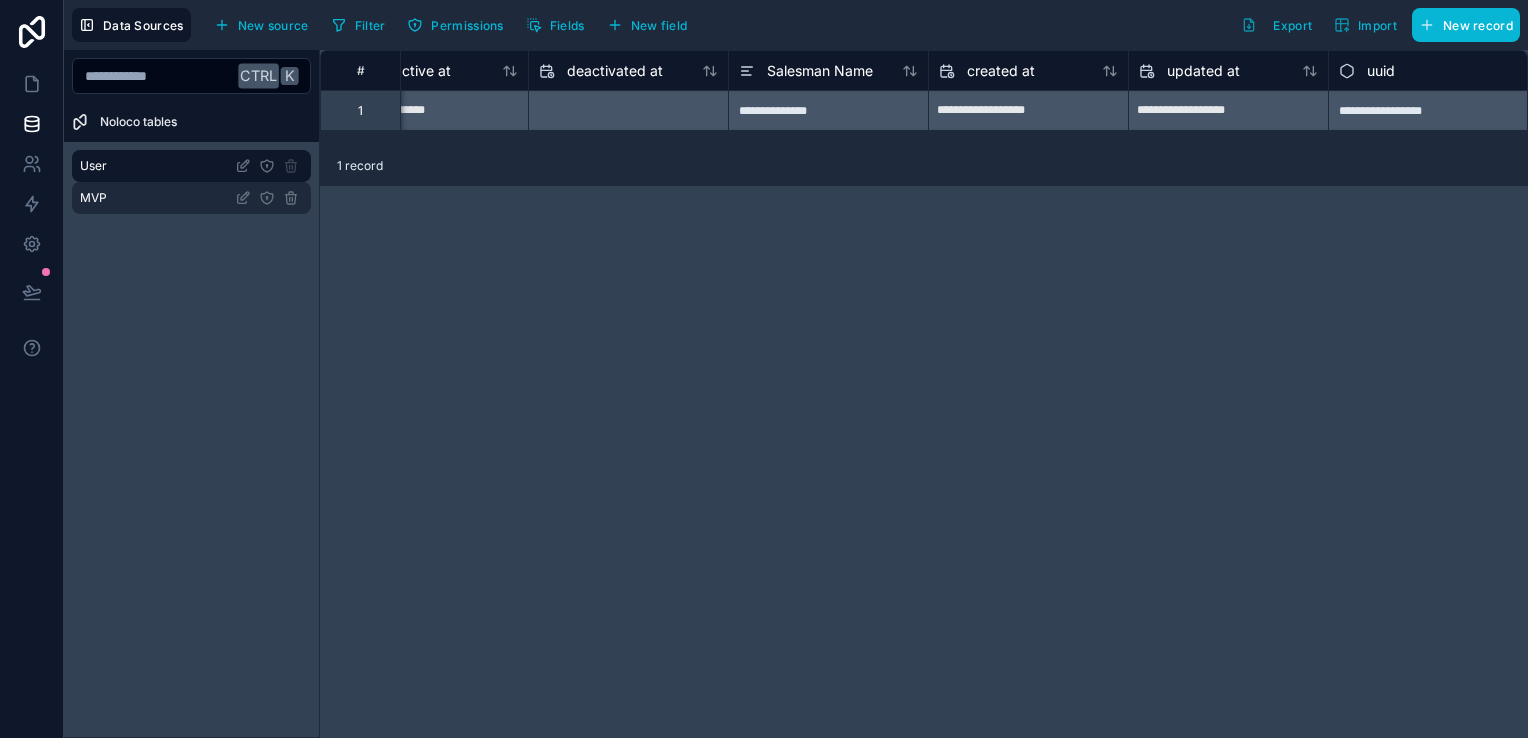 click on "MVP" at bounding box center (191, 198) 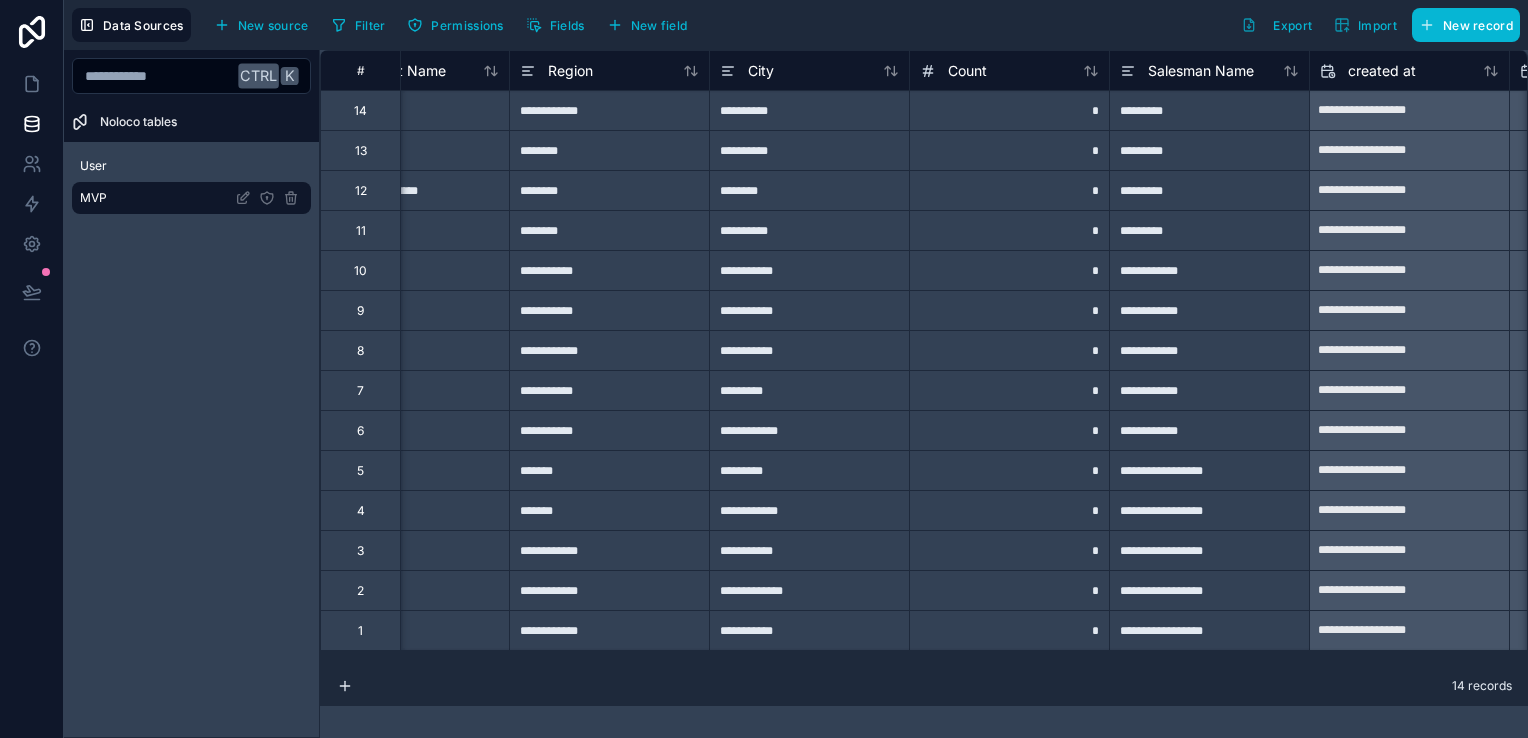 scroll, scrollTop: 0, scrollLeft: 0, axis: both 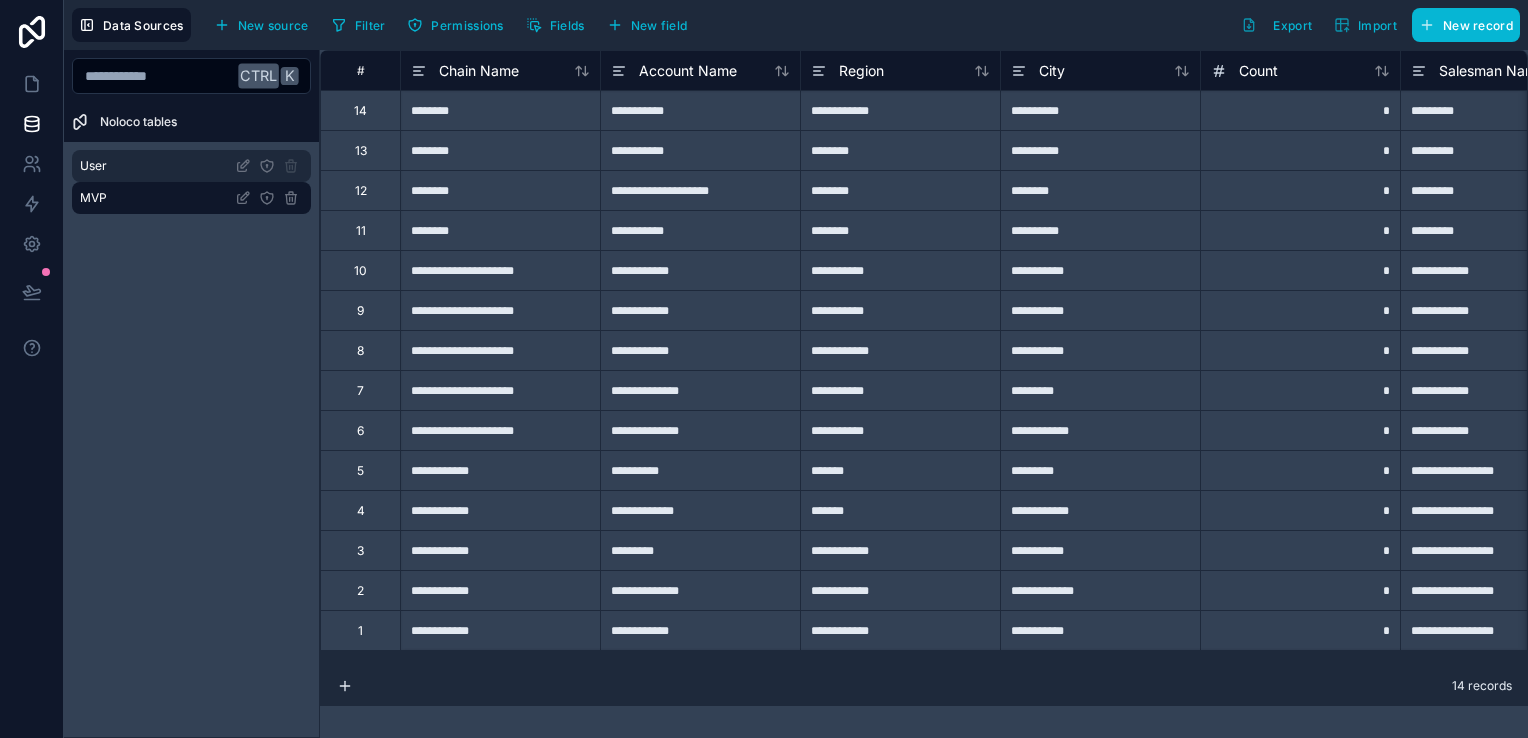 click on "User" at bounding box center (191, 166) 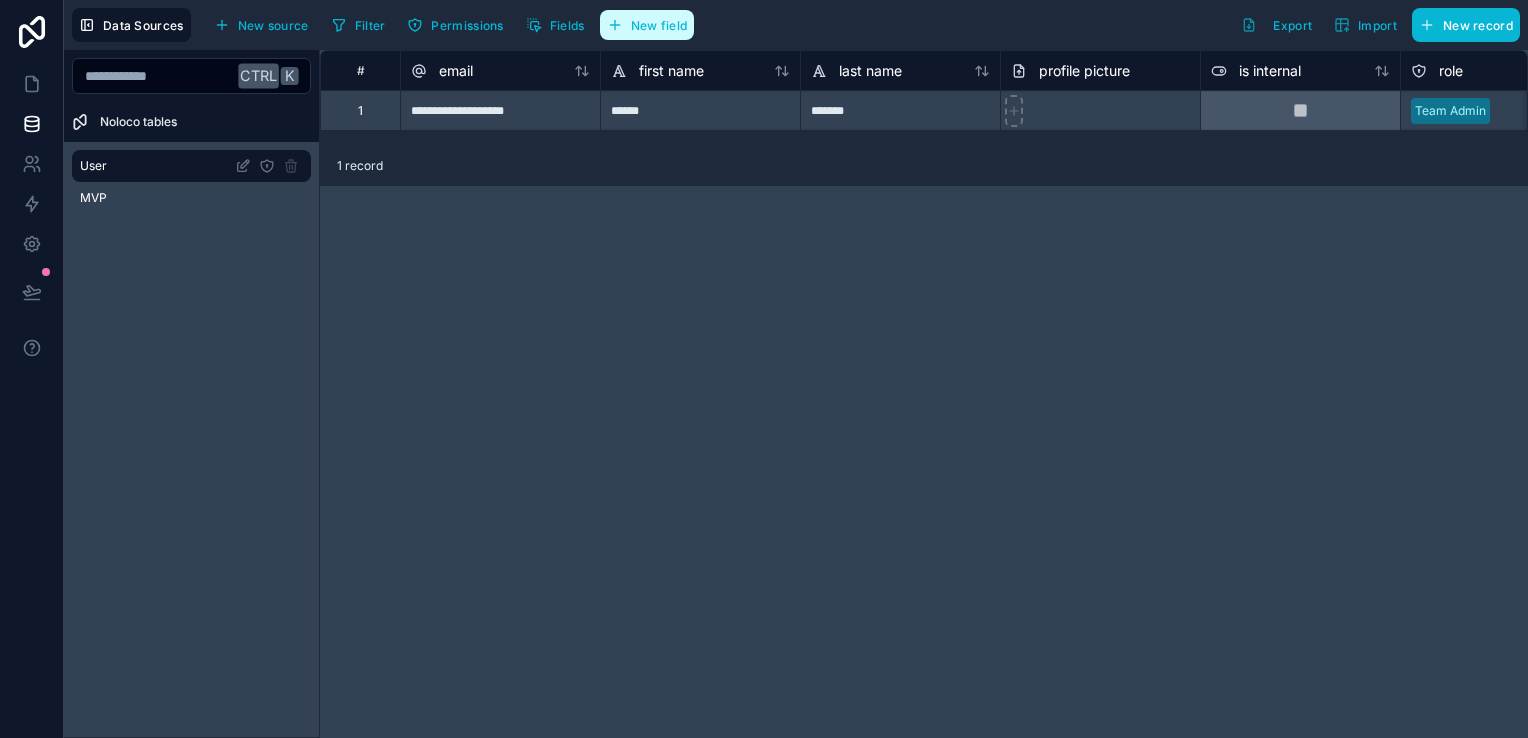 click on "New field" at bounding box center (647, 25) 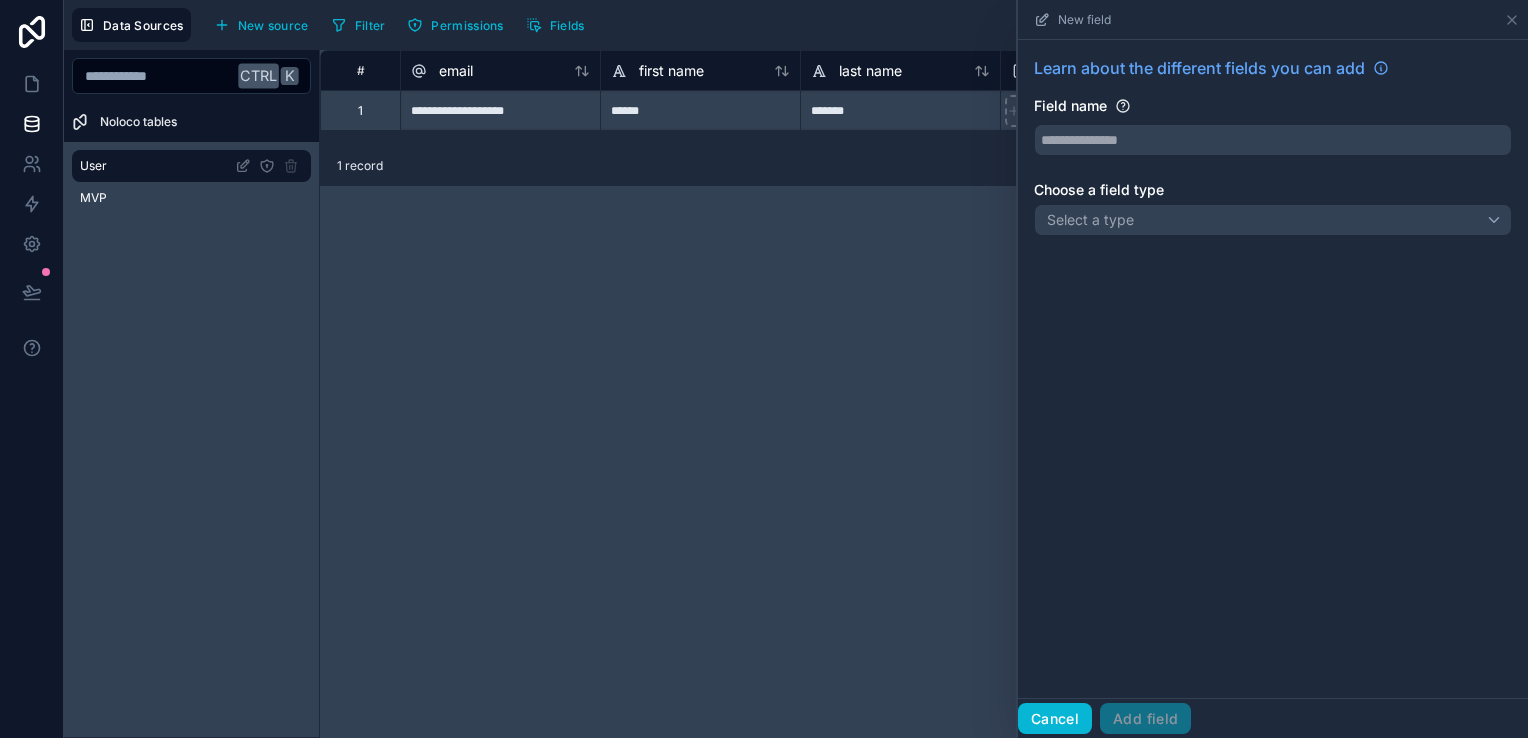 click on "Cancel" at bounding box center (1055, 719) 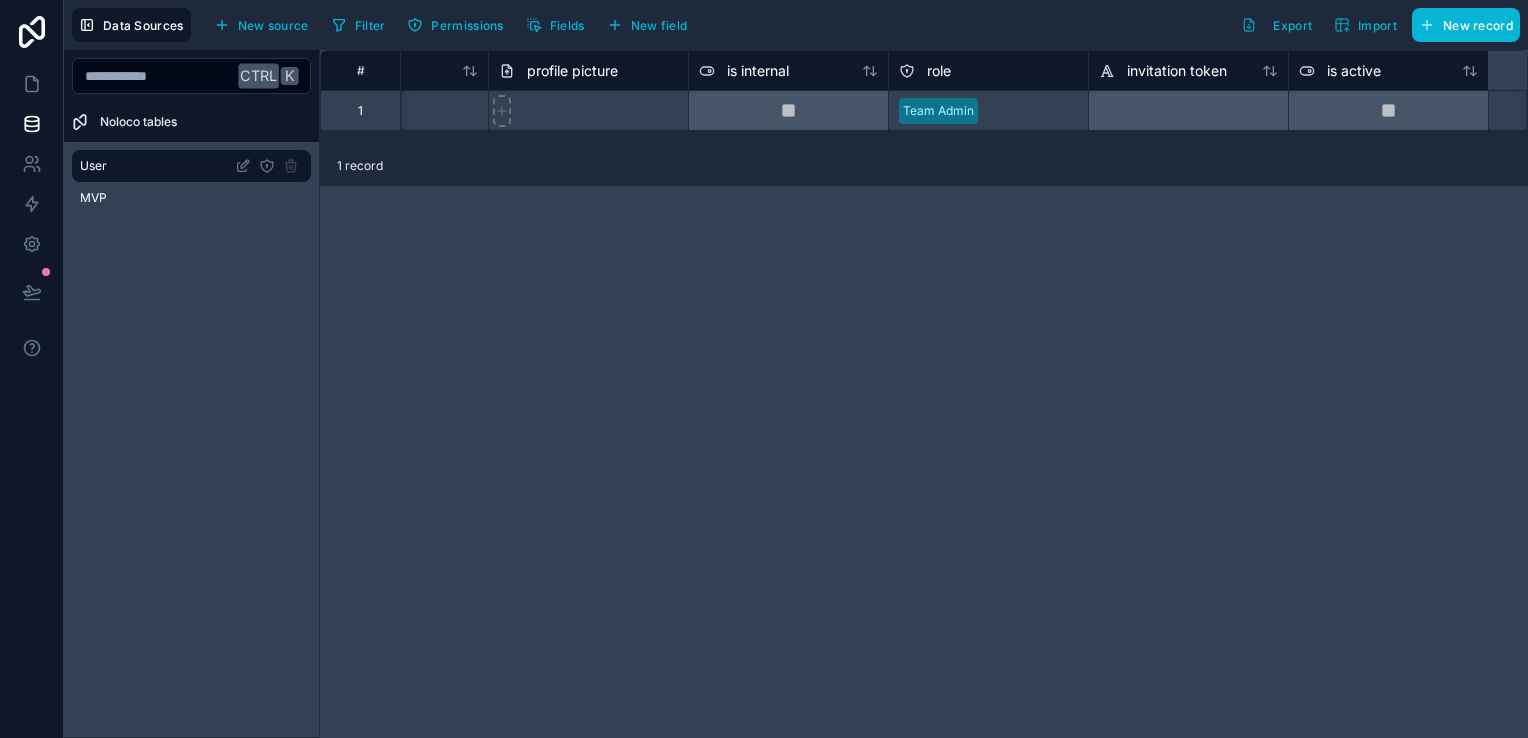 scroll, scrollTop: 0, scrollLeft: 0, axis: both 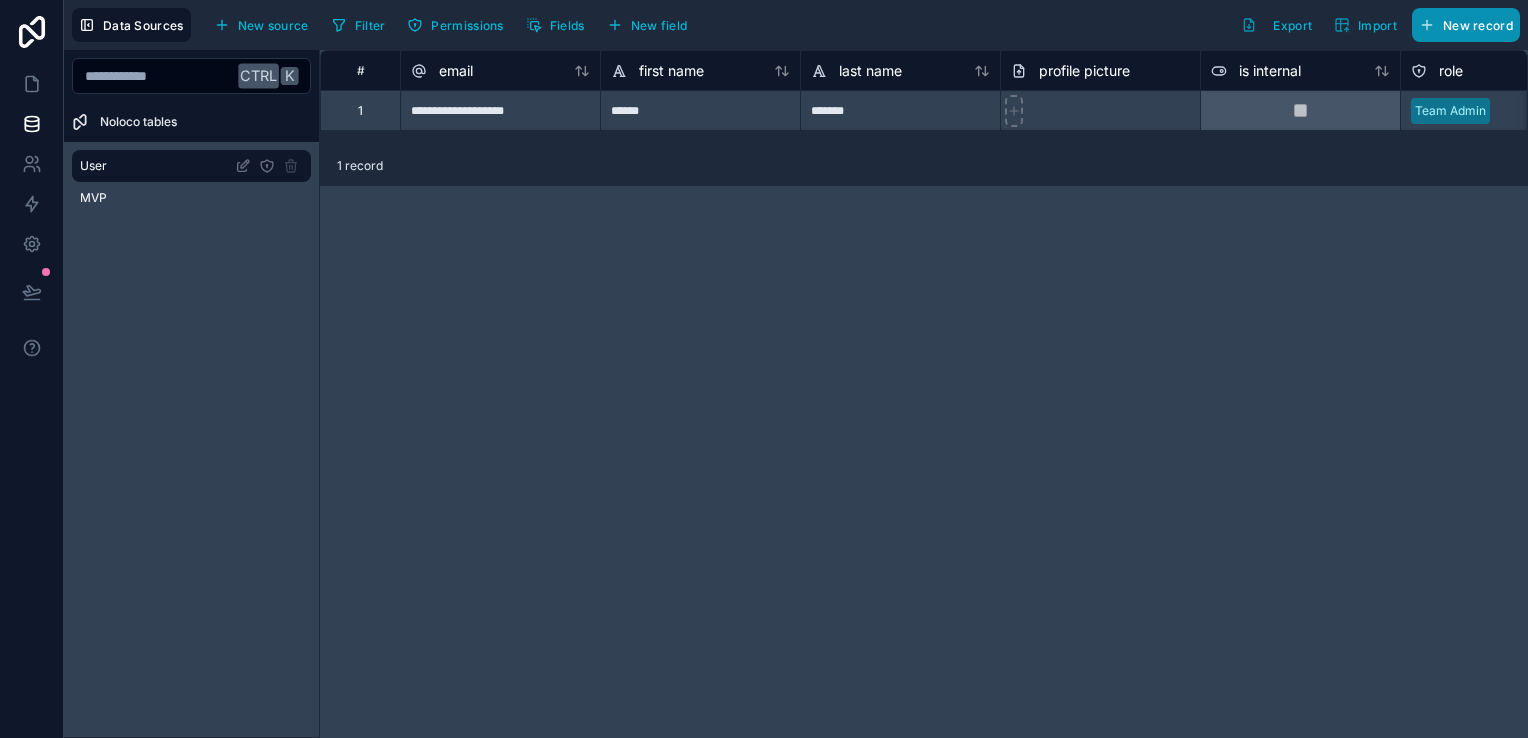 click on "New record" at bounding box center (1478, 25) 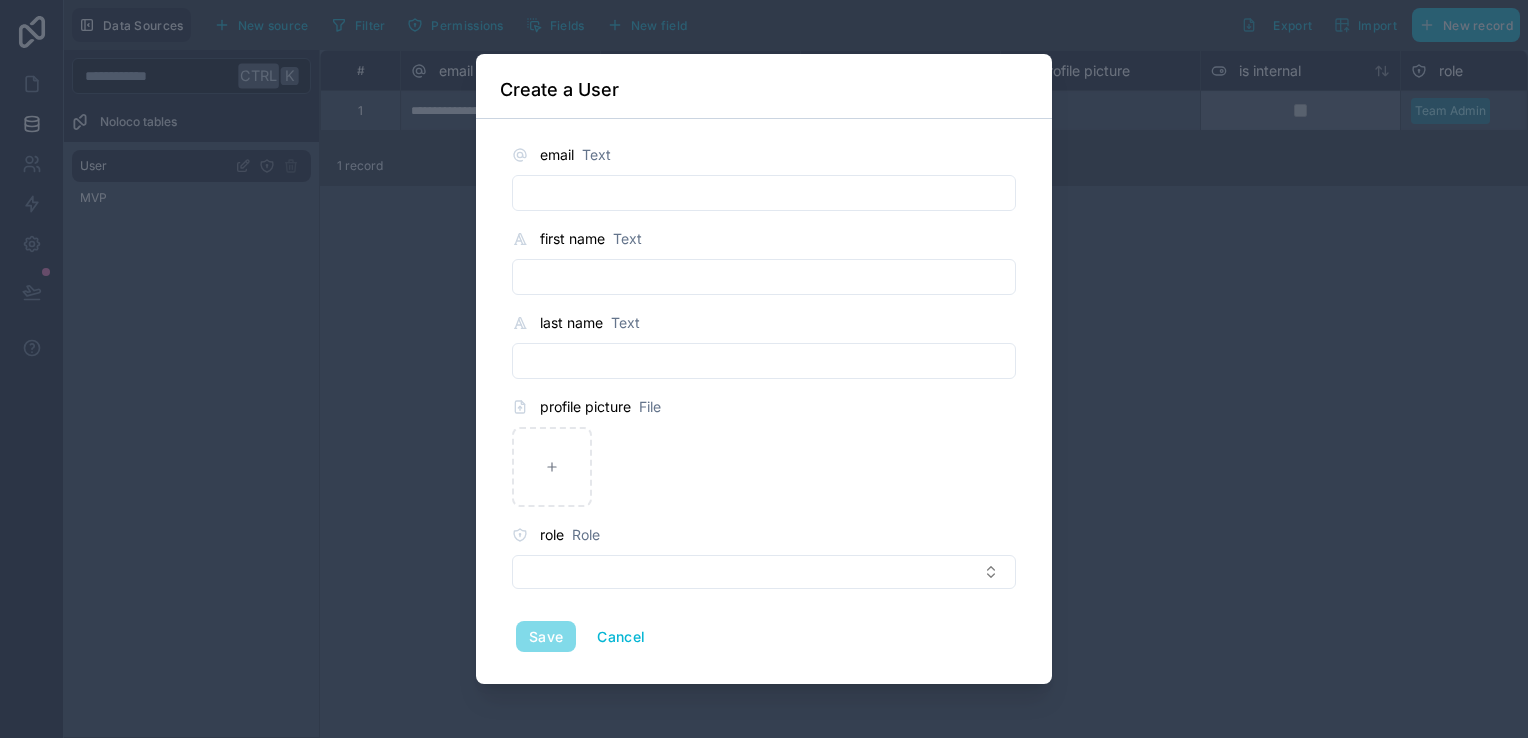 click at bounding box center [764, 193] 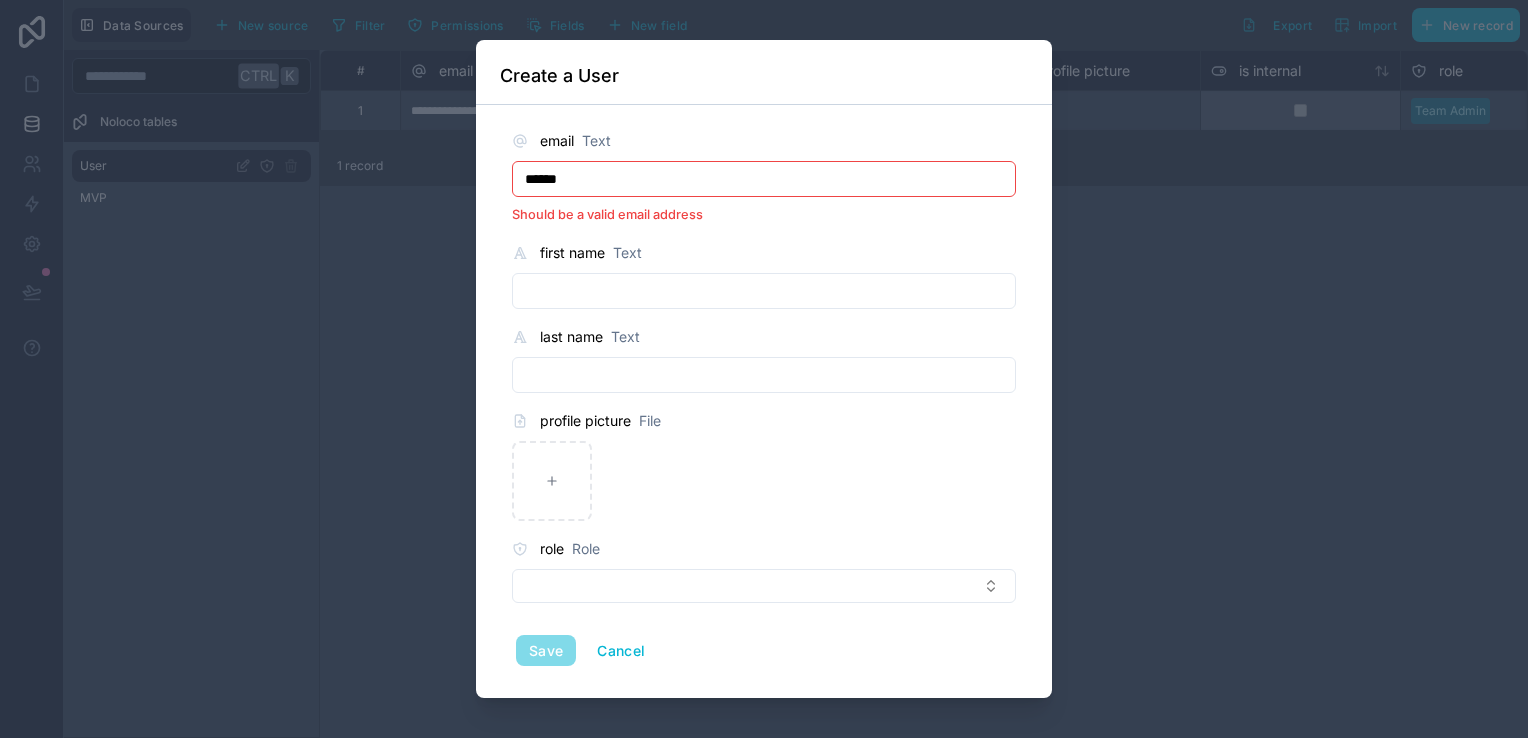 type on "**********" 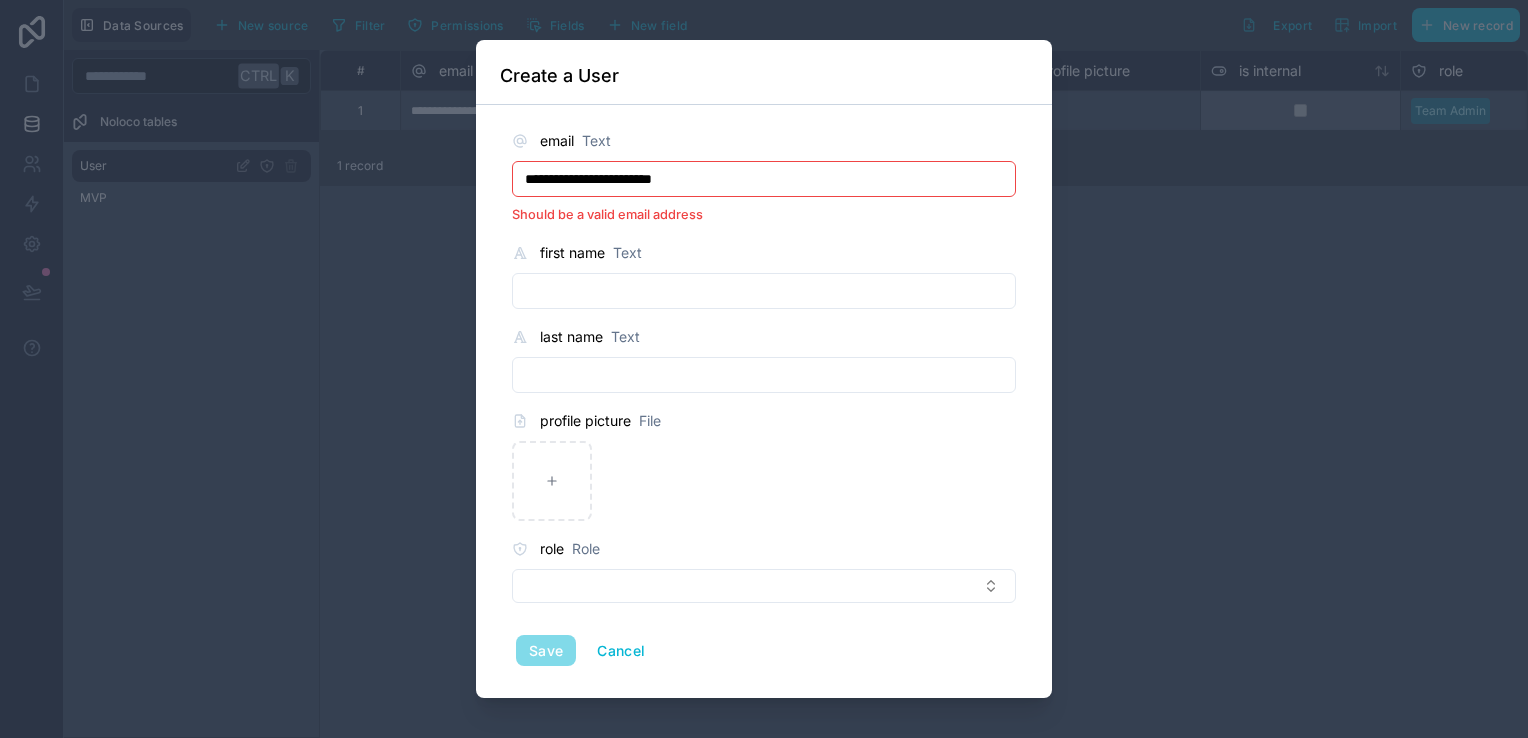 type on "******" 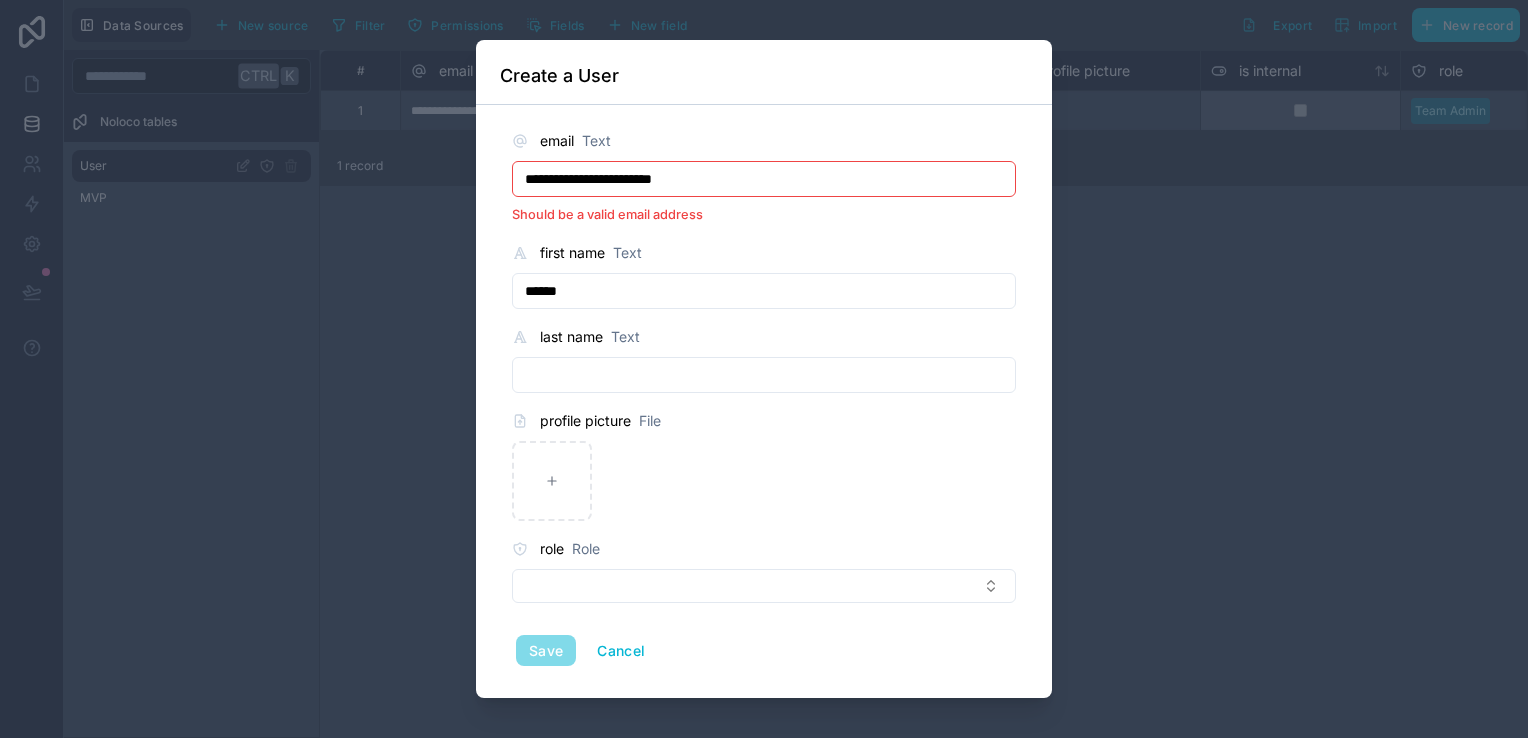 type on "*******" 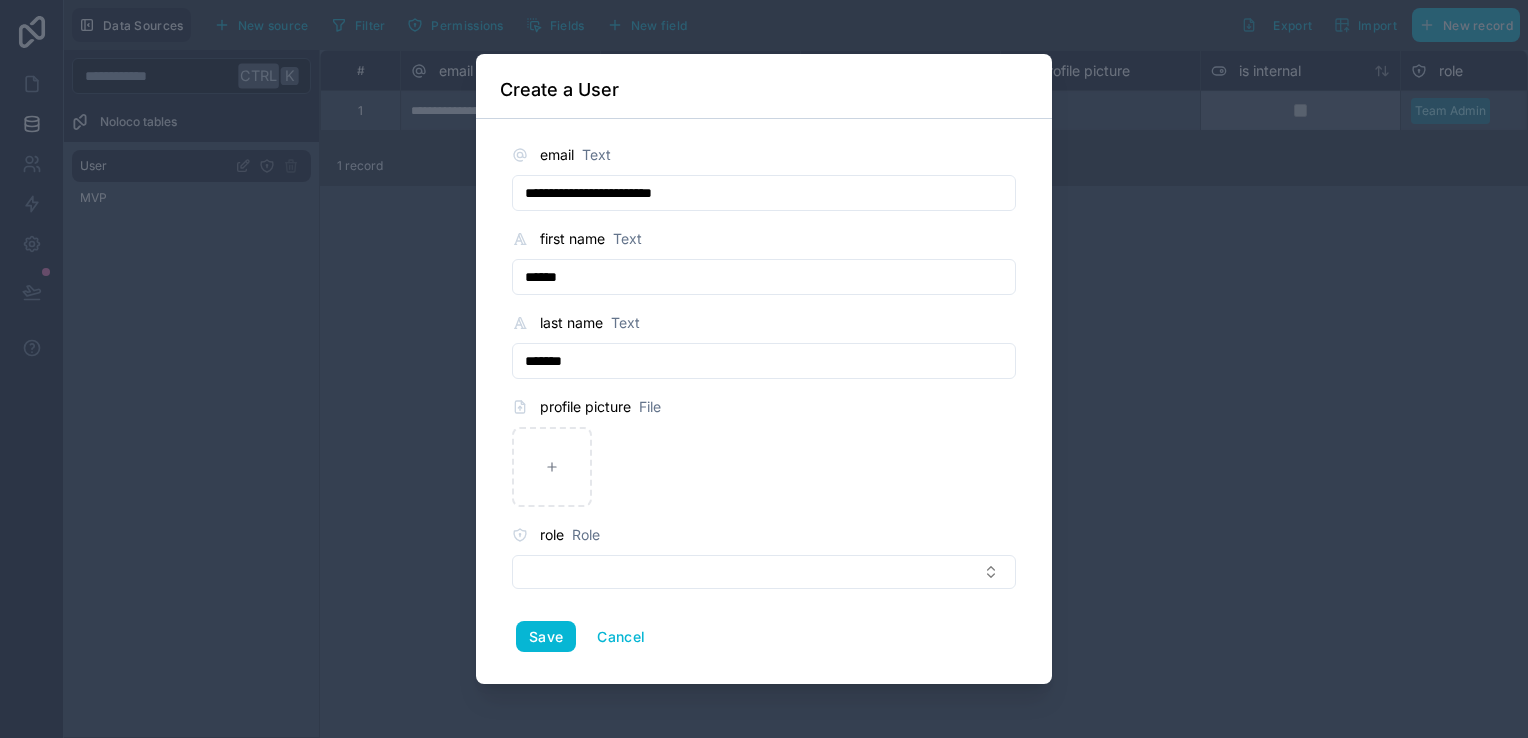 type on "******" 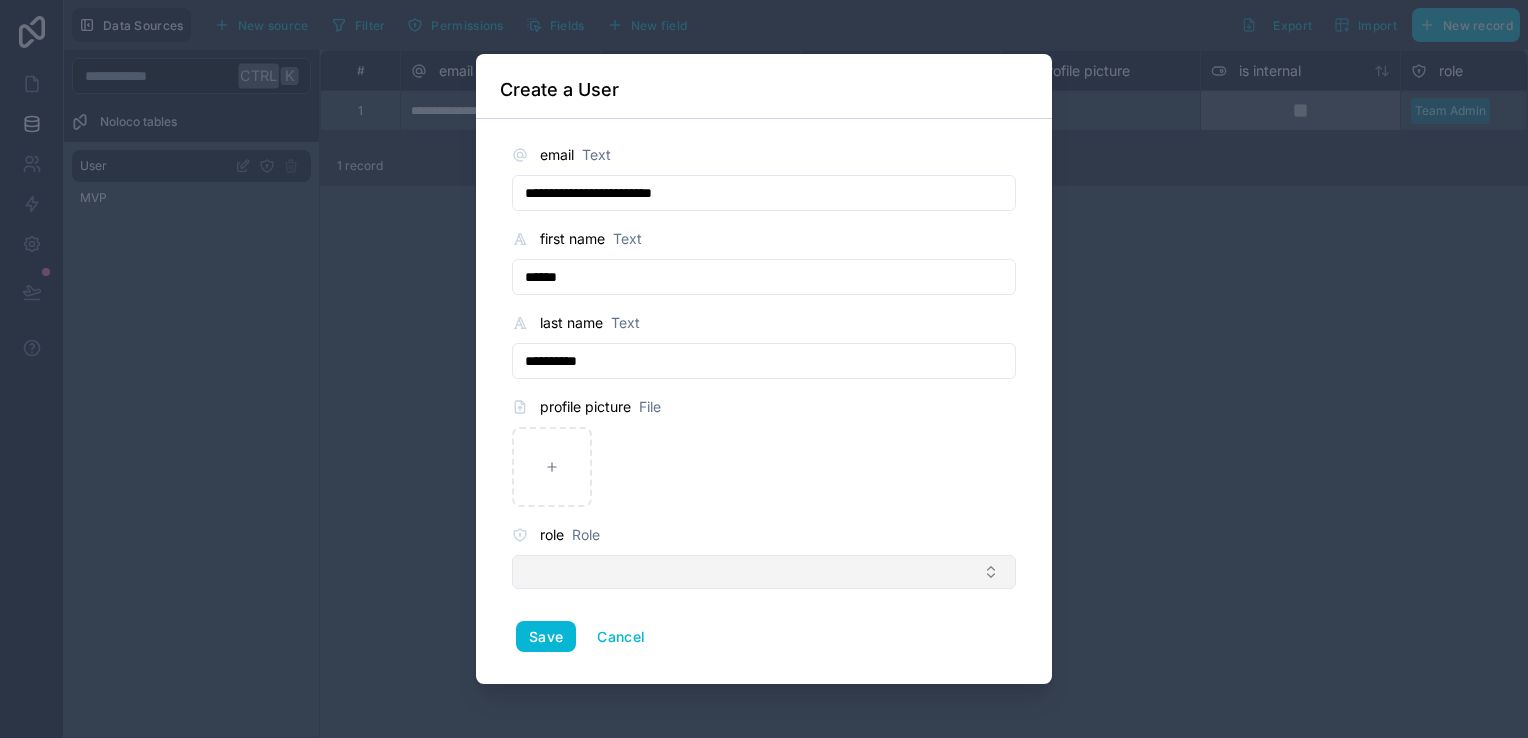 type on "**********" 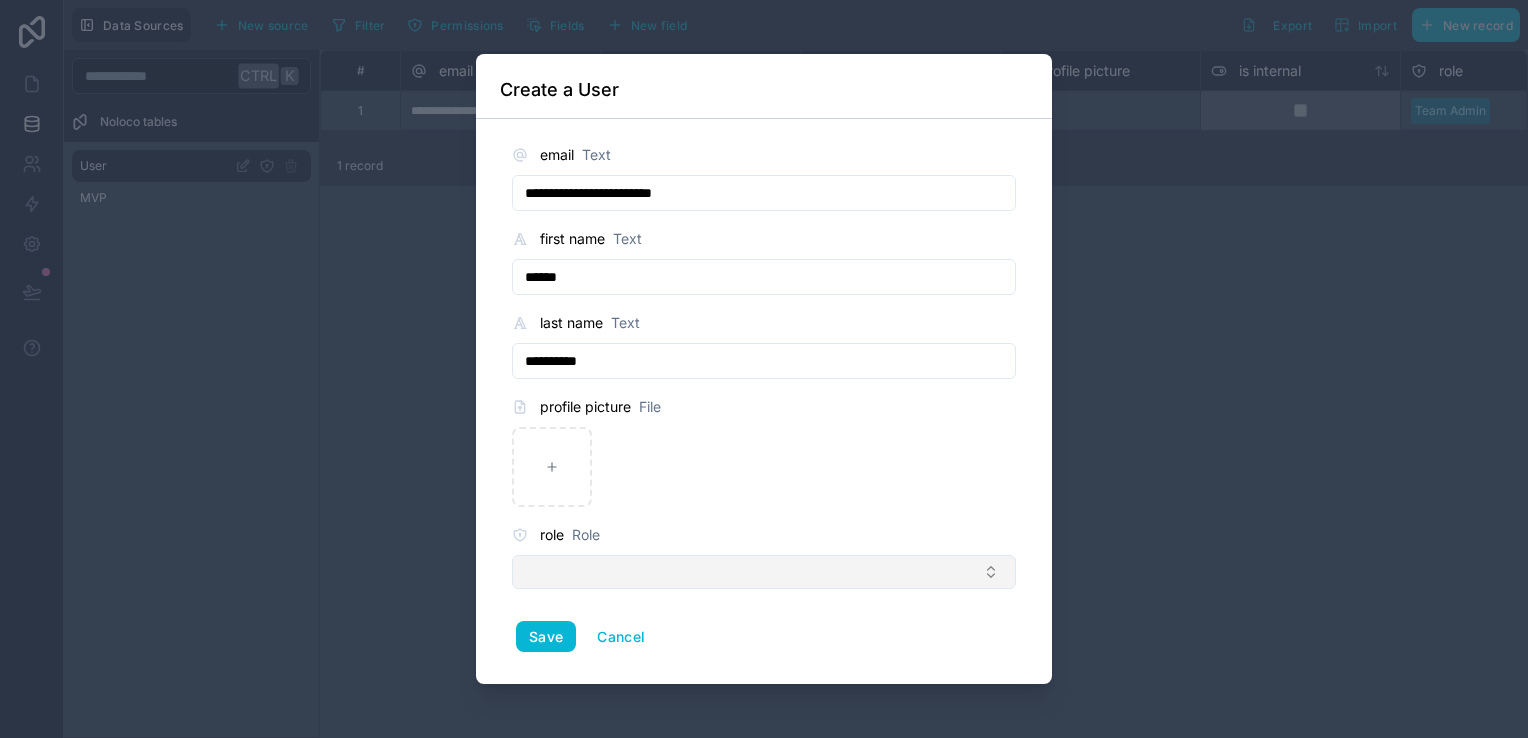 click at bounding box center (764, 572) 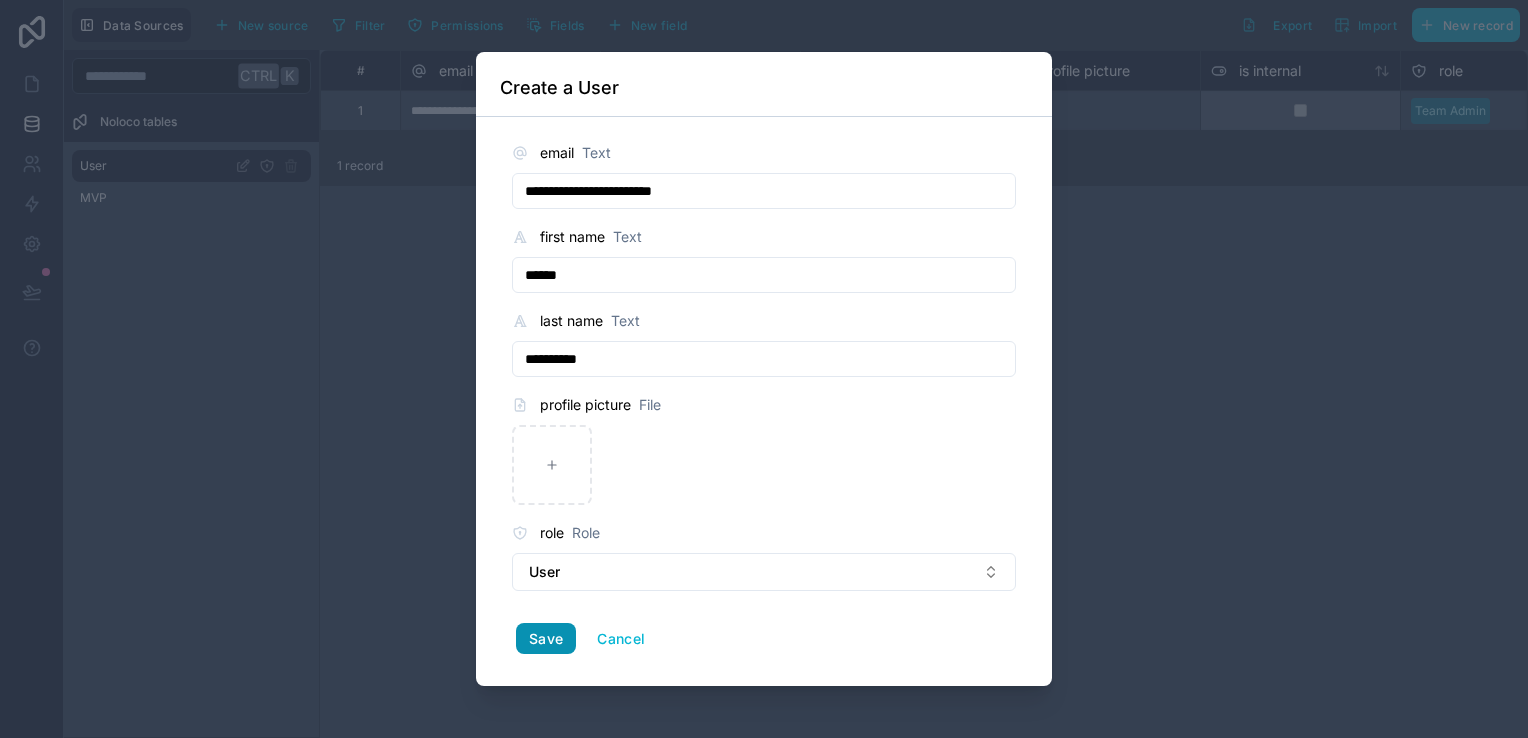 click on "Save" at bounding box center [546, 639] 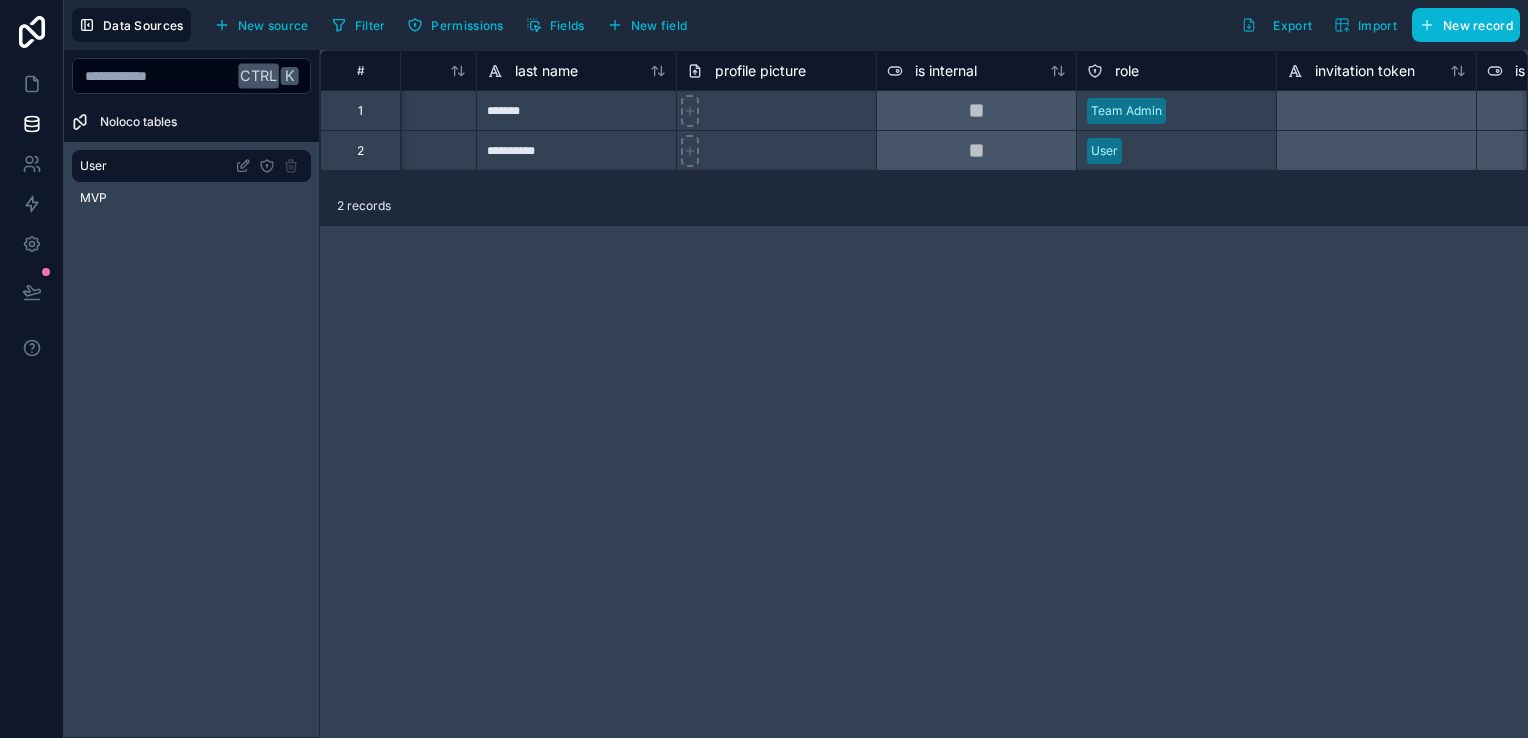 scroll, scrollTop: 0, scrollLeft: 0, axis: both 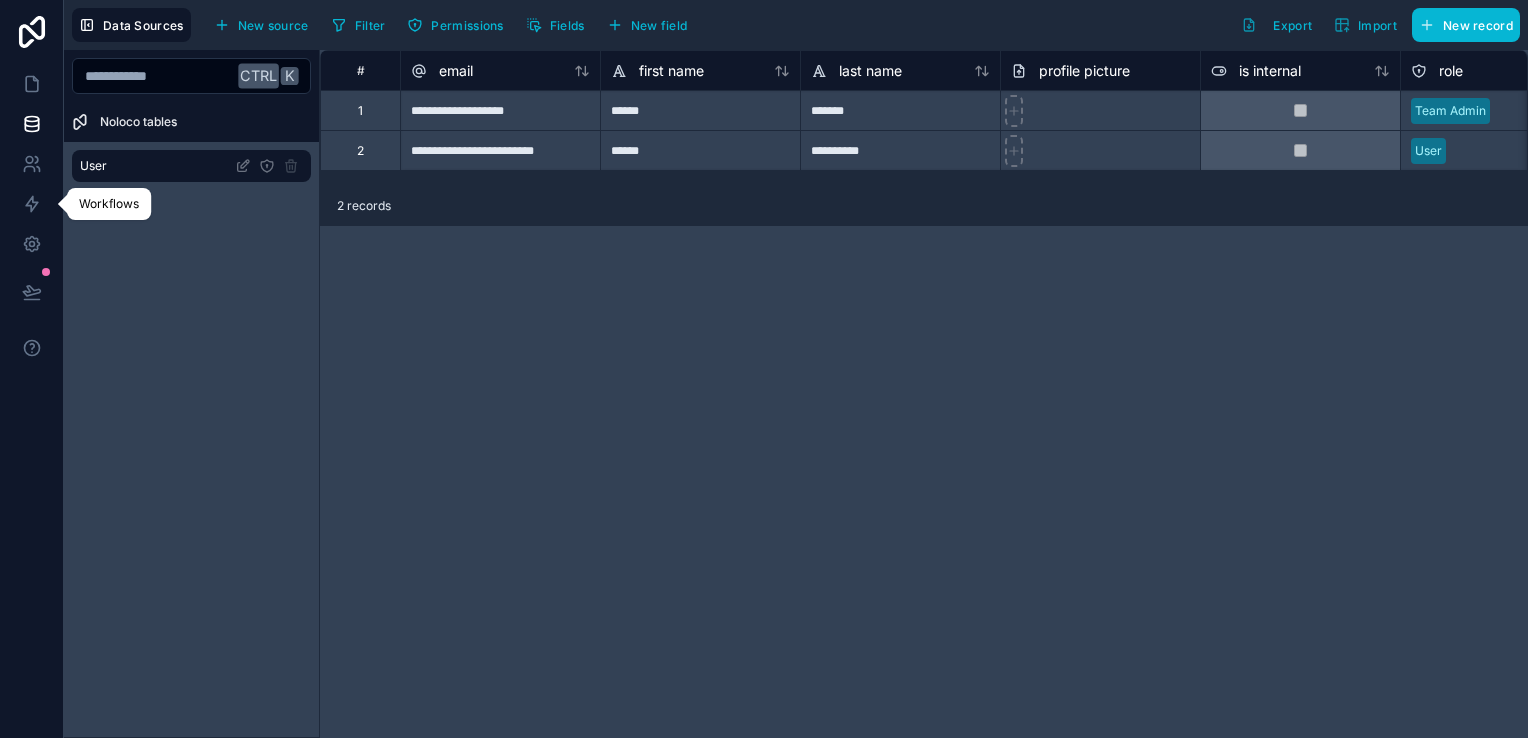 click on "Workflows" at bounding box center [109, 204] 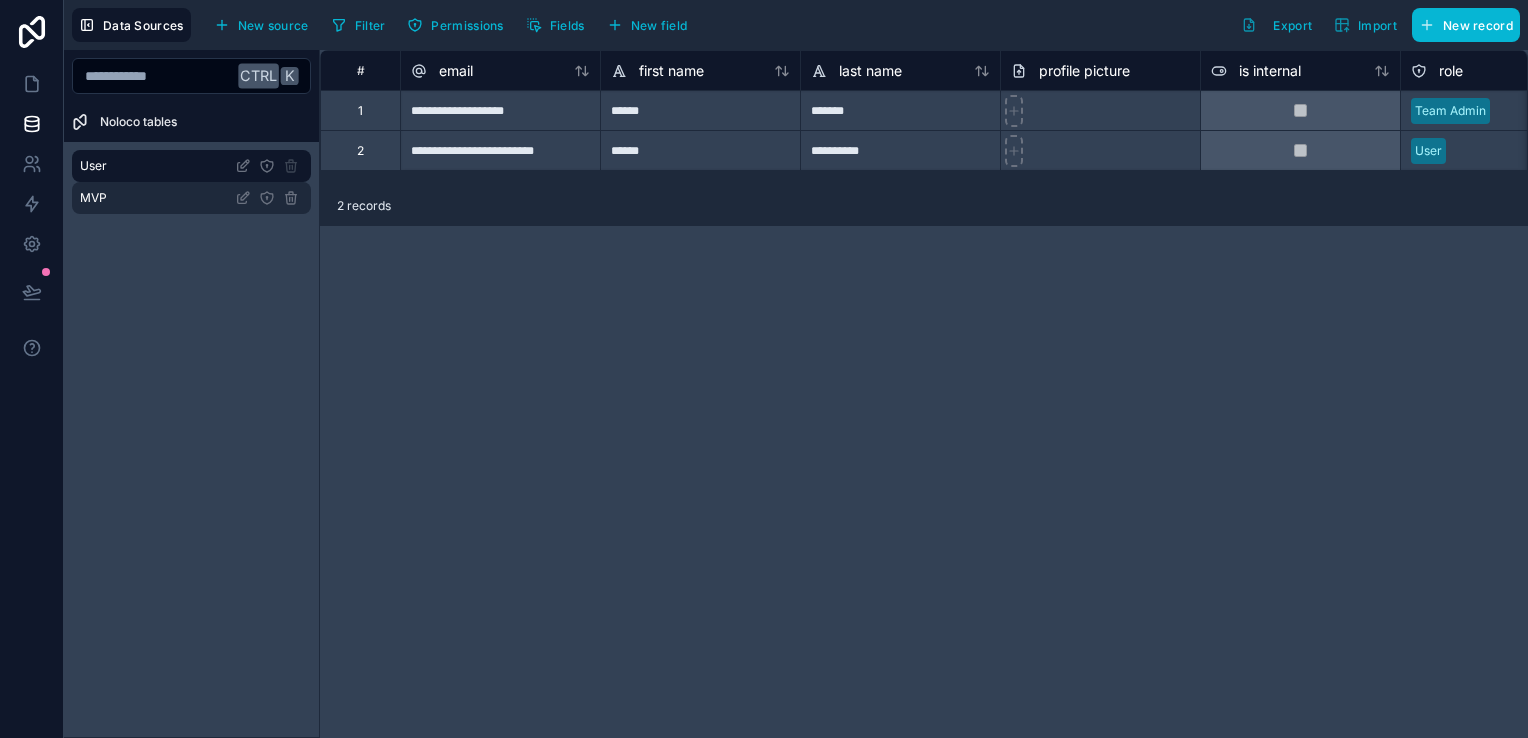 click on "MVP" at bounding box center [191, 198] 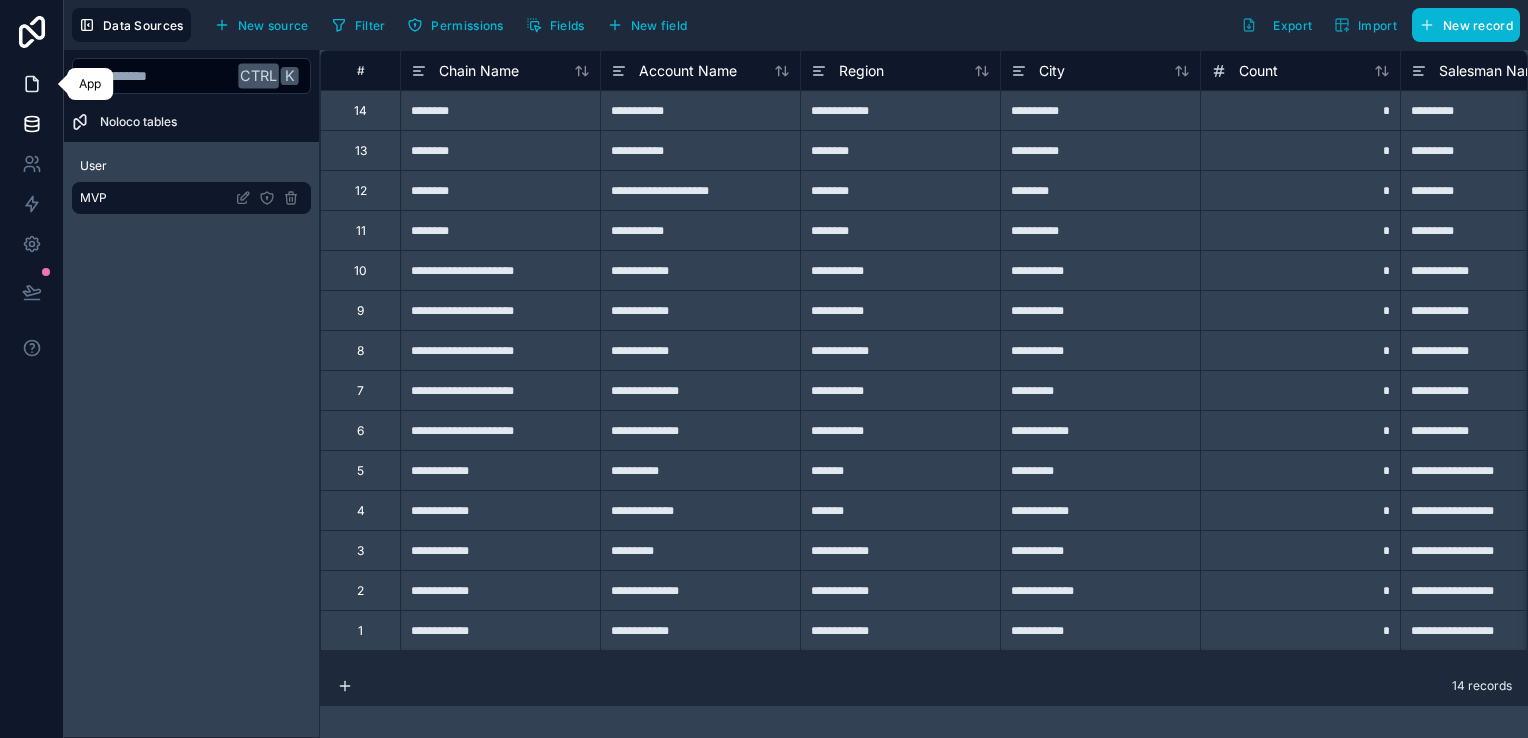click 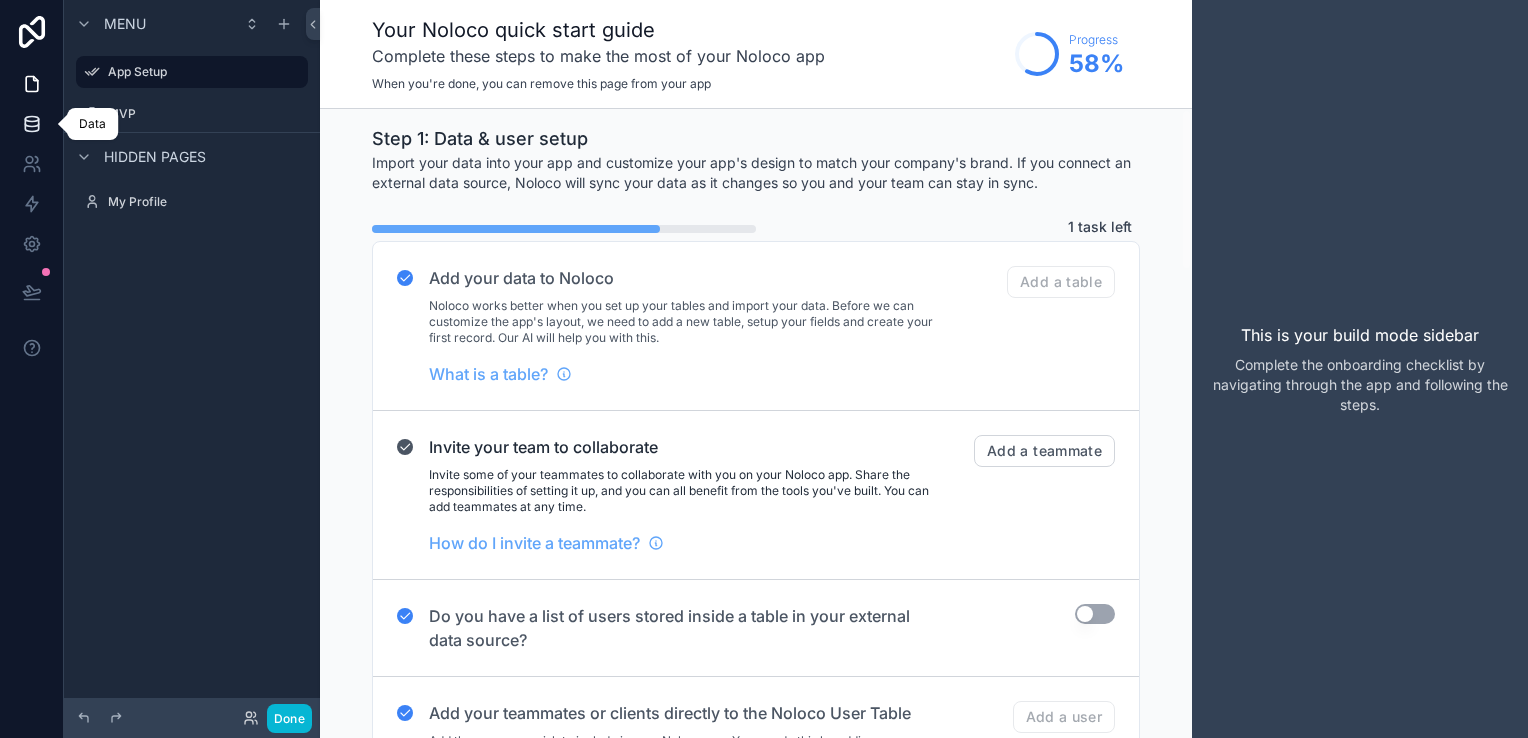 click 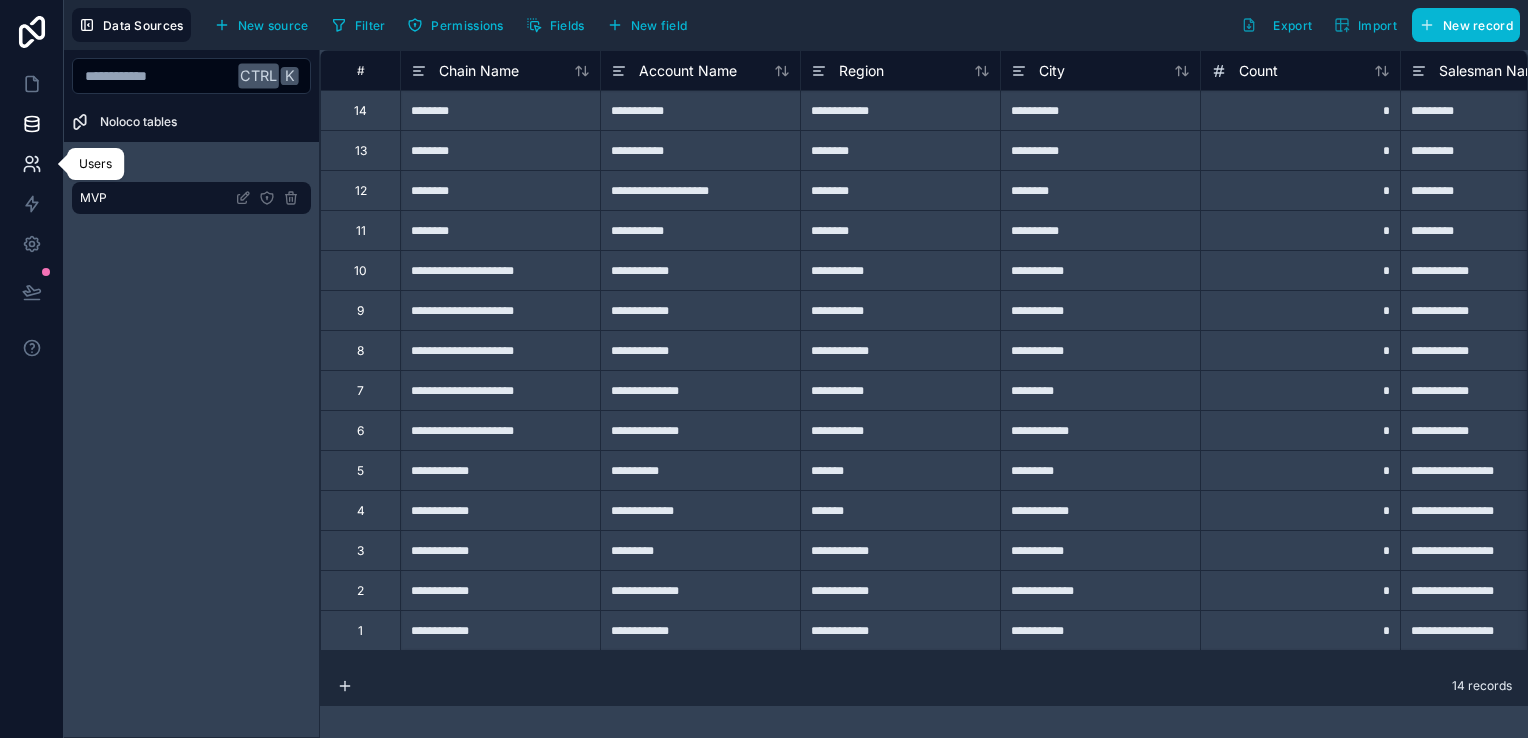 click 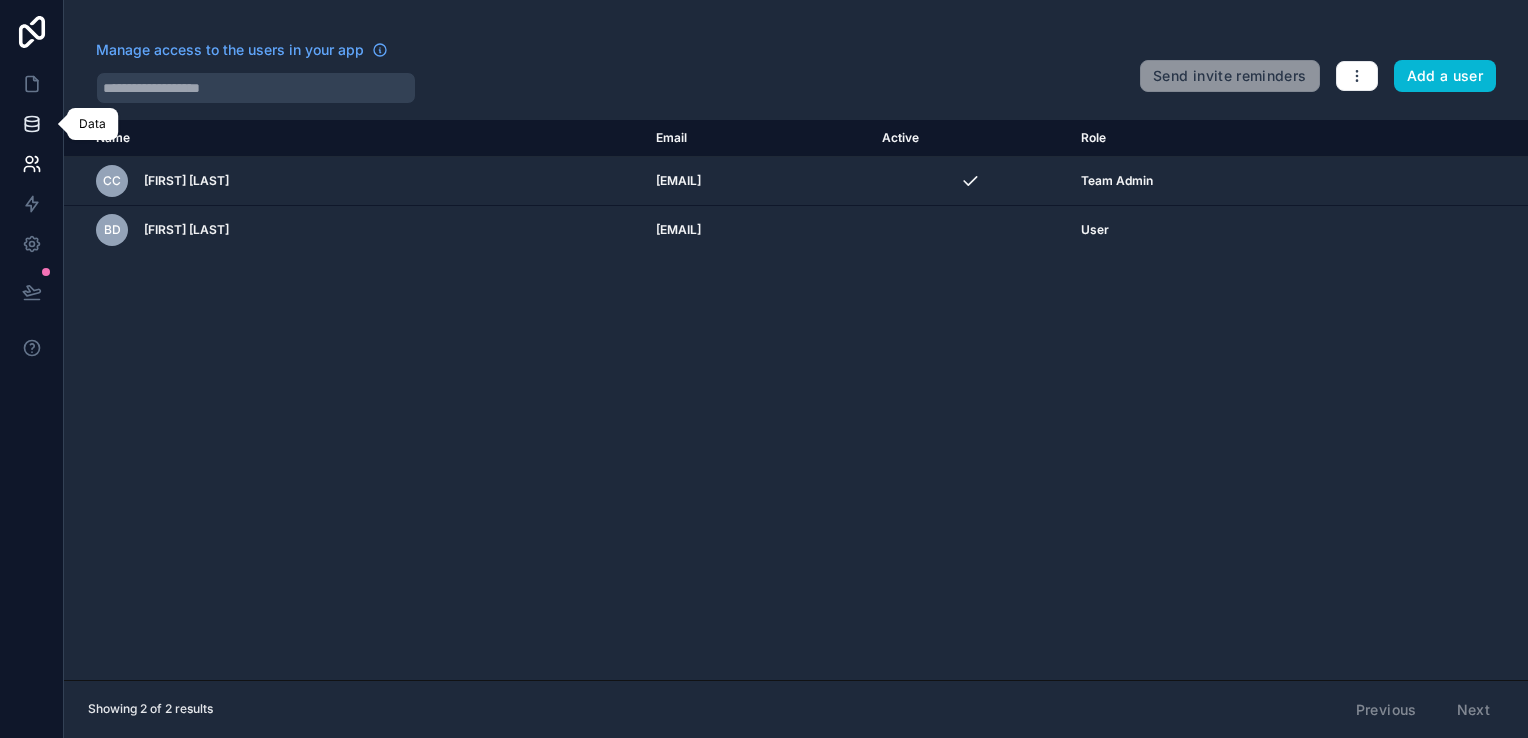 click 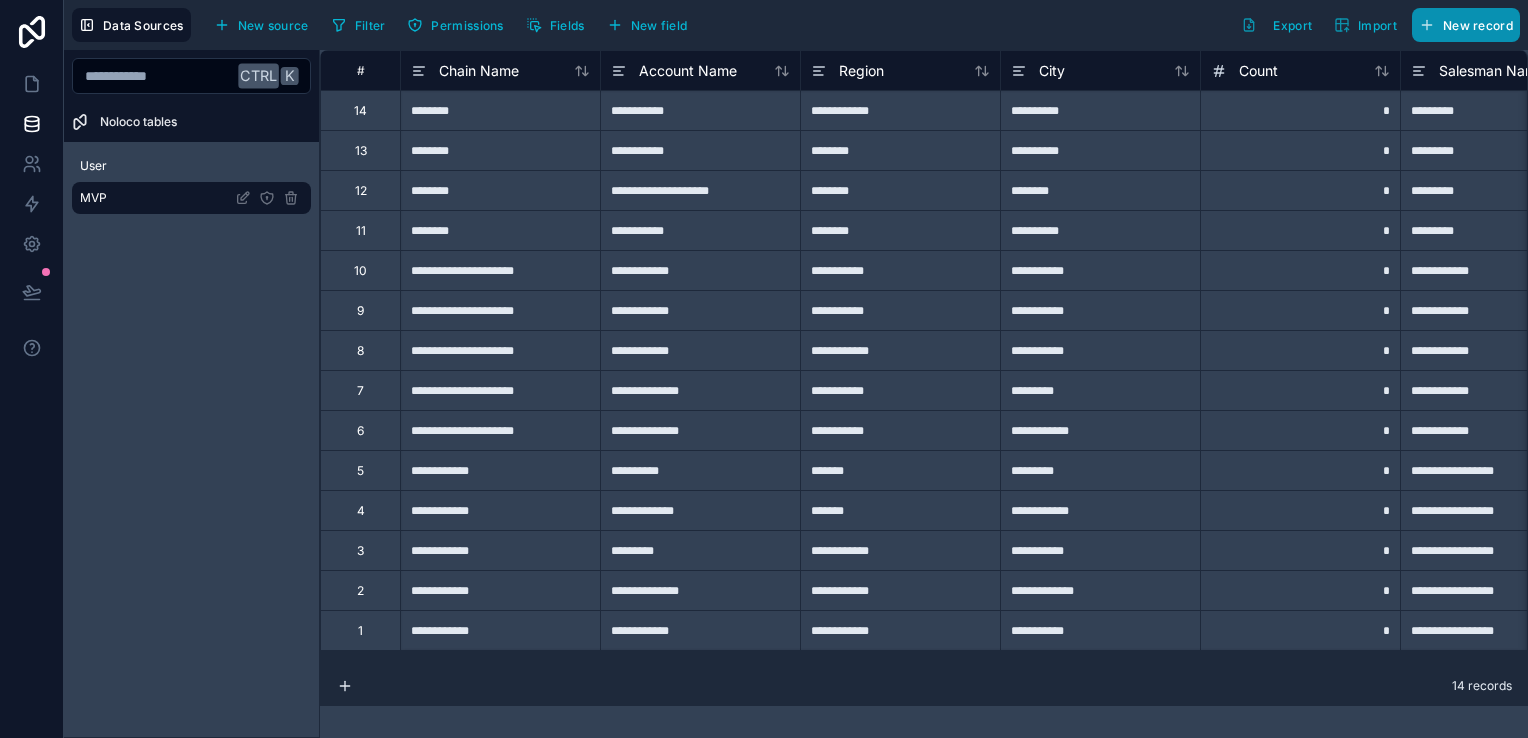click on "New record" at bounding box center [1478, 25] 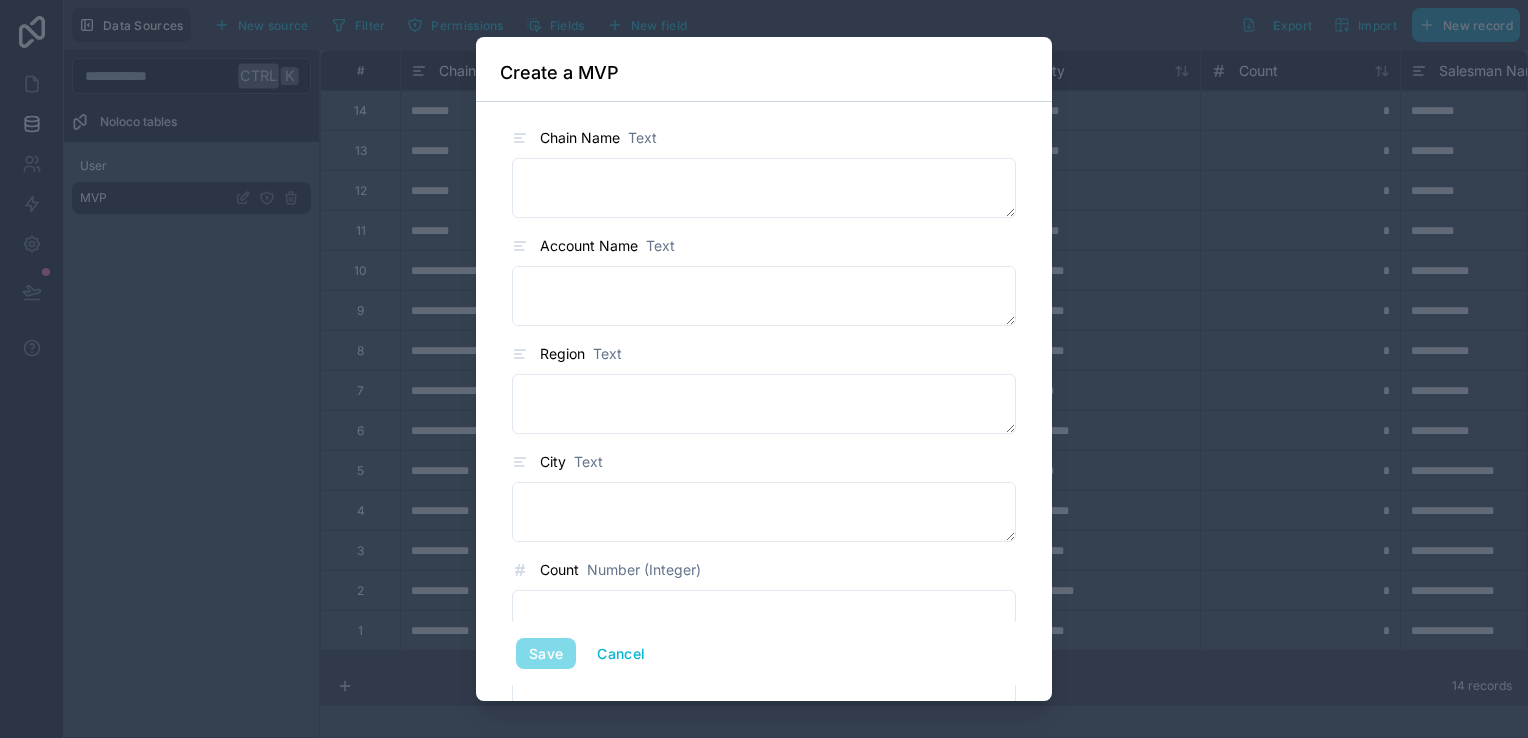 type 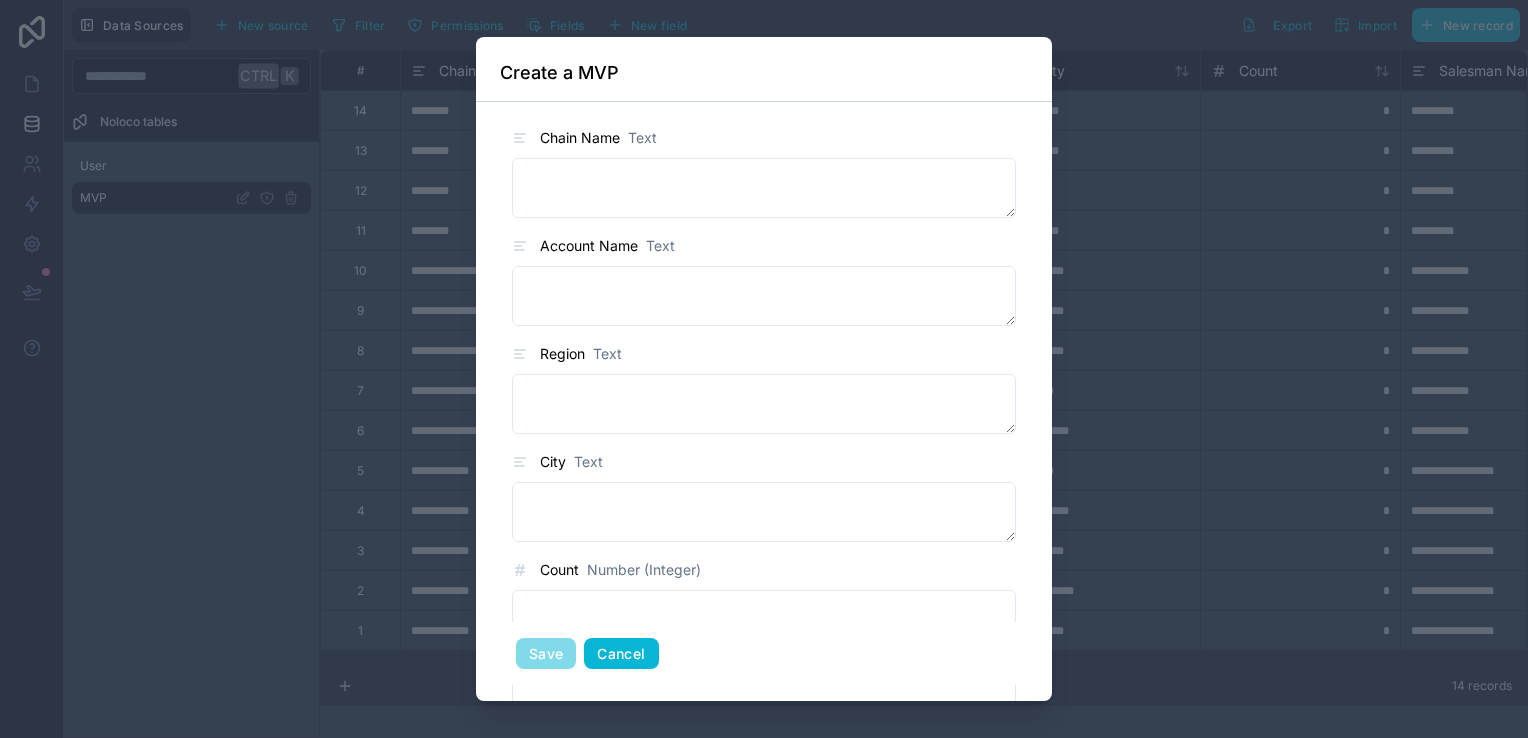 click on "Cancel" at bounding box center [621, 654] 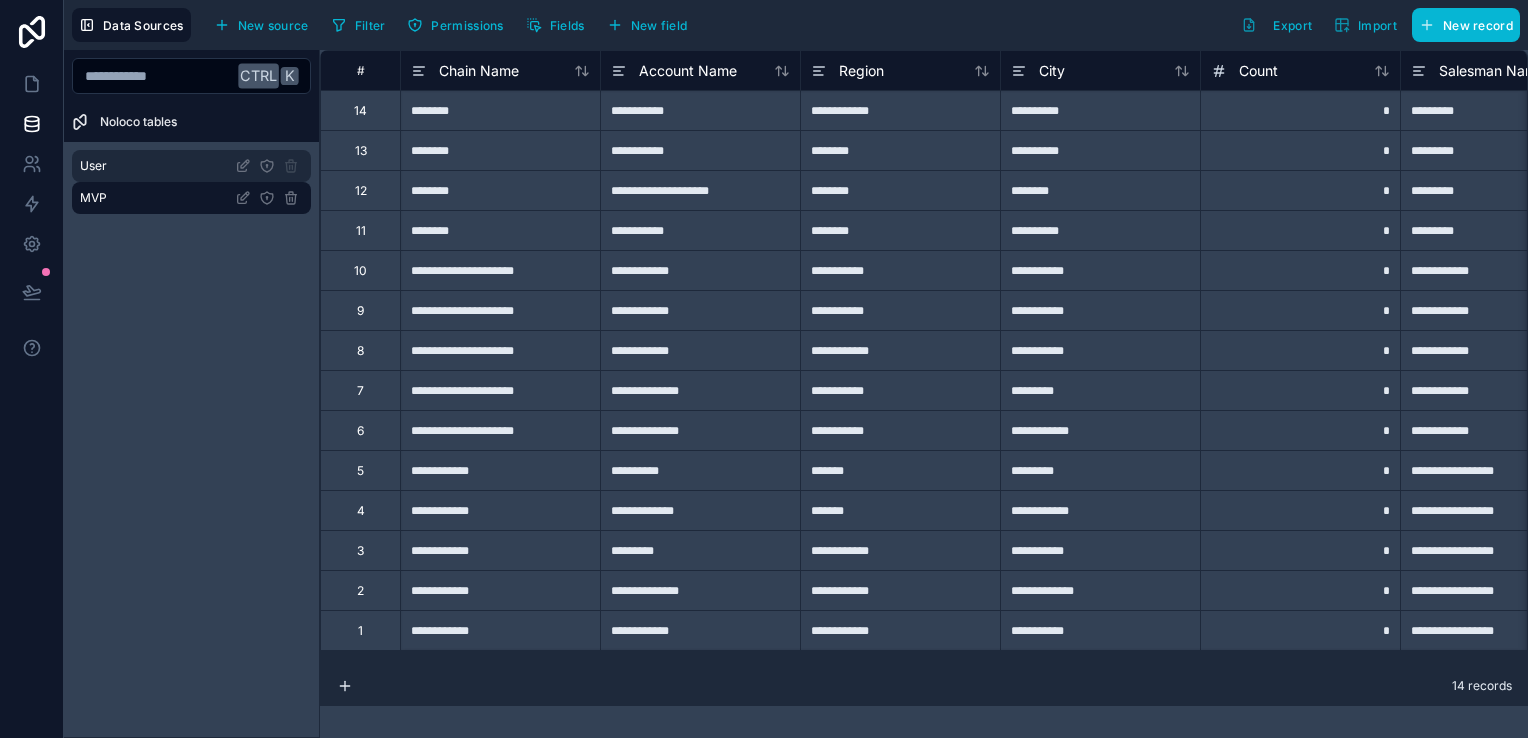 click on "User" at bounding box center [191, 166] 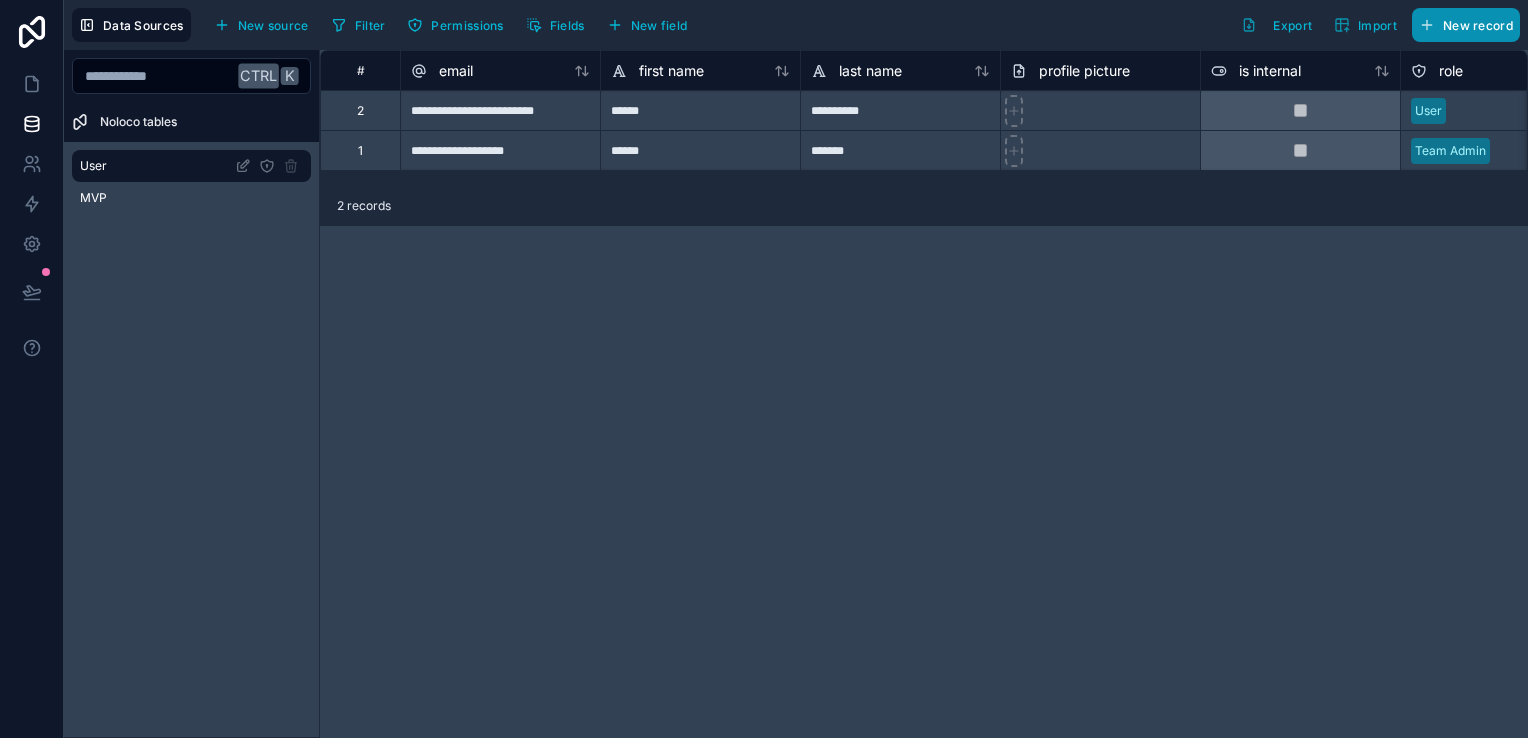 click on "New record" at bounding box center (1466, 25) 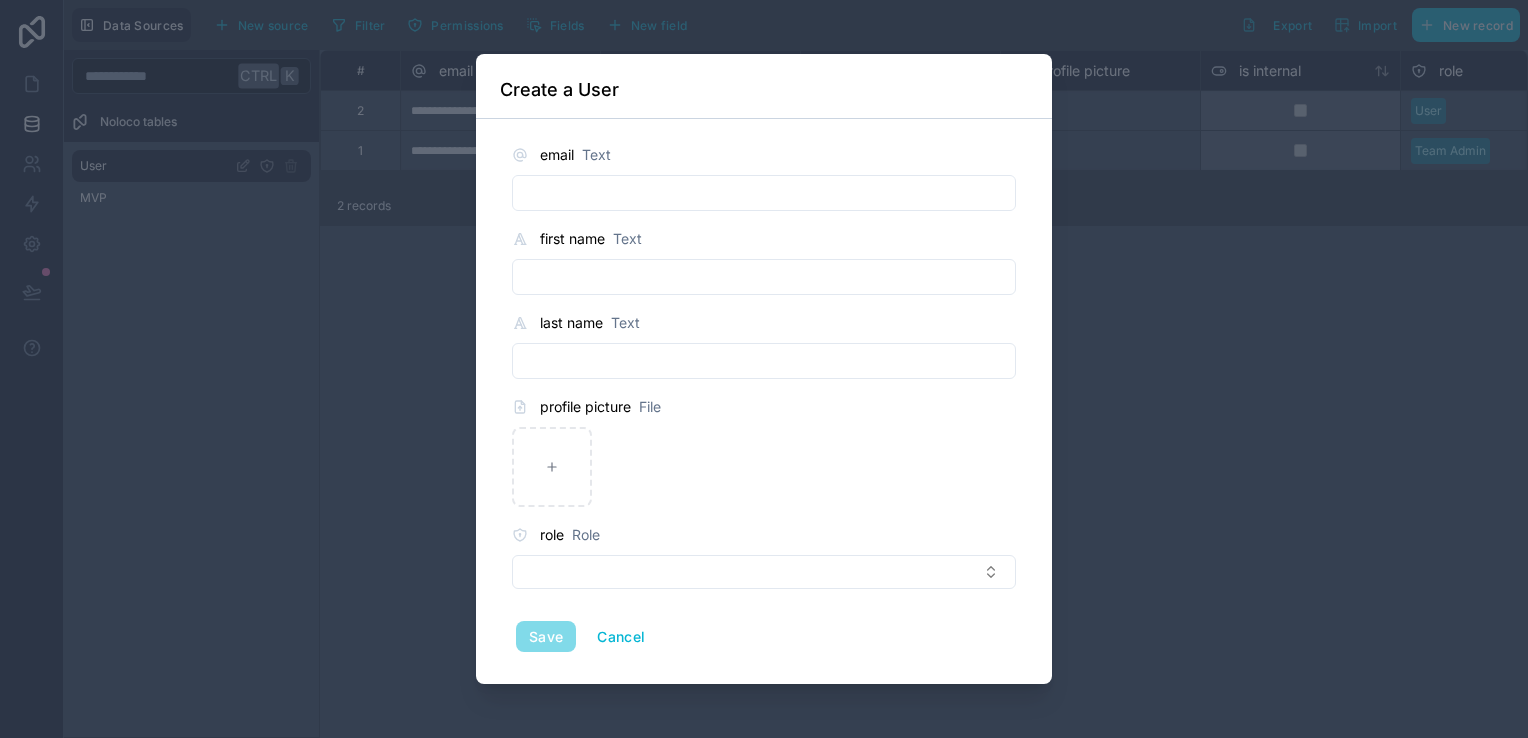 click at bounding box center (764, 193) 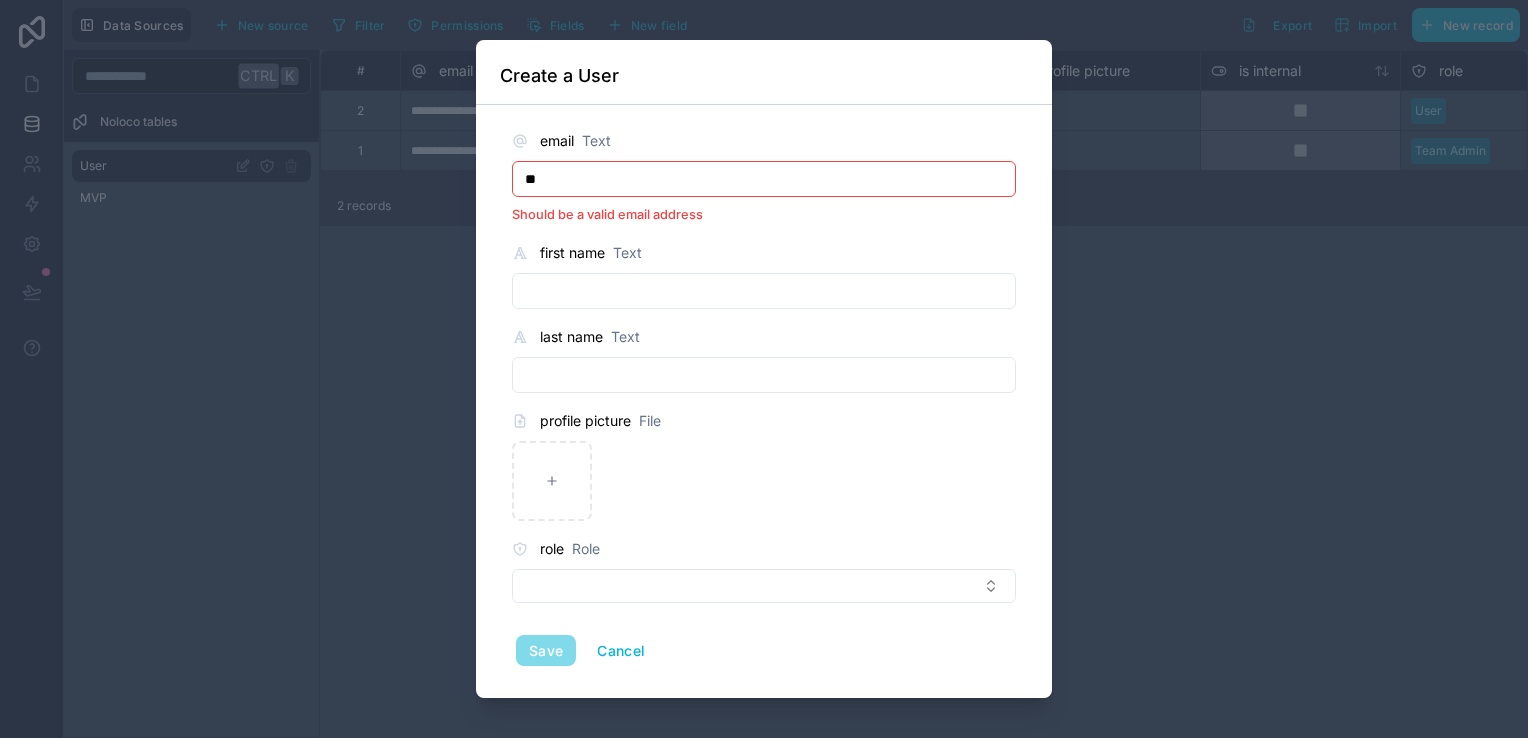 type on "**********" 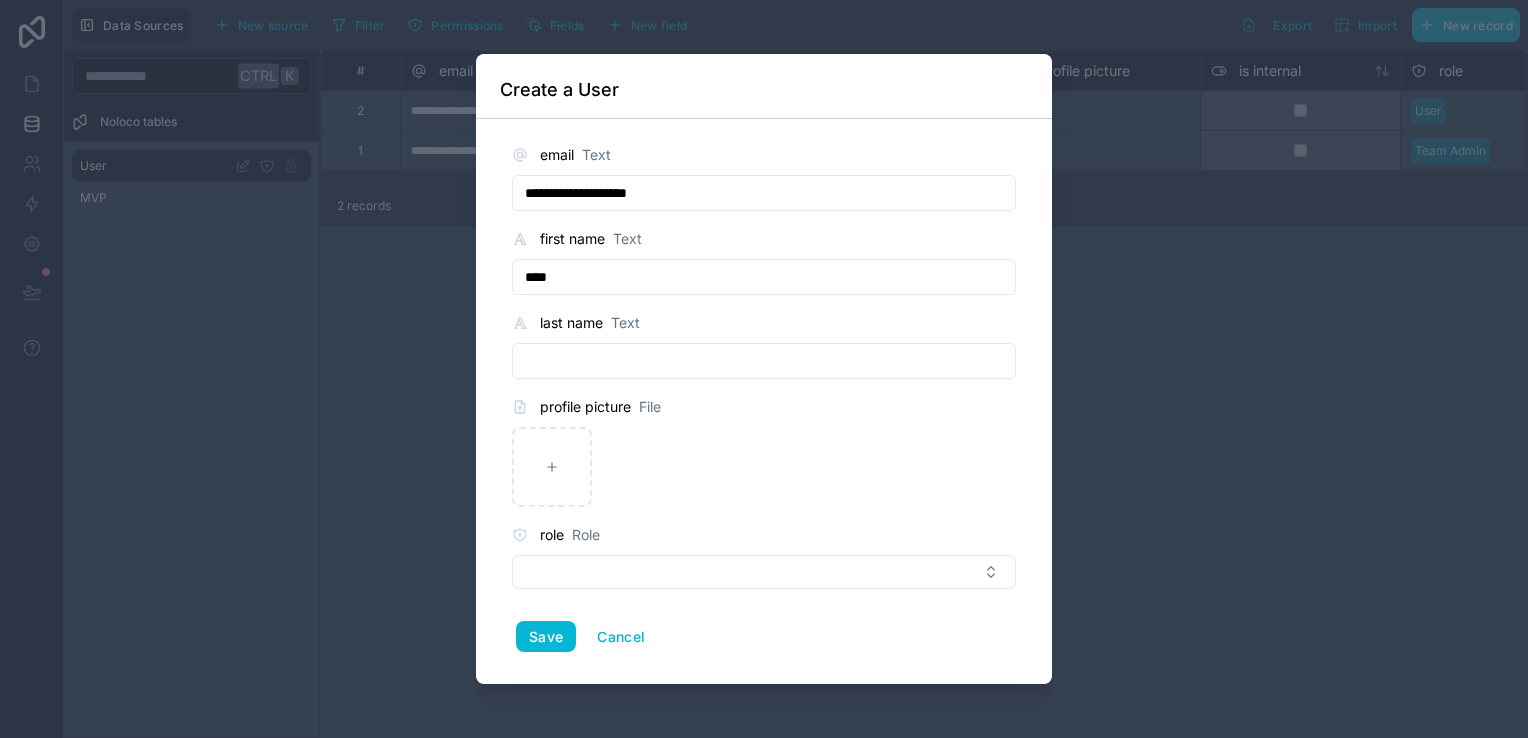 type on "****" 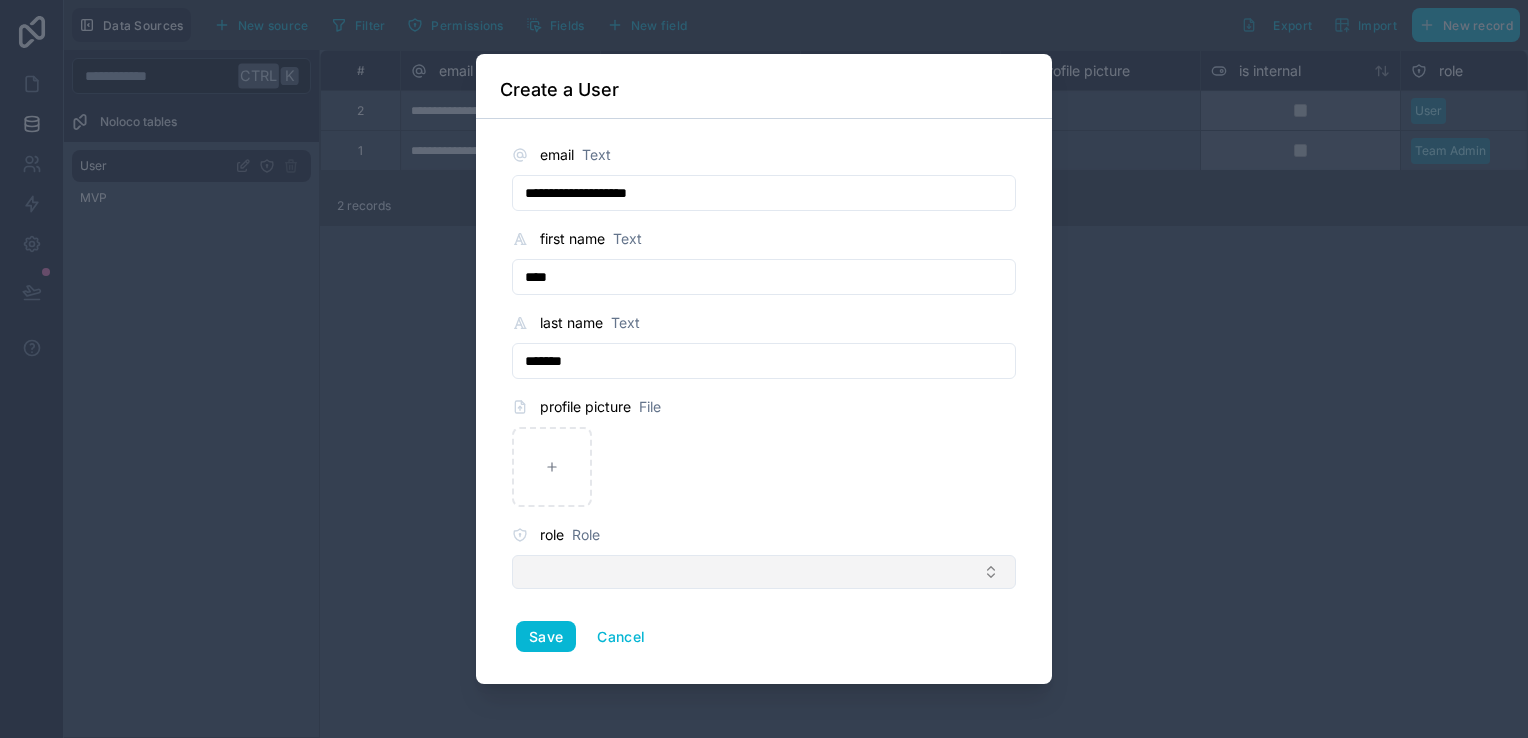 type on "*******" 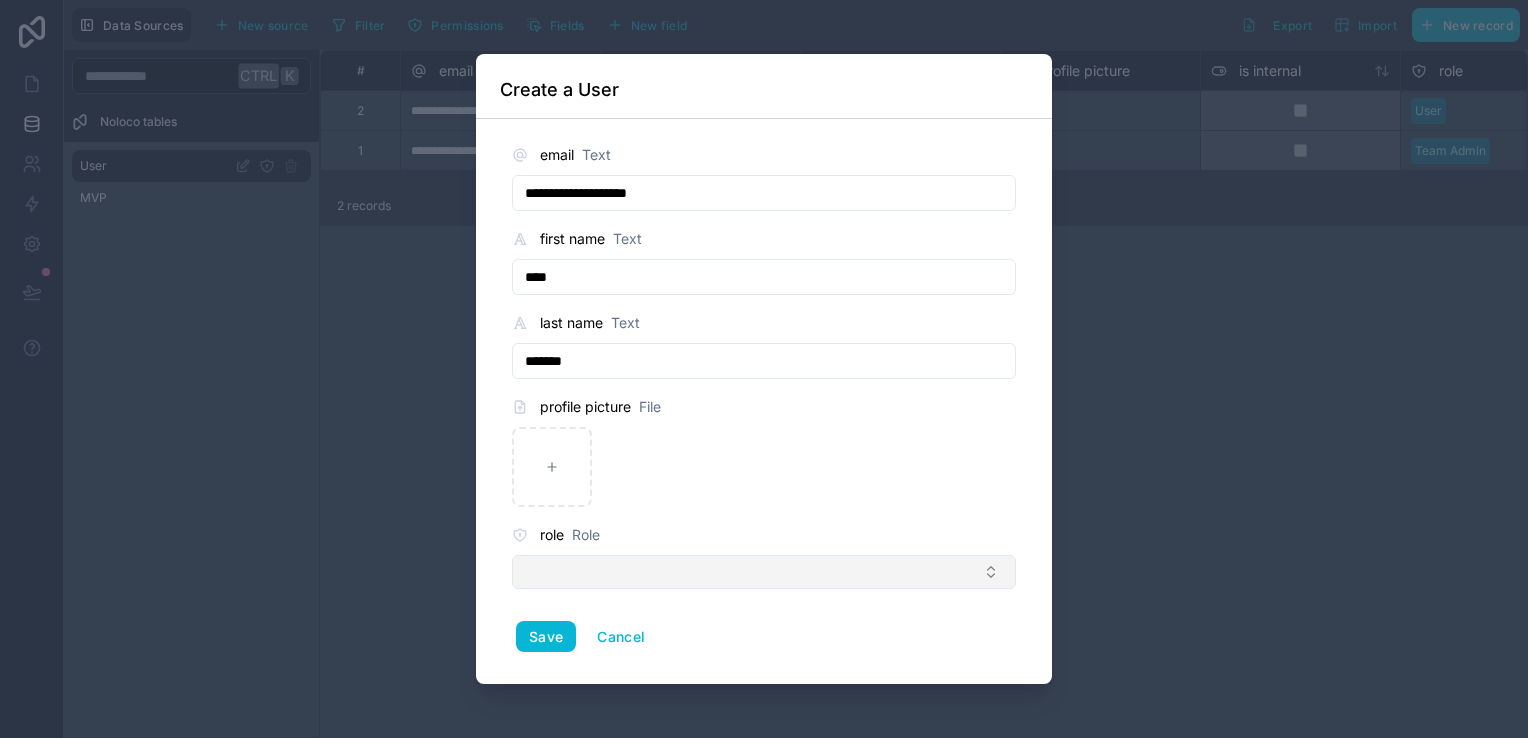 click at bounding box center (764, 572) 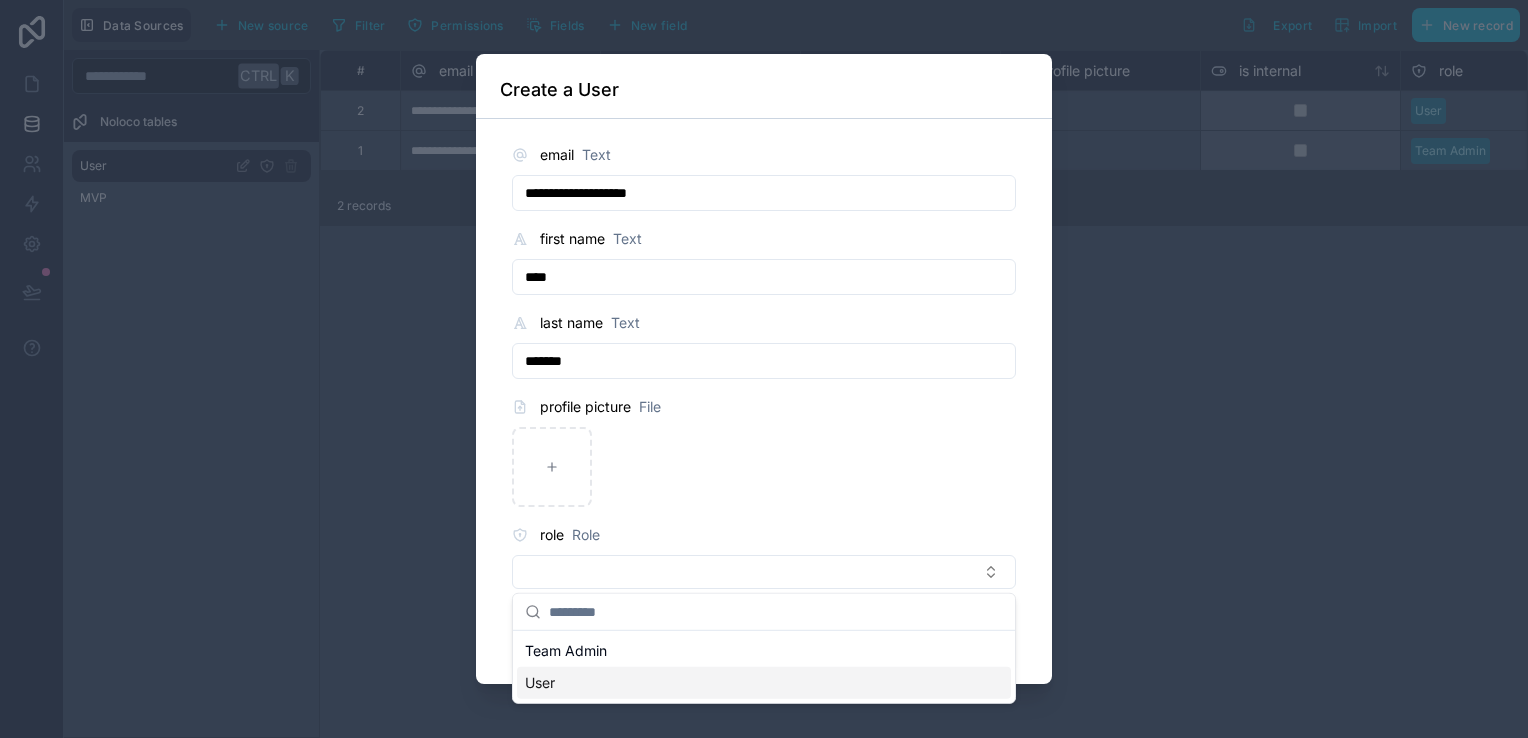 click on "User" at bounding box center (764, 683) 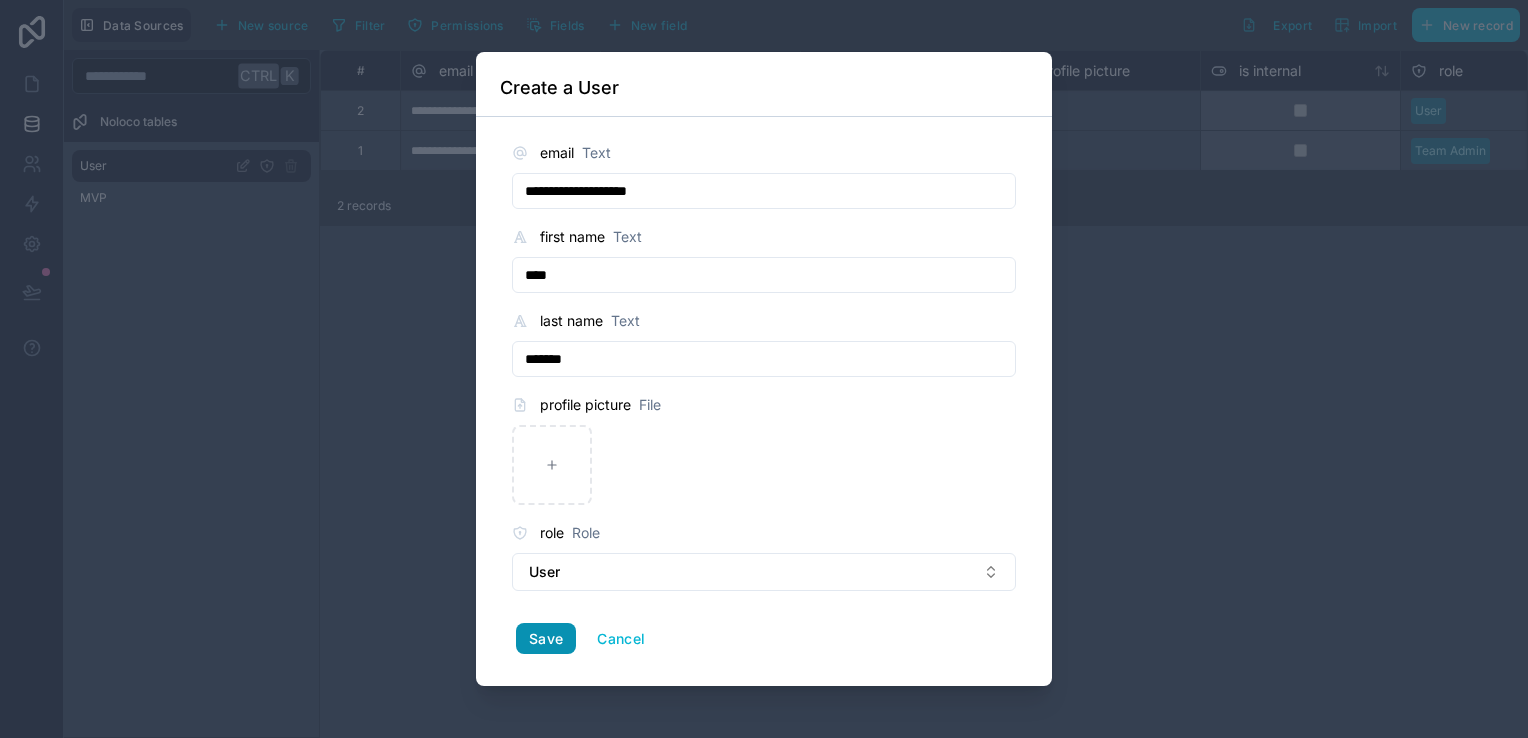 click on "Save" at bounding box center [546, 639] 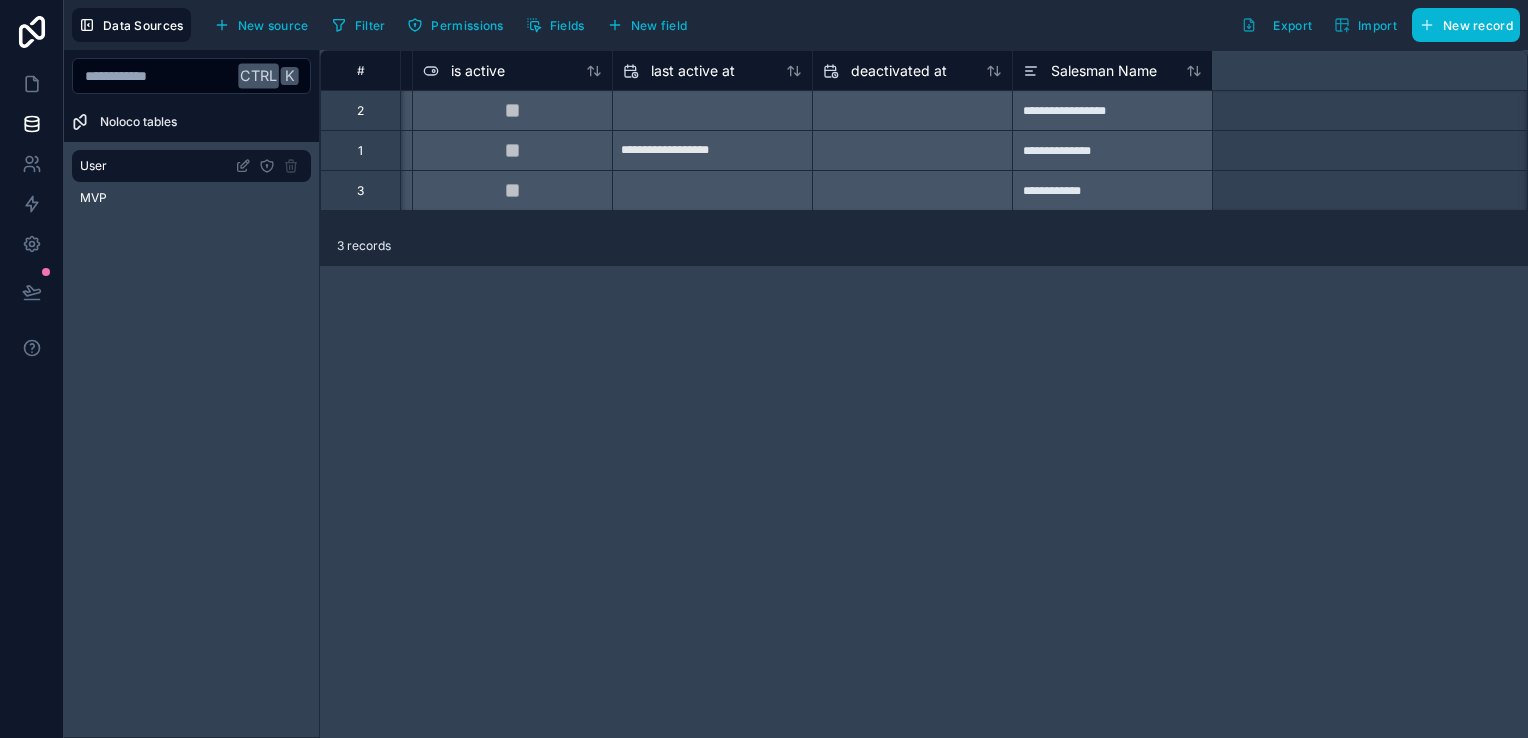 scroll, scrollTop: 0, scrollLeft: 1672, axis: horizontal 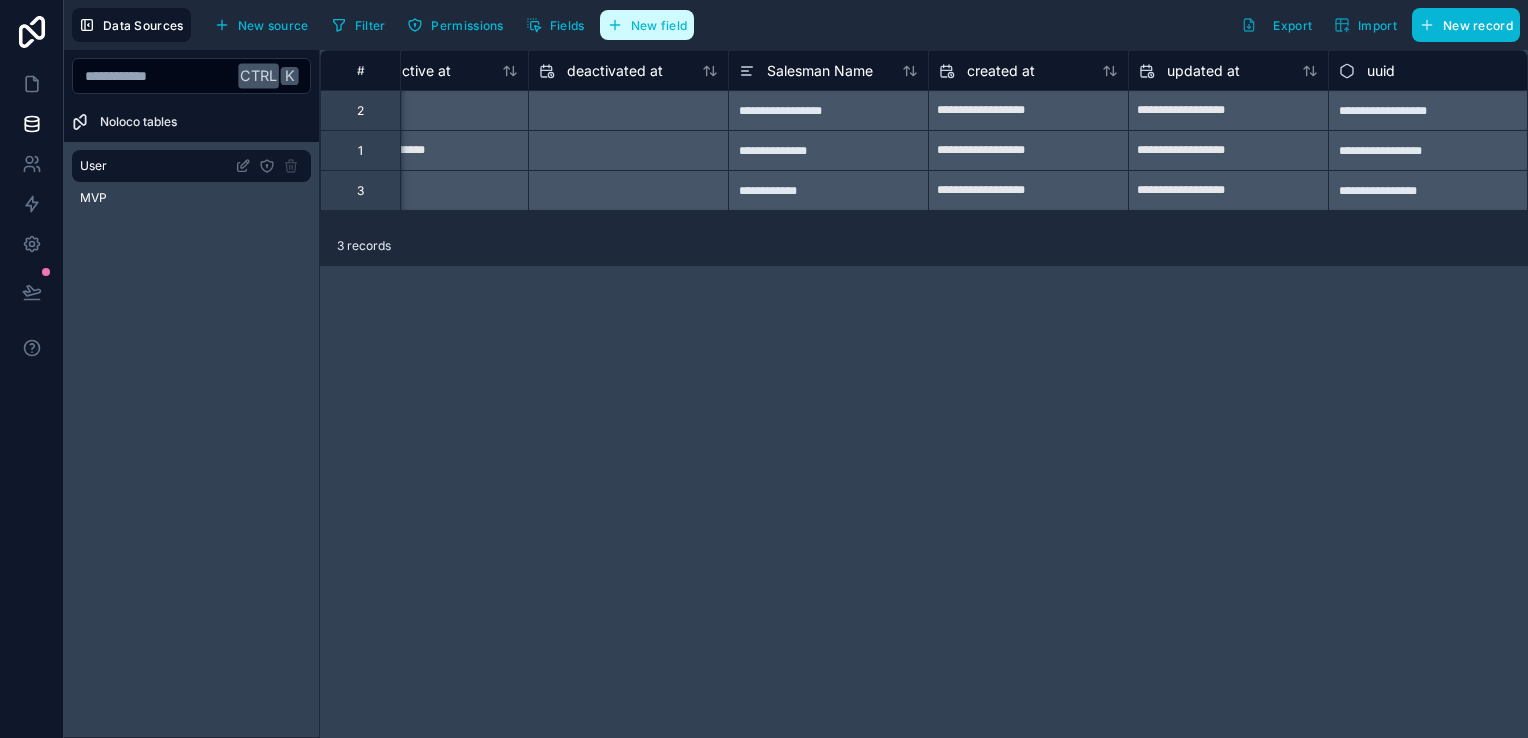 click 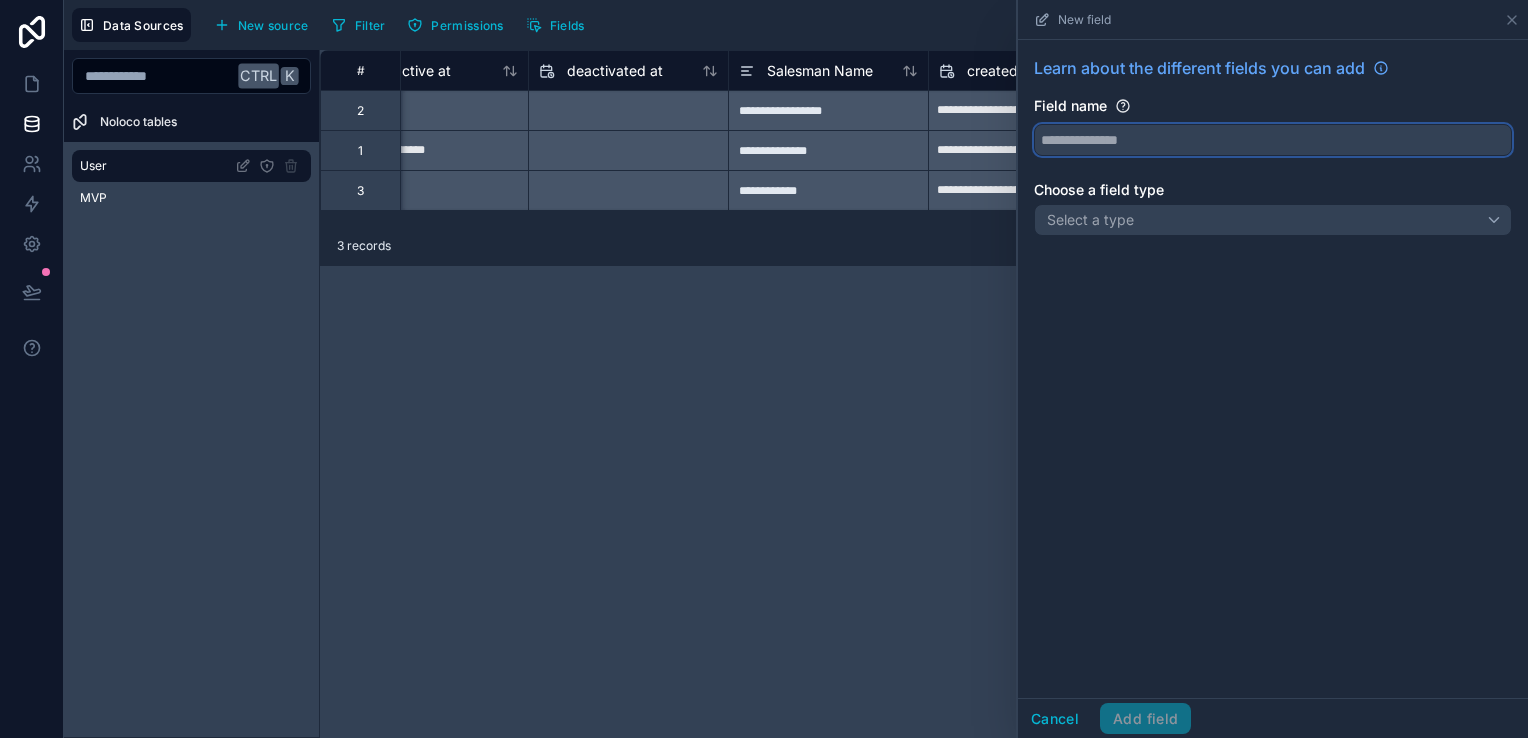 click at bounding box center (1273, 140) 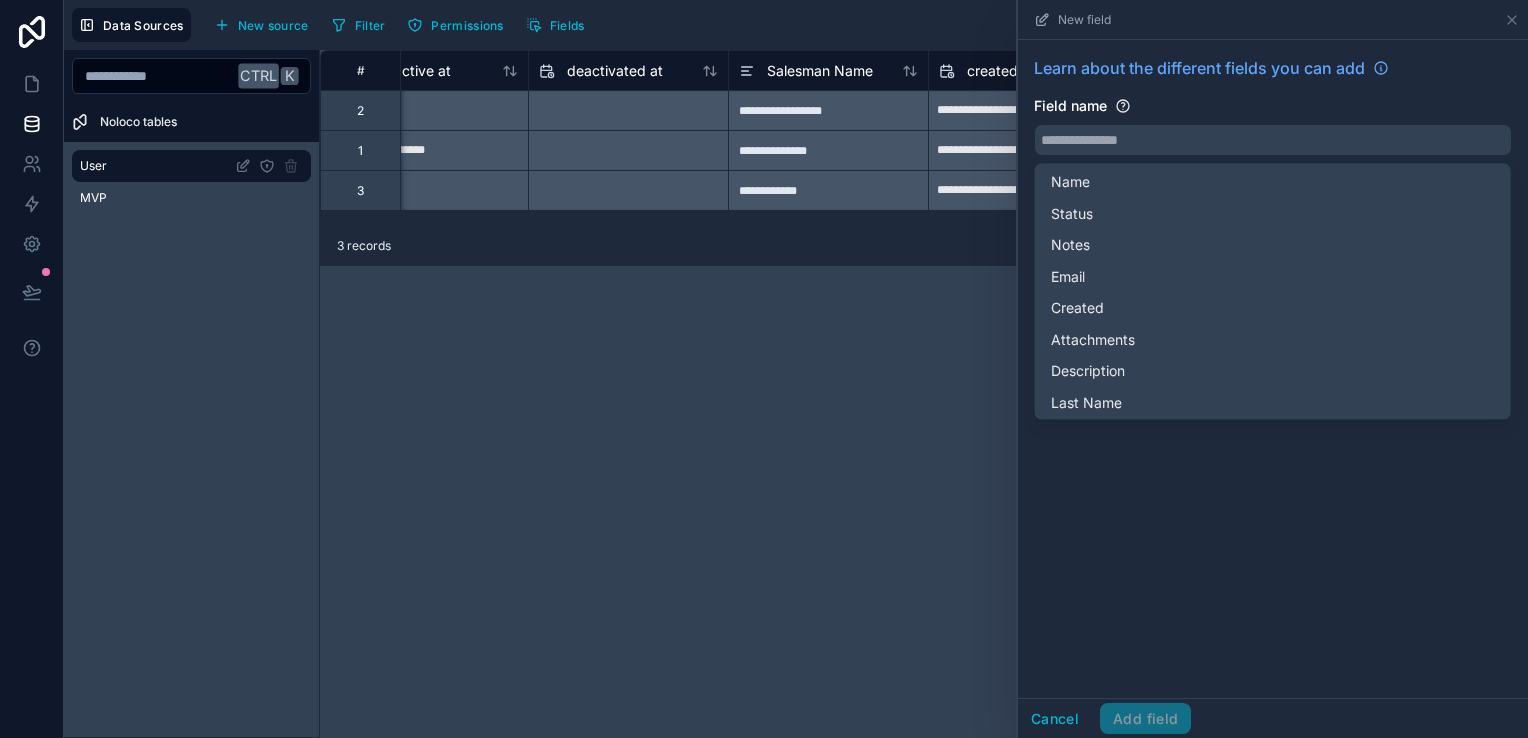 click on "Learn about the different fields you can add Field name Choose a field type Select a type" at bounding box center (1273, 369) 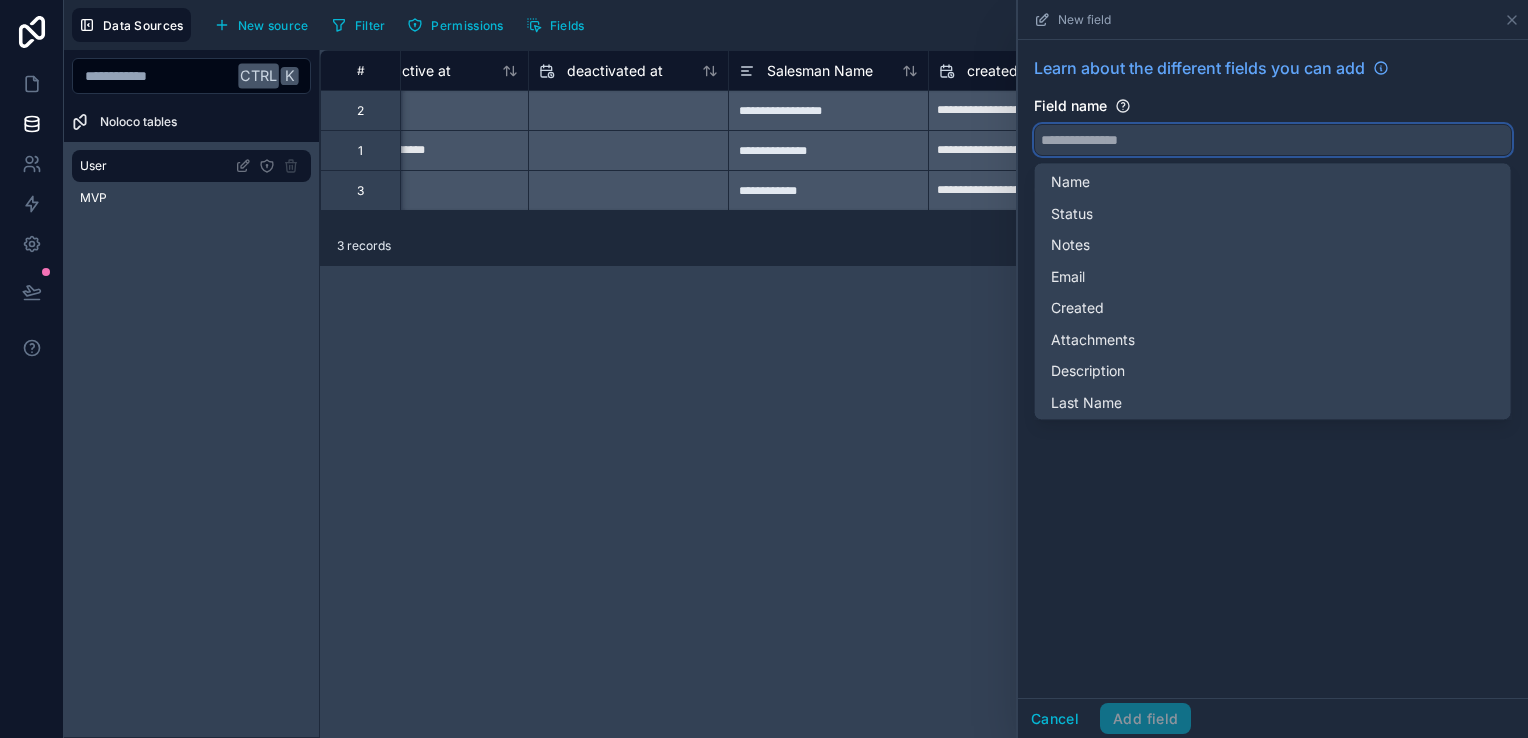 click at bounding box center (1273, 140) 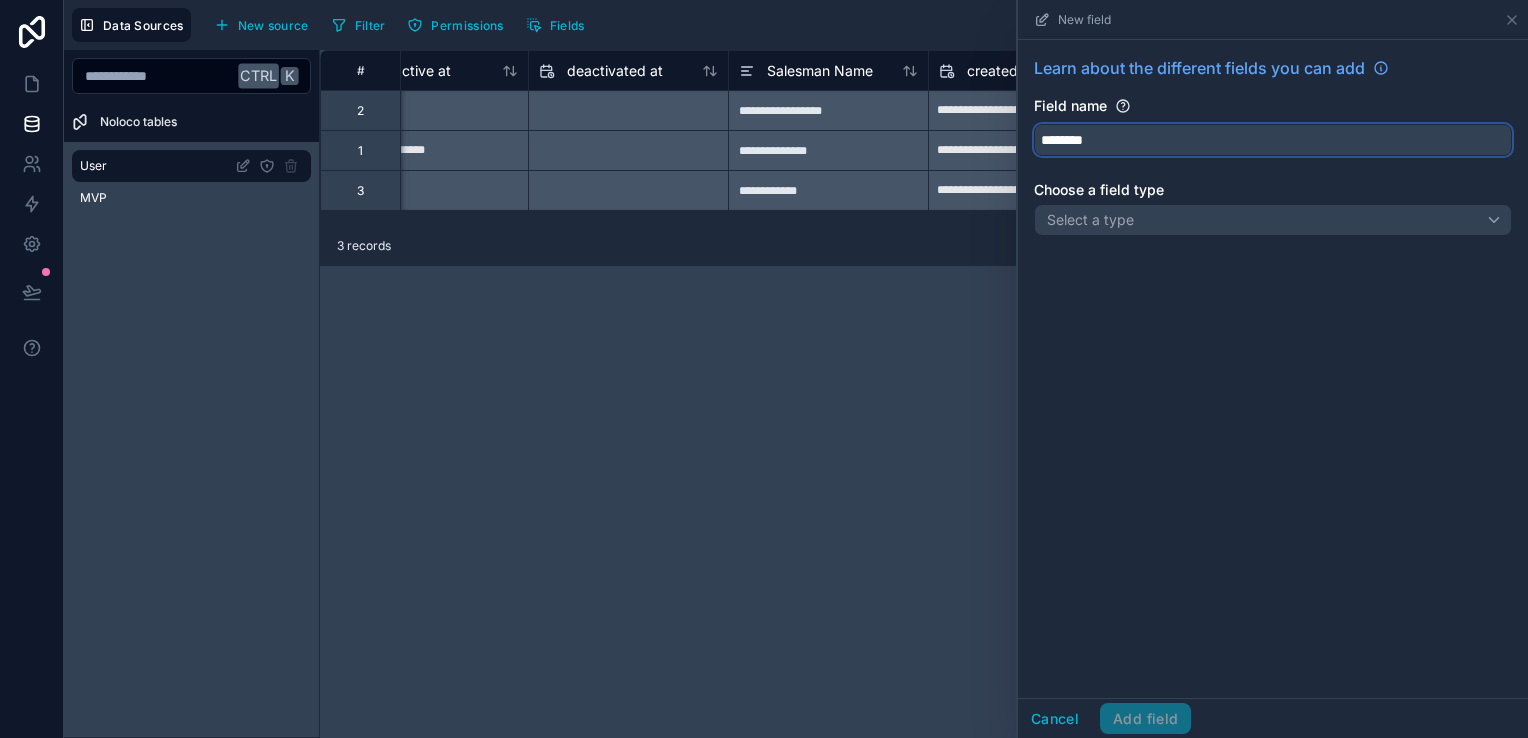 type on "********" 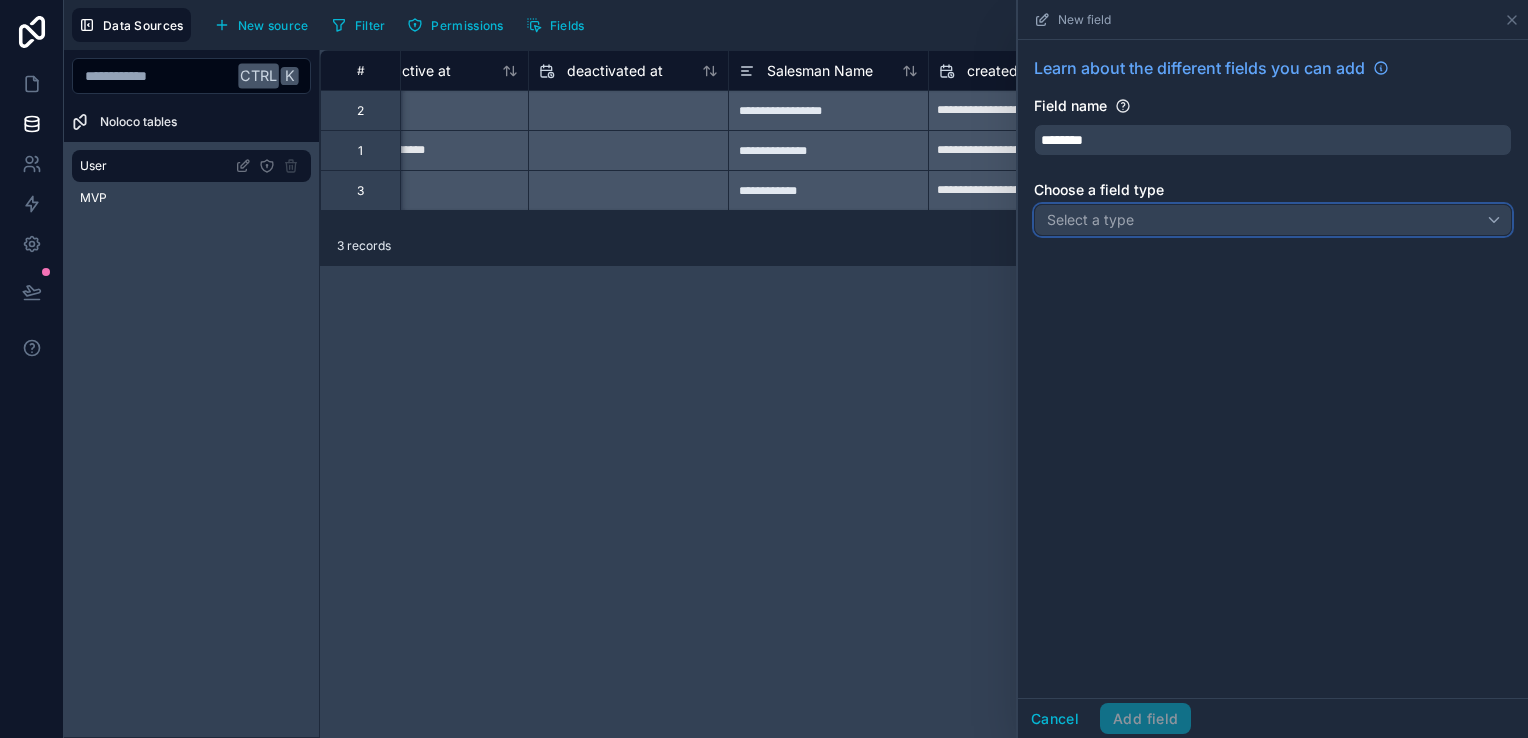 click on "Select a type" at bounding box center (1273, 220) 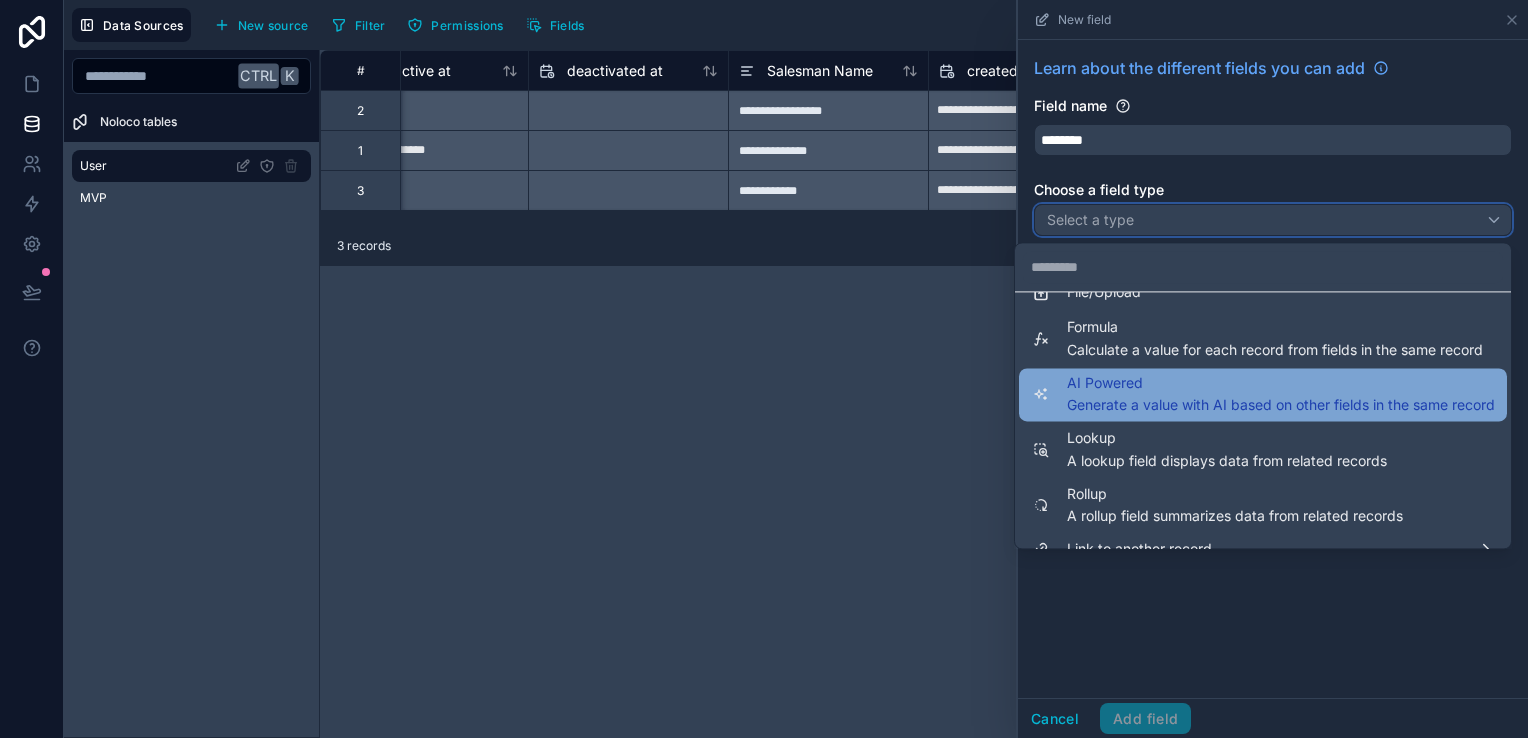 scroll, scrollTop: 548, scrollLeft: 0, axis: vertical 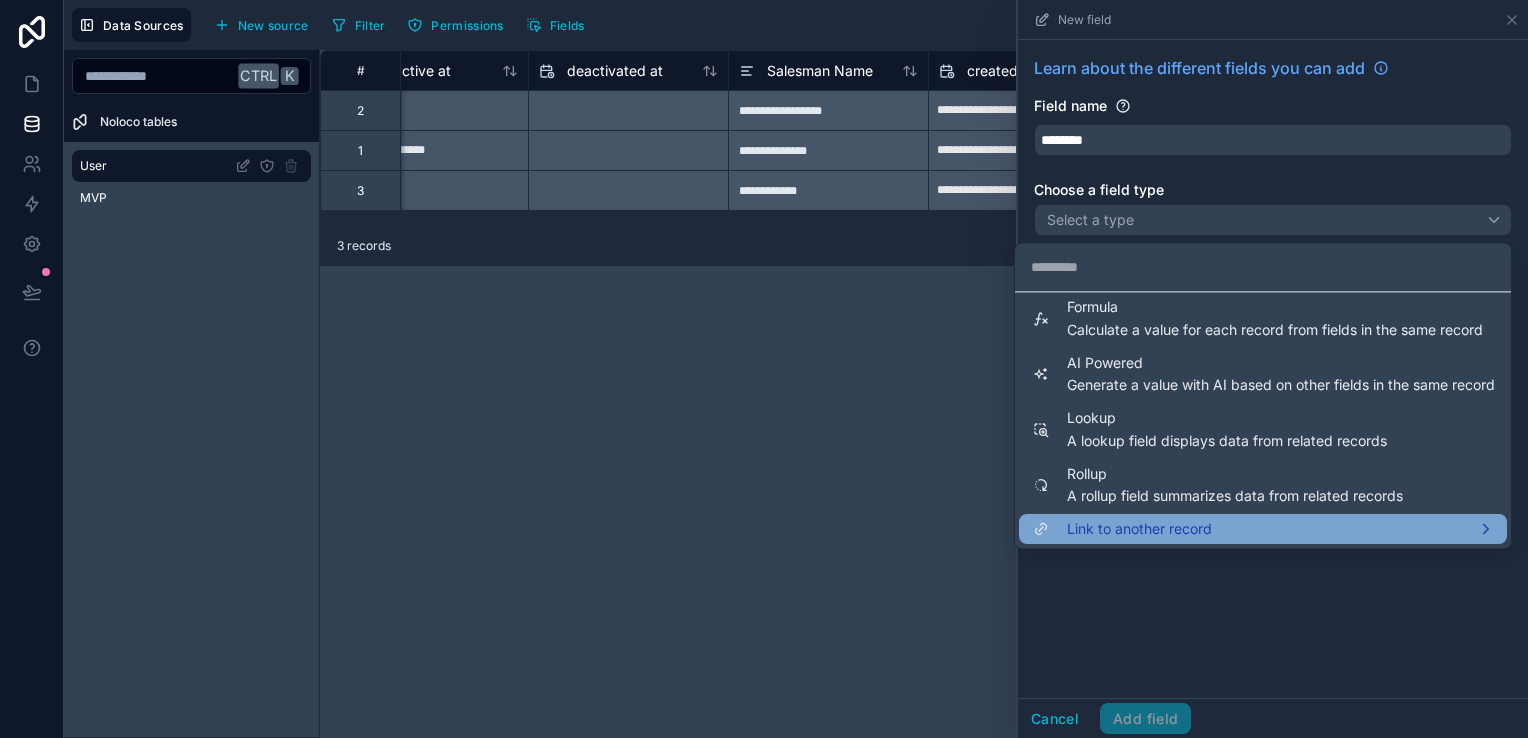 click on "Link to another record" at bounding box center (1139, 530) 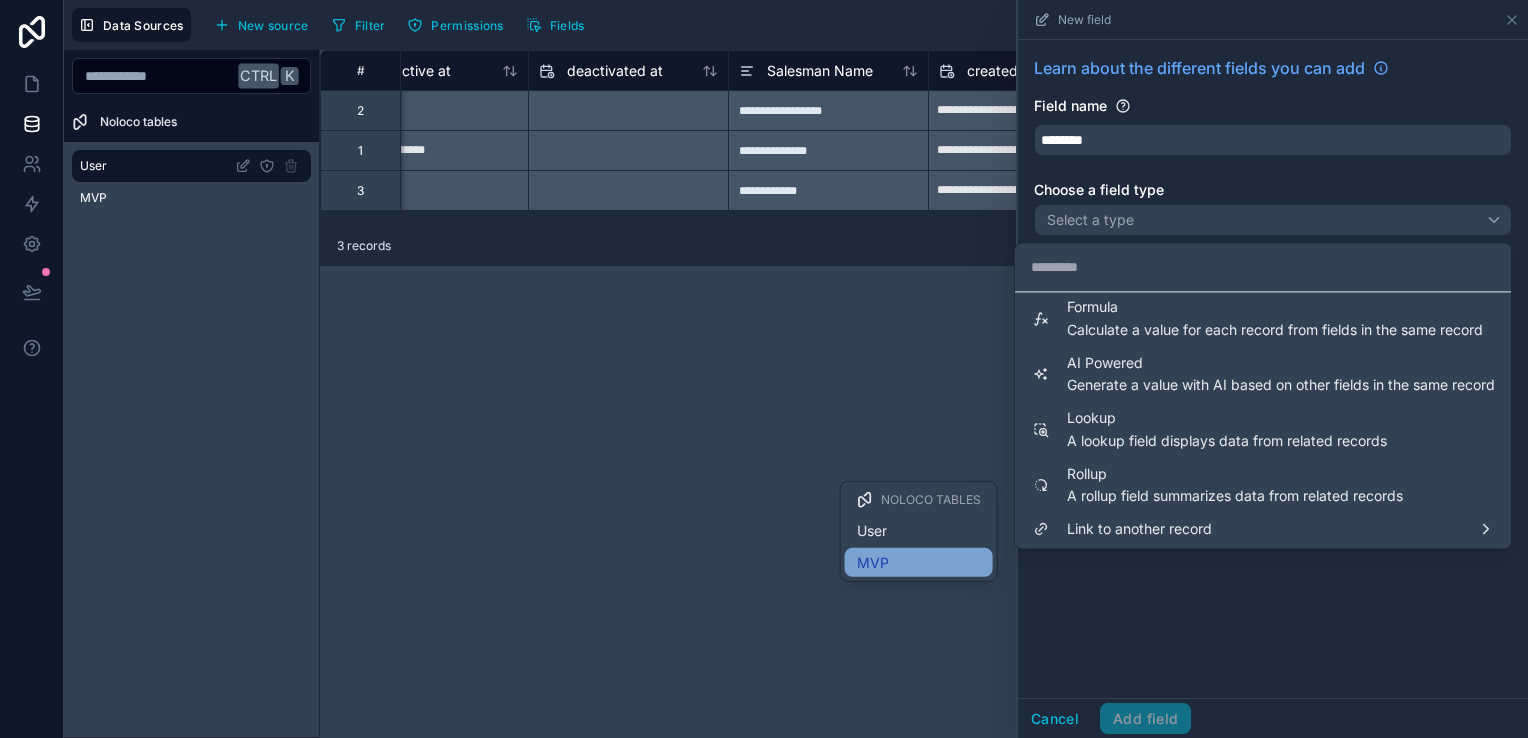 click on "MVP" at bounding box center [919, 562] 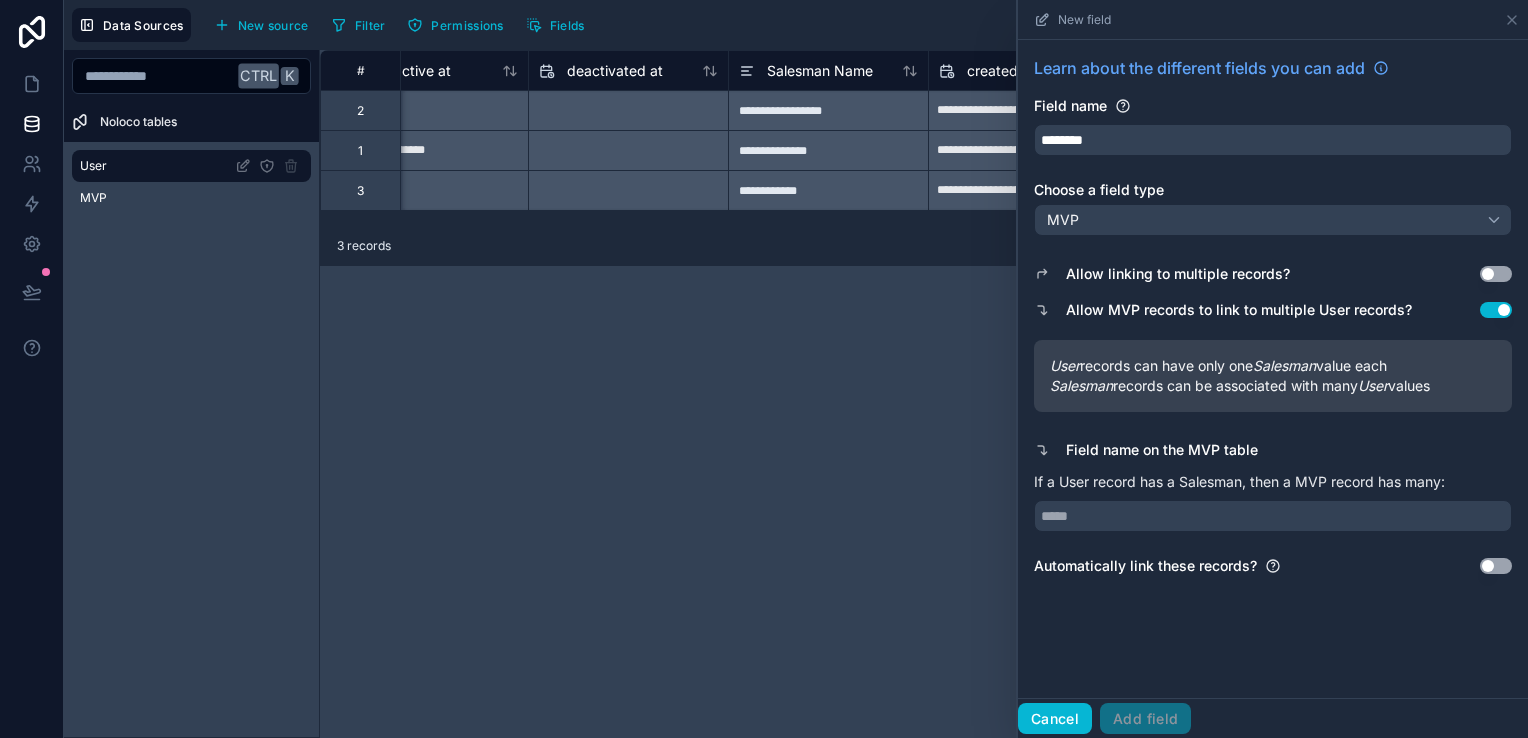 click on "Cancel" at bounding box center (1055, 719) 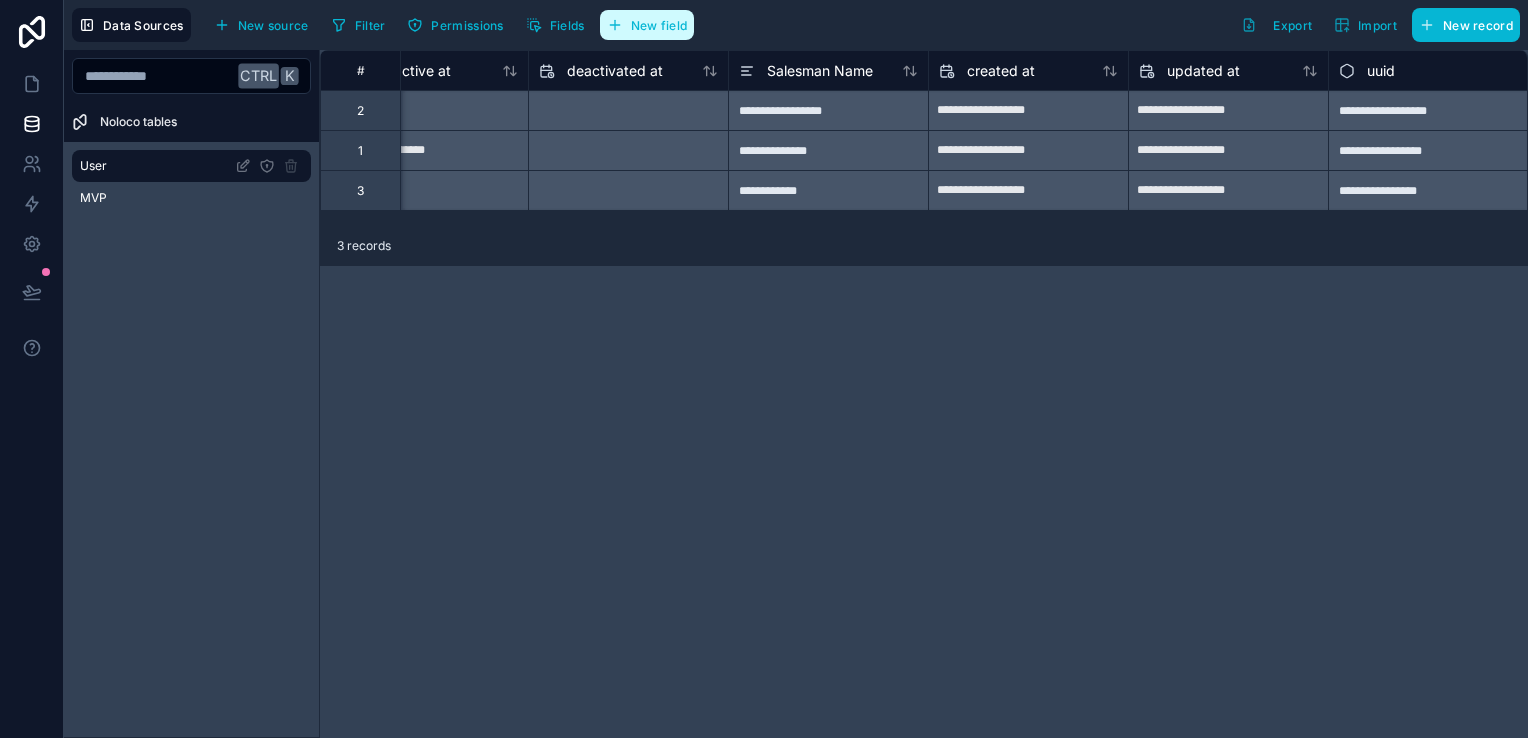 click on "New field" at bounding box center (659, 25) 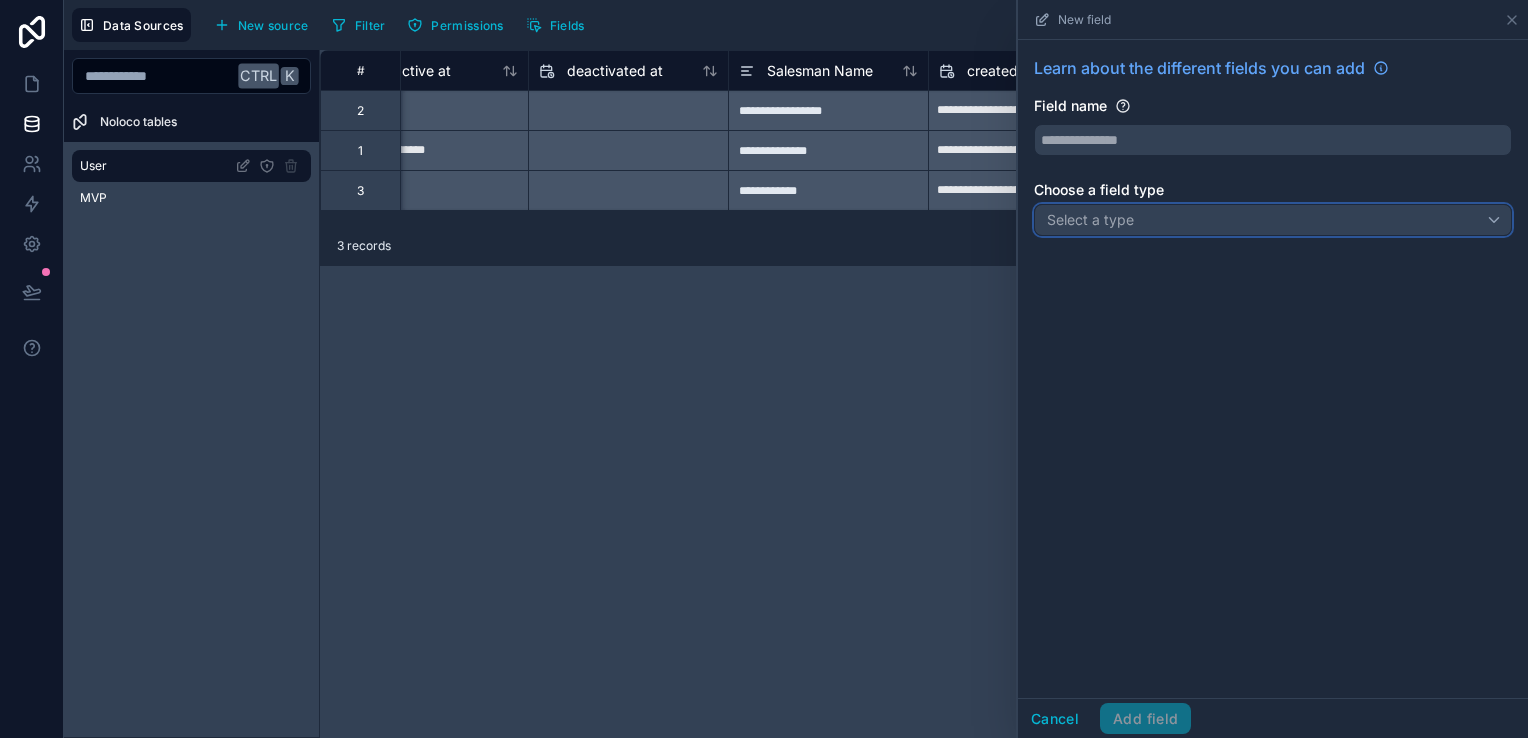 click on "Select a type" at bounding box center (1273, 220) 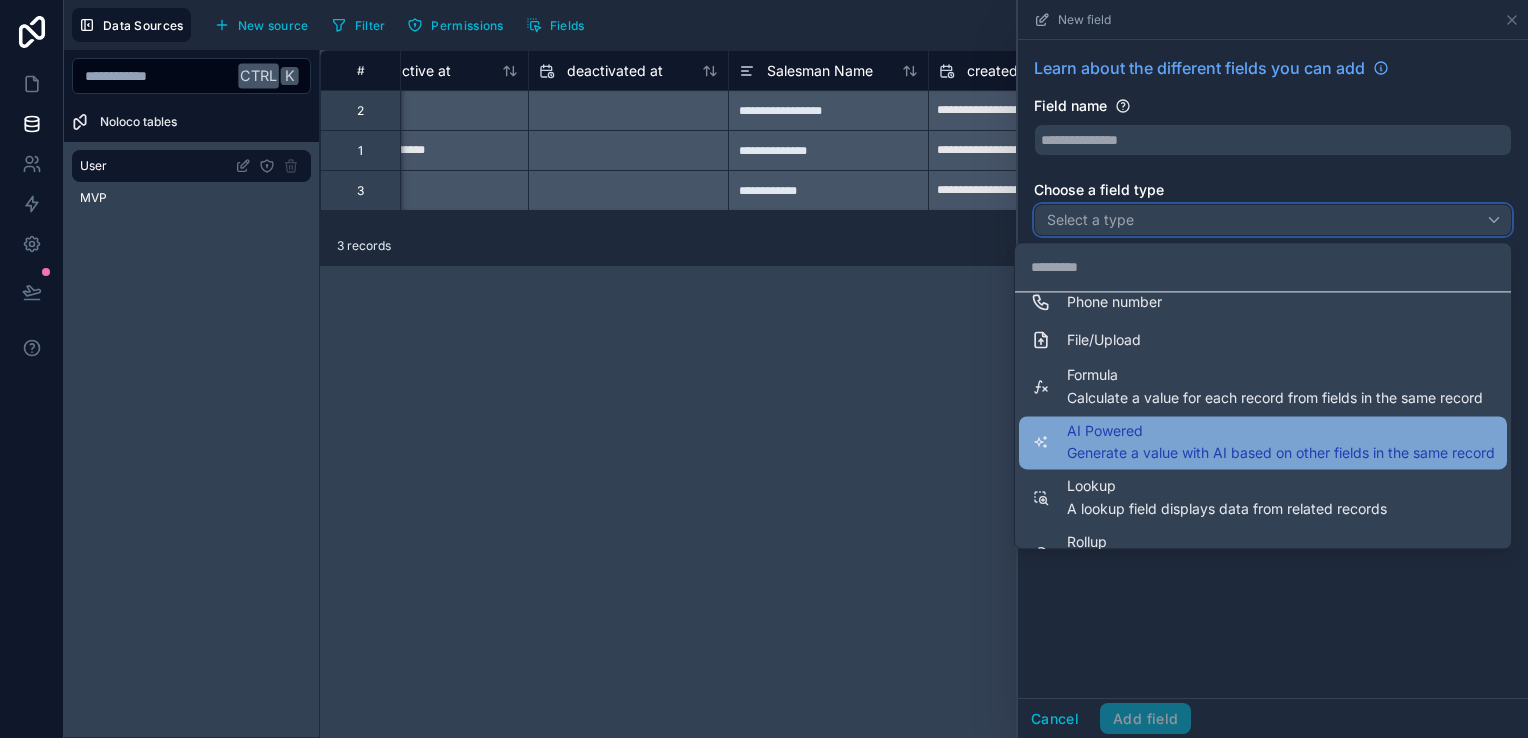 scroll, scrollTop: 548, scrollLeft: 0, axis: vertical 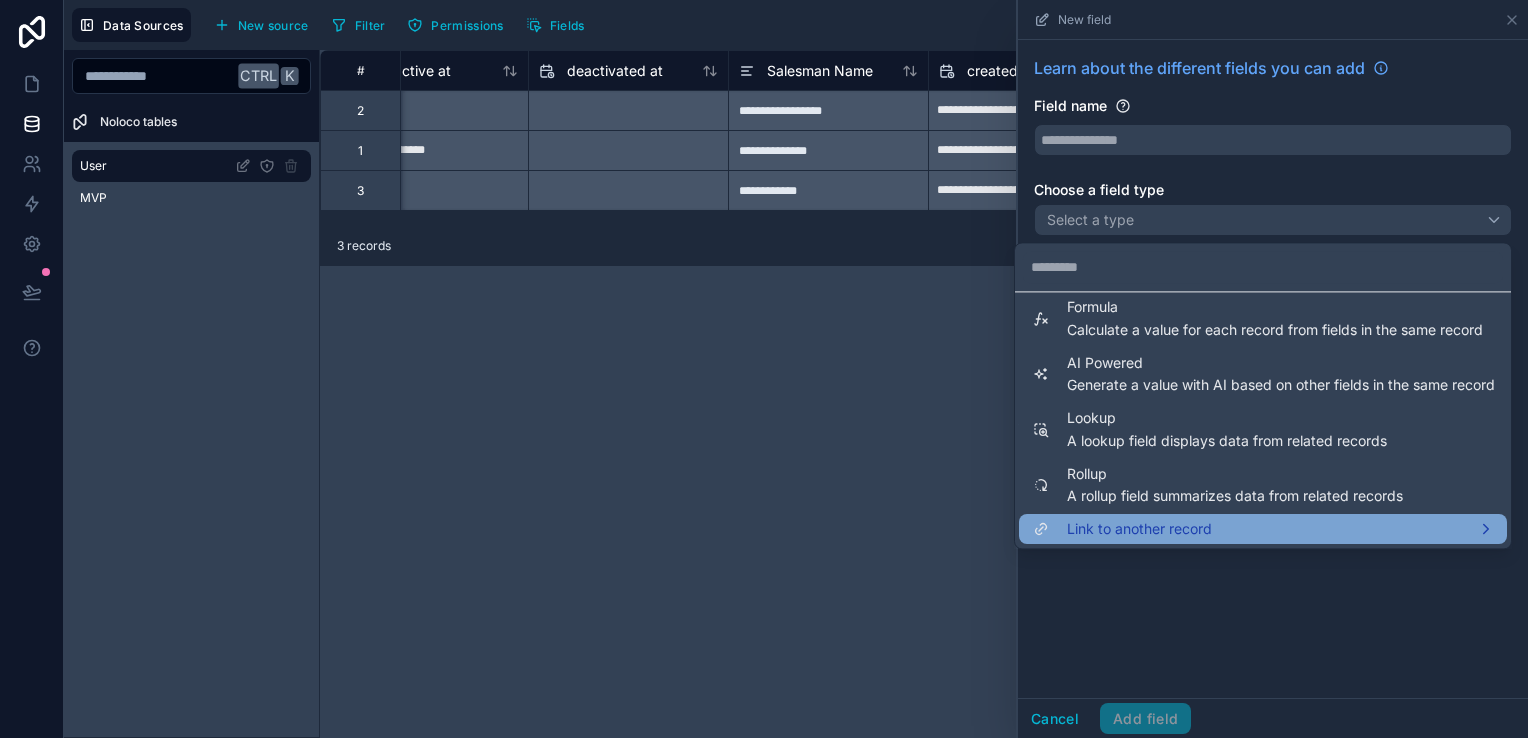 click on "Link to another record" at bounding box center [1139, 530] 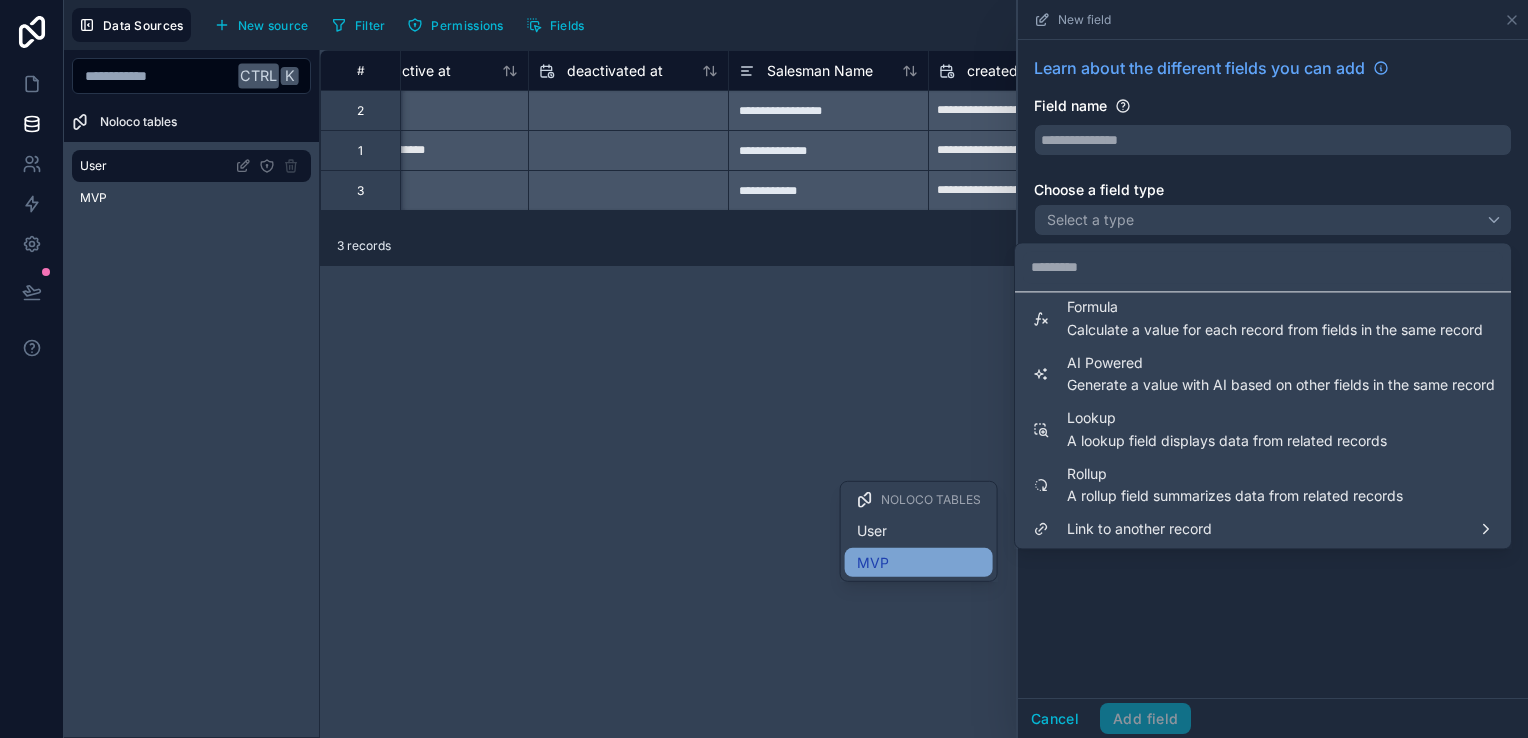 click on "MVP" at bounding box center (919, 562) 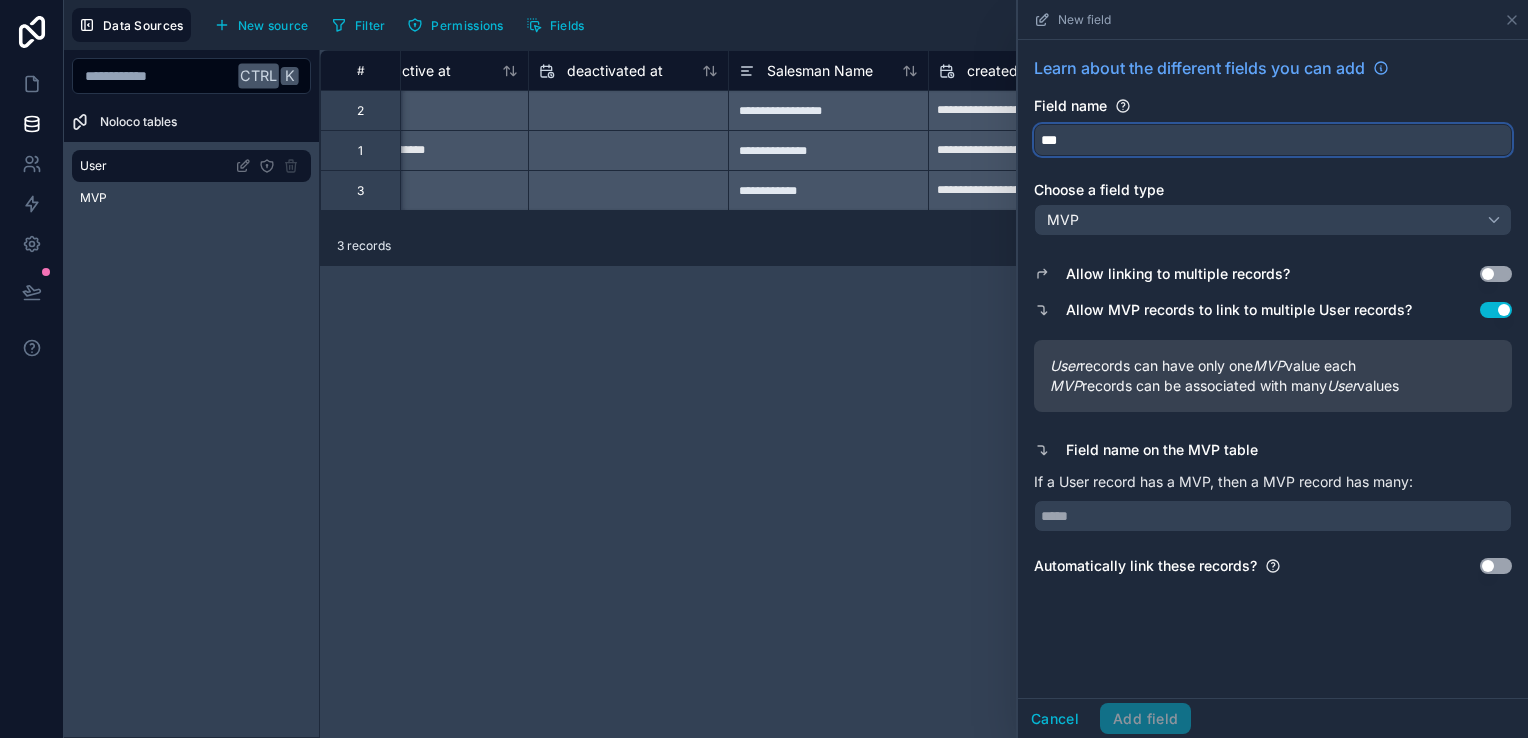click on "***" at bounding box center [1273, 140] 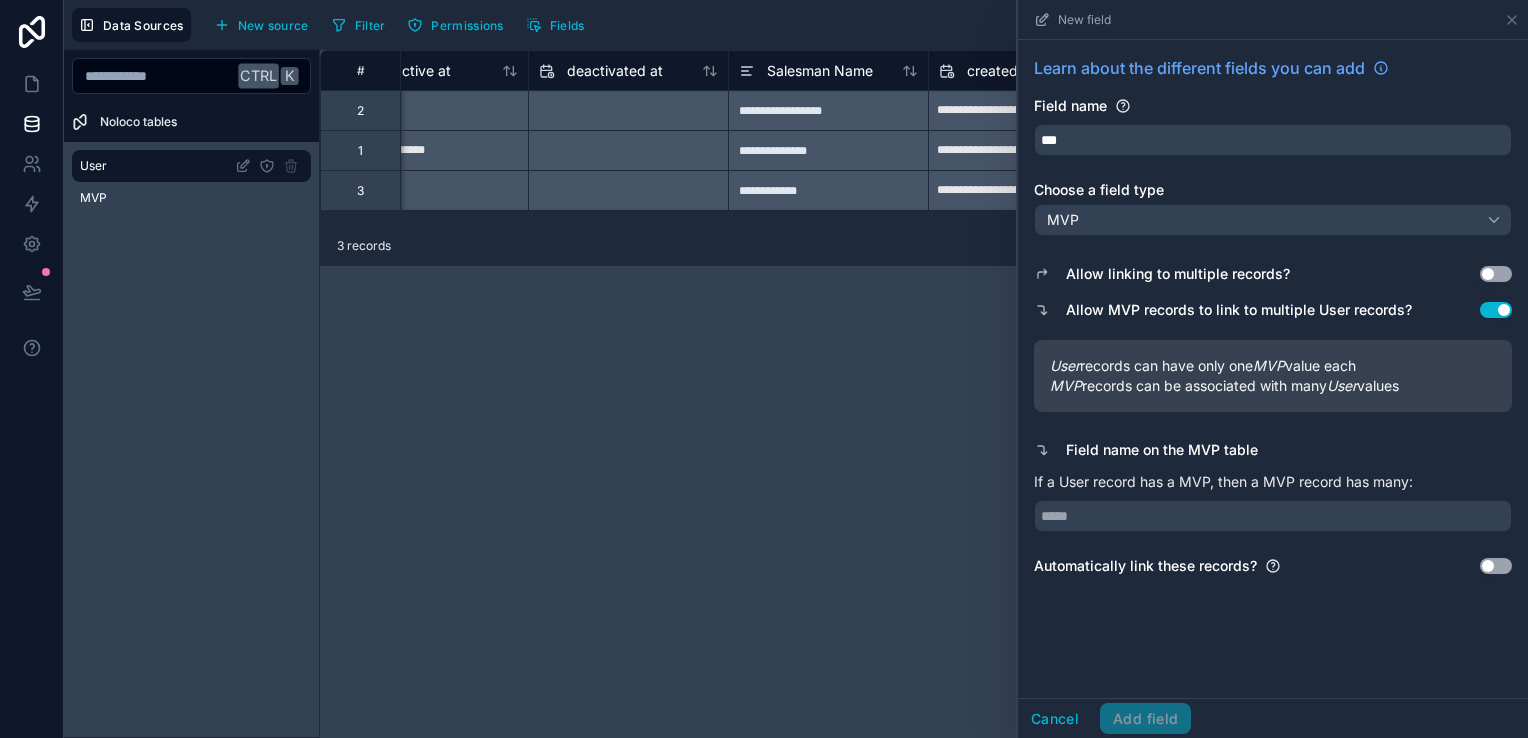 click on "Learn about the different fields you can add Field name *** Choose a field type MVP Allow linking to multiple records? Use setting Allow MVP records to link to multiple User records? Use setting User  records can have only one  MVP  value each MVP  records can be associated with many  User  values Field name on the MVP table If a User record has a MVP, then a MVP record has many: Automatically link these records? Use setting" at bounding box center [1273, 316] 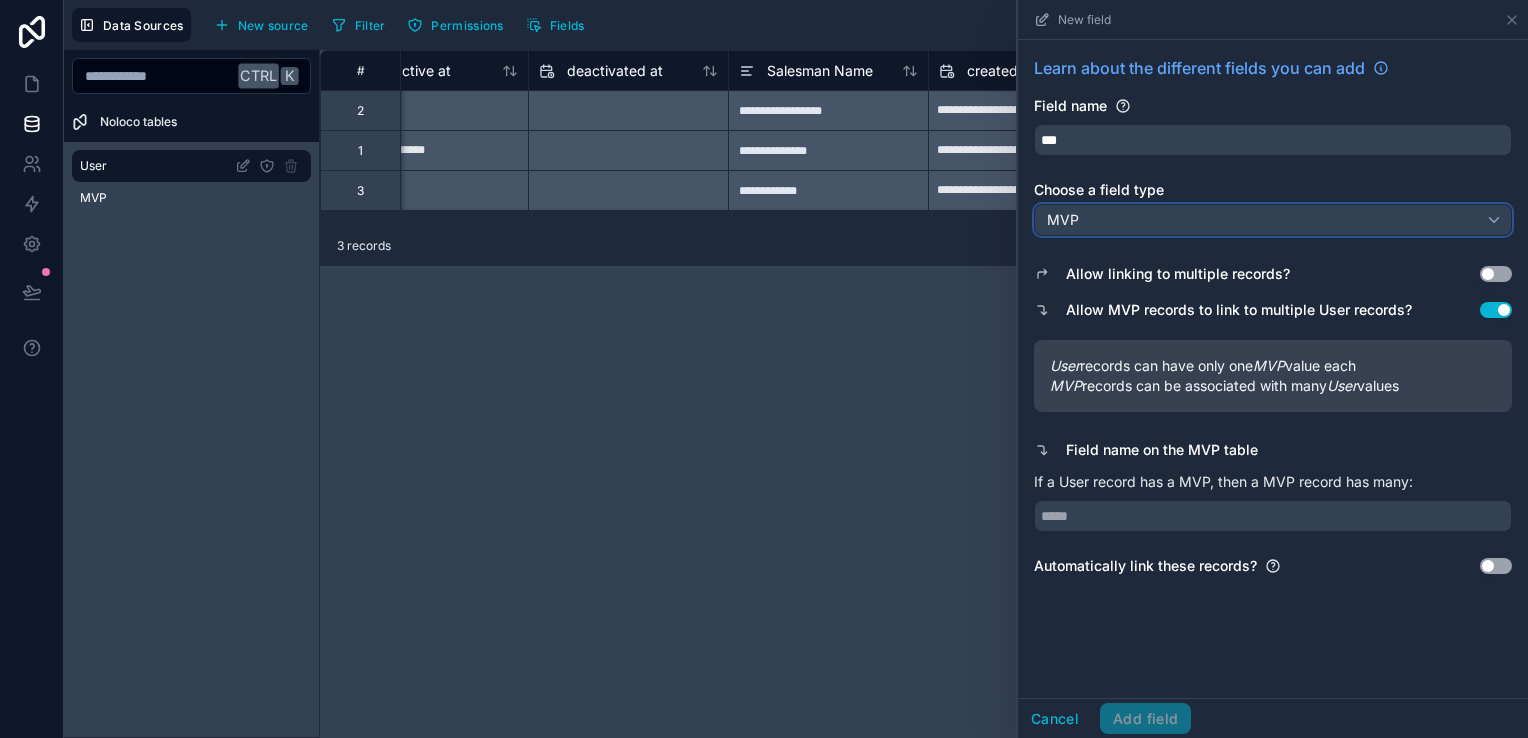 click on "MVP" at bounding box center [1273, 220] 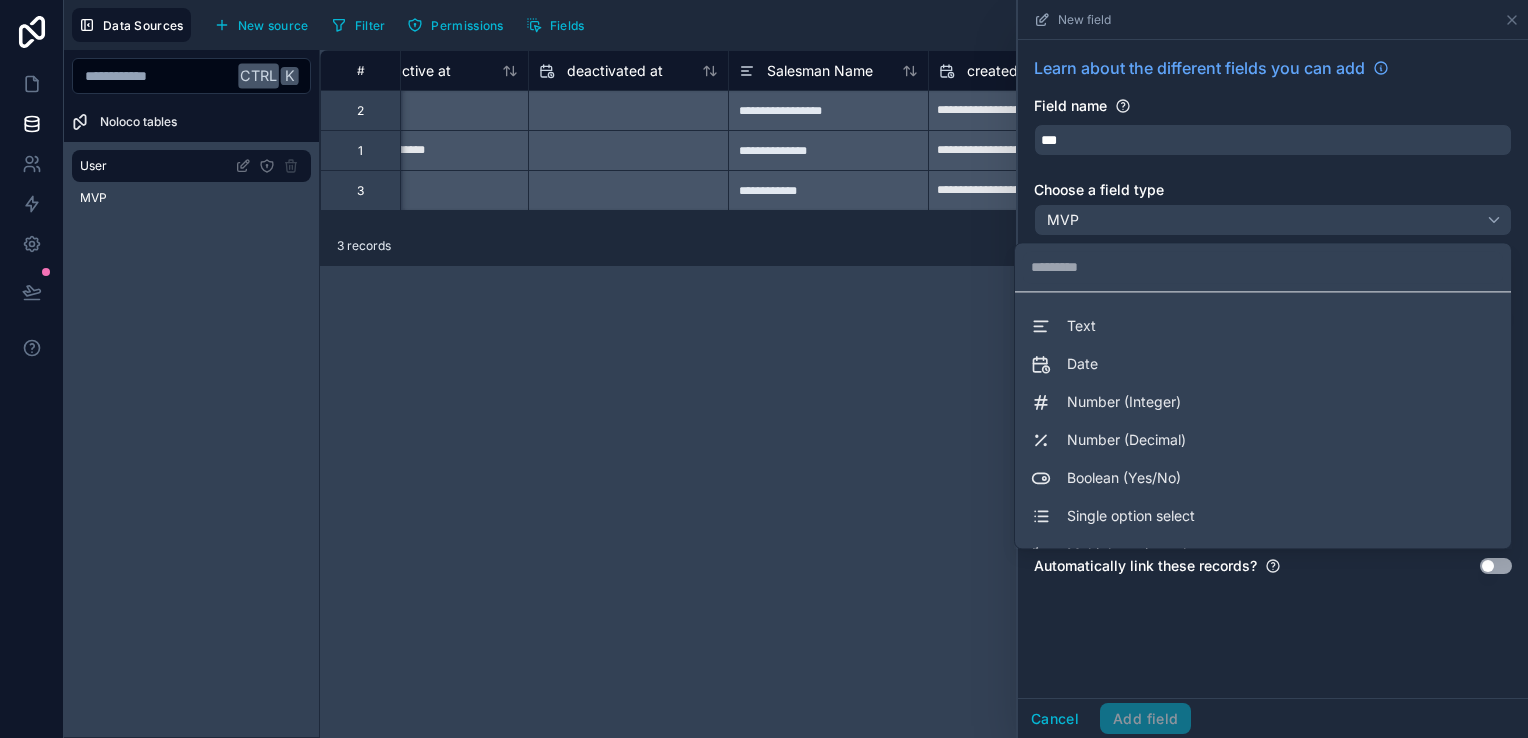 click at bounding box center (1273, 369) 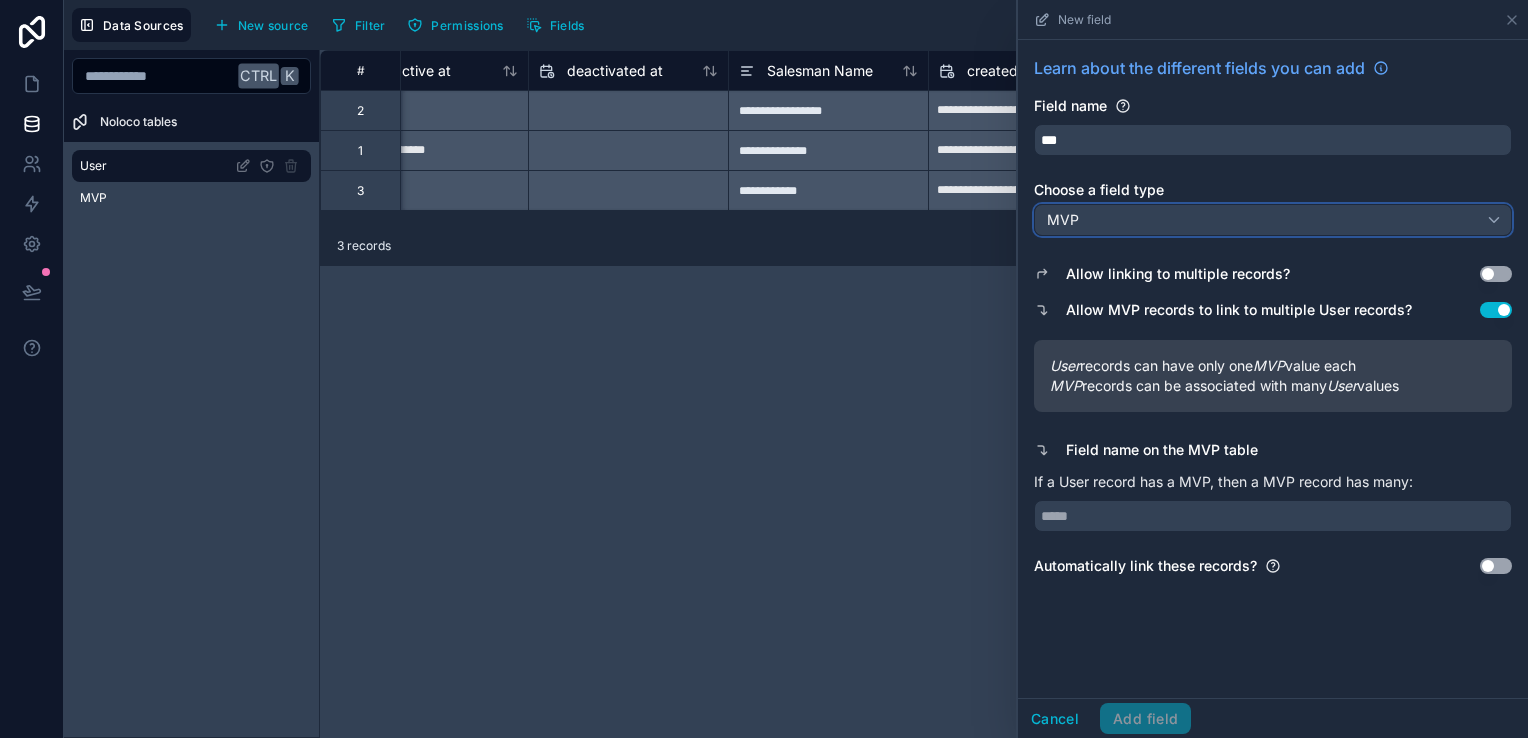 click on "MVP" at bounding box center [1273, 220] 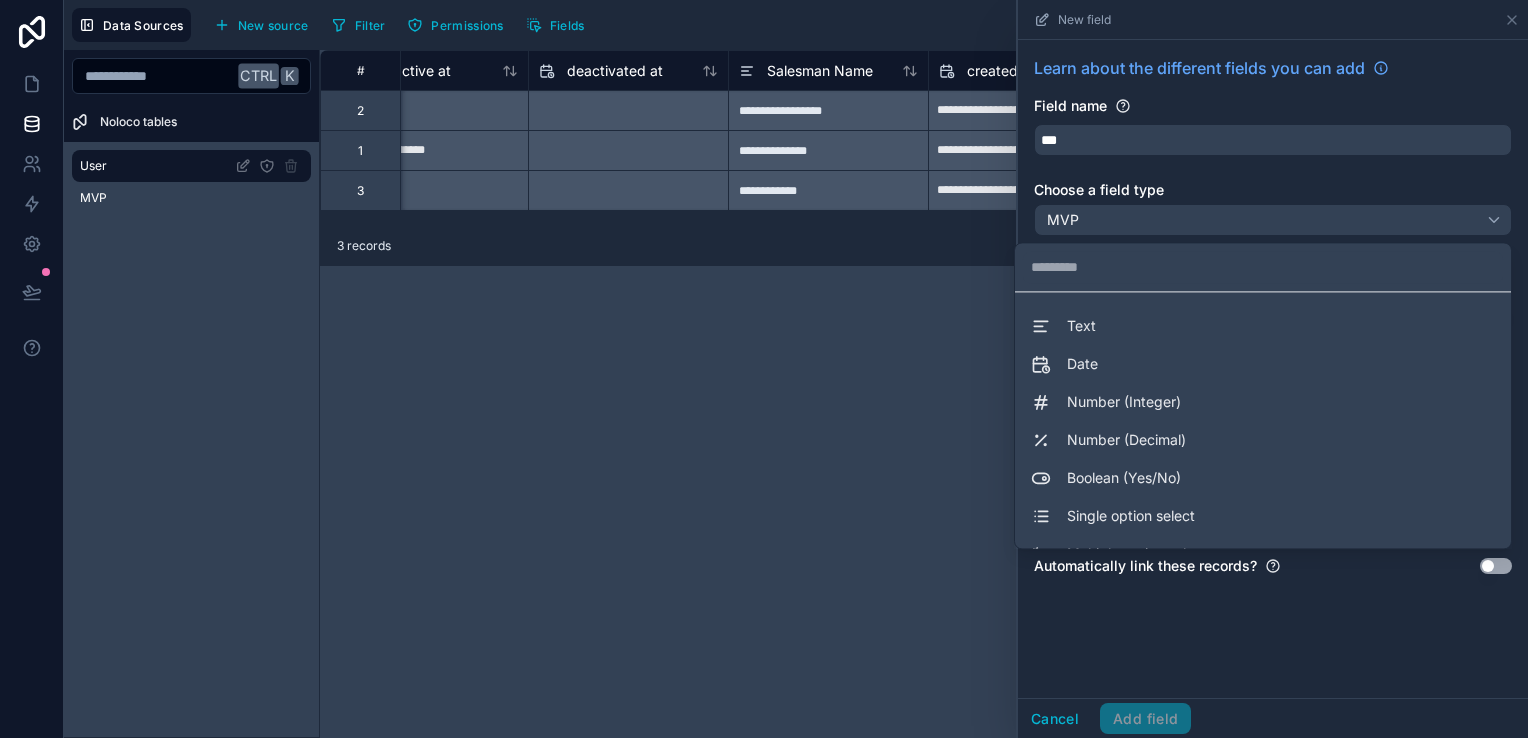 click at bounding box center [1273, 369] 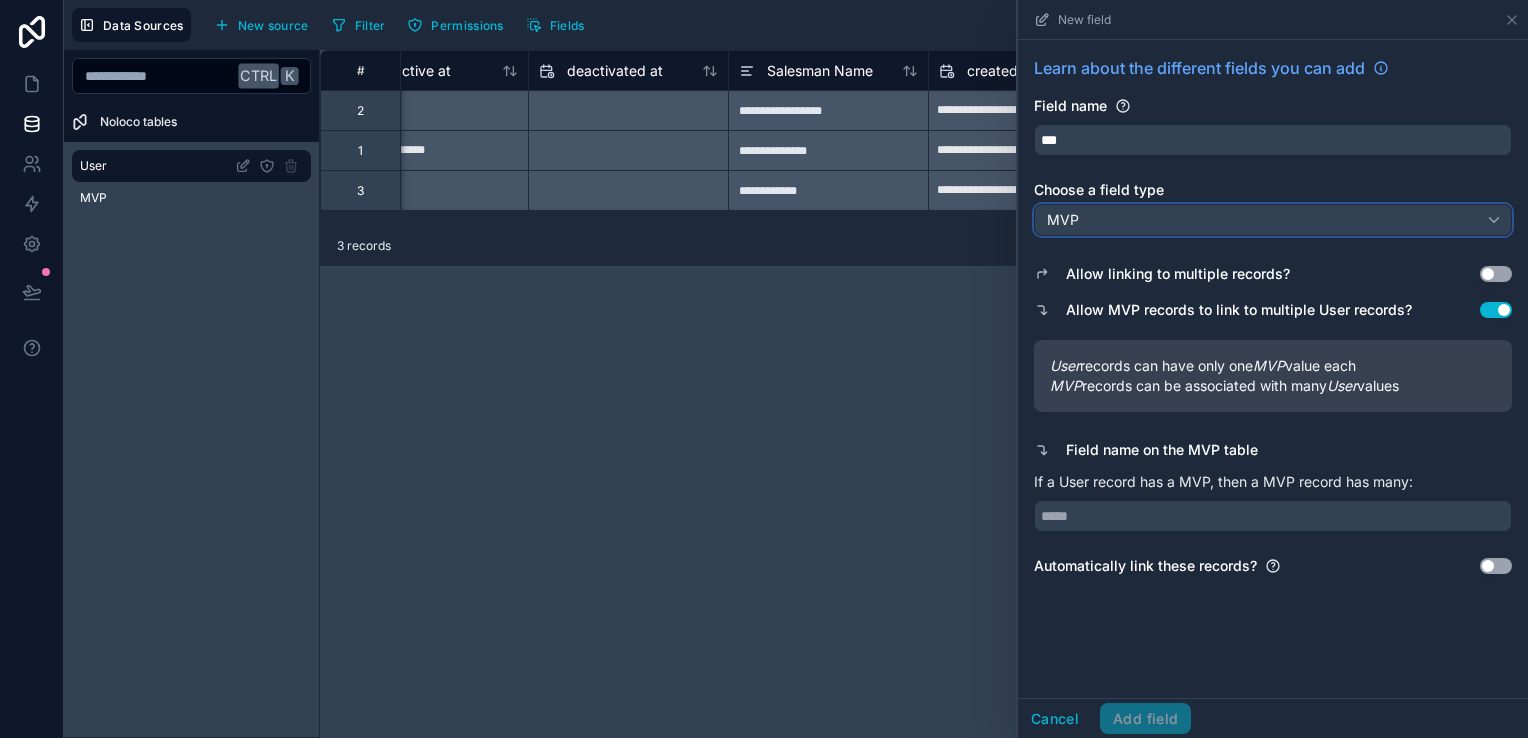 click on "MVP" at bounding box center [1273, 220] 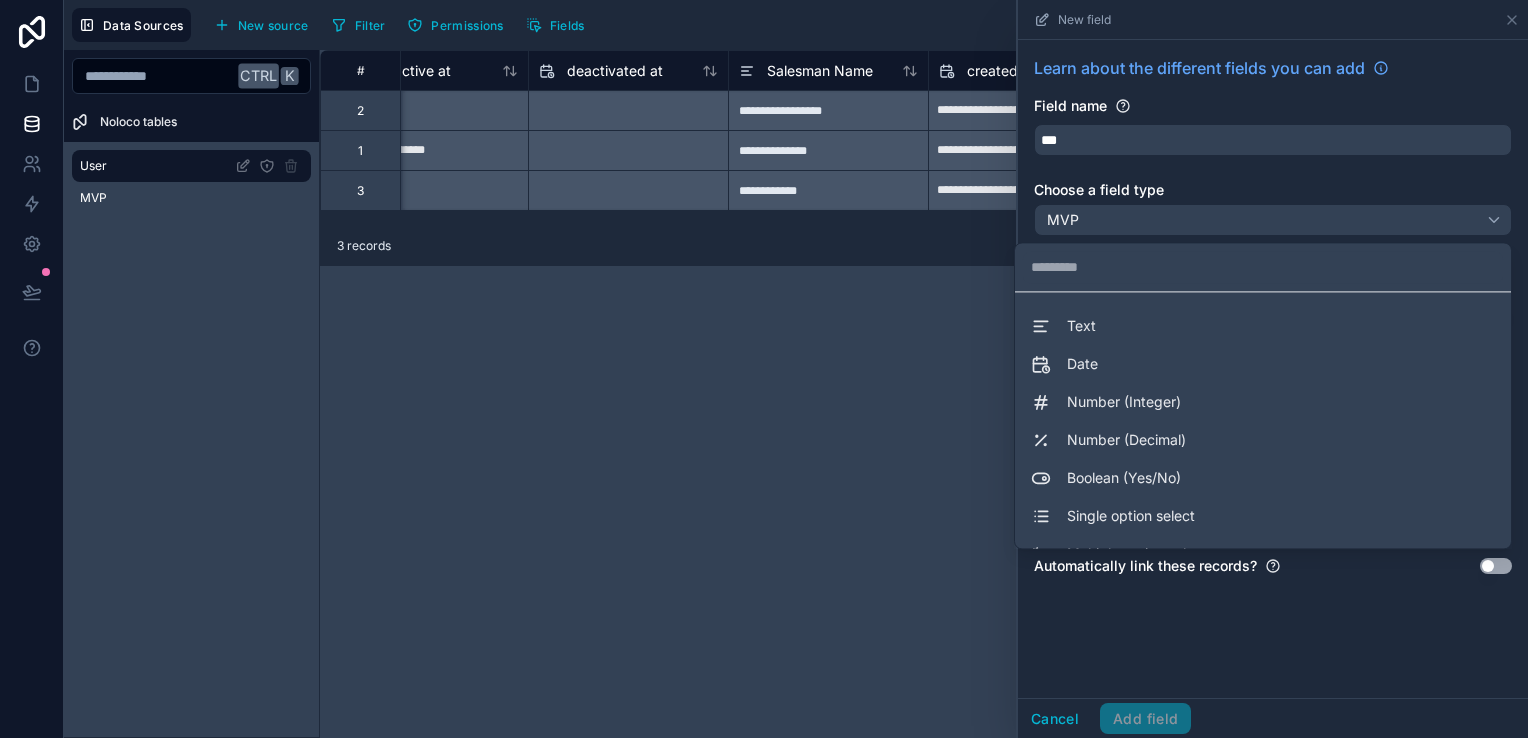 click at bounding box center (1273, 369) 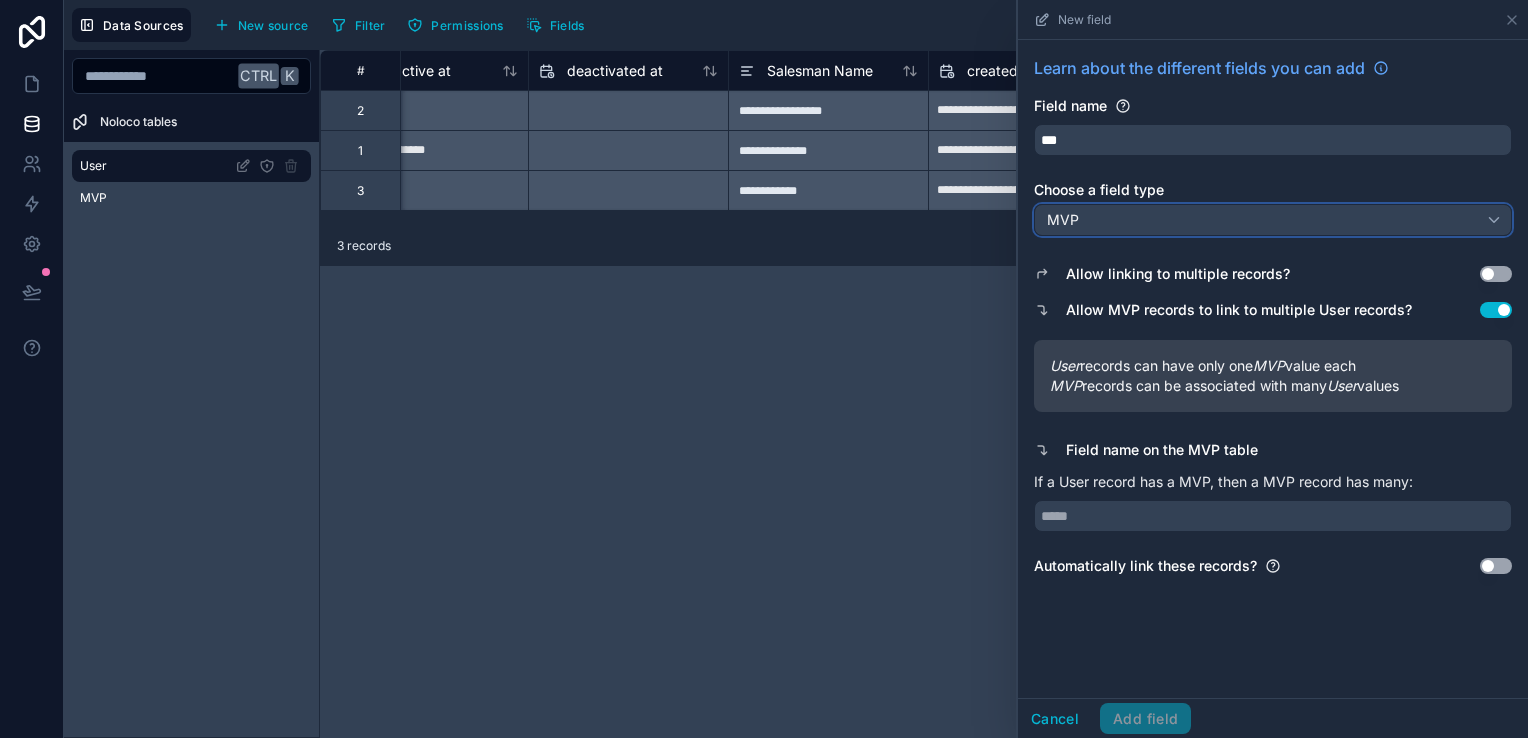click on "MVP" at bounding box center (1273, 220) 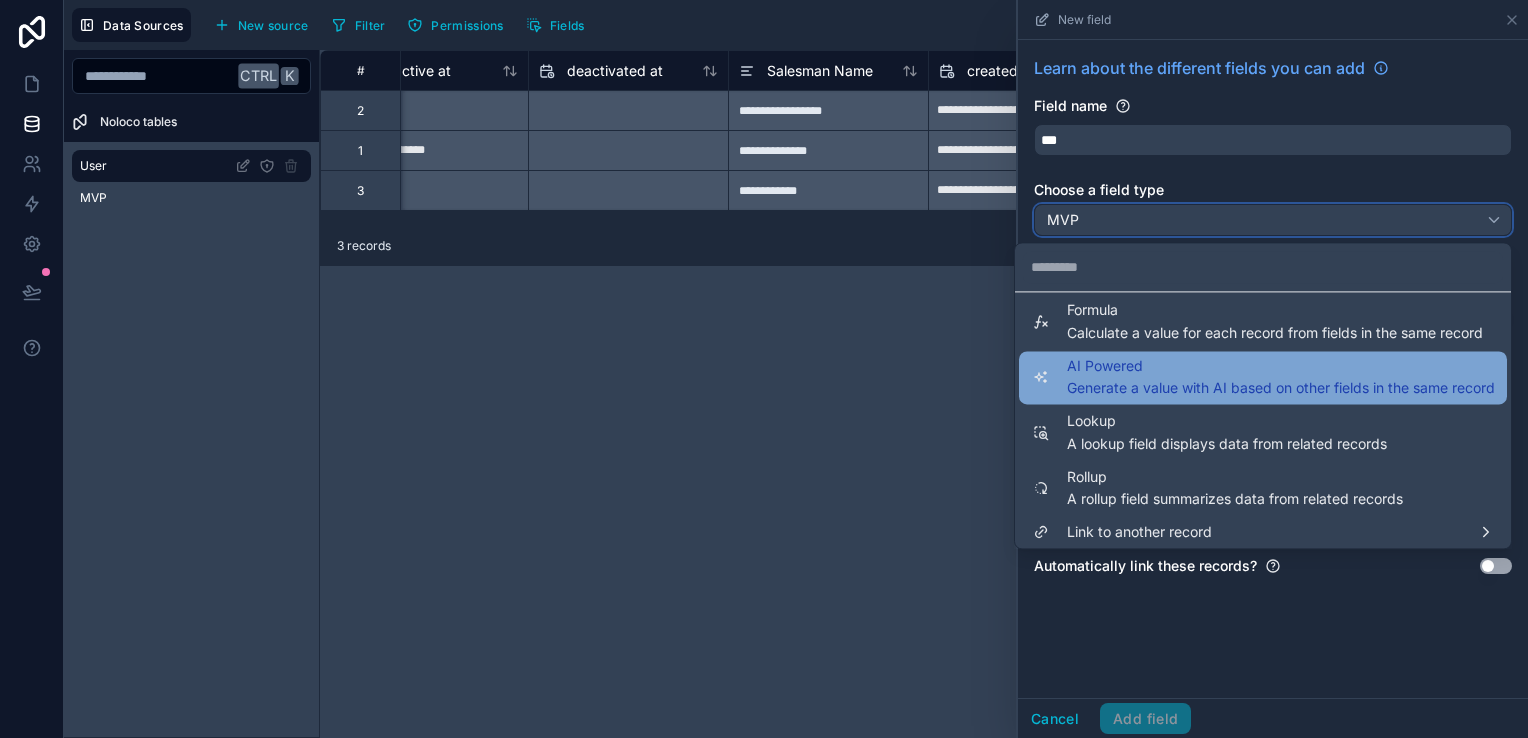 scroll, scrollTop: 548, scrollLeft: 0, axis: vertical 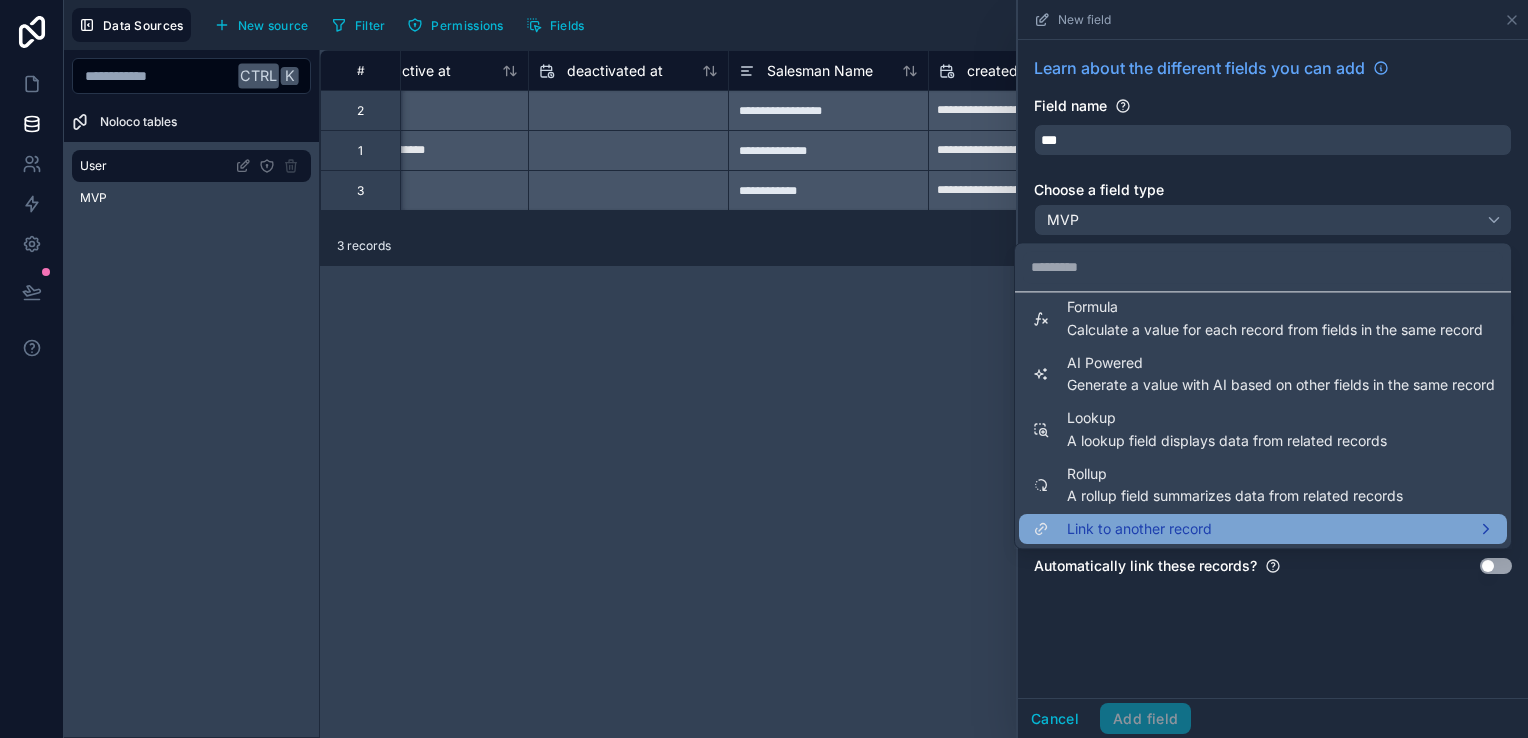 click on "Link to another record" at bounding box center (1263, 529) 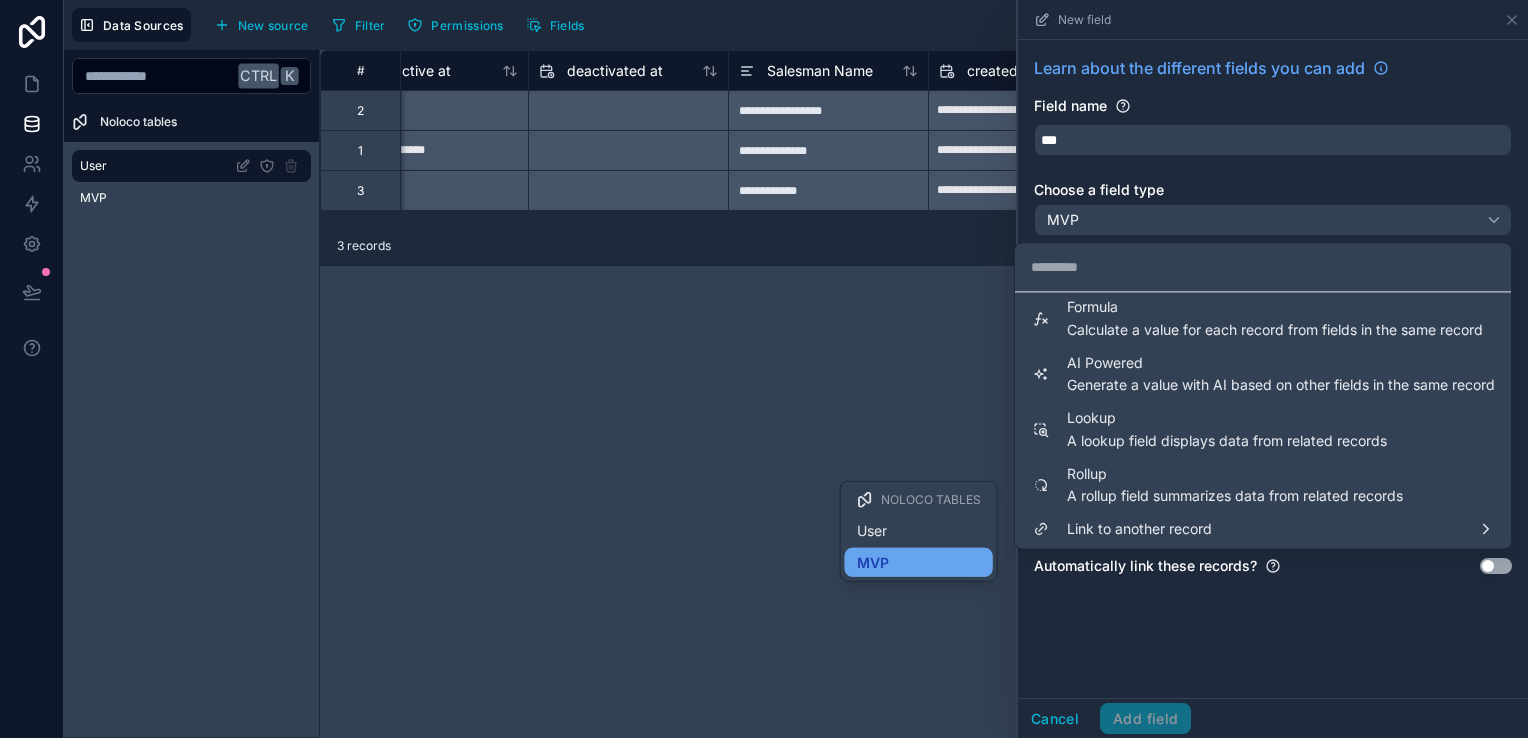 click on "MVP" at bounding box center [919, 562] 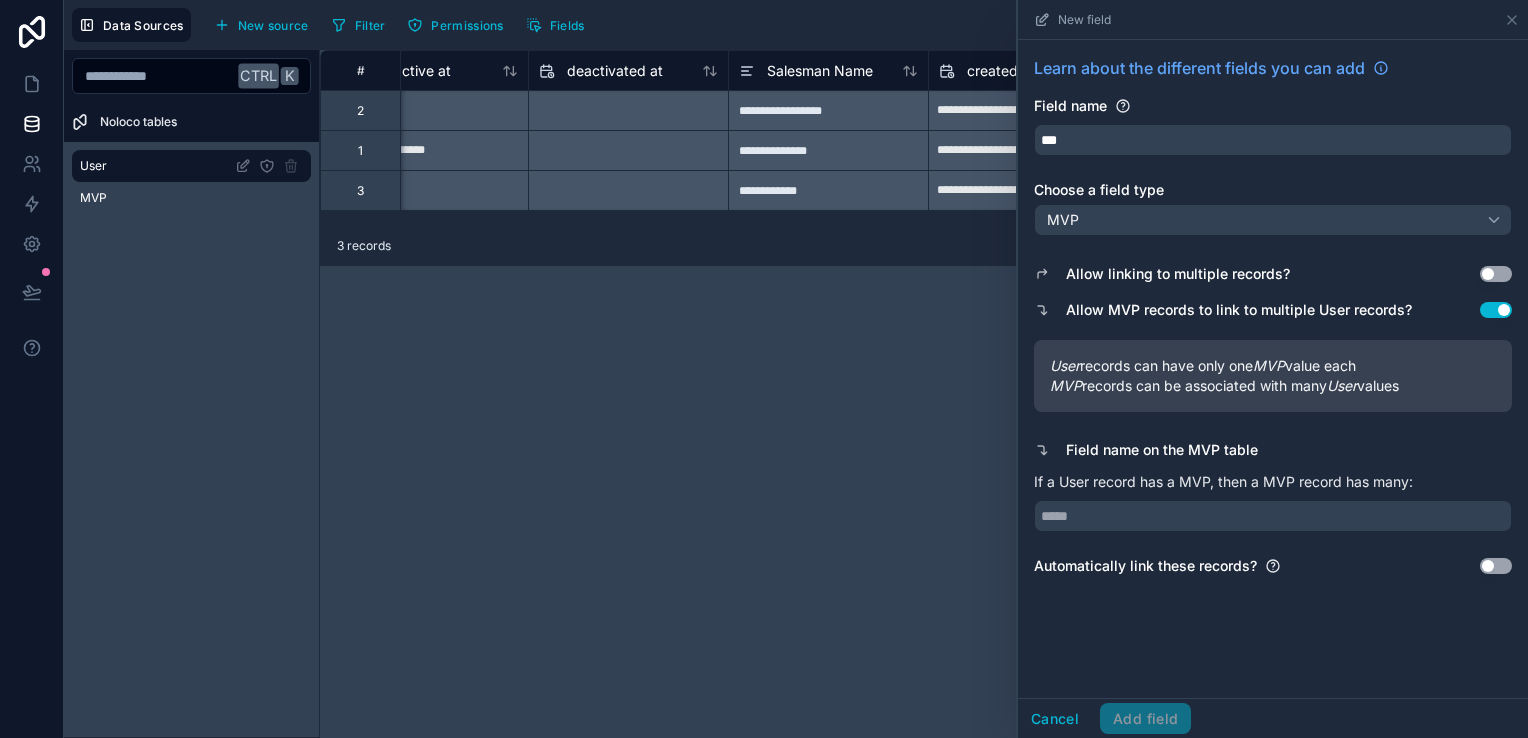 click on "Use setting" at bounding box center [1496, 566] 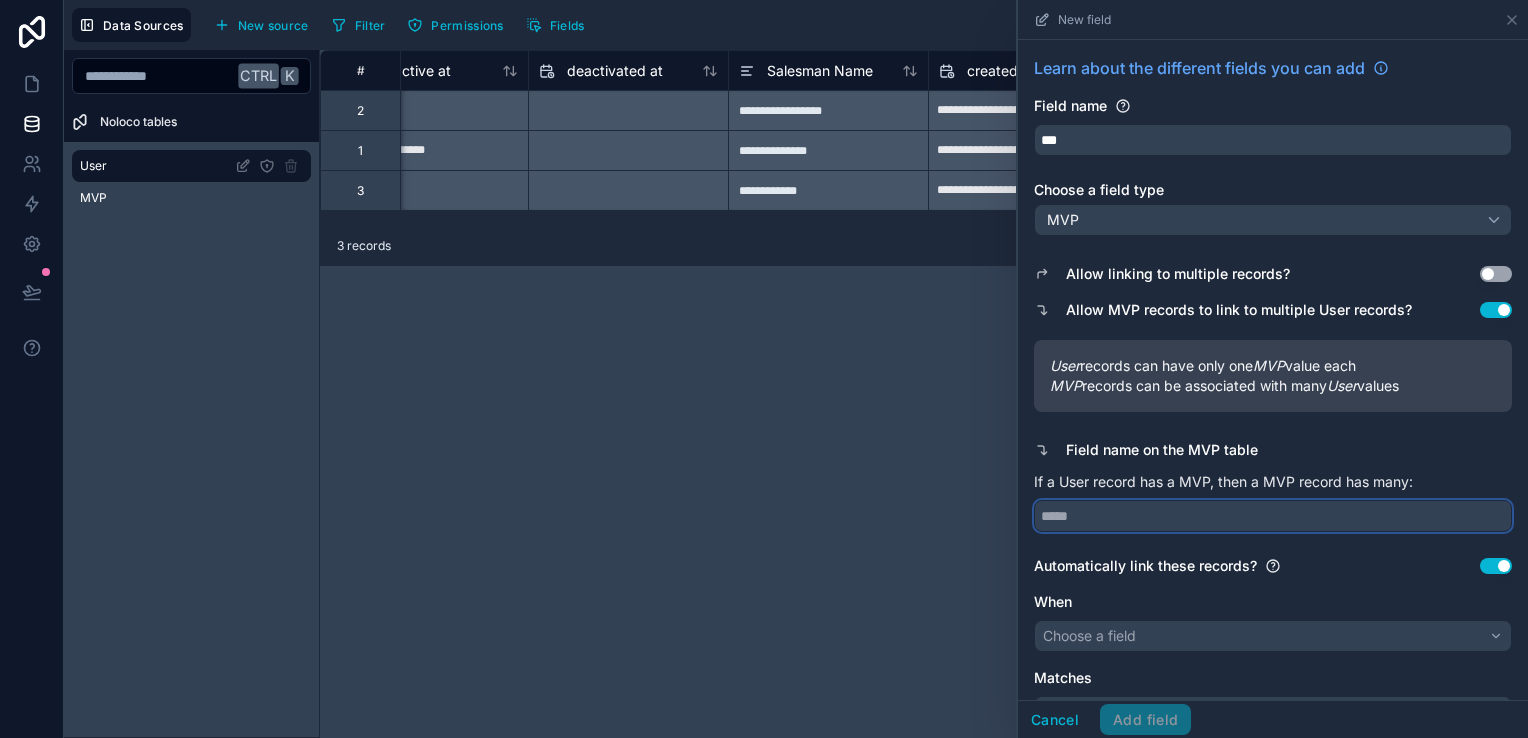 click at bounding box center (1273, 516) 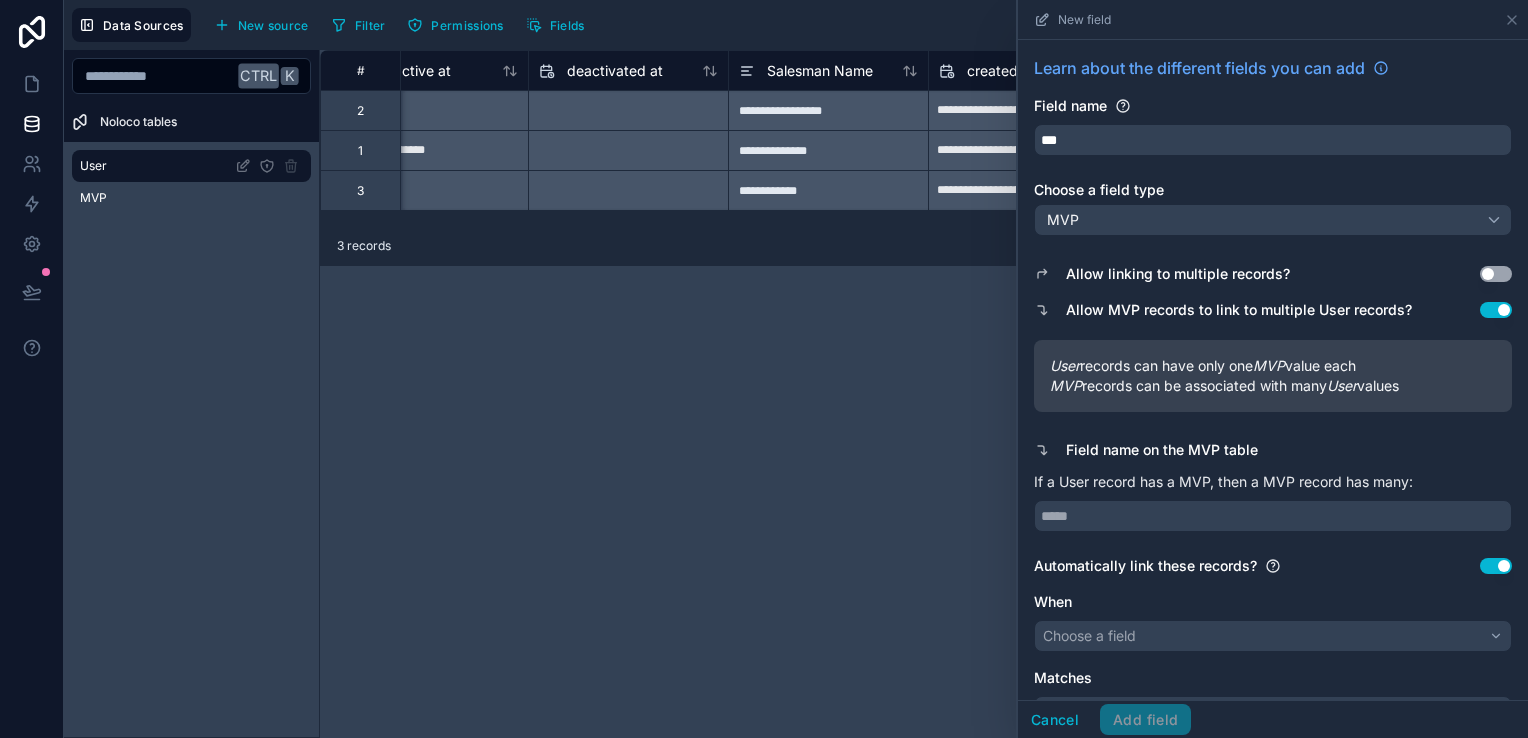 click on "Allow linking to multiple records? Use setting Allow MVP records to link to multiple User records? Use setting User  records can have only one  MVP  value each MVP  records can be associated with many  User  values Field name on the MVP table If a User record has a MVP, then a MVP record has many: Automatically link these records? Use setting When Choose a field Matches Choose a field" at bounding box center (1273, 486) 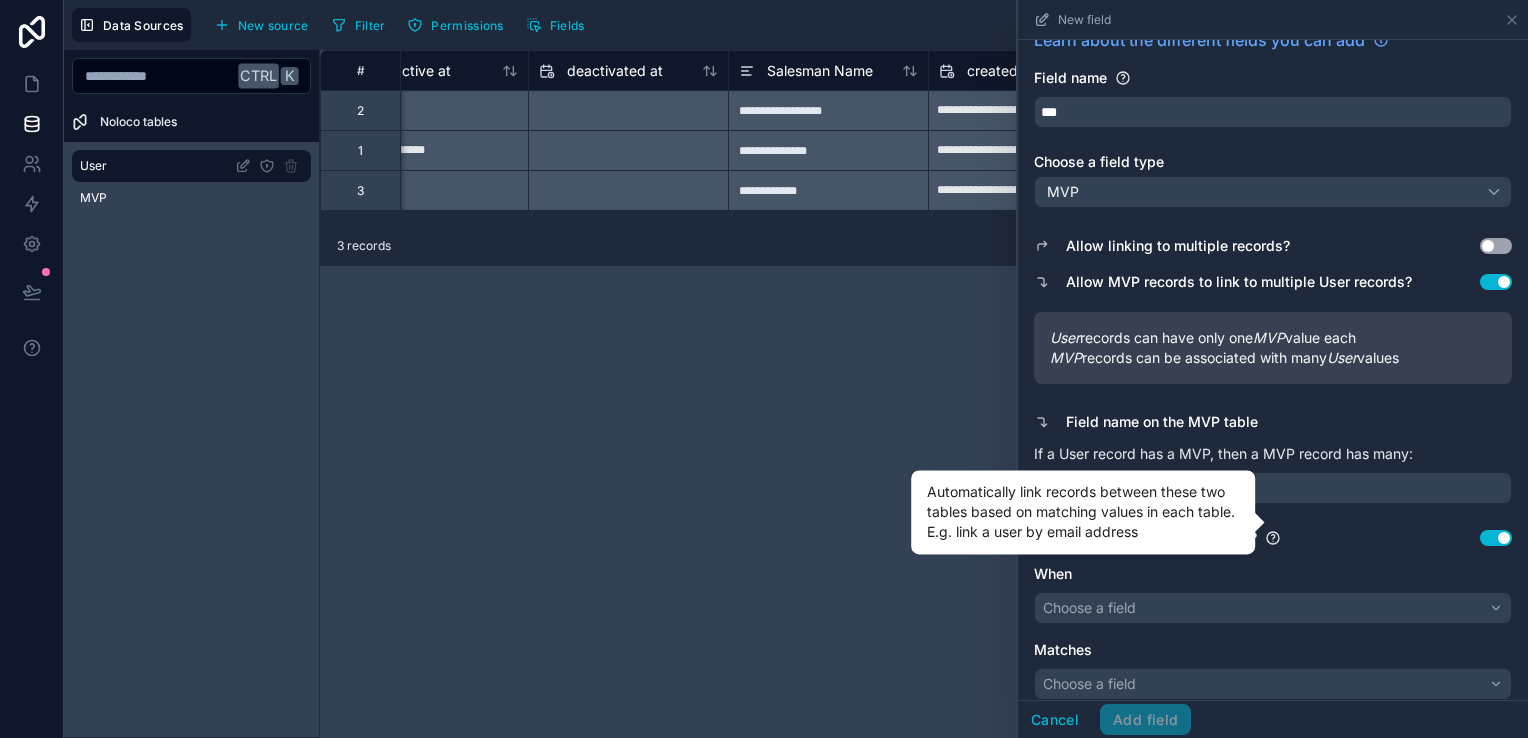scroll, scrollTop: 43, scrollLeft: 0, axis: vertical 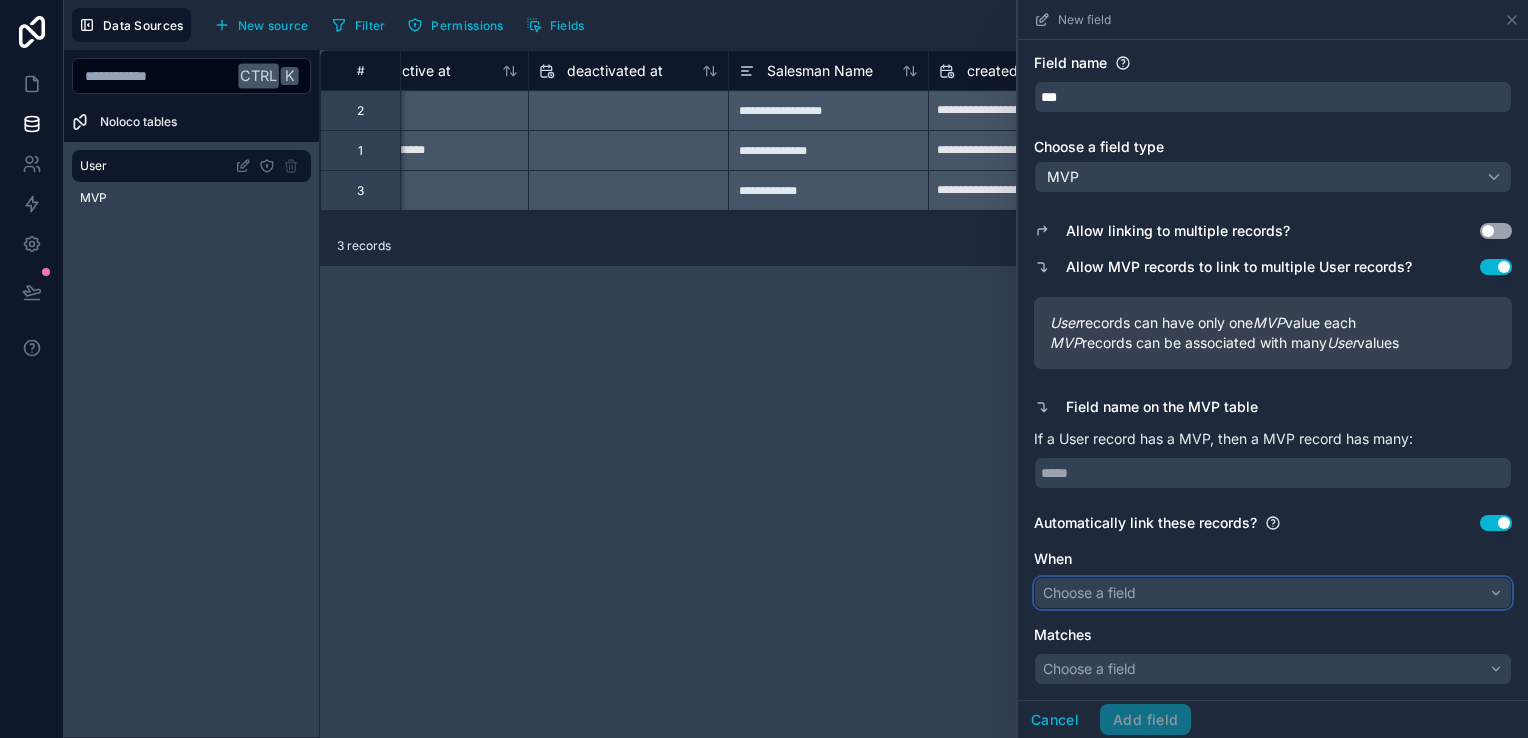 click on "Choose a field" at bounding box center (1273, 593) 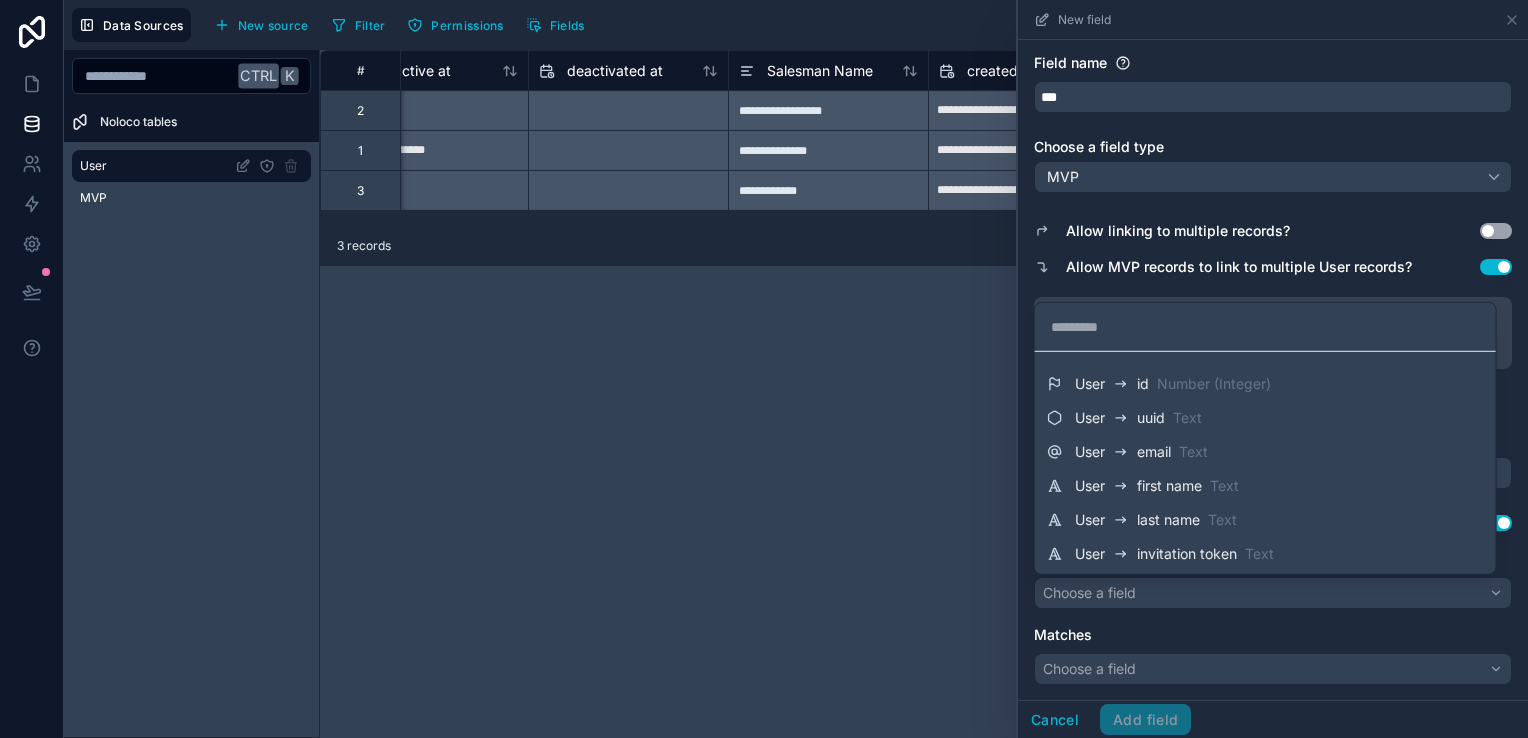 click at bounding box center (1273, 369) 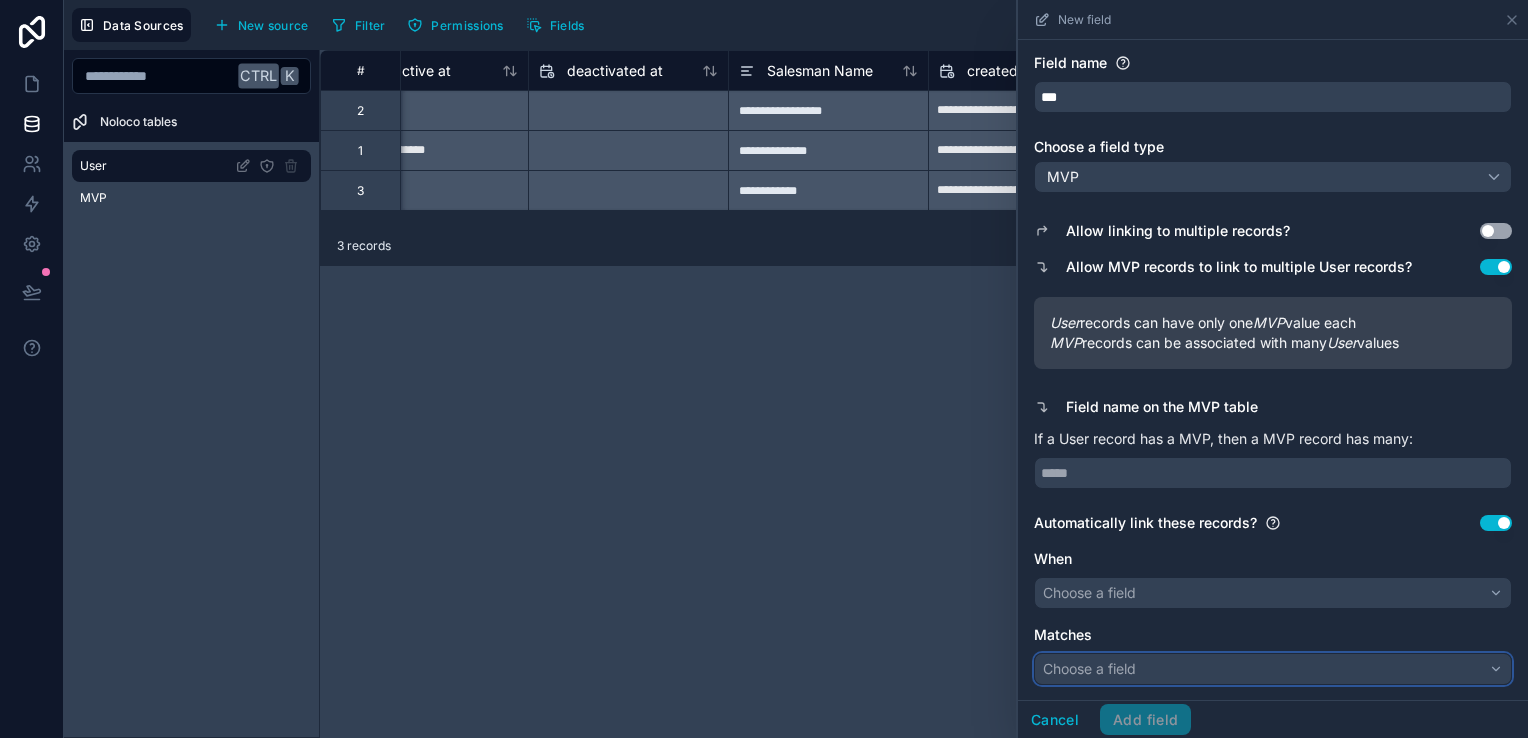 click on "Choose a field" at bounding box center (1273, 669) 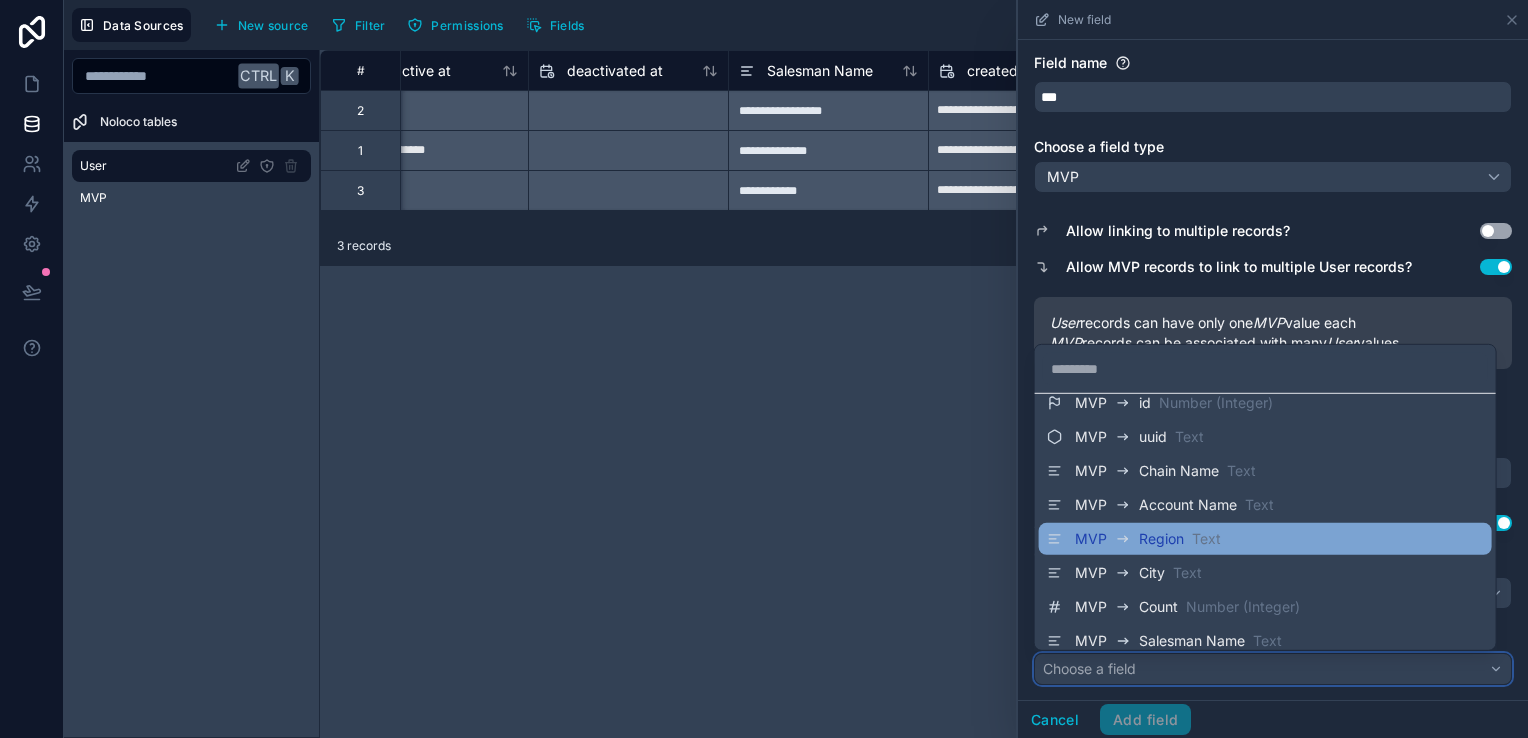 scroll, scrollTop: 34, scrollLeft: 0, axis: vertical 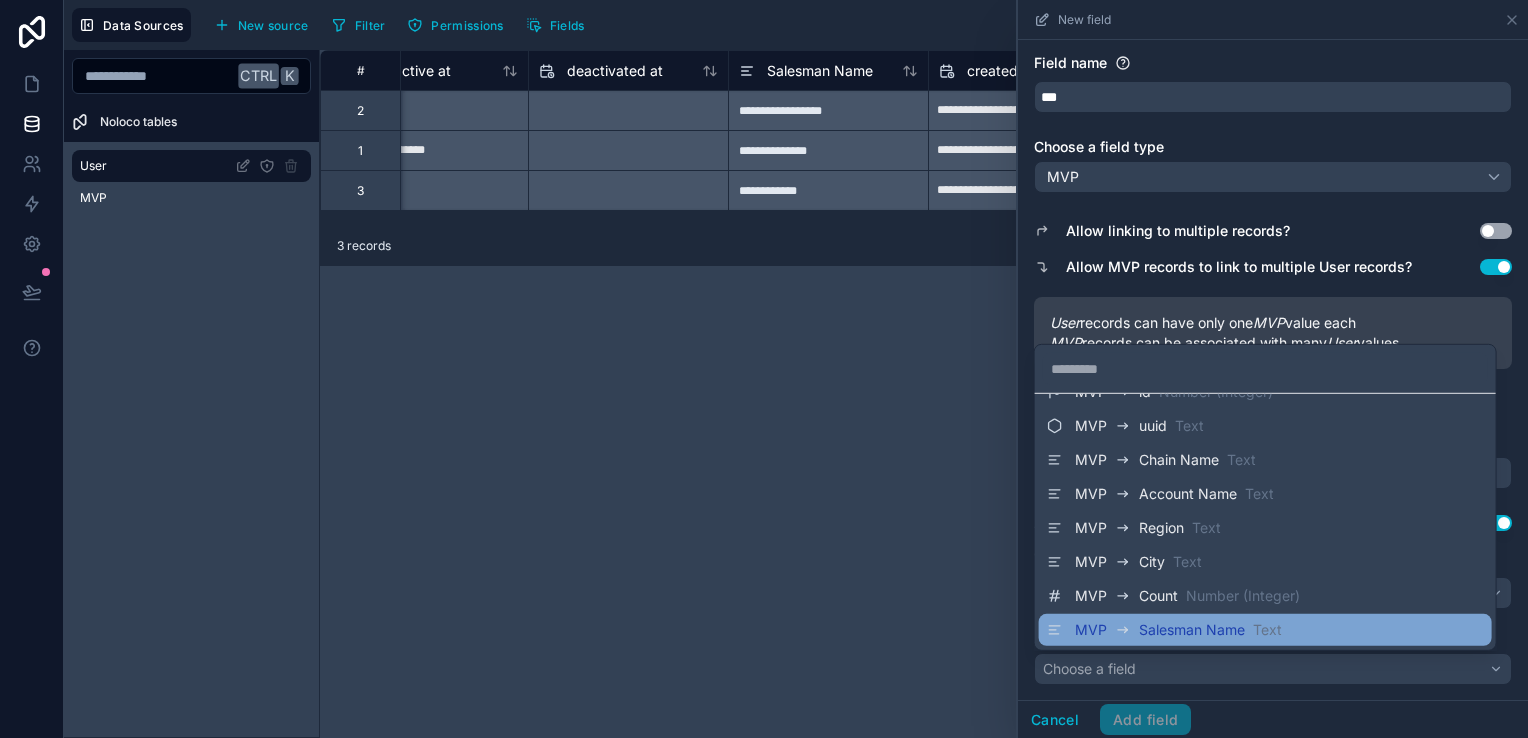click on "MVP Salesman Name Text" at bounding box center (1265, 630) 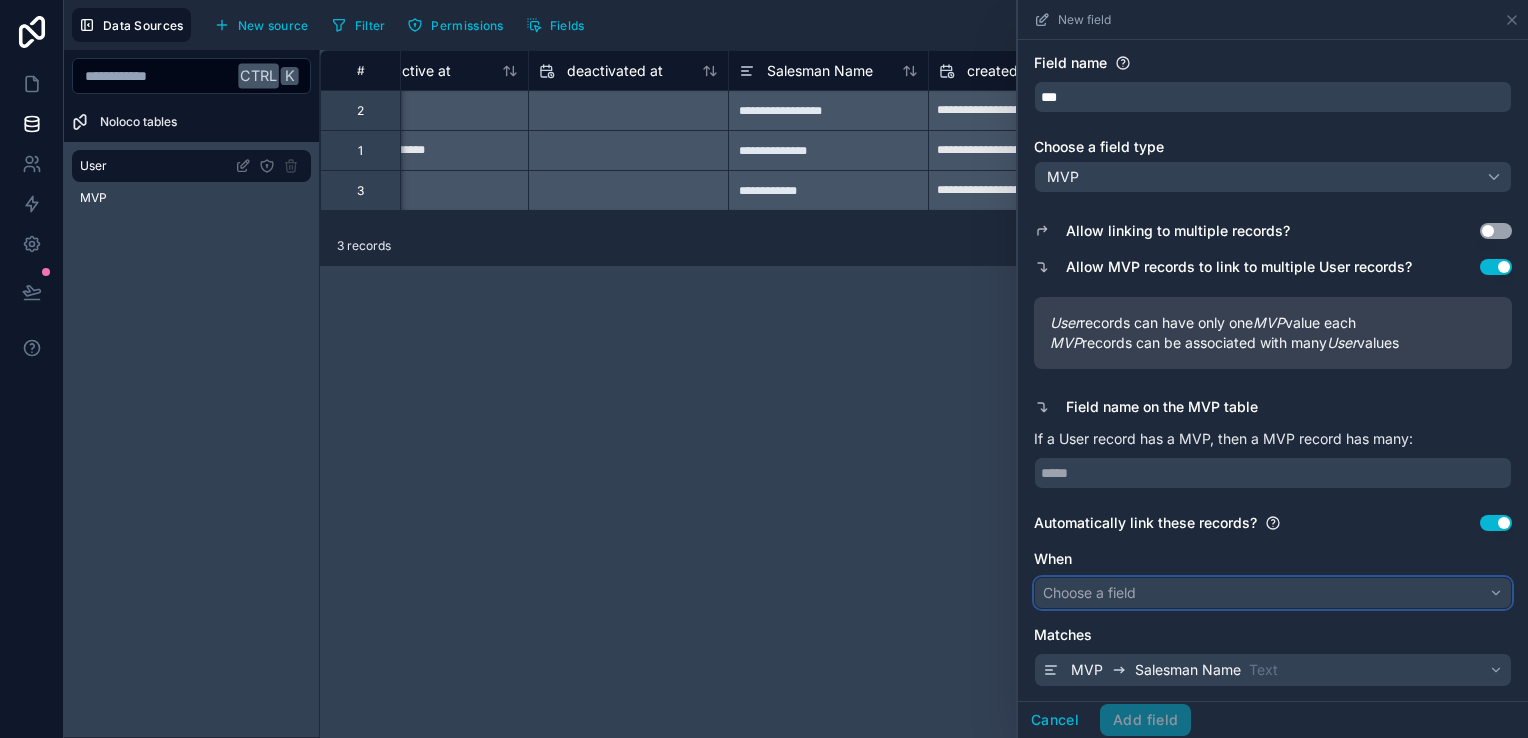 click on "Choose a field" at bounding box center [1273, 593] 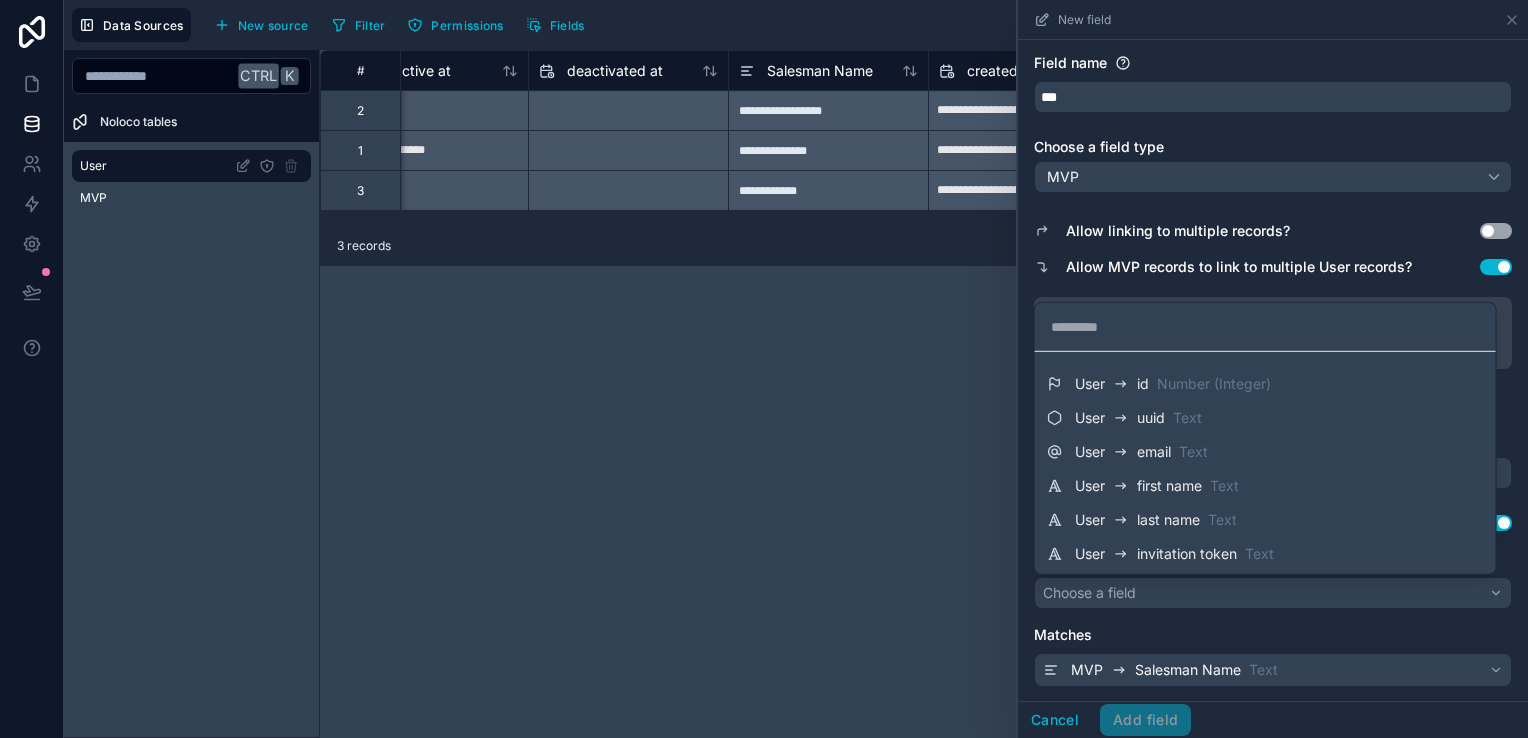 click at bounding box center (1273, 369) 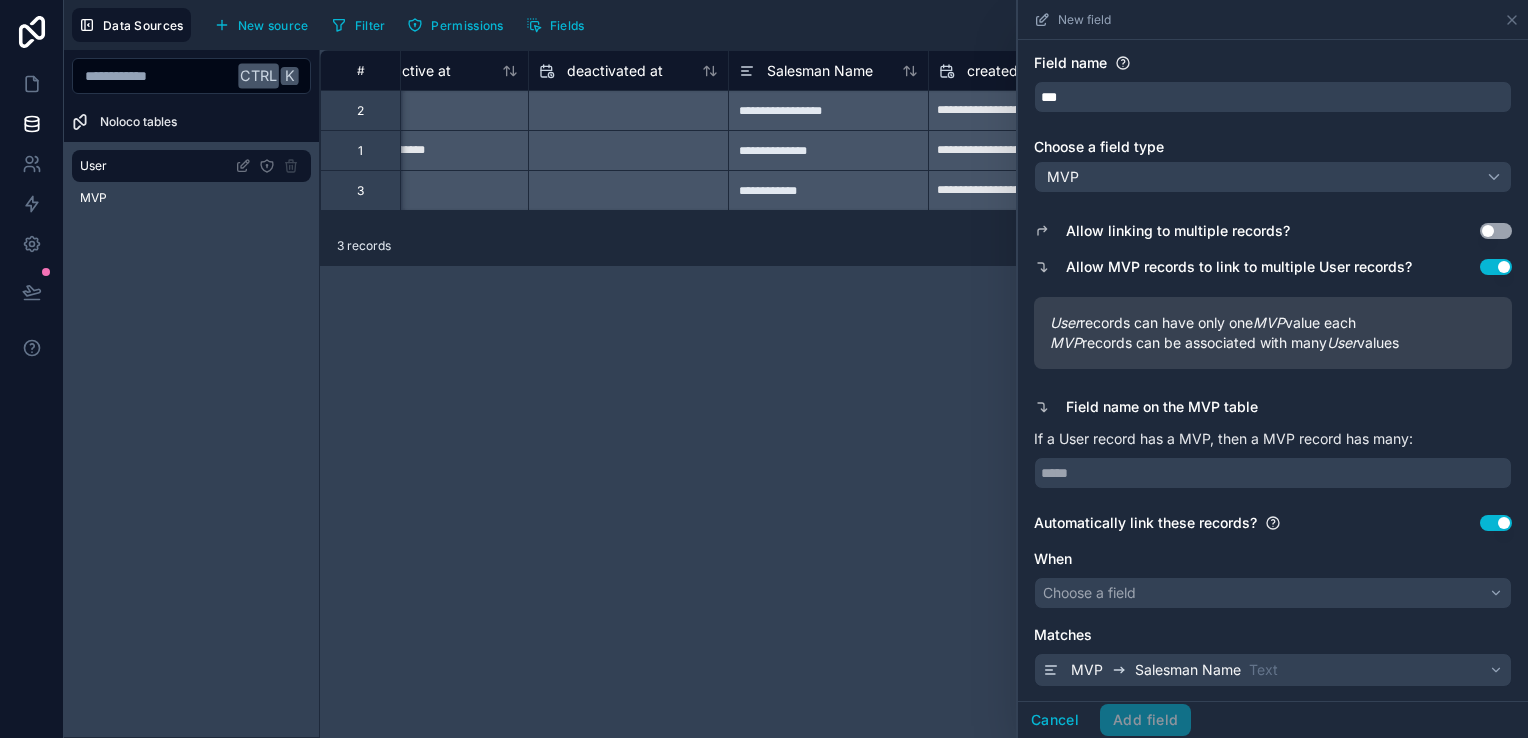 click on "Use setting" at bounding box center [1496, 231] 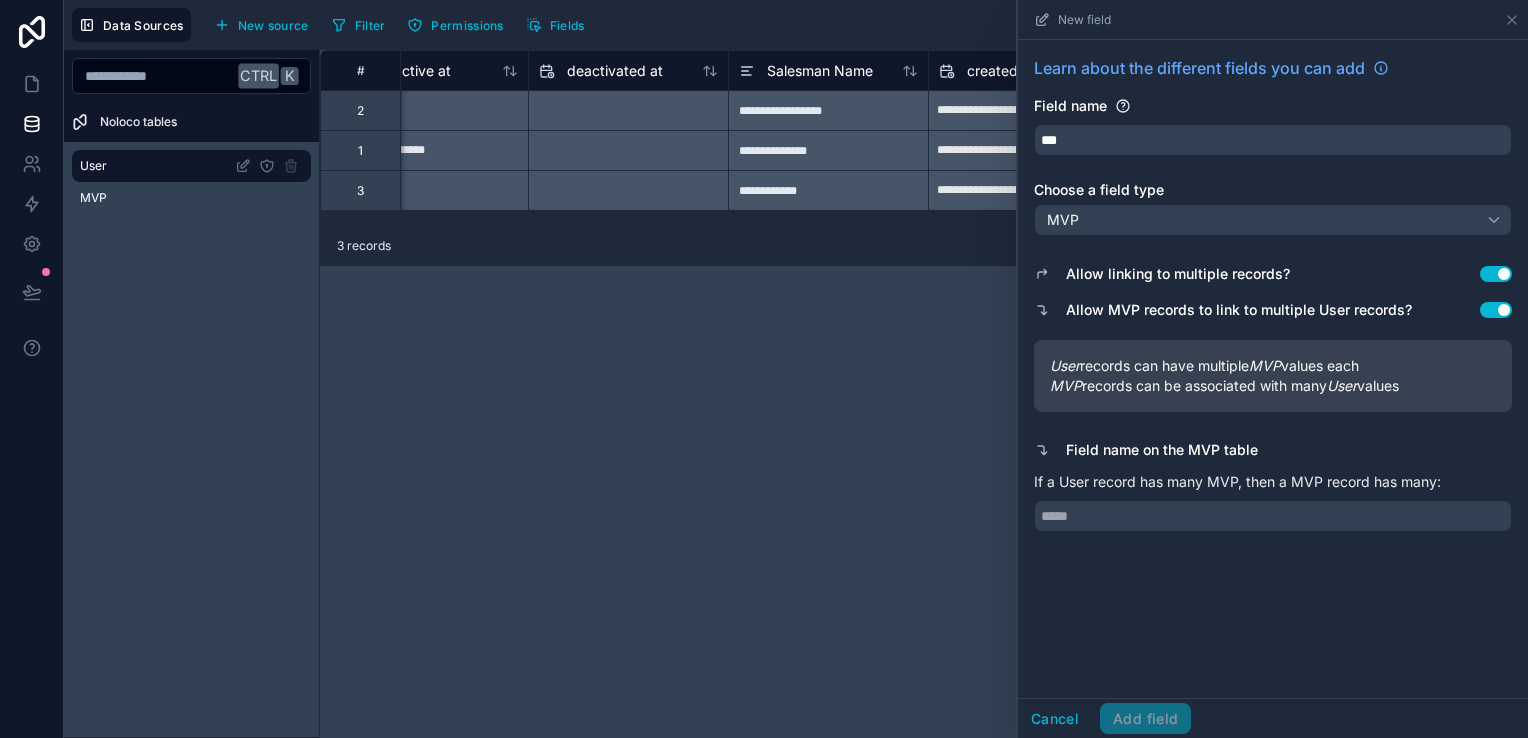 scroll, scrollTop: 0, scrollLeft: 0, axis: both 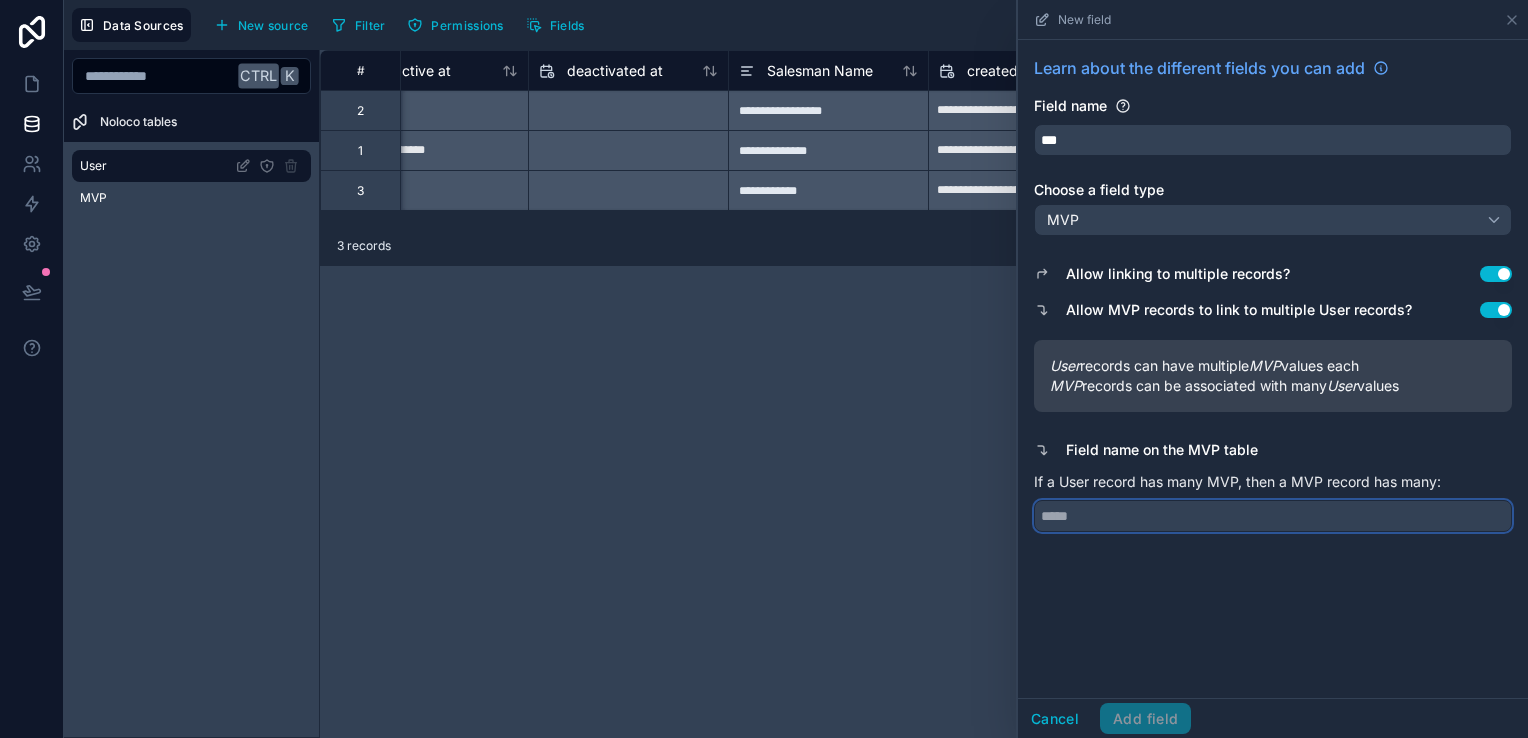 click at bounding box center [1273, 516] 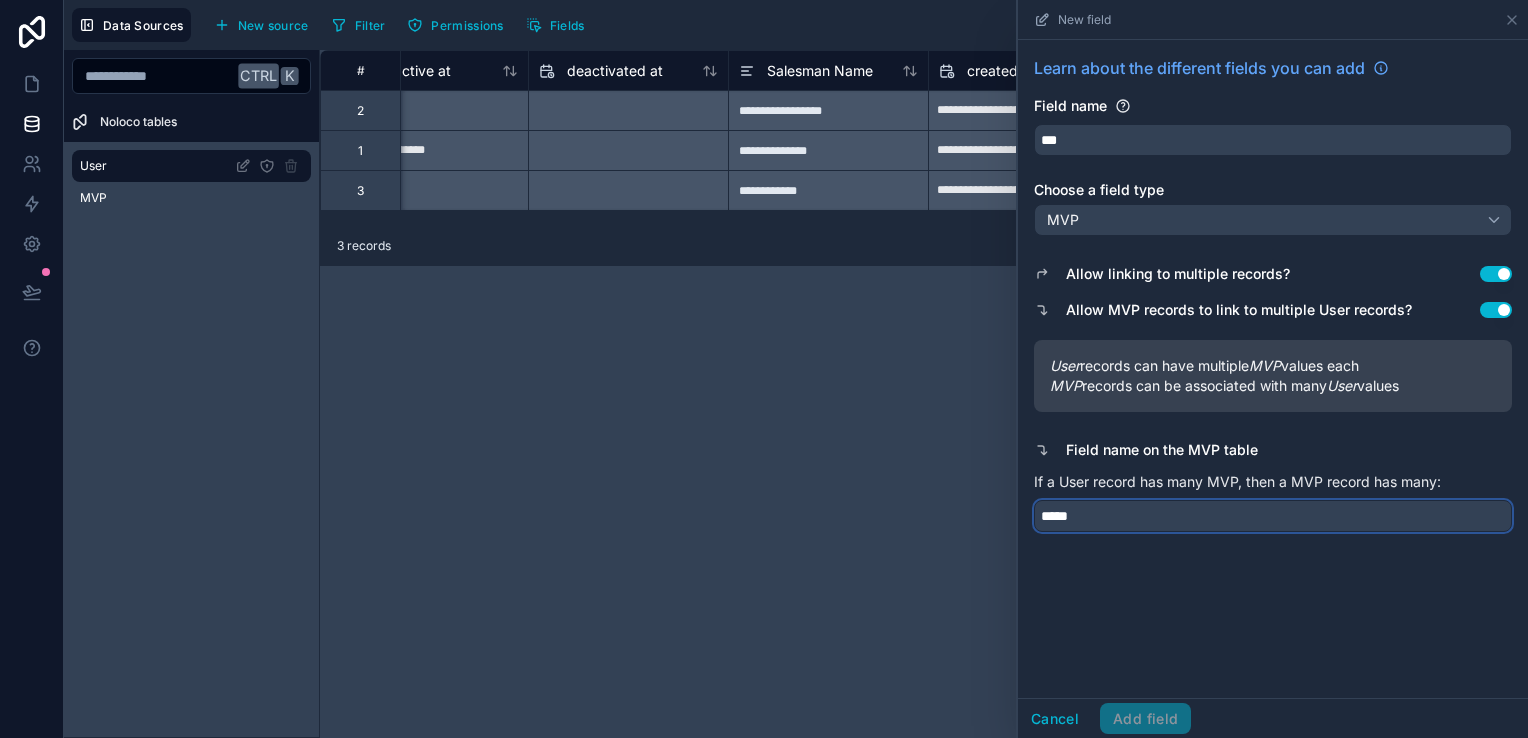 type on "*****" 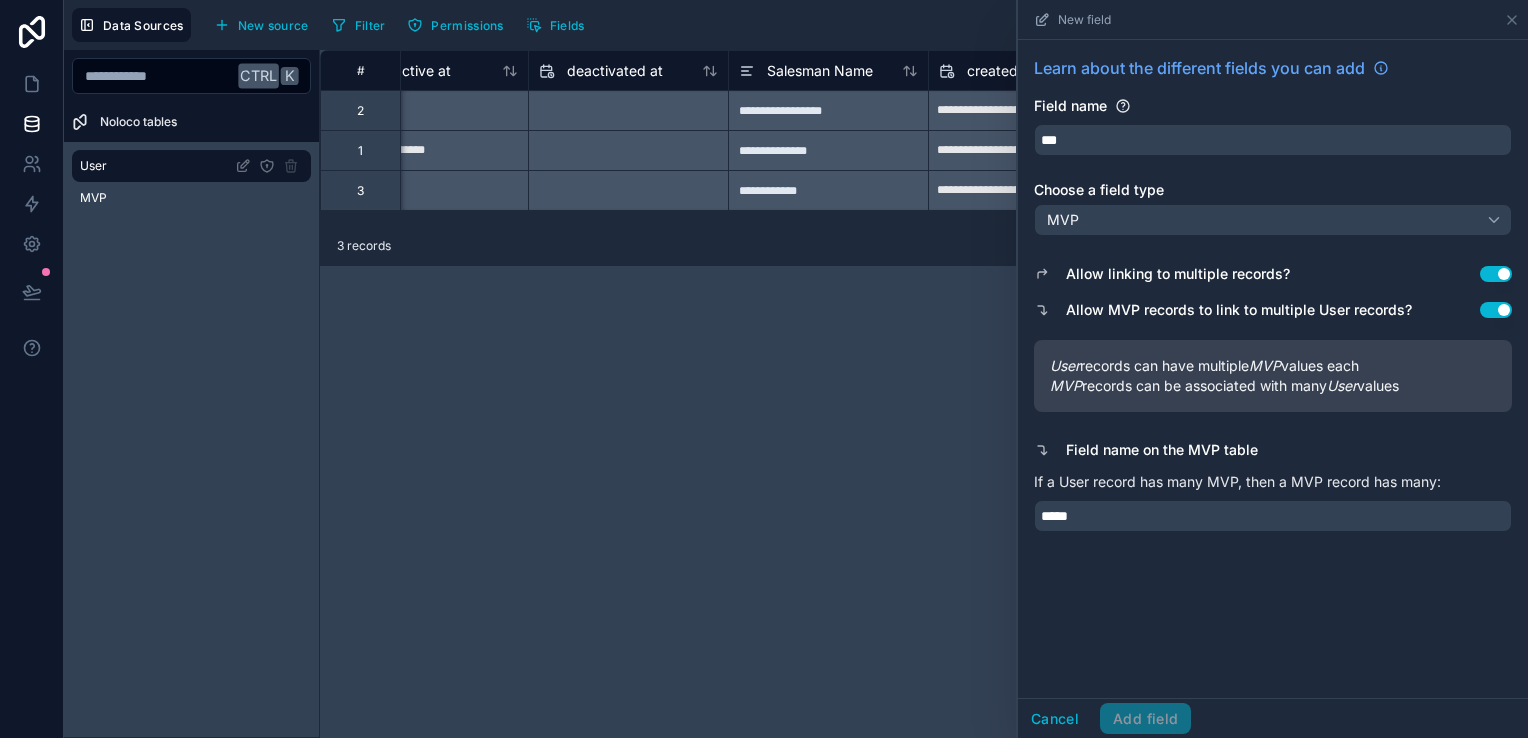 click on "Learn about the different fields you can add Field name *** Choose a field type MVP Allow linking to multiple records? Use setting Allow MVP records to link to multiple User records? Use setting User  records can have multiple  MVP  values each MVP  records can be associated with many  User  values Field name on the MVP table If a User record has many MVP, then a MVP record has many: *****" at bounding box center [1273, 369] 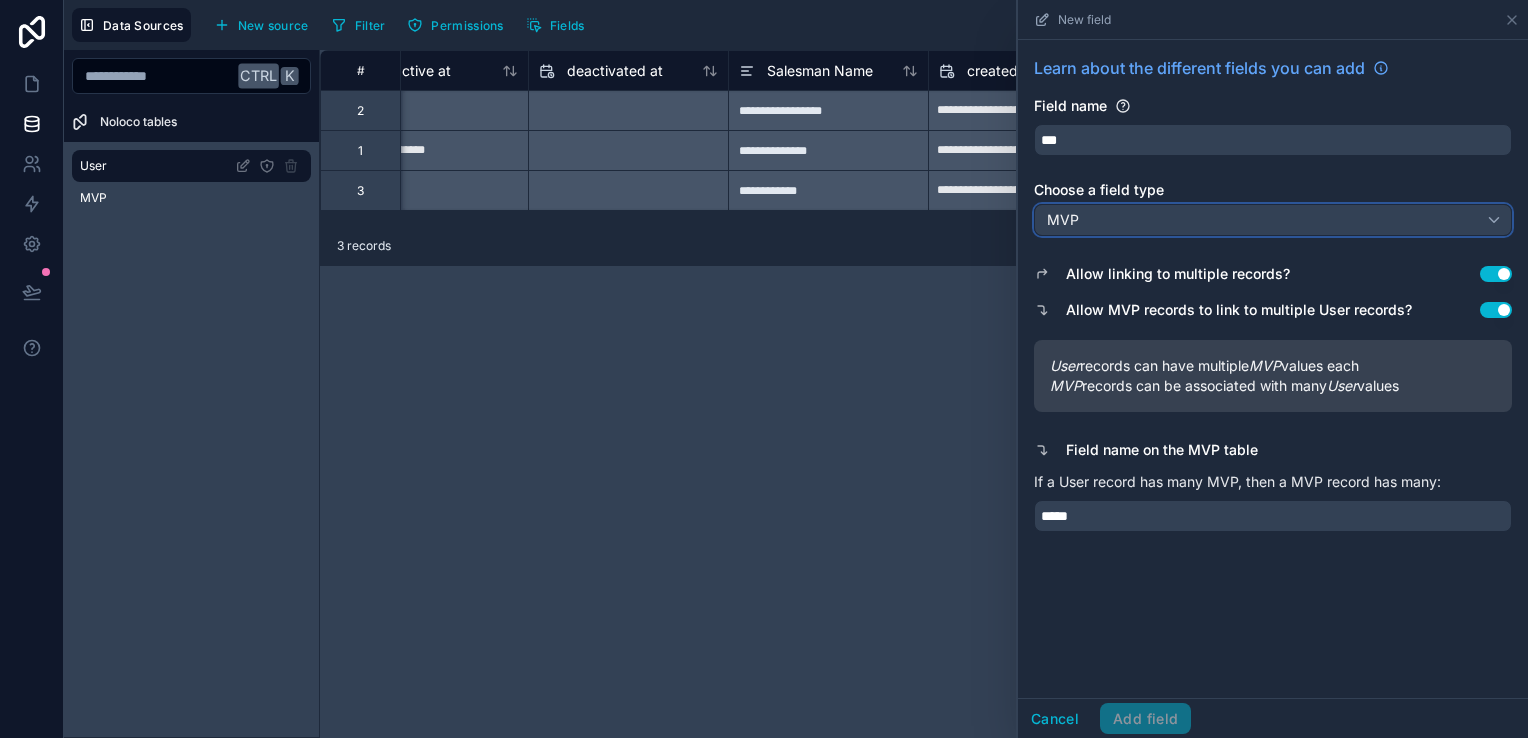 click on "MVP" at bounding box center [1273, 220] 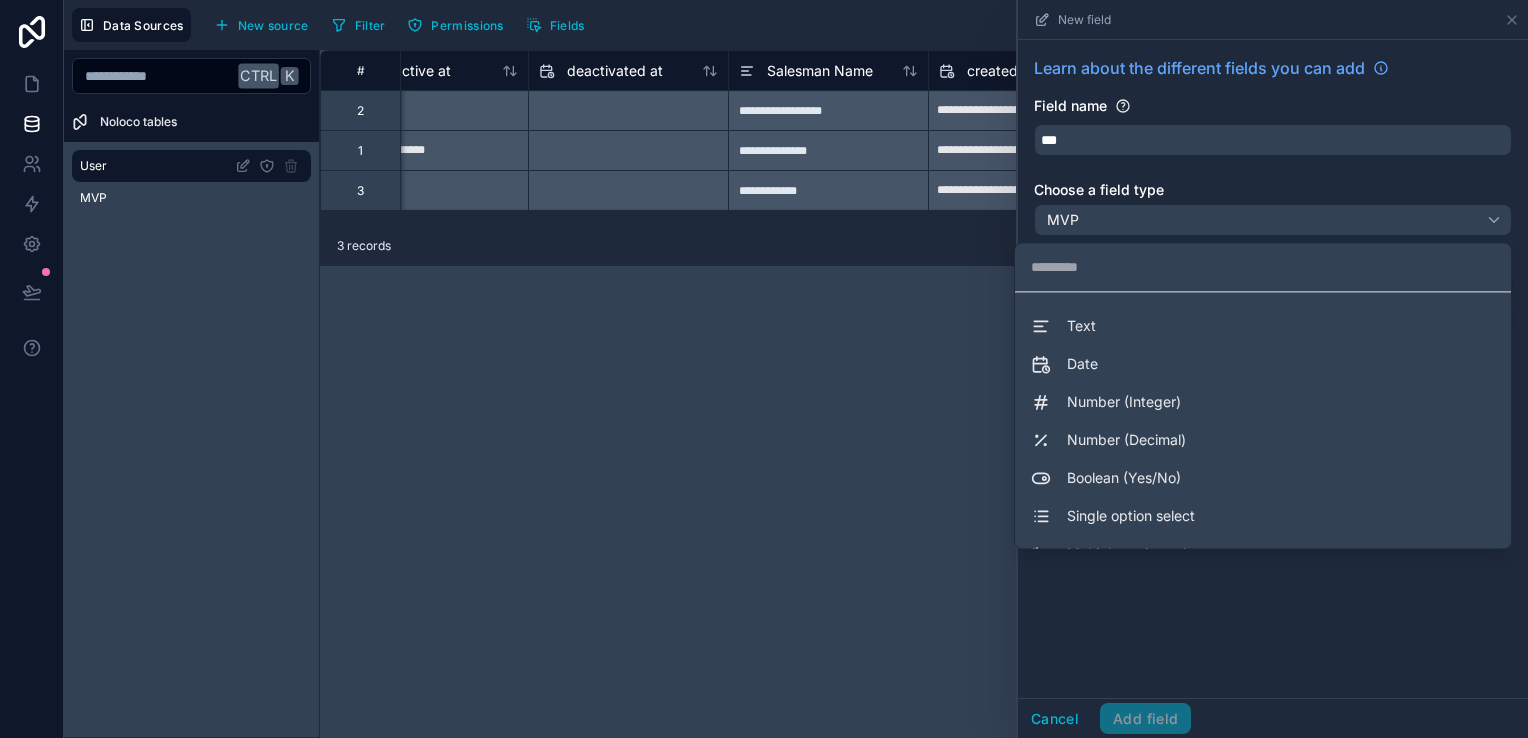 click at bounding box center (1273, 369) 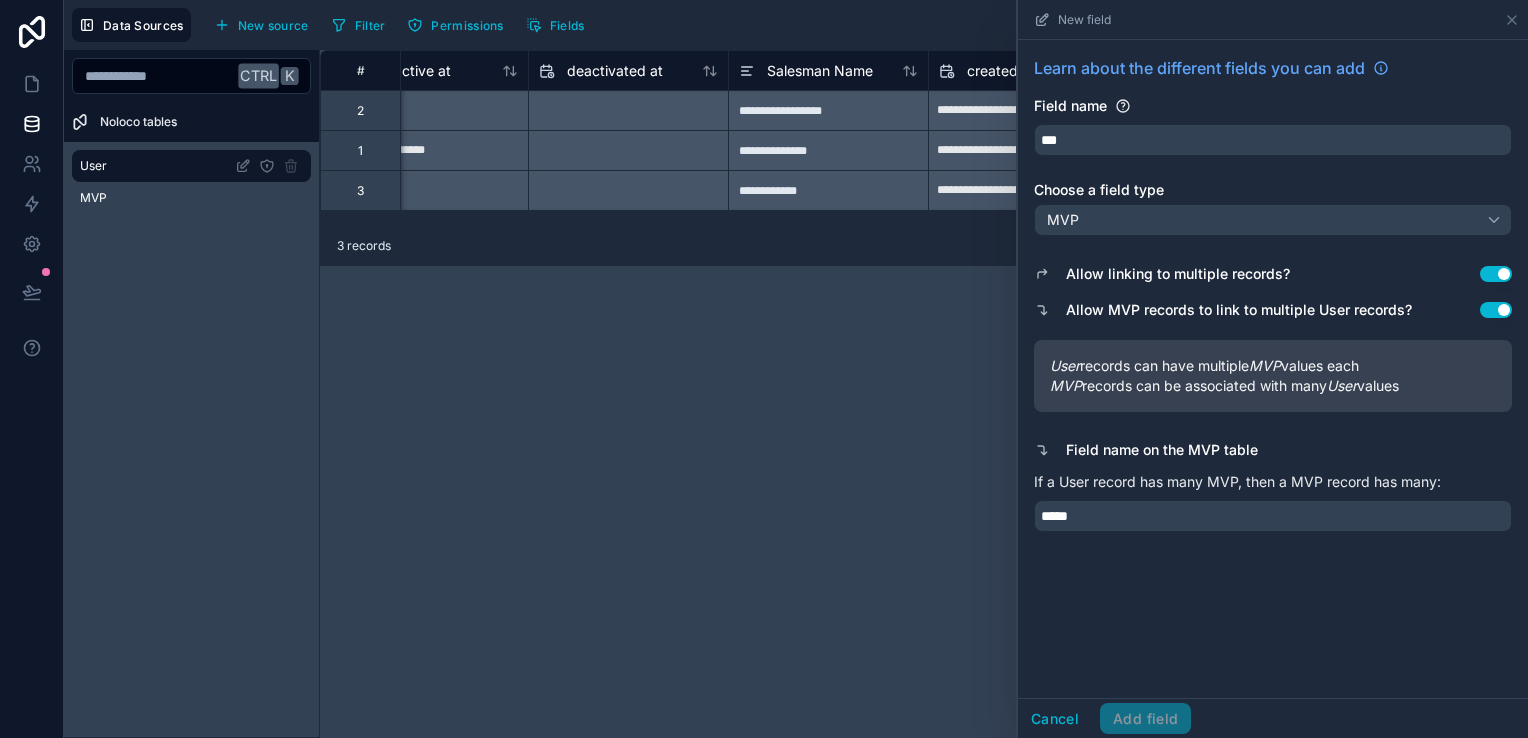 click on "User  records can have multiple  MVP  values each" at bounding box center [1273, 366] 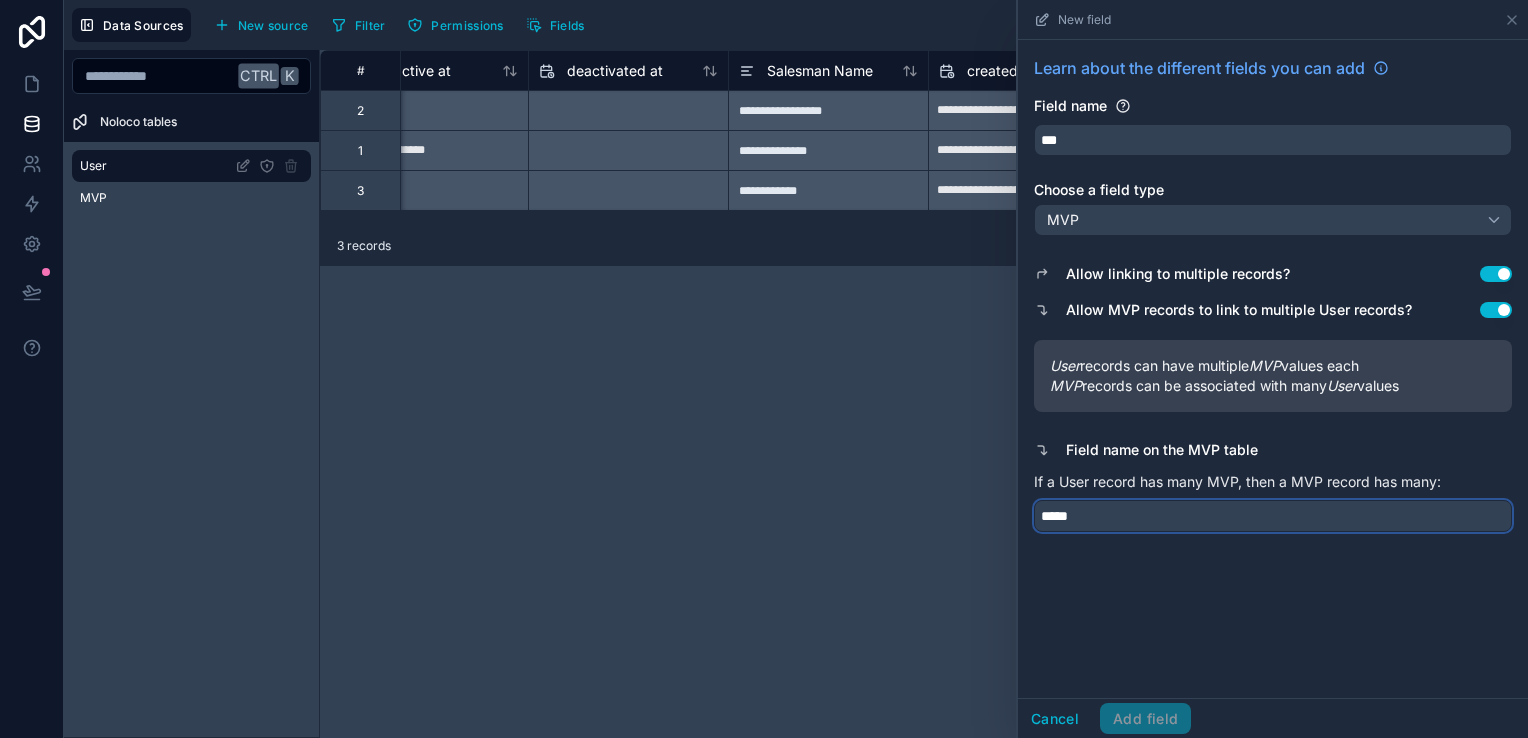 click on "*****" at bounding box center [1273, 516] 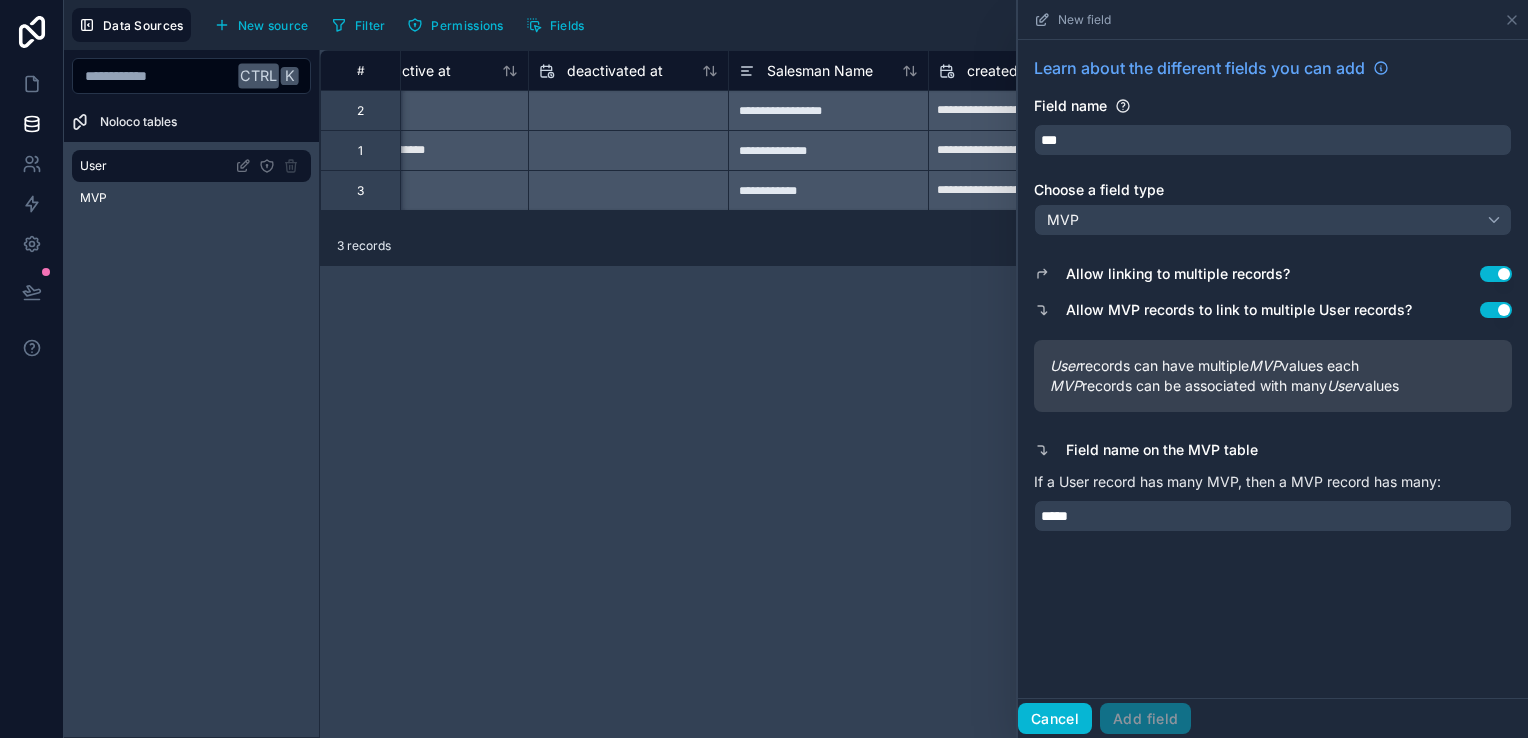 click on "Cancel" at bounding box center (1055, 719) 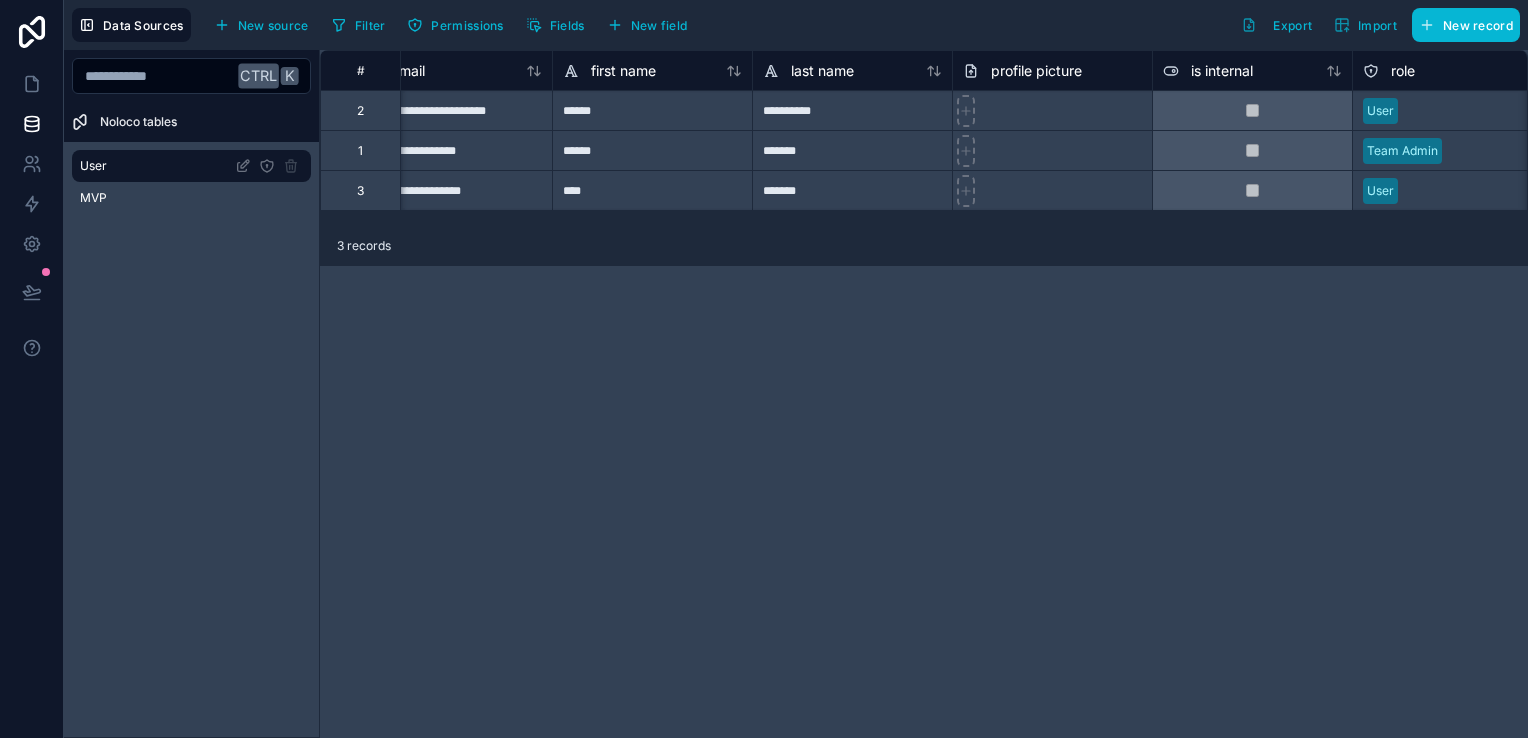scroll, scrollTop: 0, scrollLeft: 0, axis: both 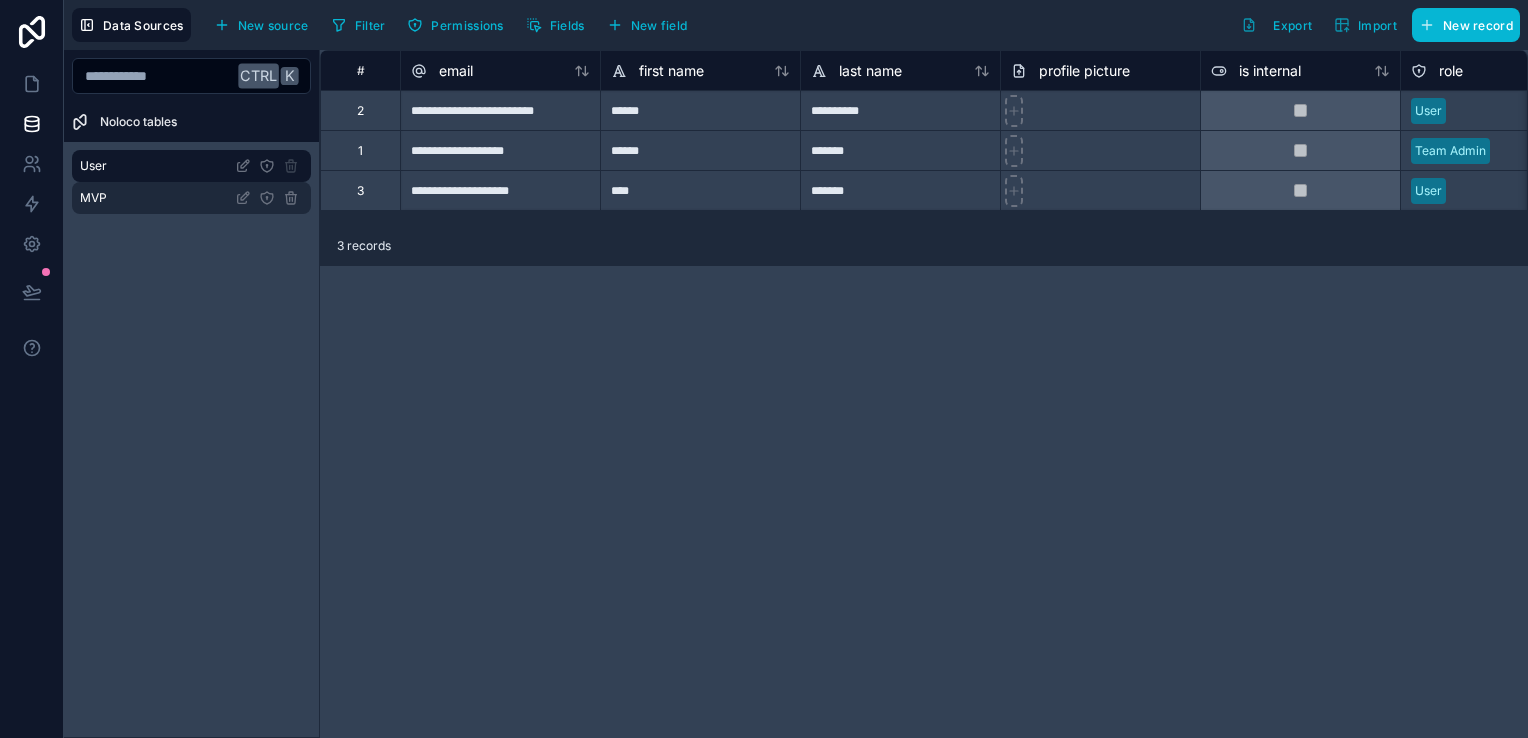 click on "MVP" at bounding box center (191, 198) 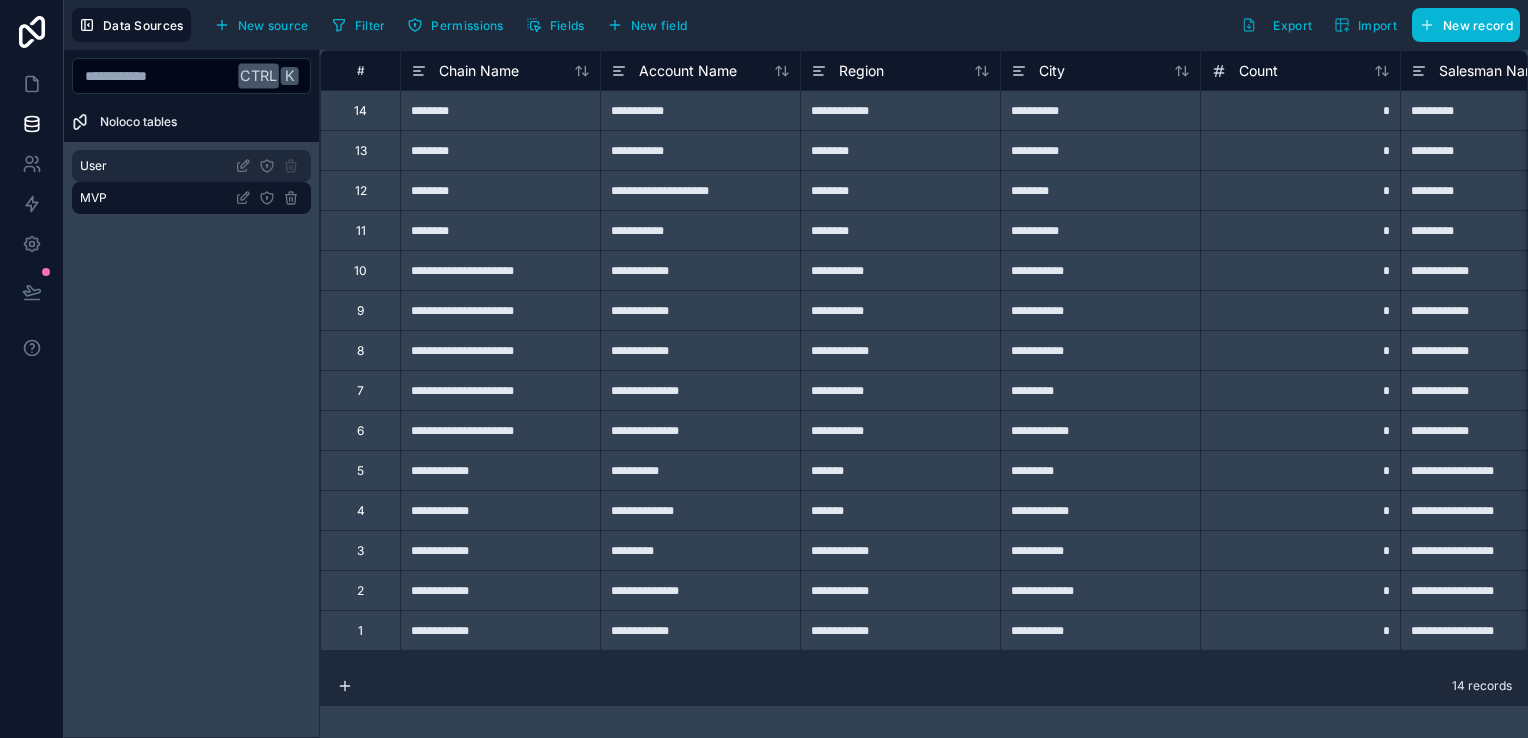 click on "User" at bounding box center (191, 166) 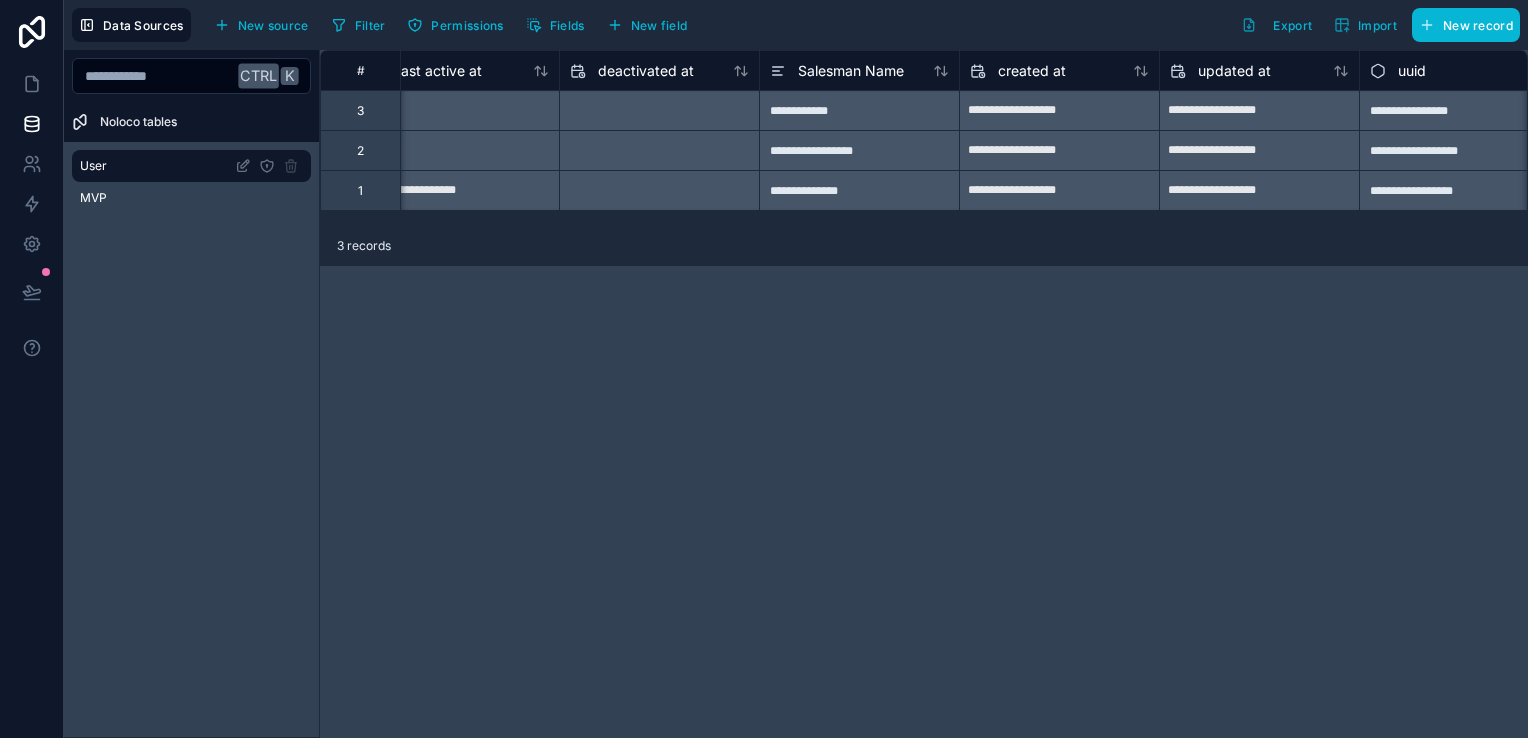 scroll, scrollTop: 0, scrollLeft: 1672, axis: horizontal 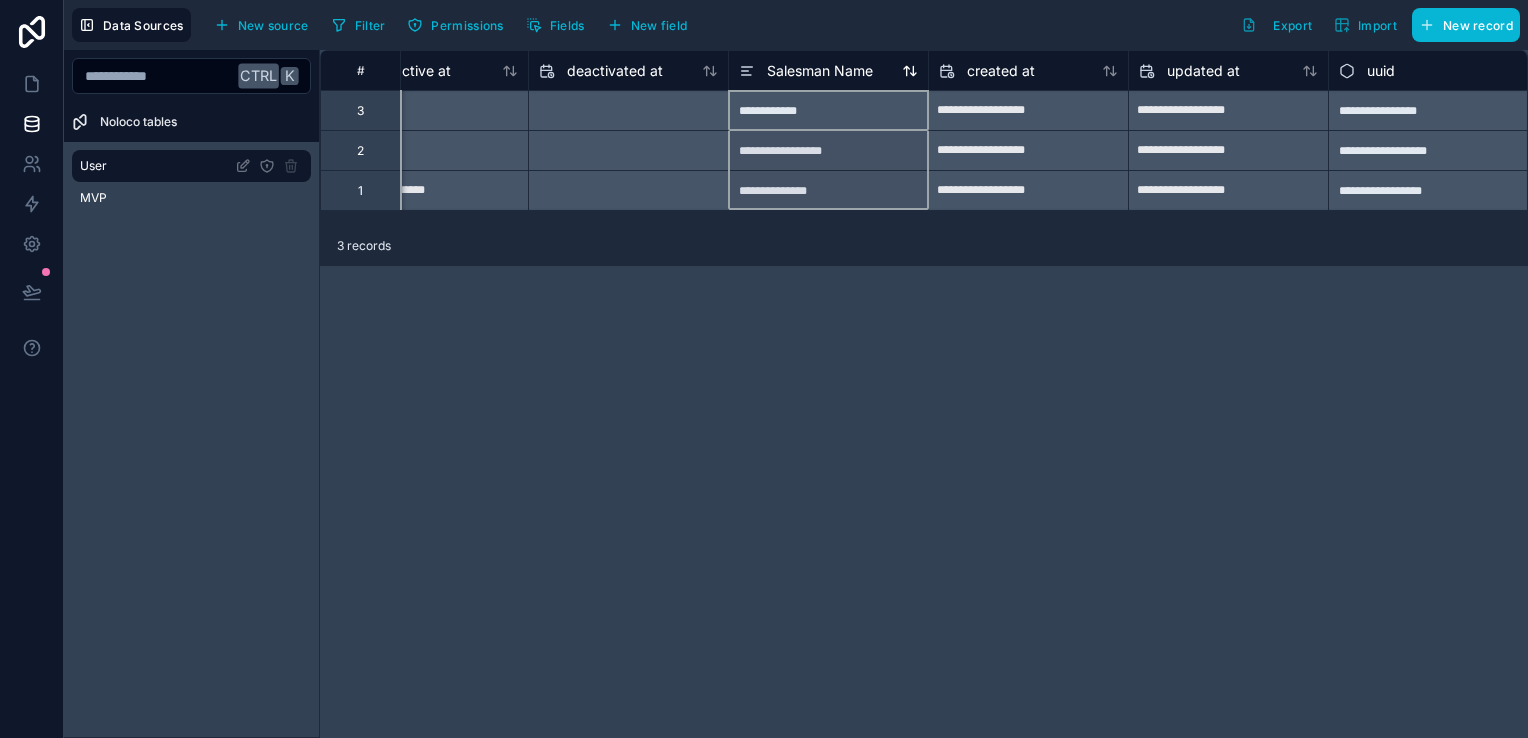 click 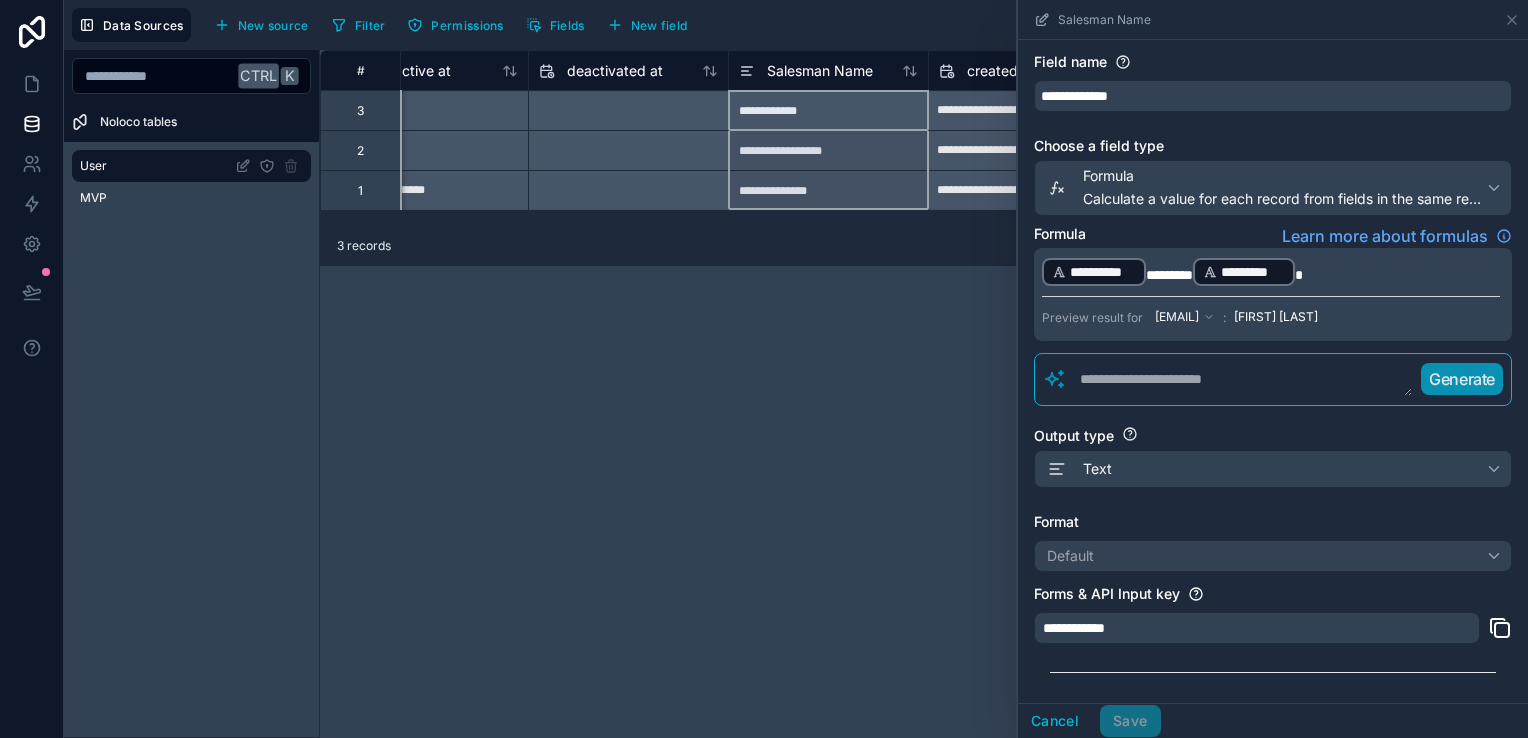 scroll, scrollTop: 87, scrollLeft: 0, axis: vertical 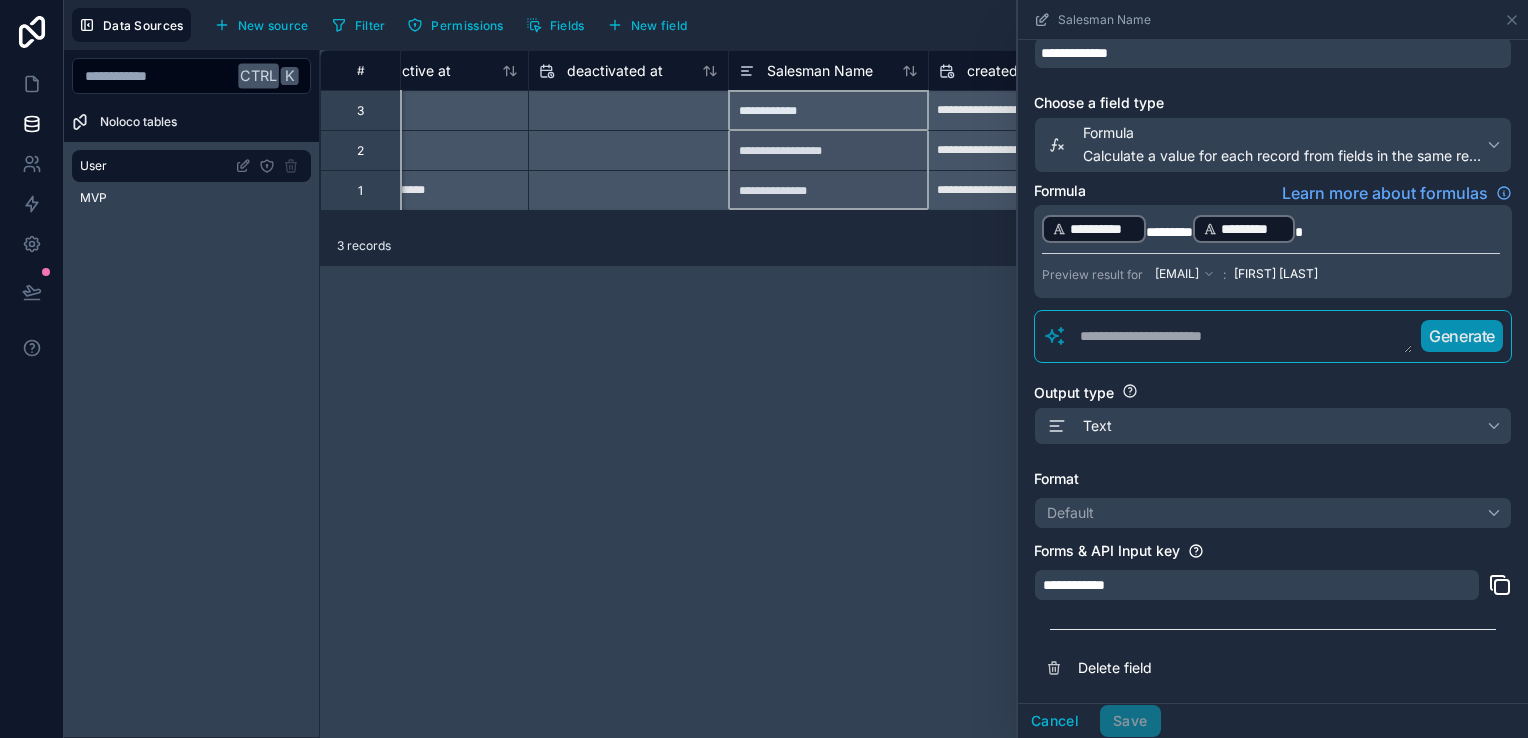 click on "**********" at bounding box center (924, 394) 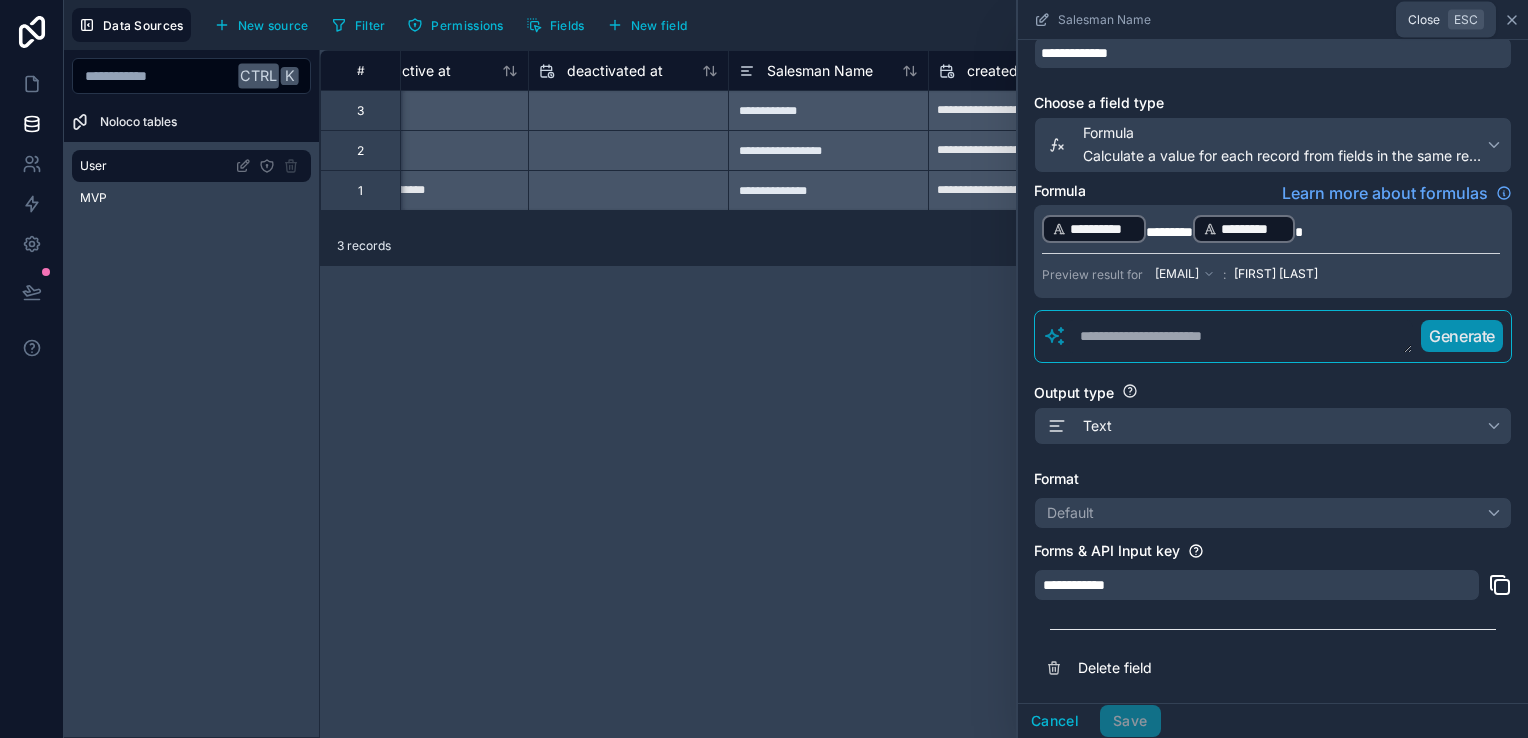 click 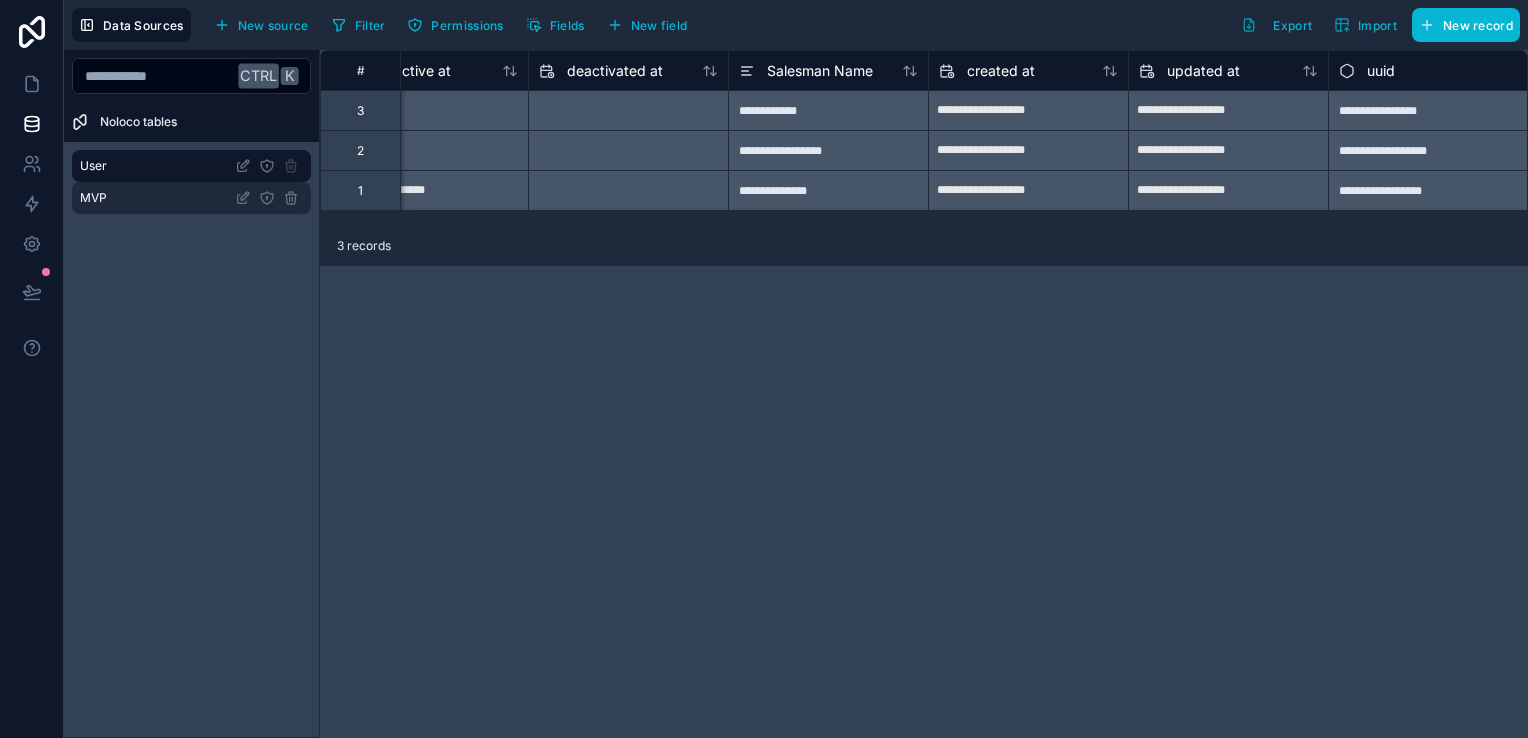 click on "MVP" at bounding box center (191, 198) 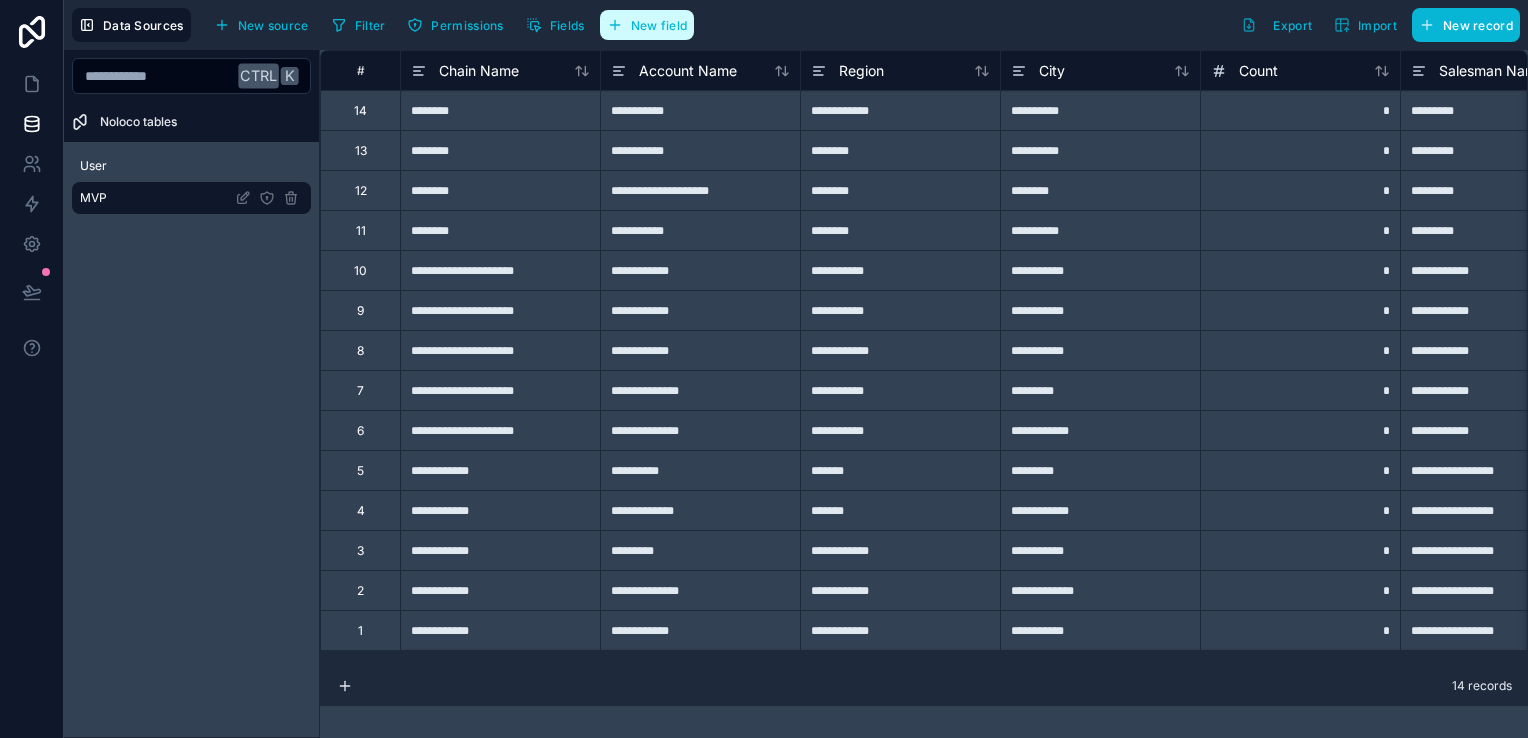 click on "New field" at bounding box center [659, 25] 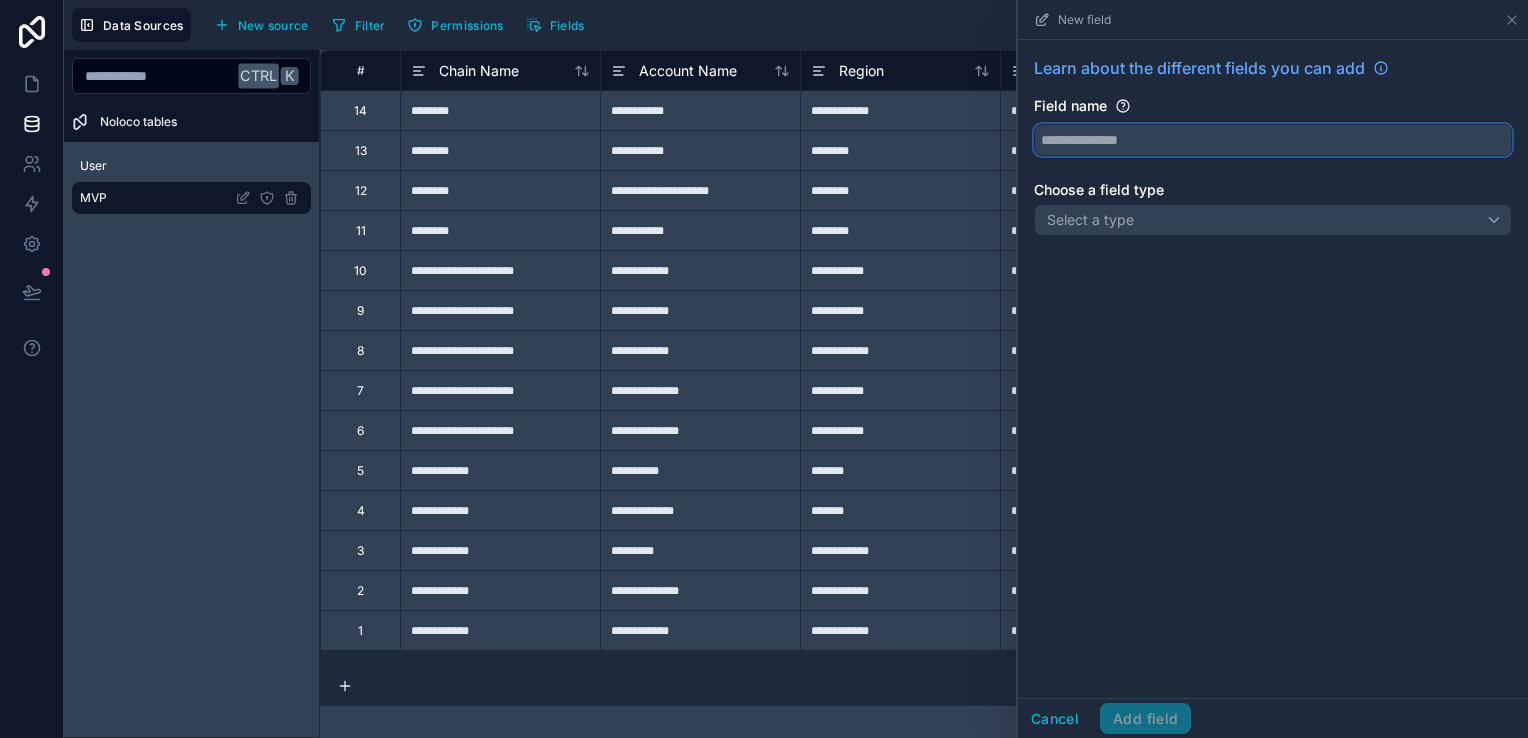 click at bounding box center (1273, 140) 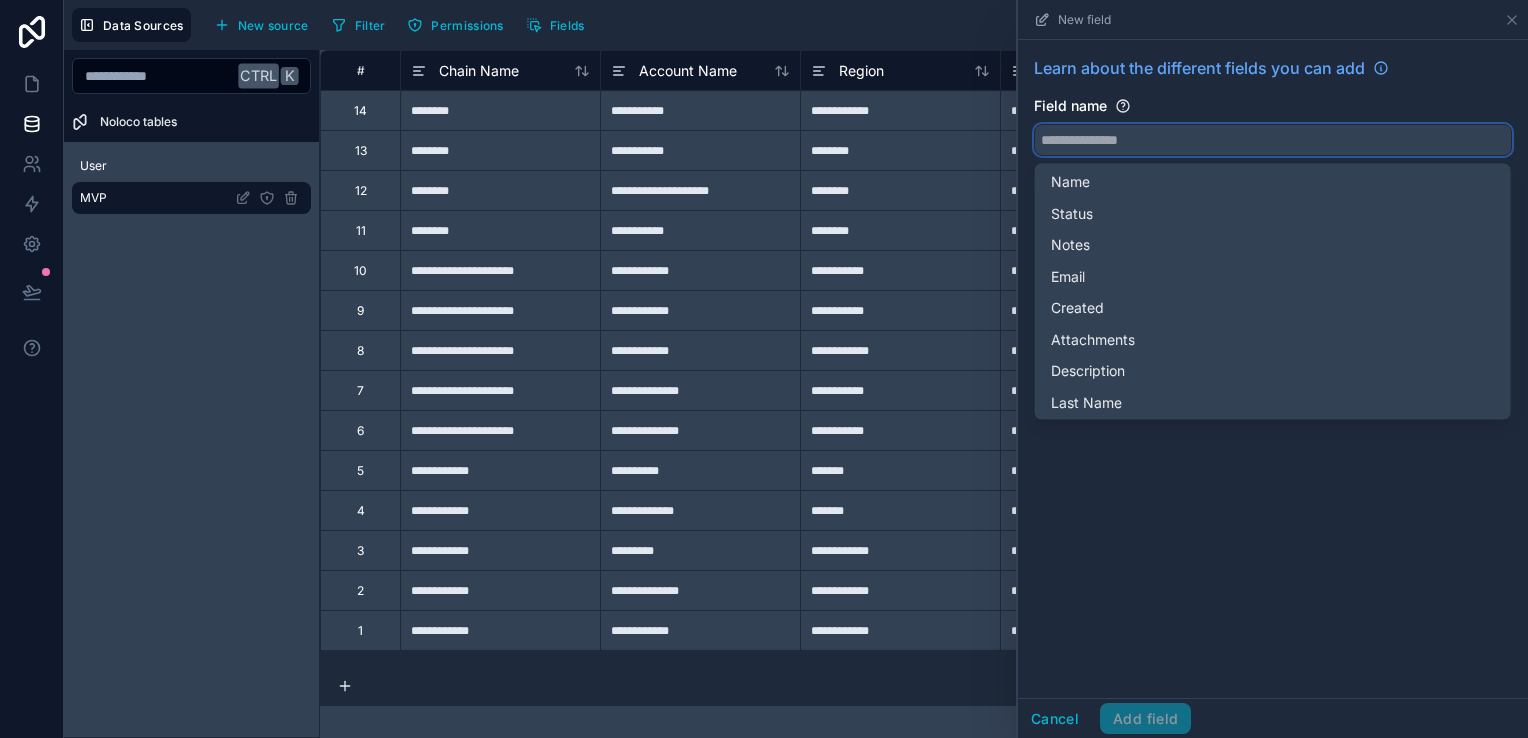 click at bounding box center [1273, 140] 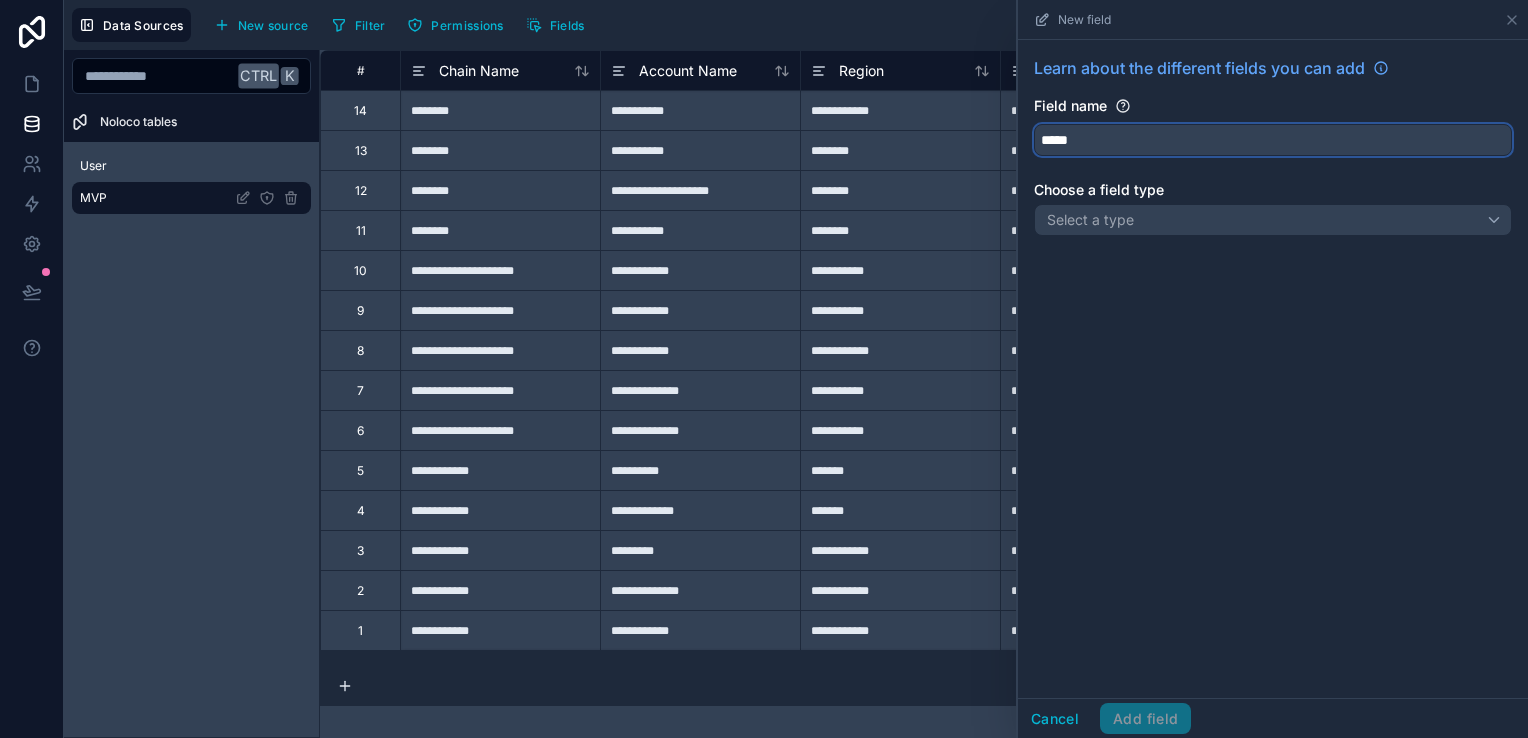 type on "*****" 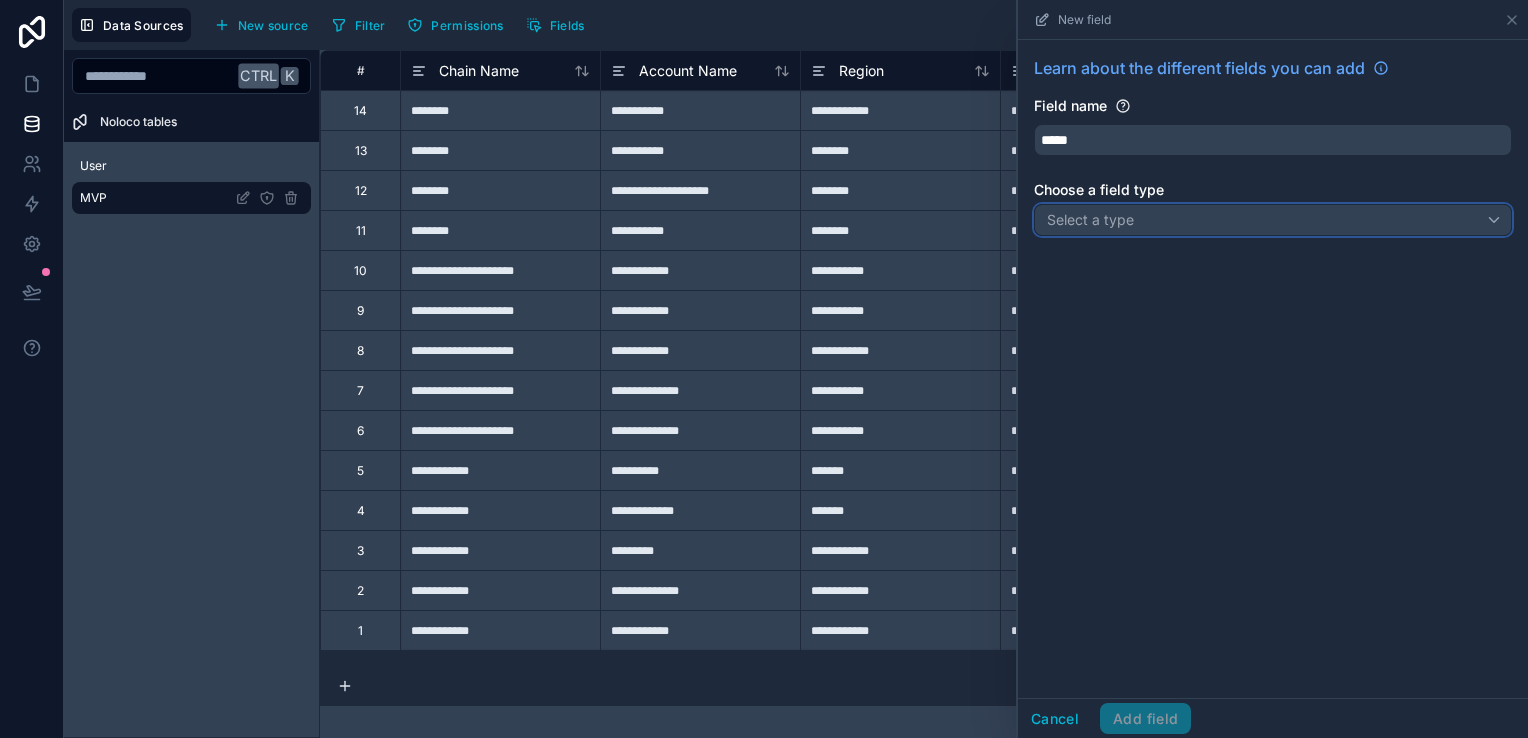 click on "Select a type" at bounding box center [1273, 220] 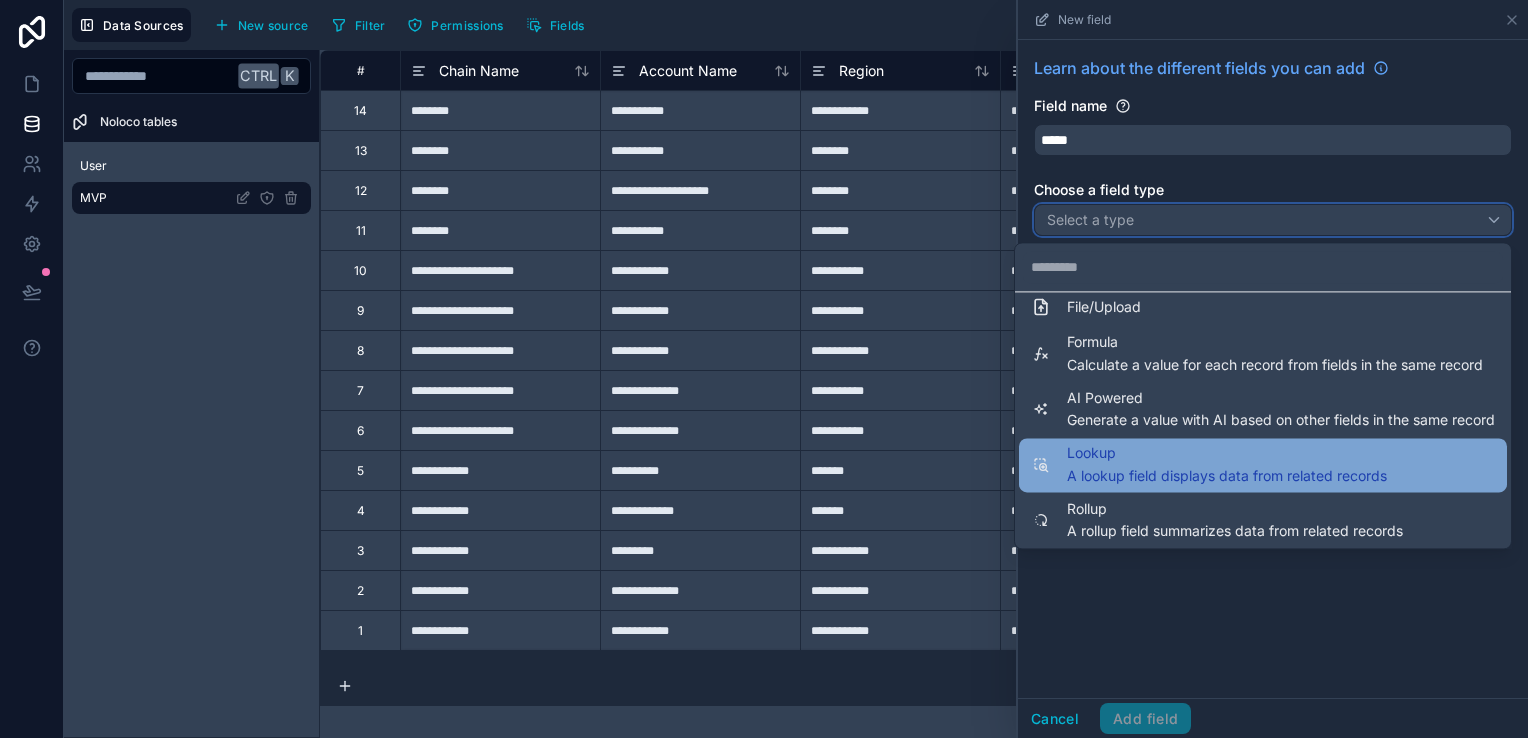 scroll, scrollTop: 548, scrollLeft: 0, axis: vertical 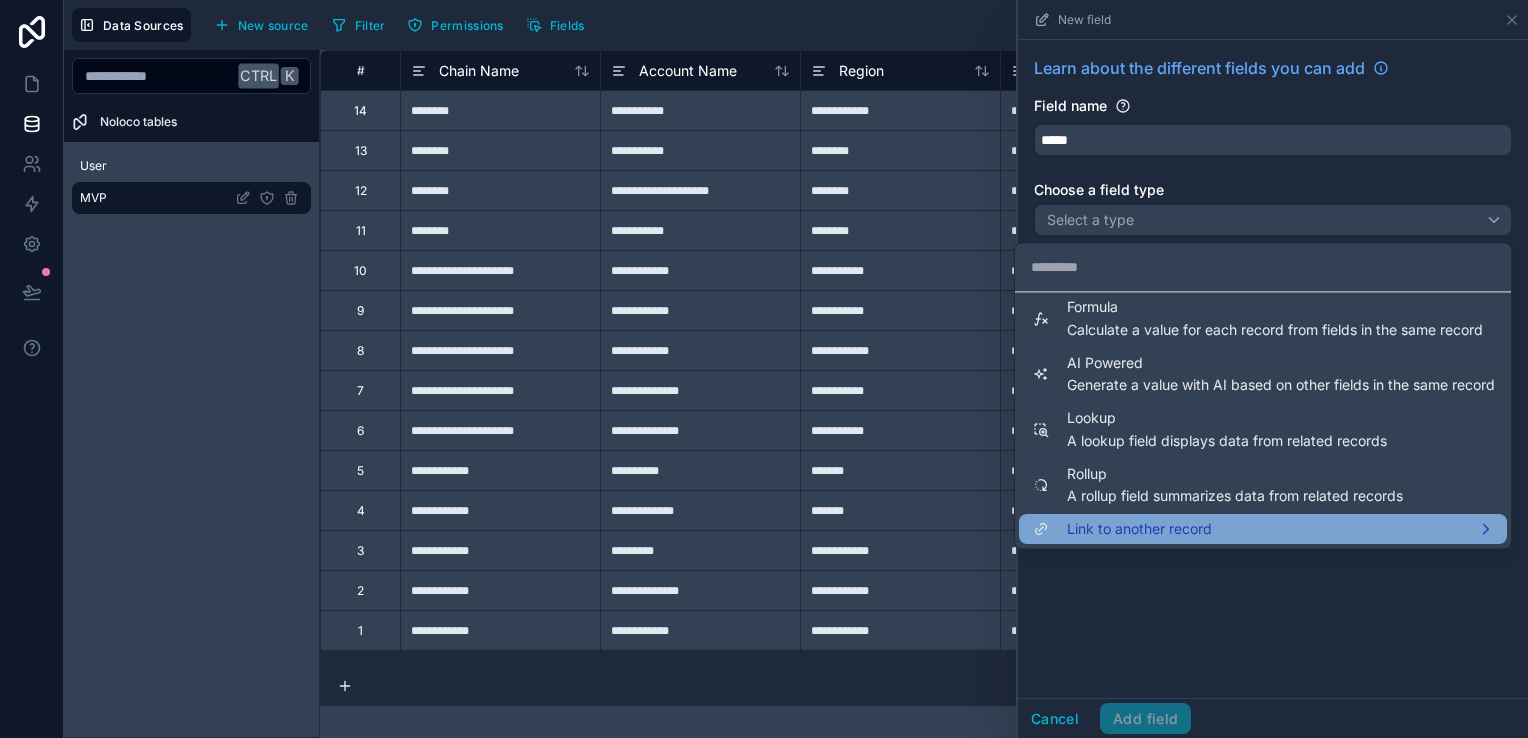 click on "Link to another record" at bounding box center [1139, 530] 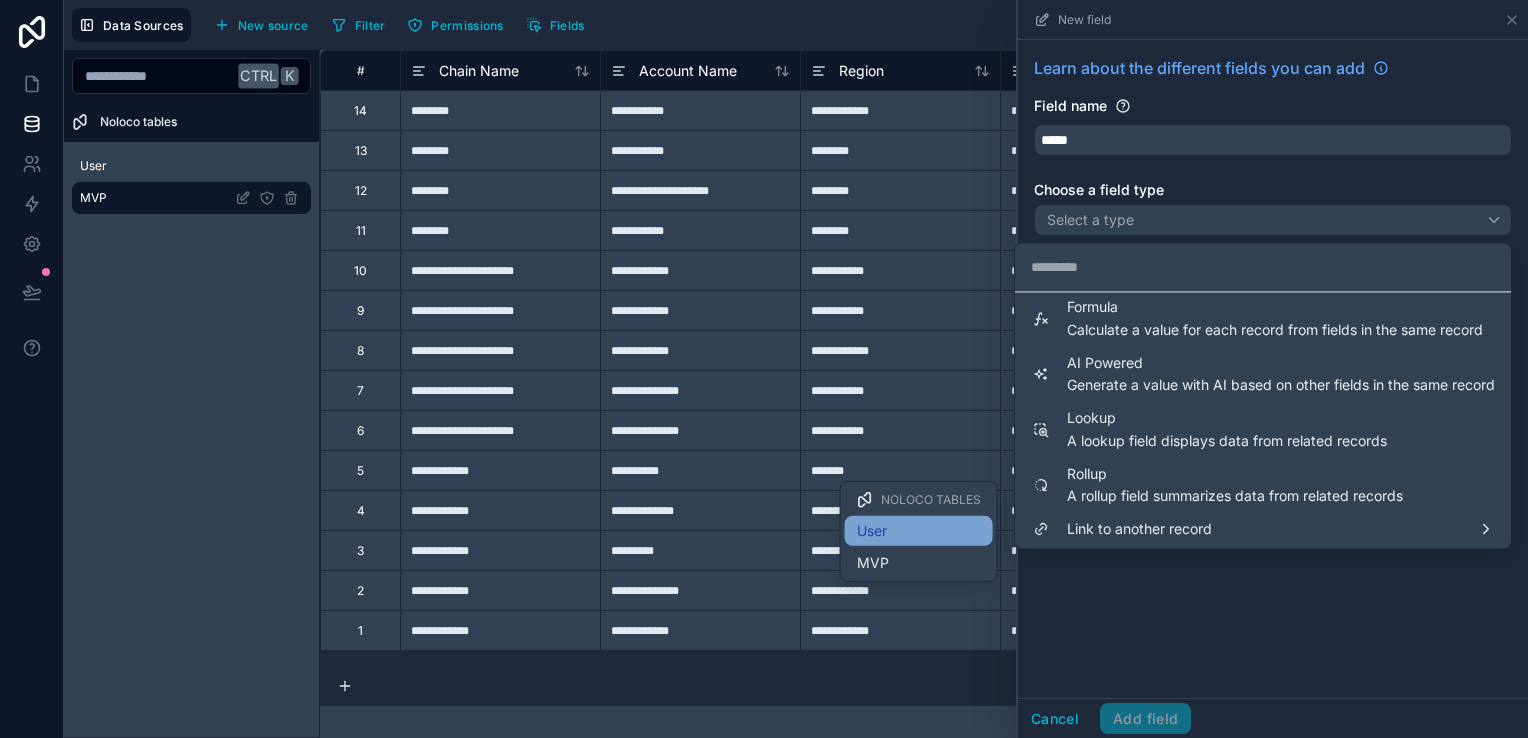 click on "User" at bounding box center [919, 531] 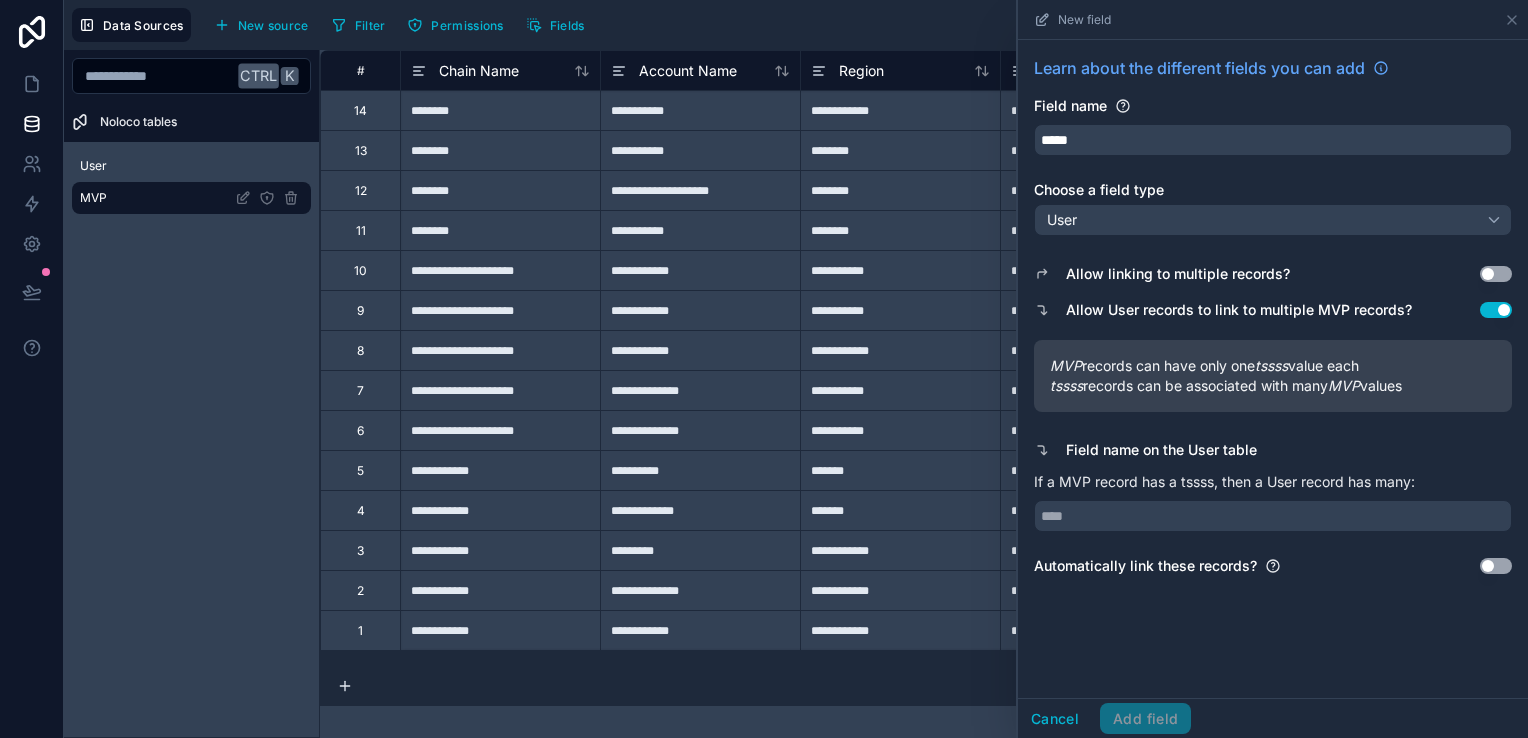click on "Use setting" at bounding box center [1496, 274] 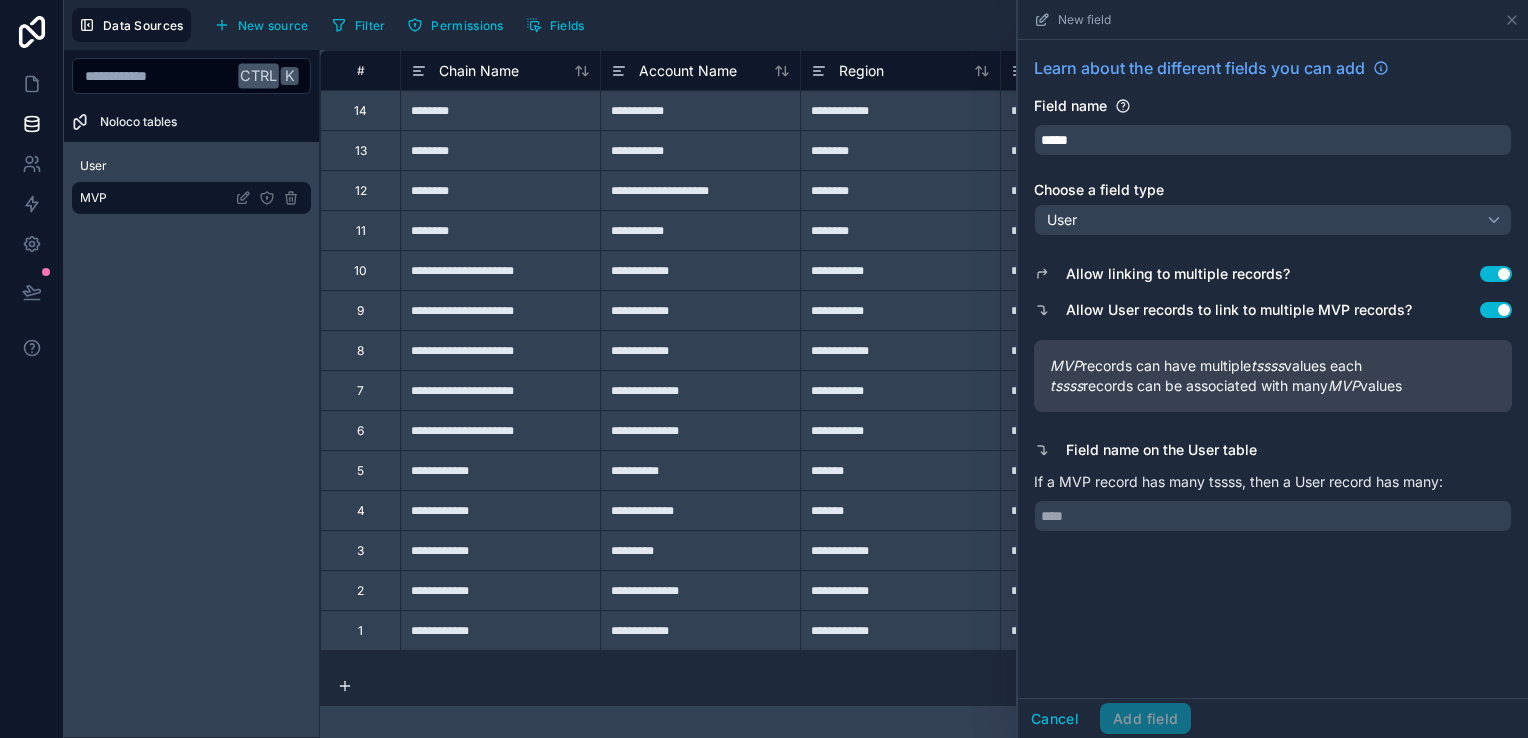 click on "Use setting" at bounding box center (1496, 310) 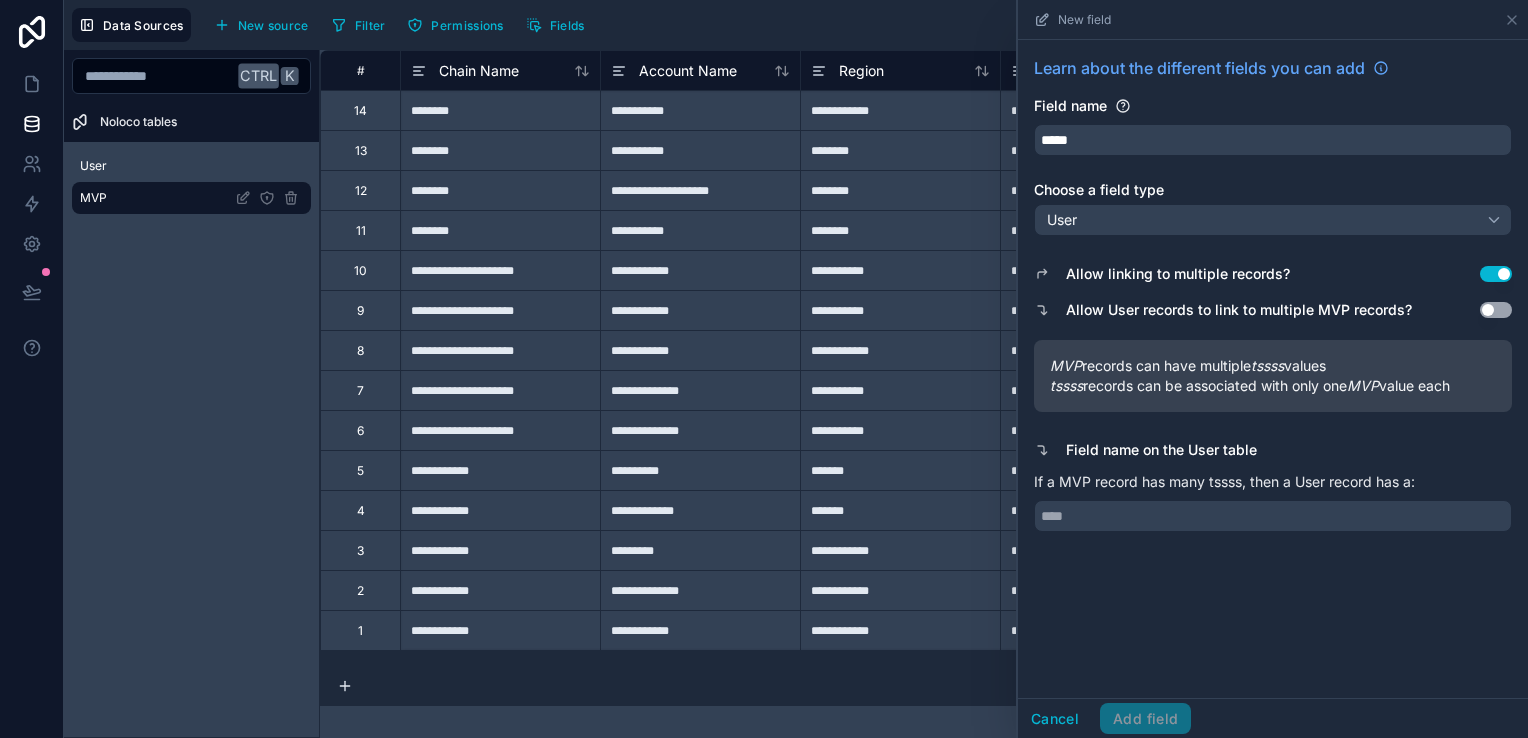 click on "Use setting" at bounding box center (1496, 310) 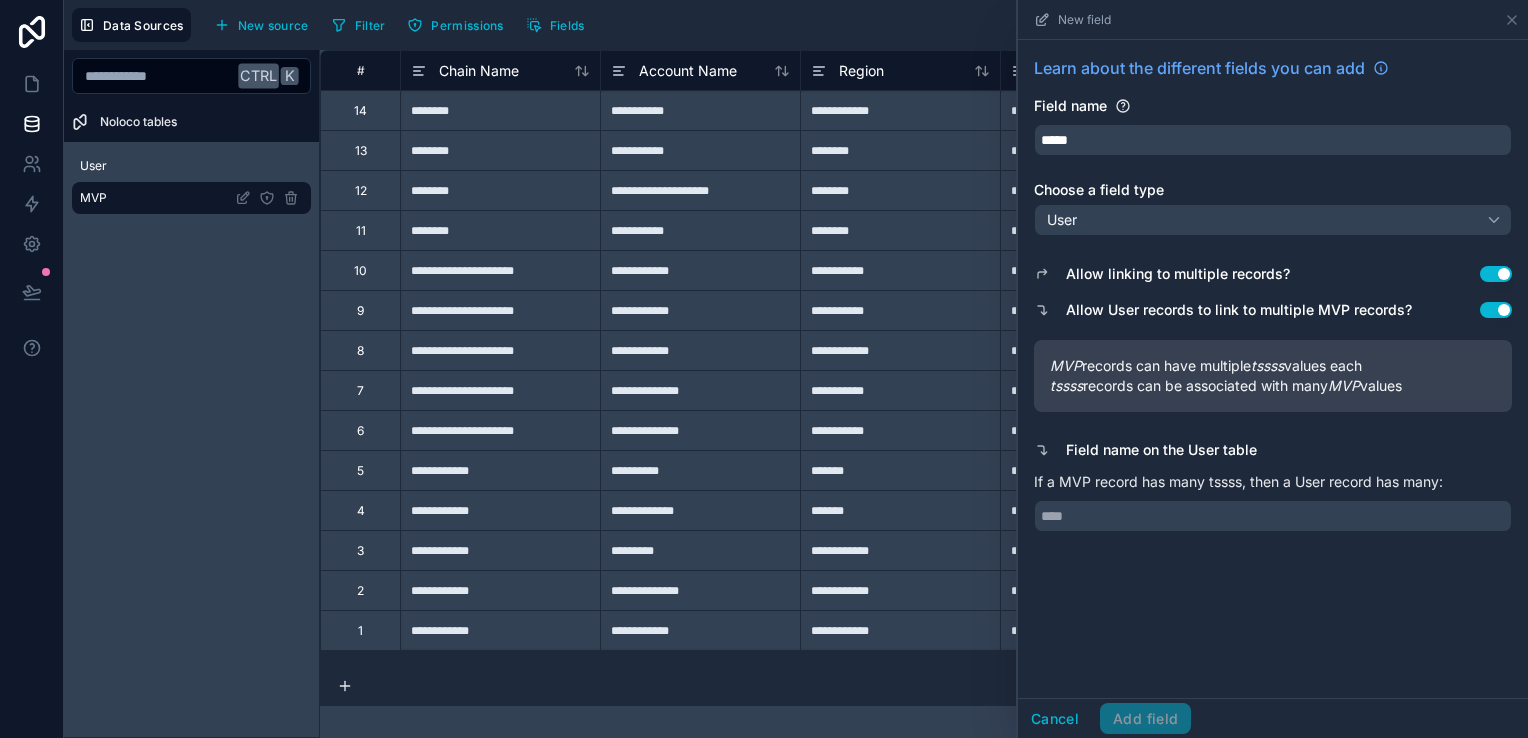 click on "Use setting" at bounding box center [1496, 274] 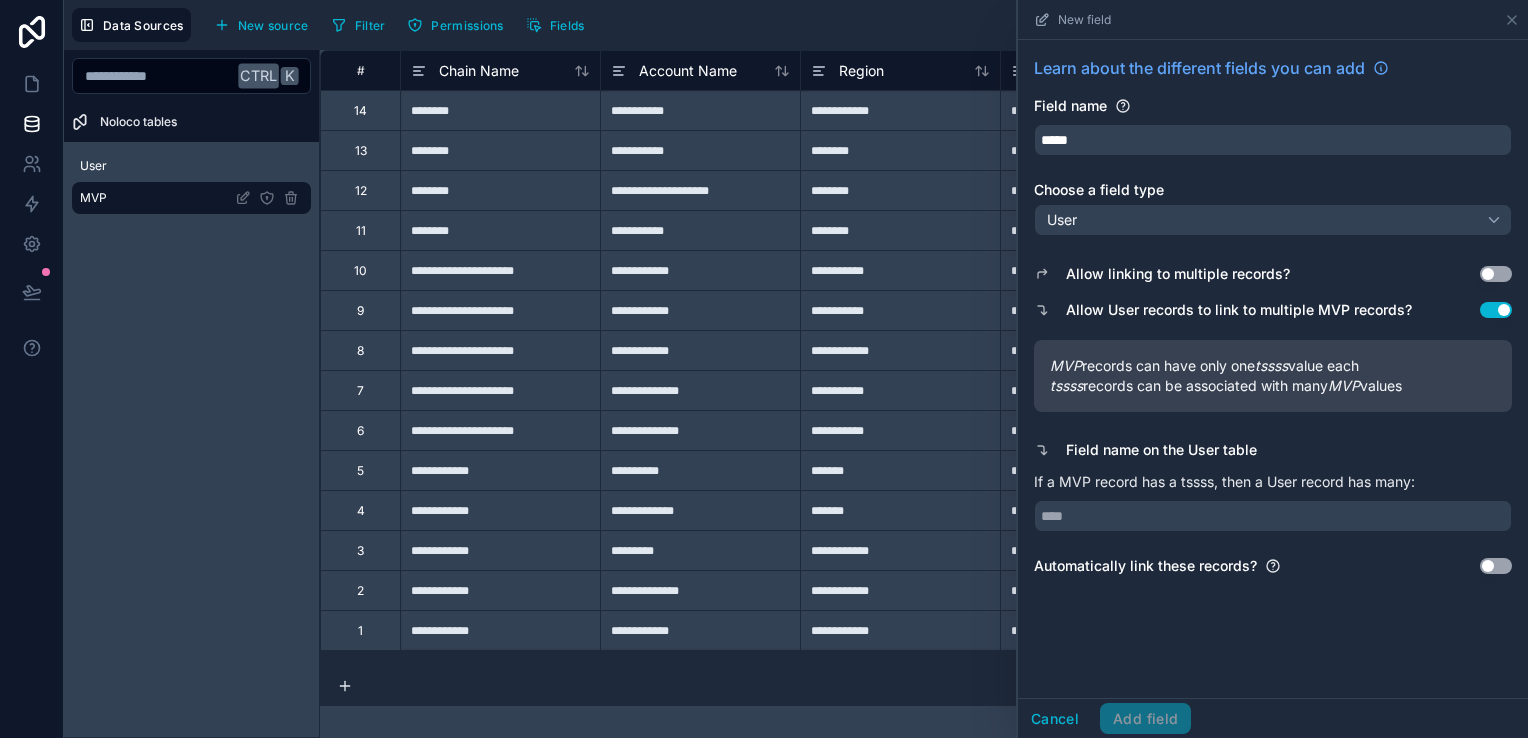 click on "Use setting" at bounding box center (1496, 566) 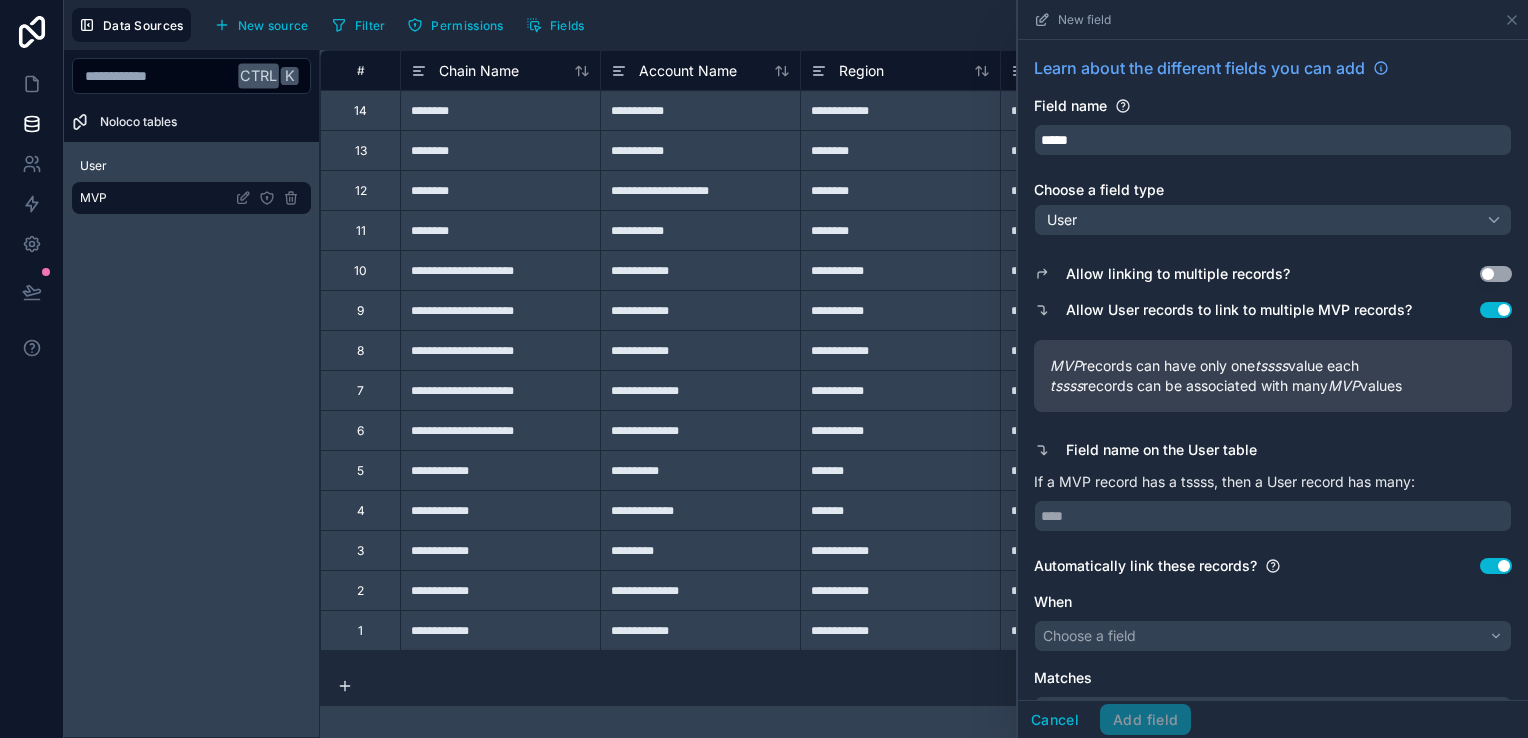 scroll, scrollTop: 43, scrollLeft: 0, axis: vertical 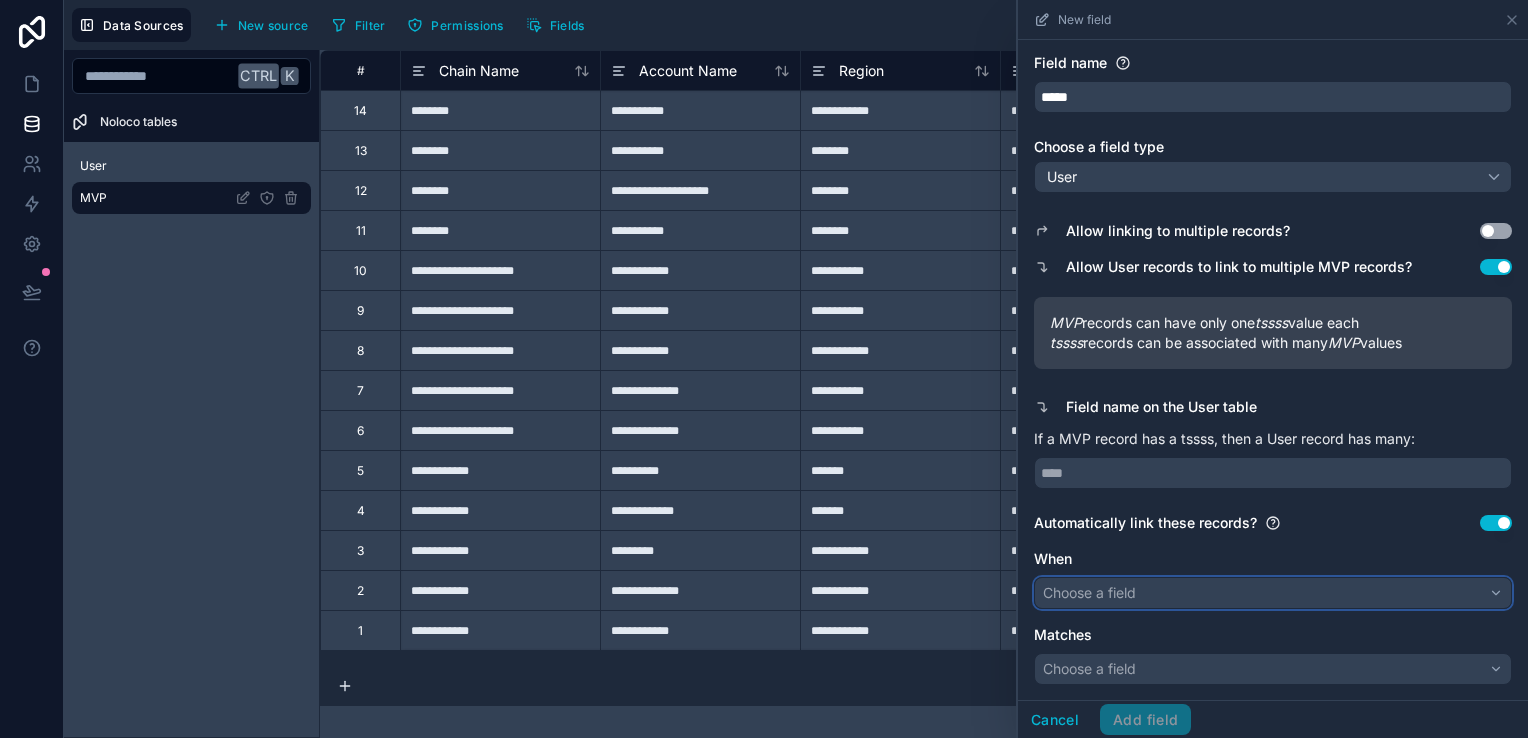 click on "Choose a field" at bounding box center (1273, 593) 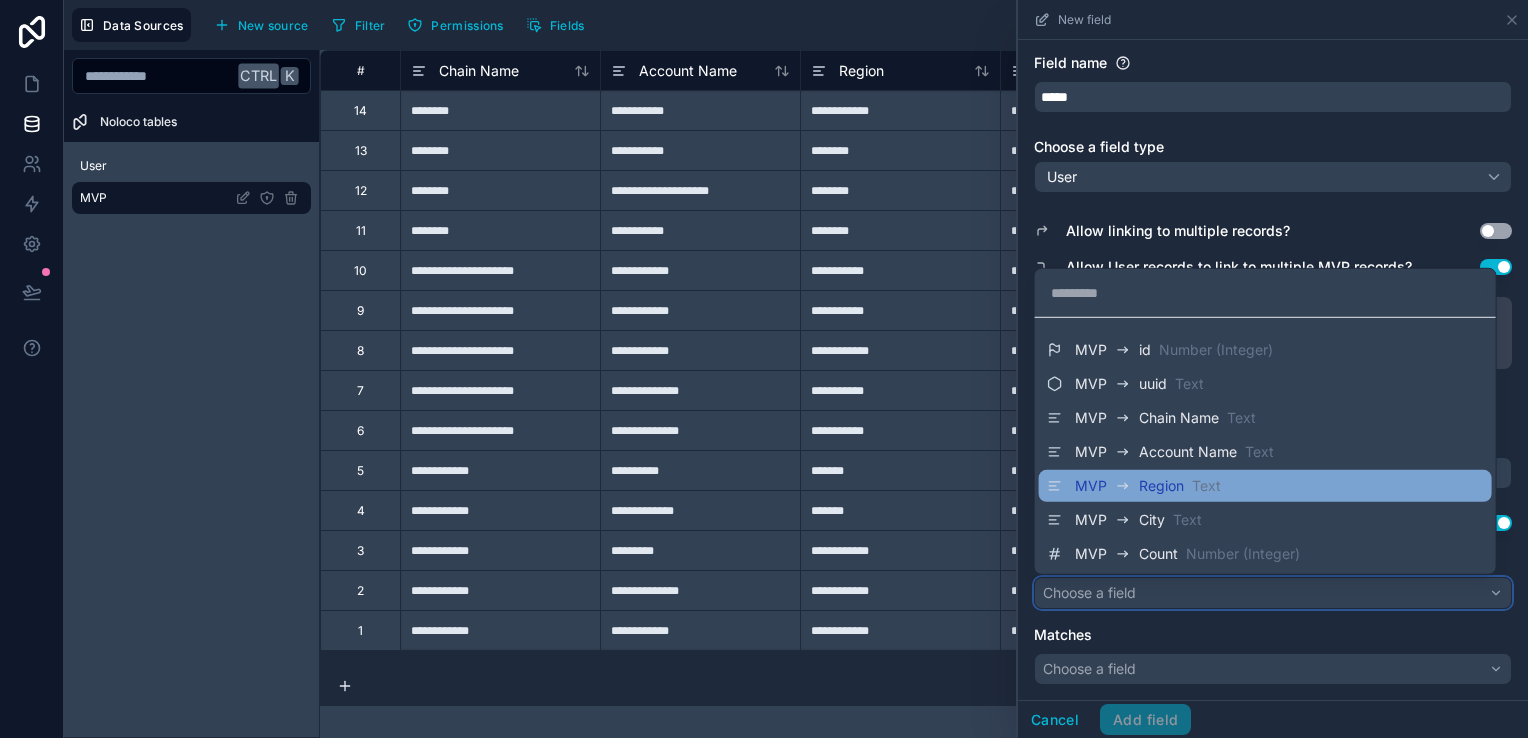 scroll, scrollTop: 34, scrollLeft: 0, axis: vertical 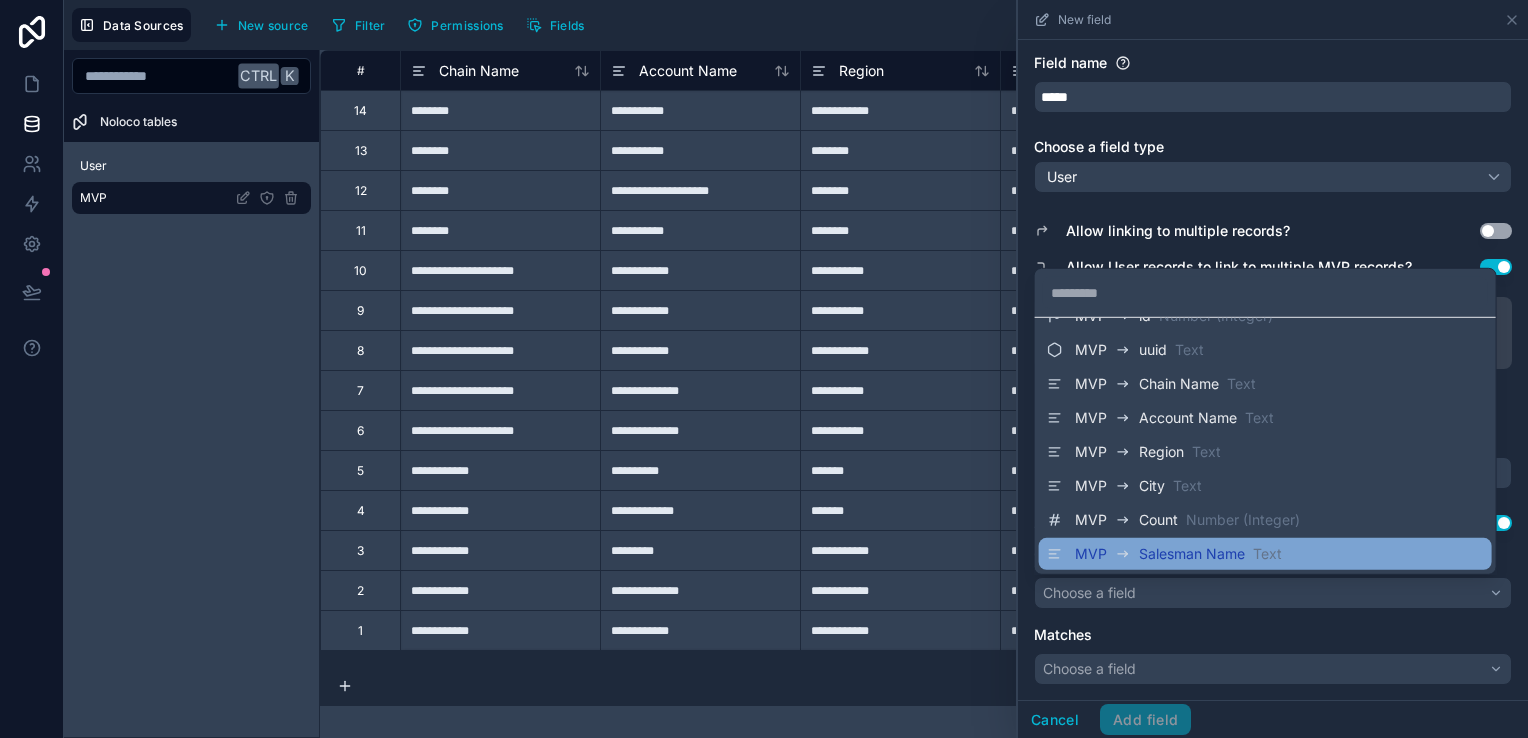 click on "Salesman Name" at bounding box center [1192, 554] 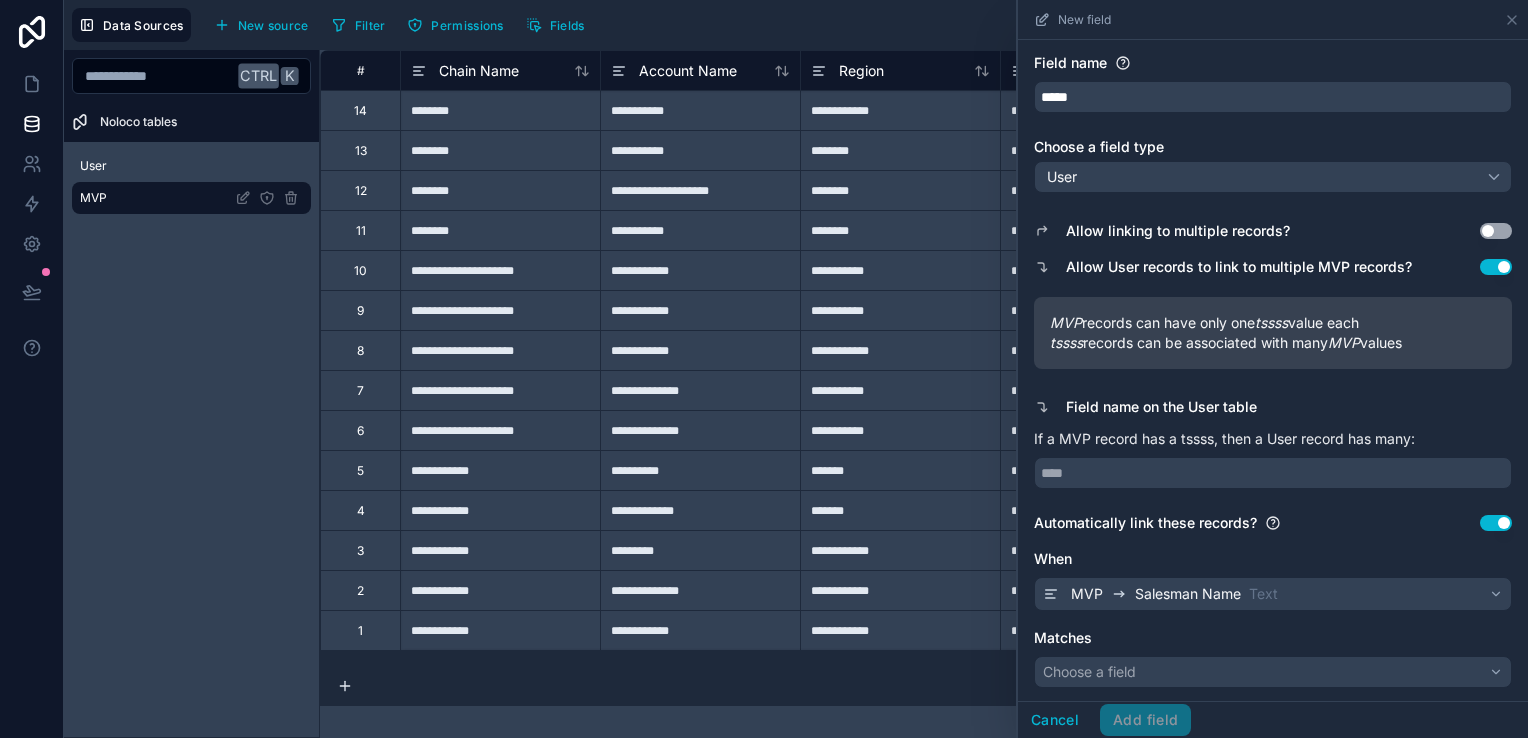 scroll, scrollTop: 46, scrollLeft: 0, axis: vertical 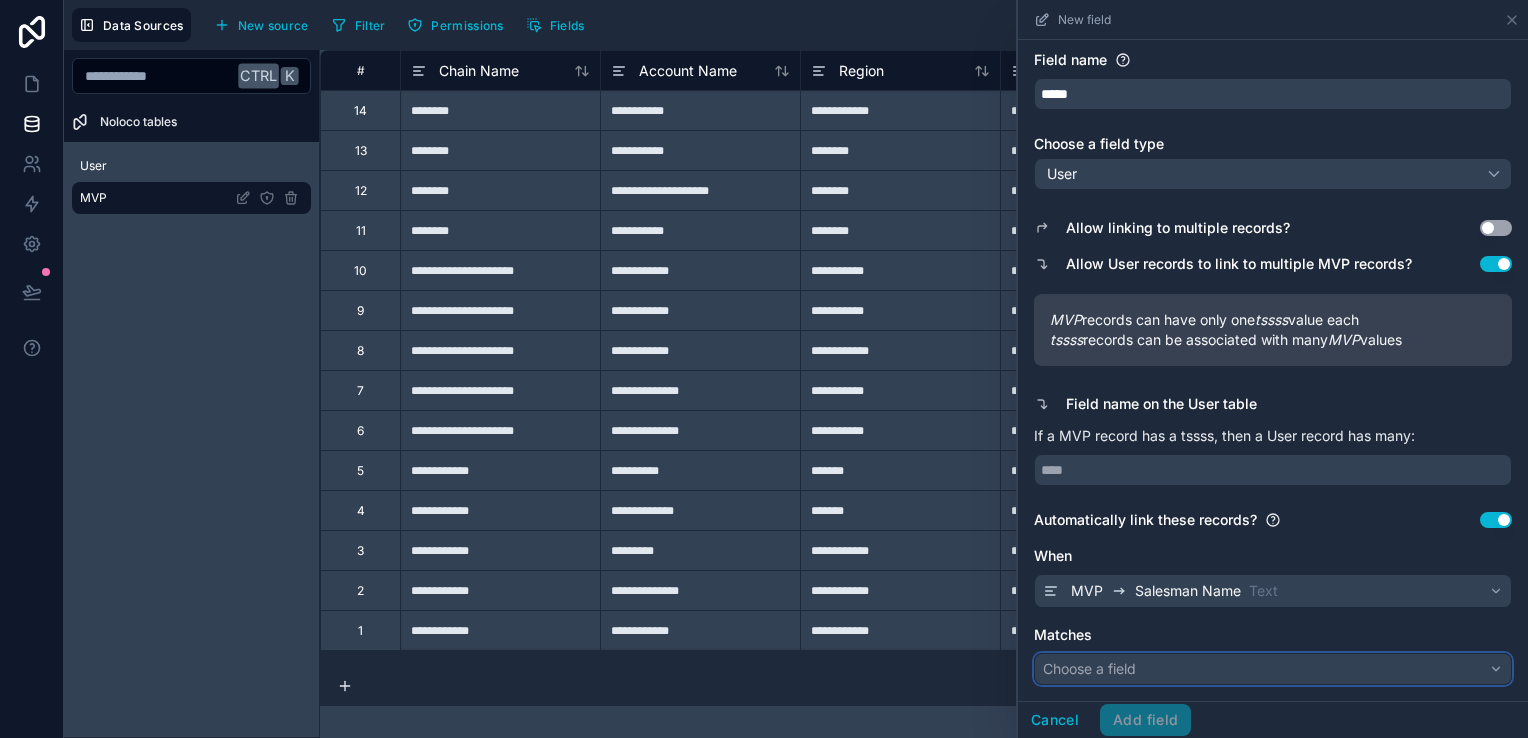 click on "Choose a field" at bounding box center (1273, 669) 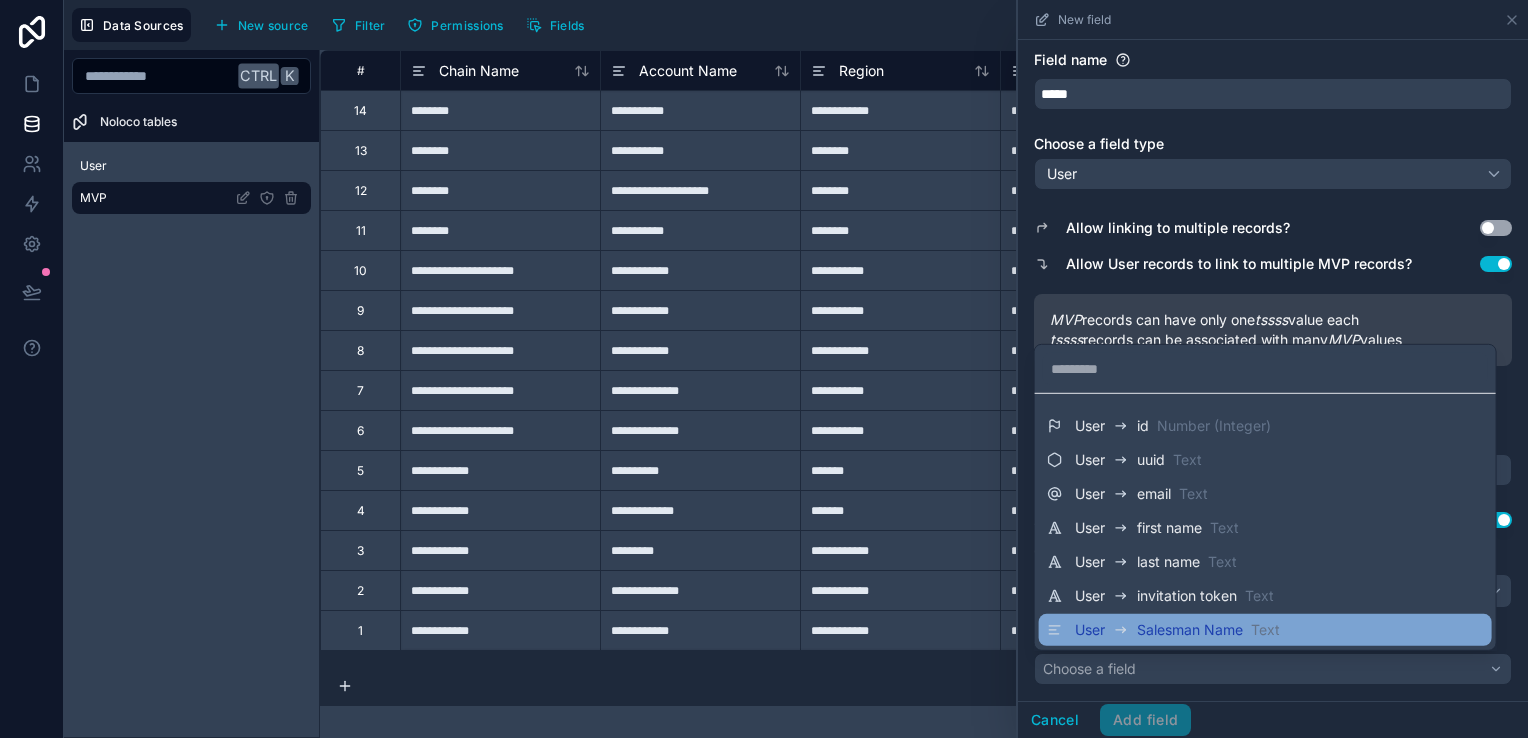 click on "Text" at bounding box center [1265, 630] 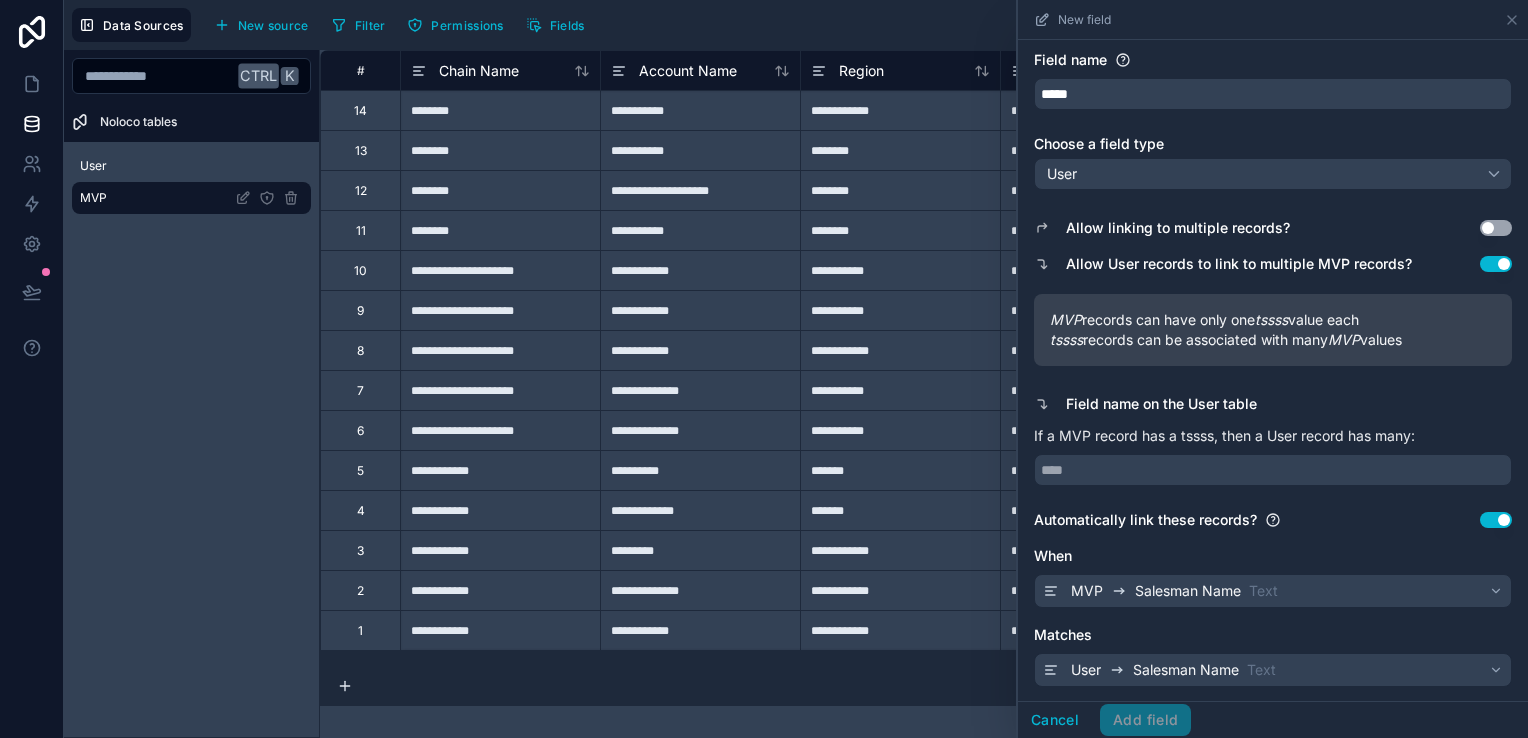 scroll, scrollTop: 49, scrollLeft: 0, axis: vertical 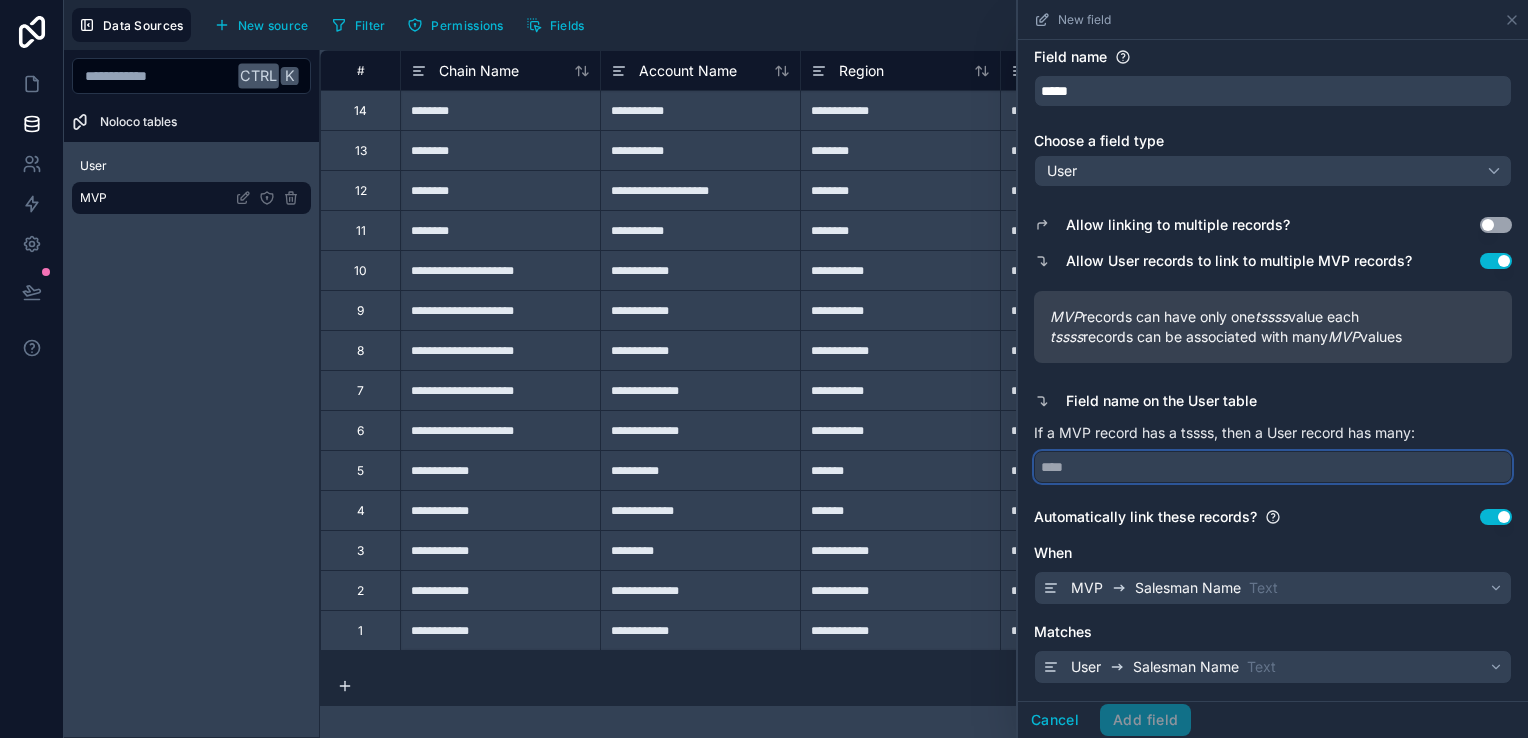 click at bounding box center [1273, 467] 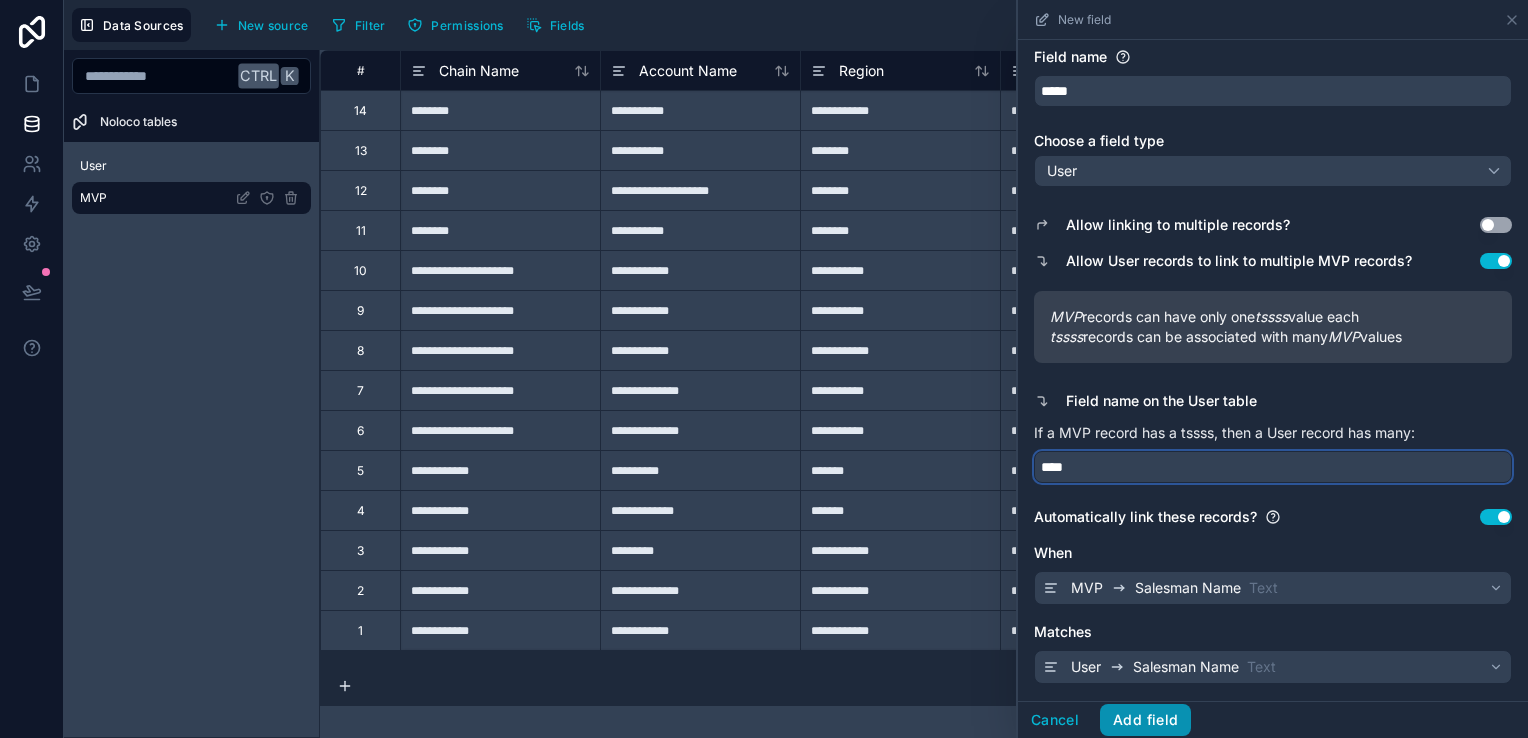 type on "****" 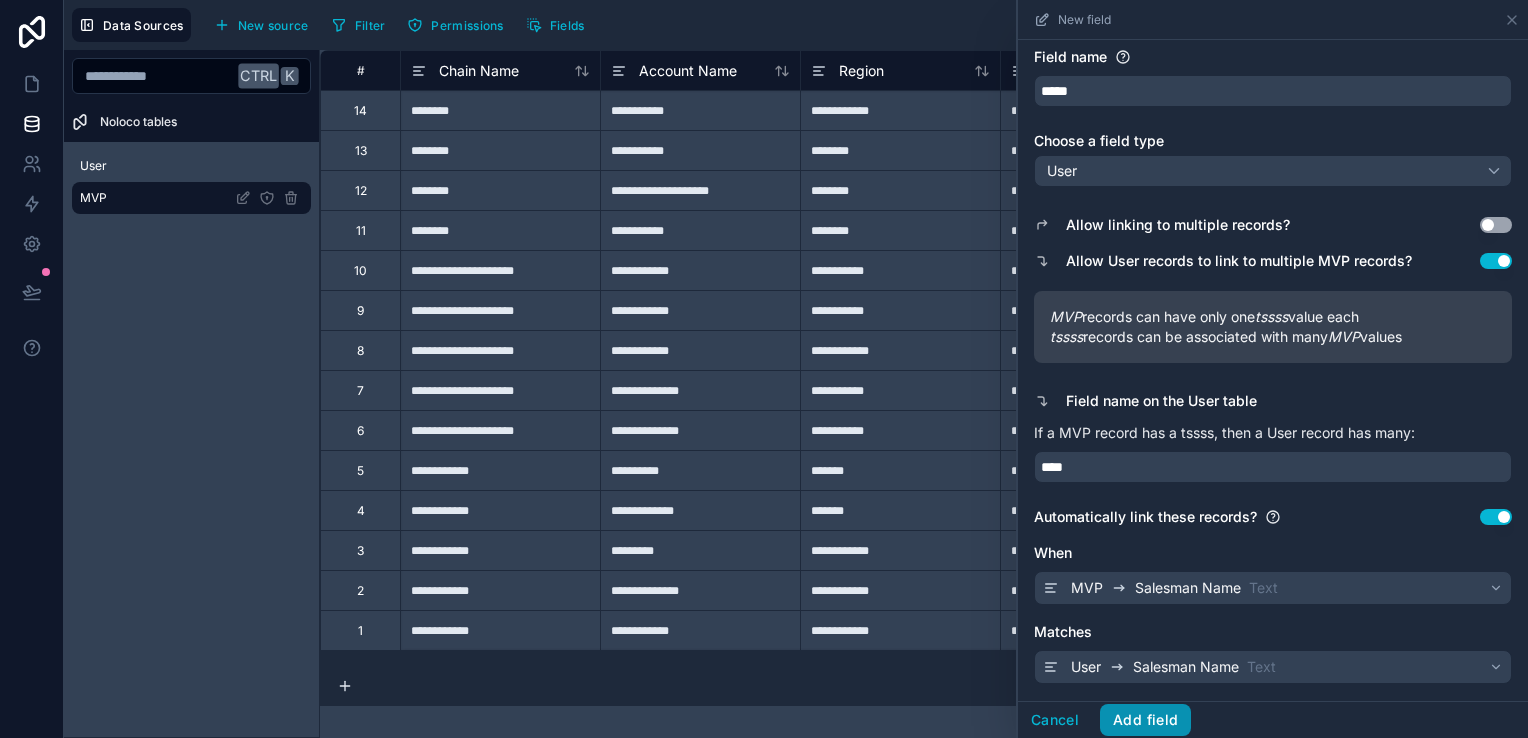 click on "Add field" at bounding box center (1145, 720) 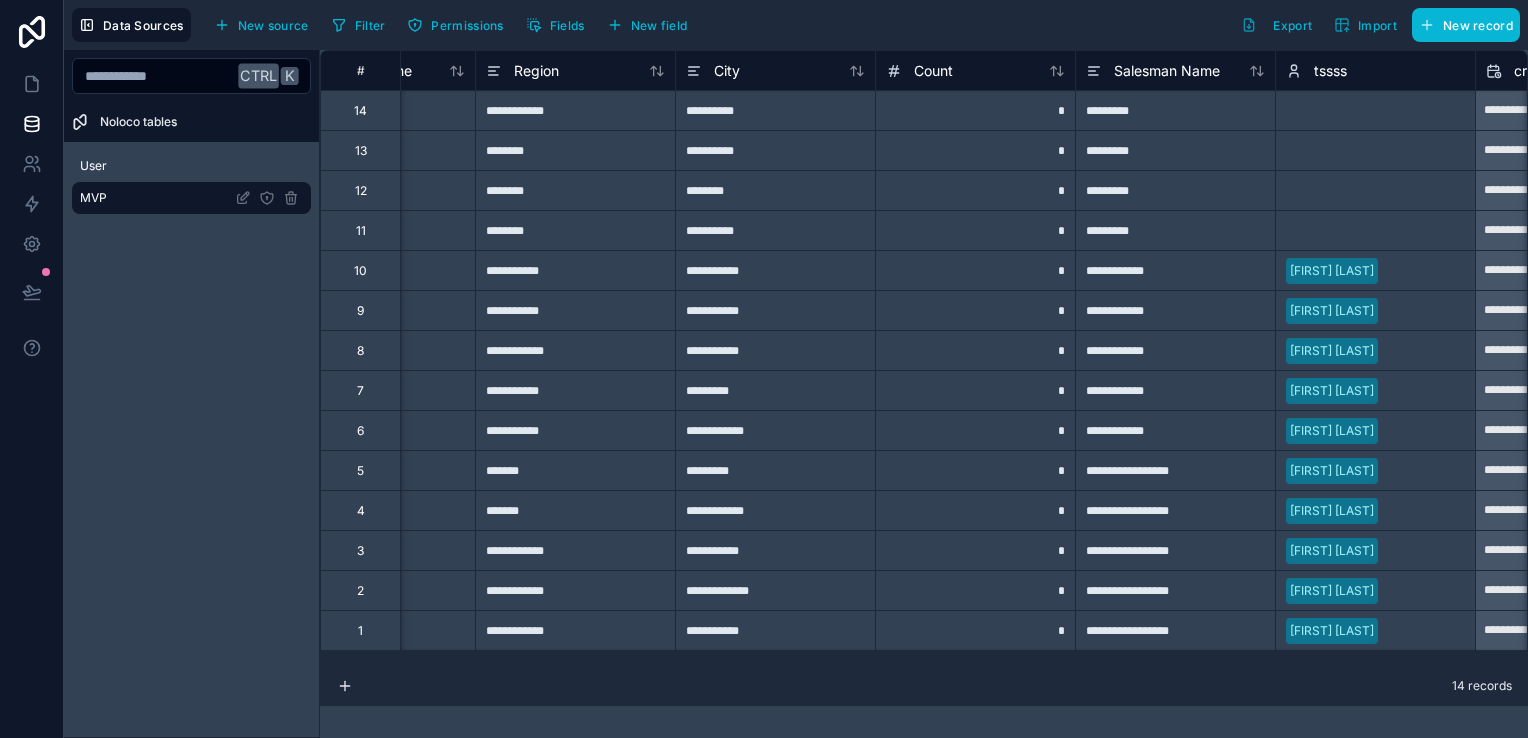 scroll, scrollTop: 0, scrollLeft: 0, axis: both 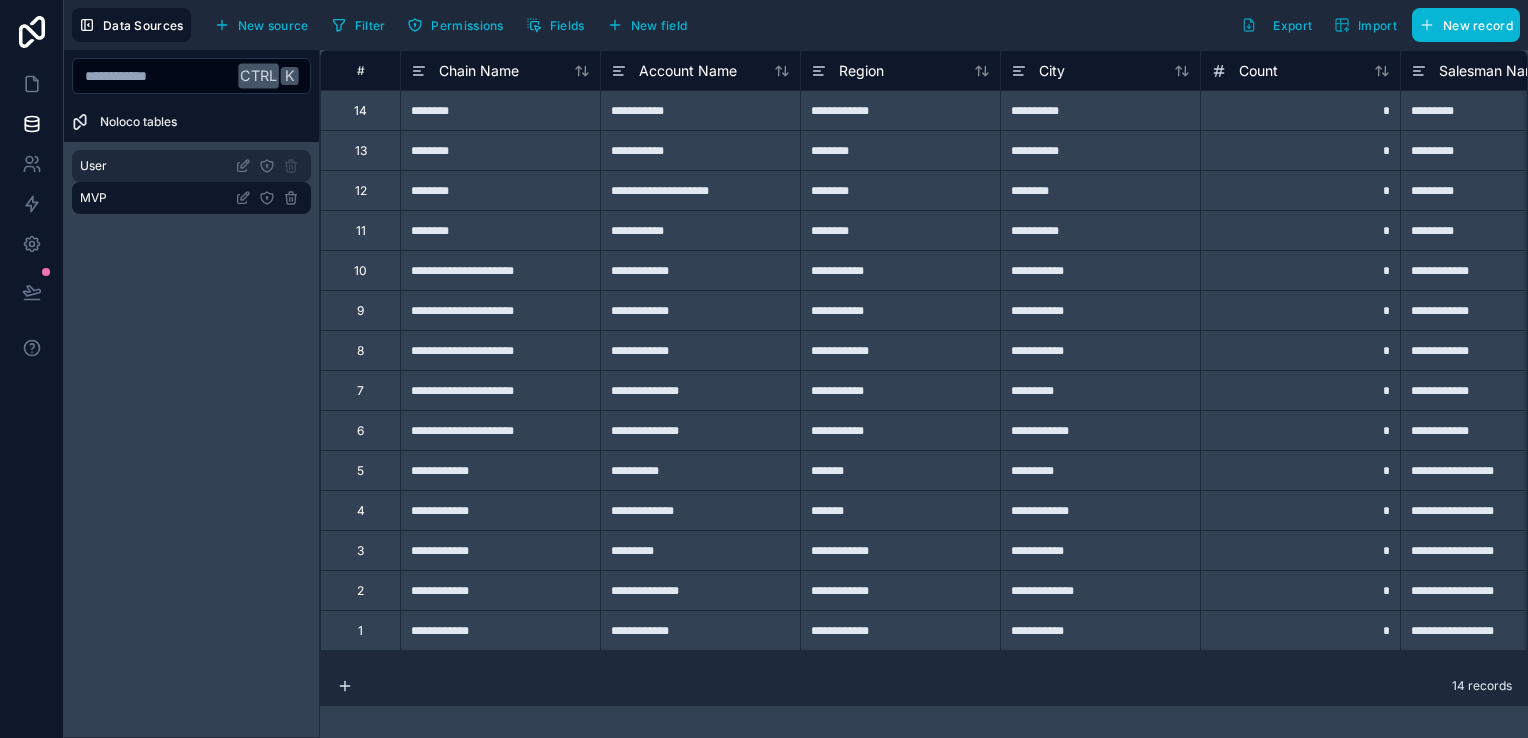 click on "User" at bounding box center [191, 166] 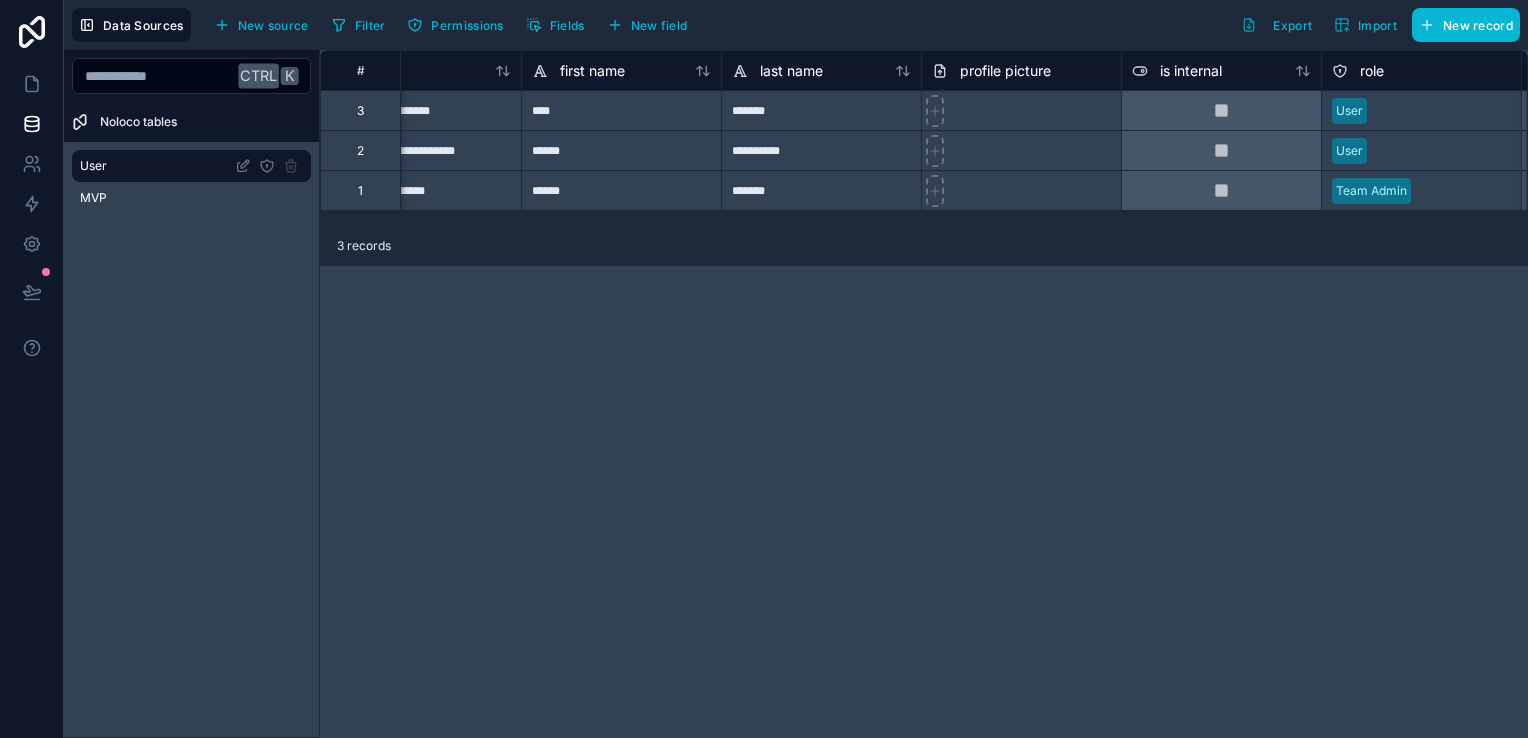 scroll, scrollTop: 0, scrollLeft: 0, axis: both 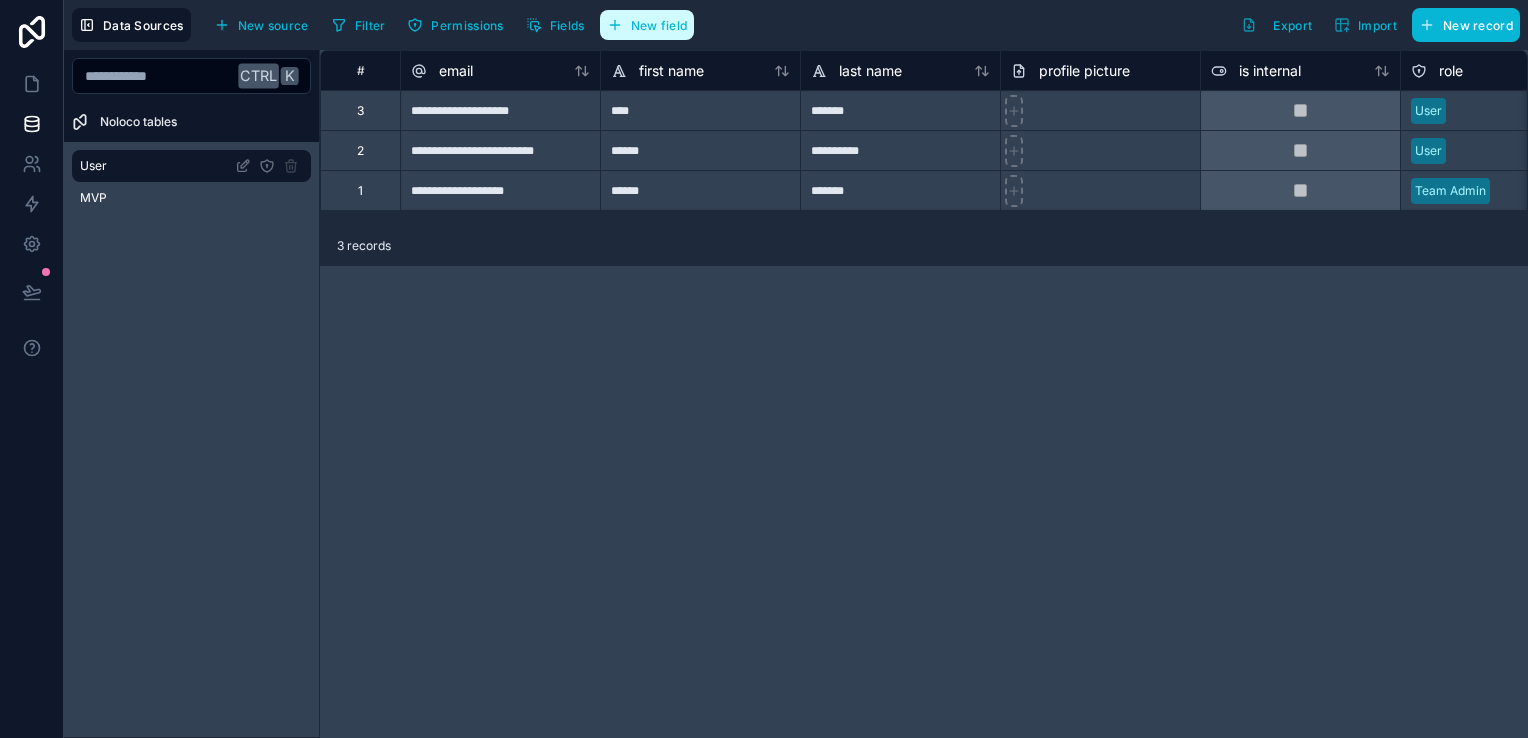 click on "New field" at bounding box center (647, 25) 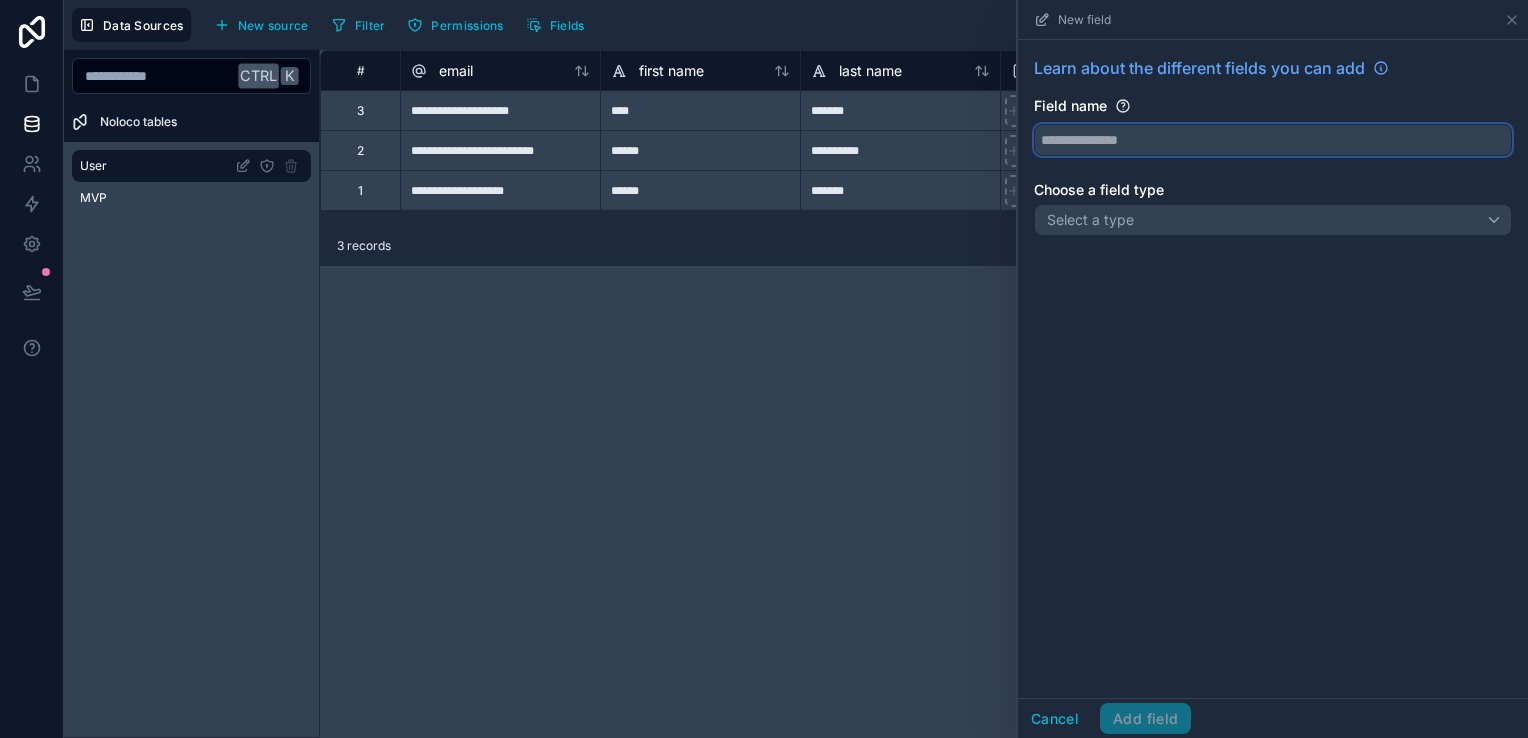 click at bounding box center [1273, 140] 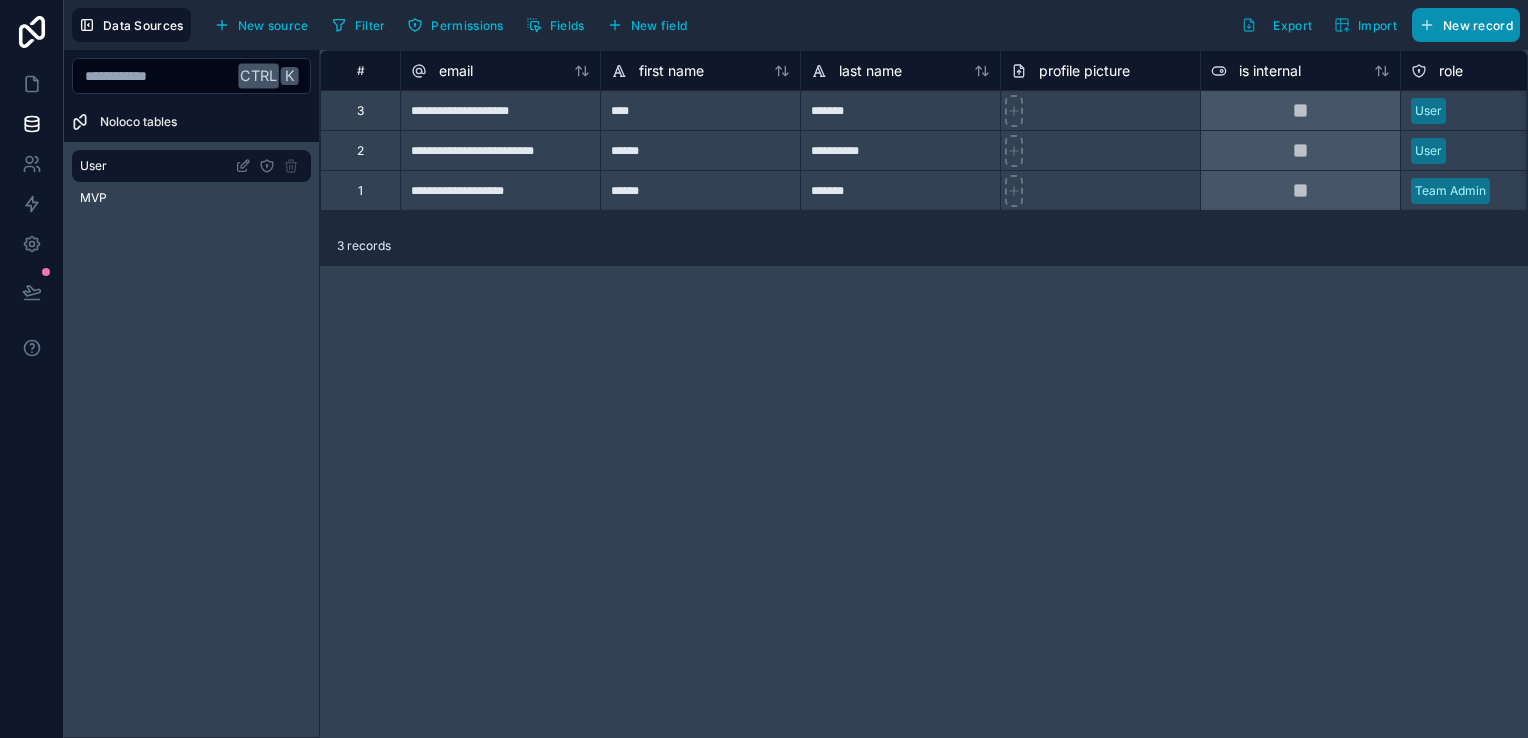 click on "New record" at bounding box center (1478, 25) 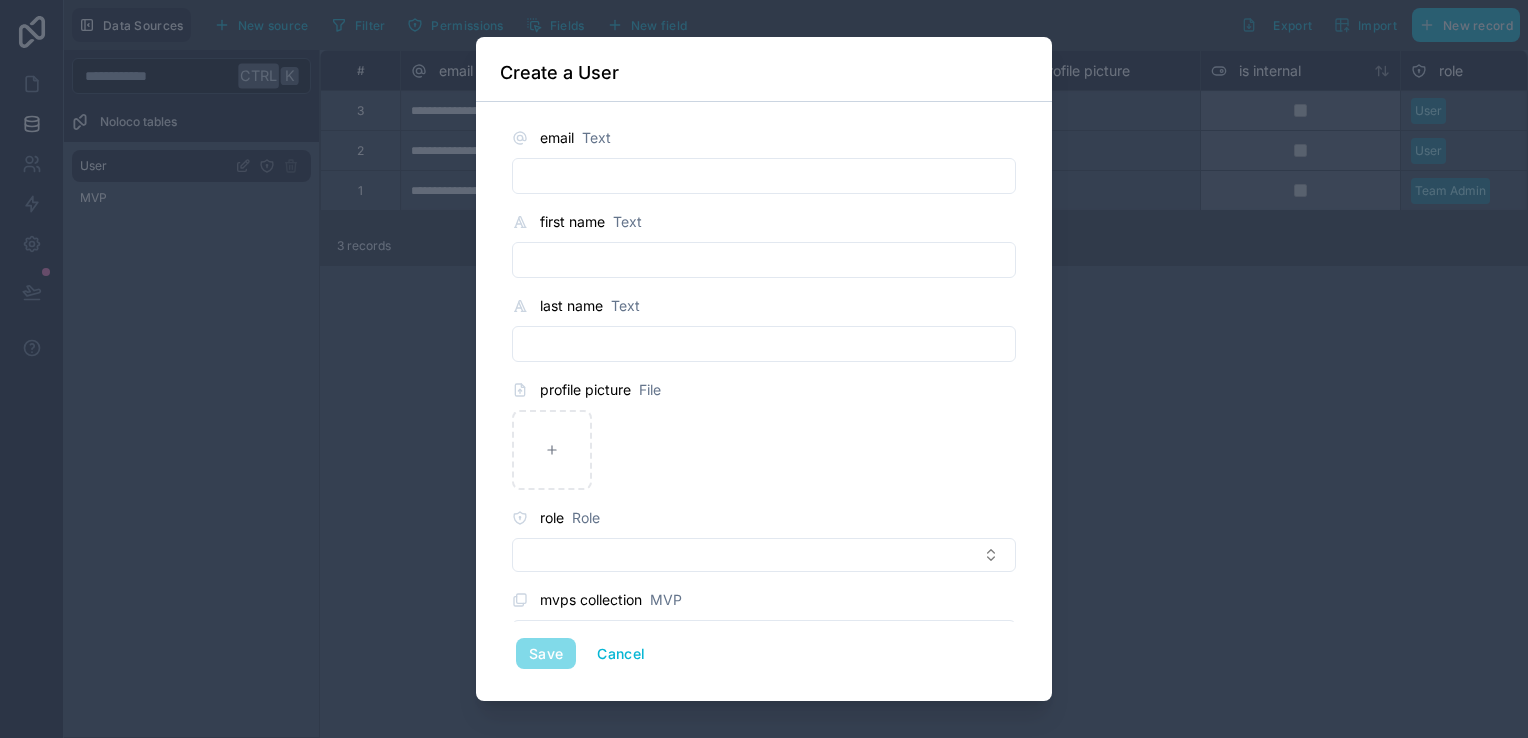 click on "email Text" at bounding box center [764, 138] 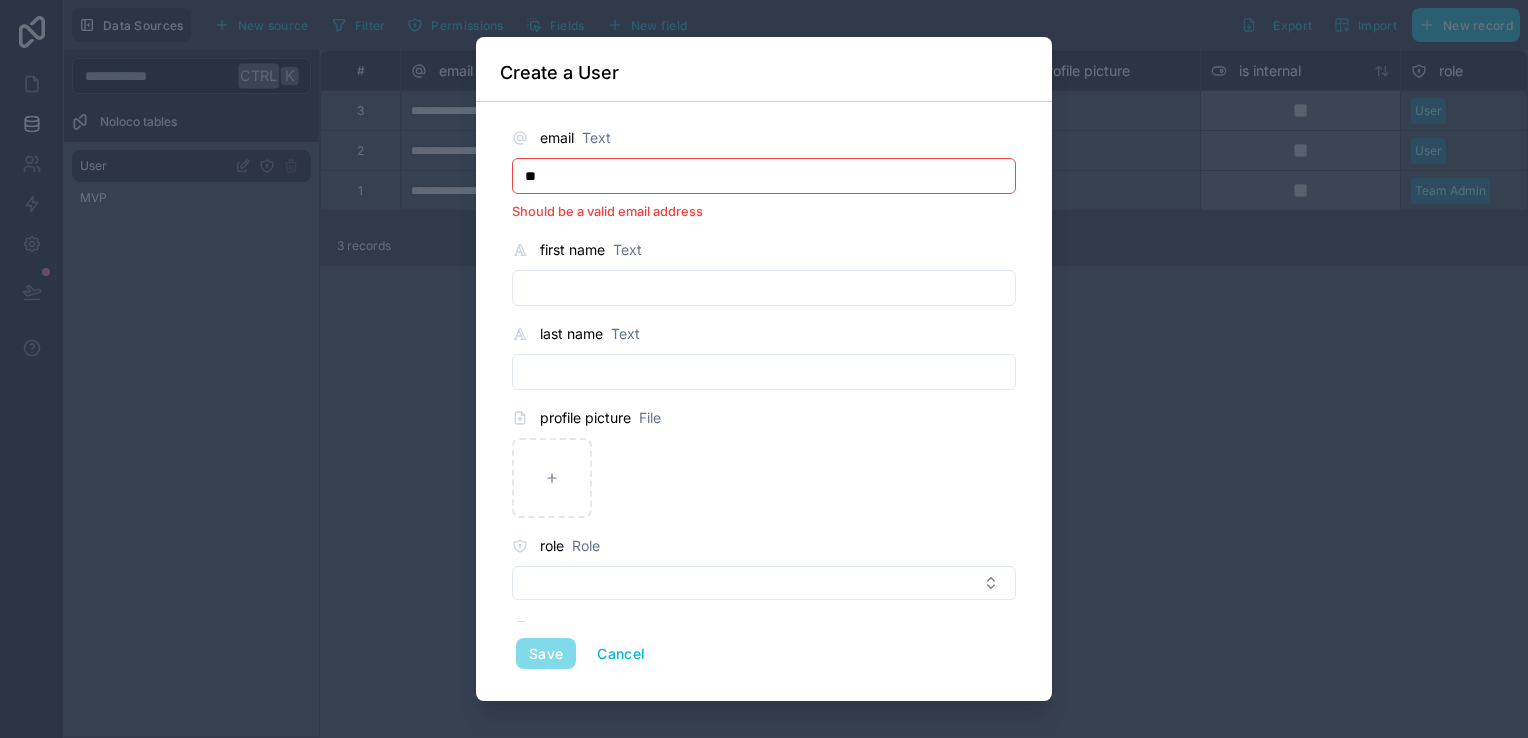 type on "**********" 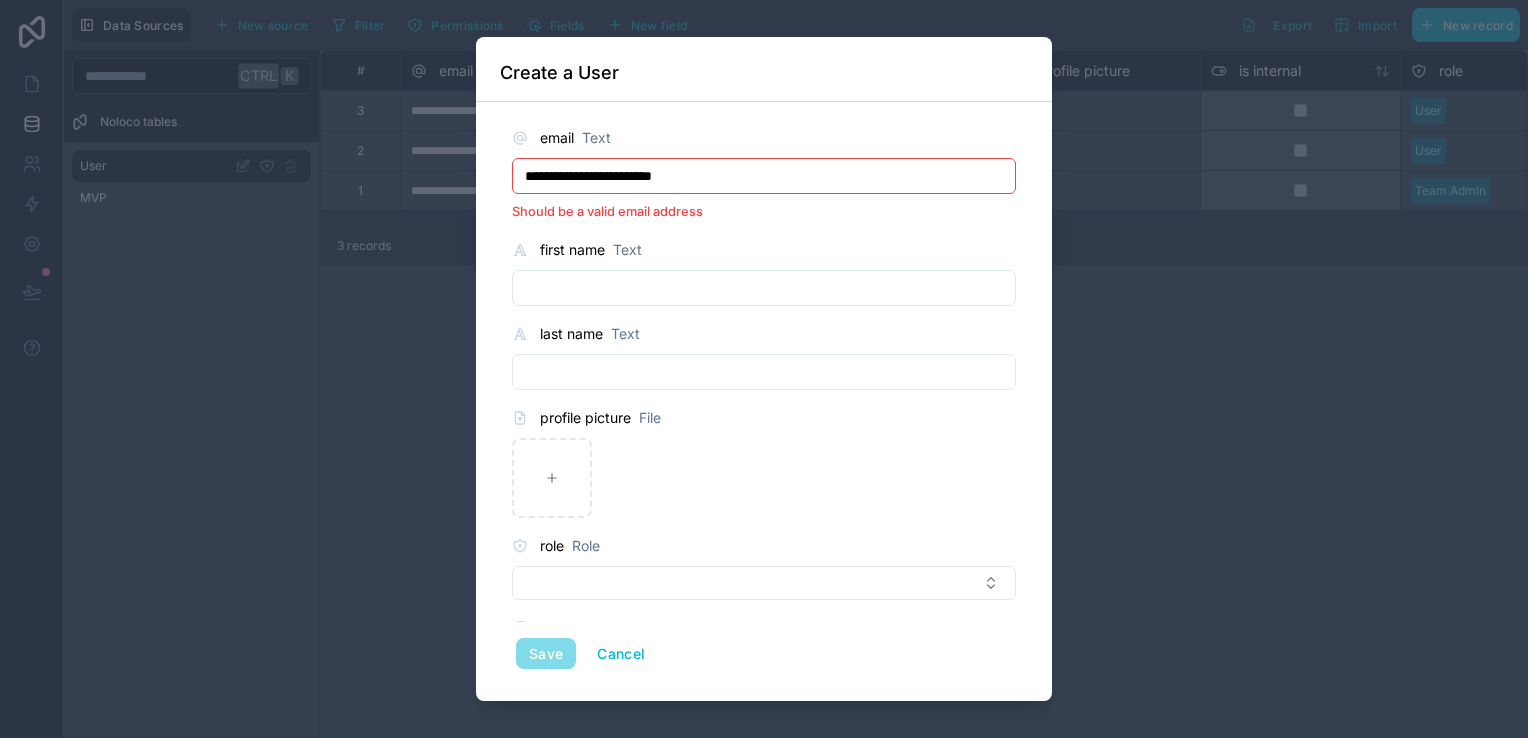 type on "******" 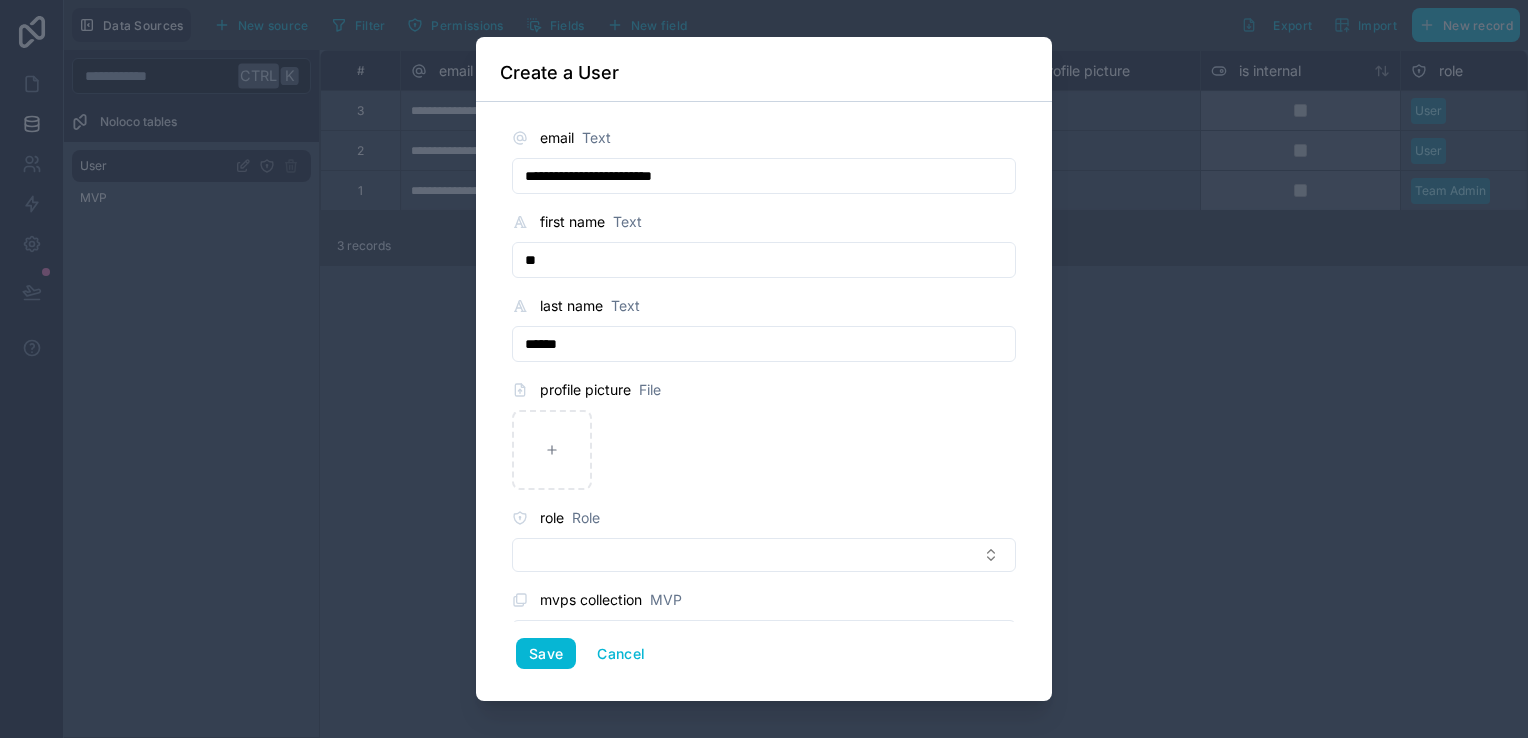 type on "**" 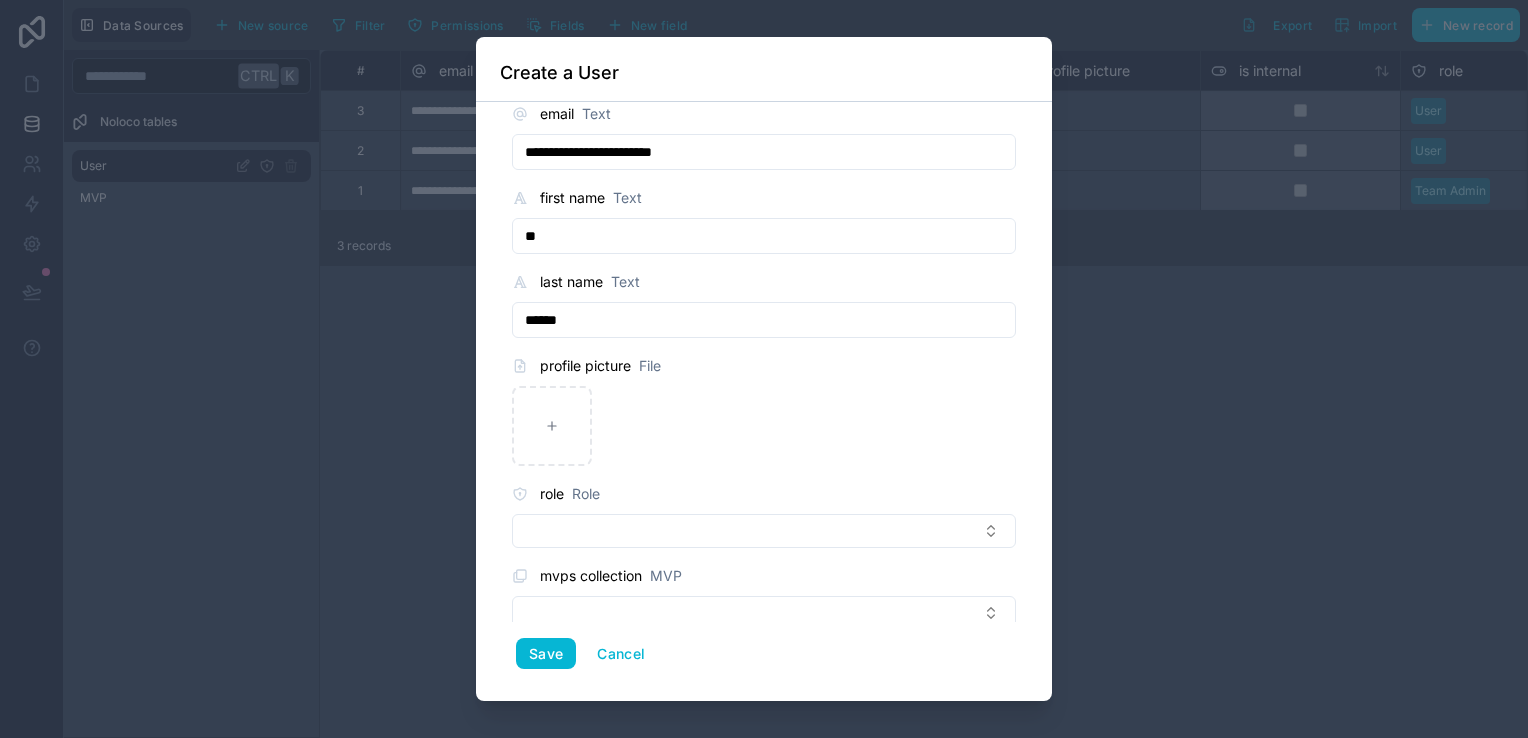 scroll, scrollTop: 46, scrollLeft: 0, axis: vertical 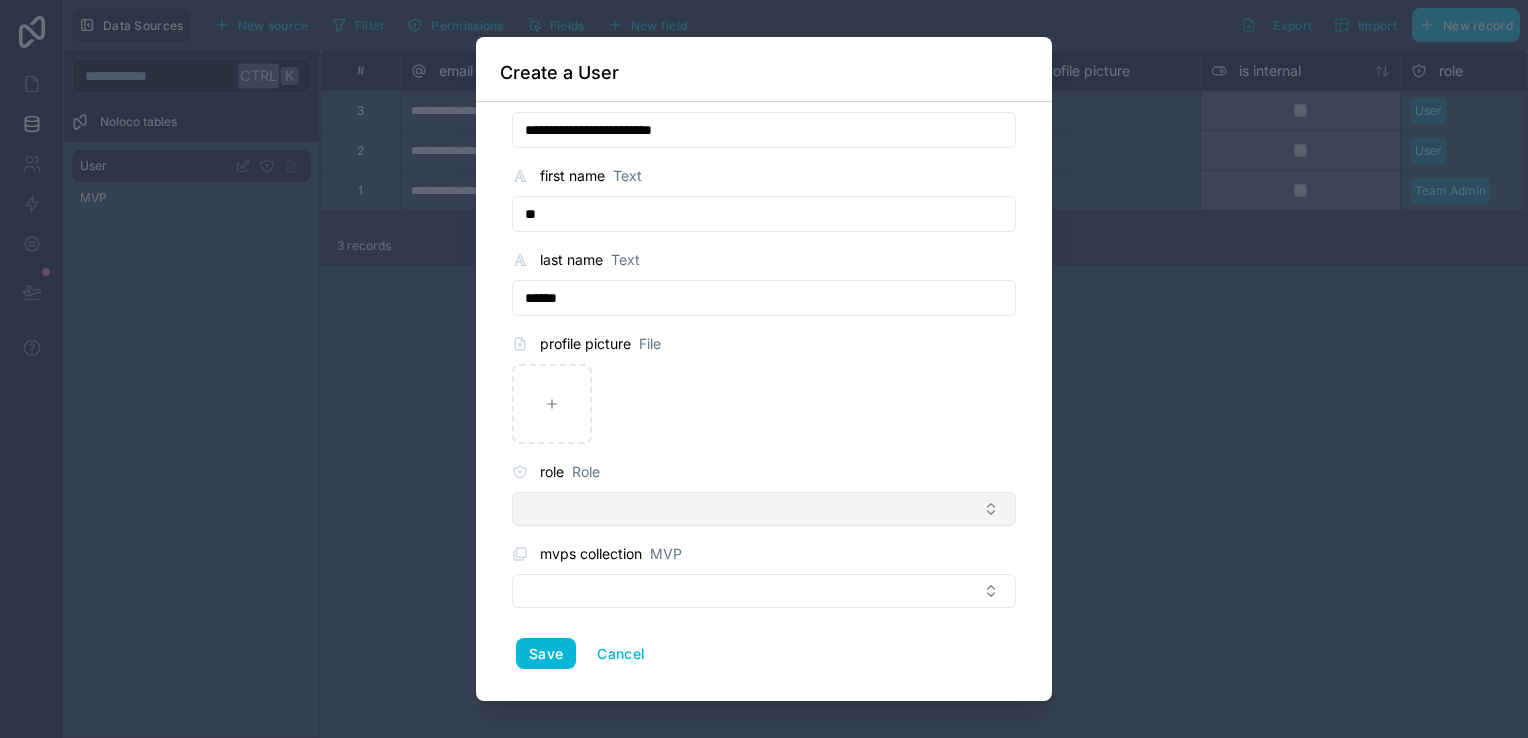 type on "******" 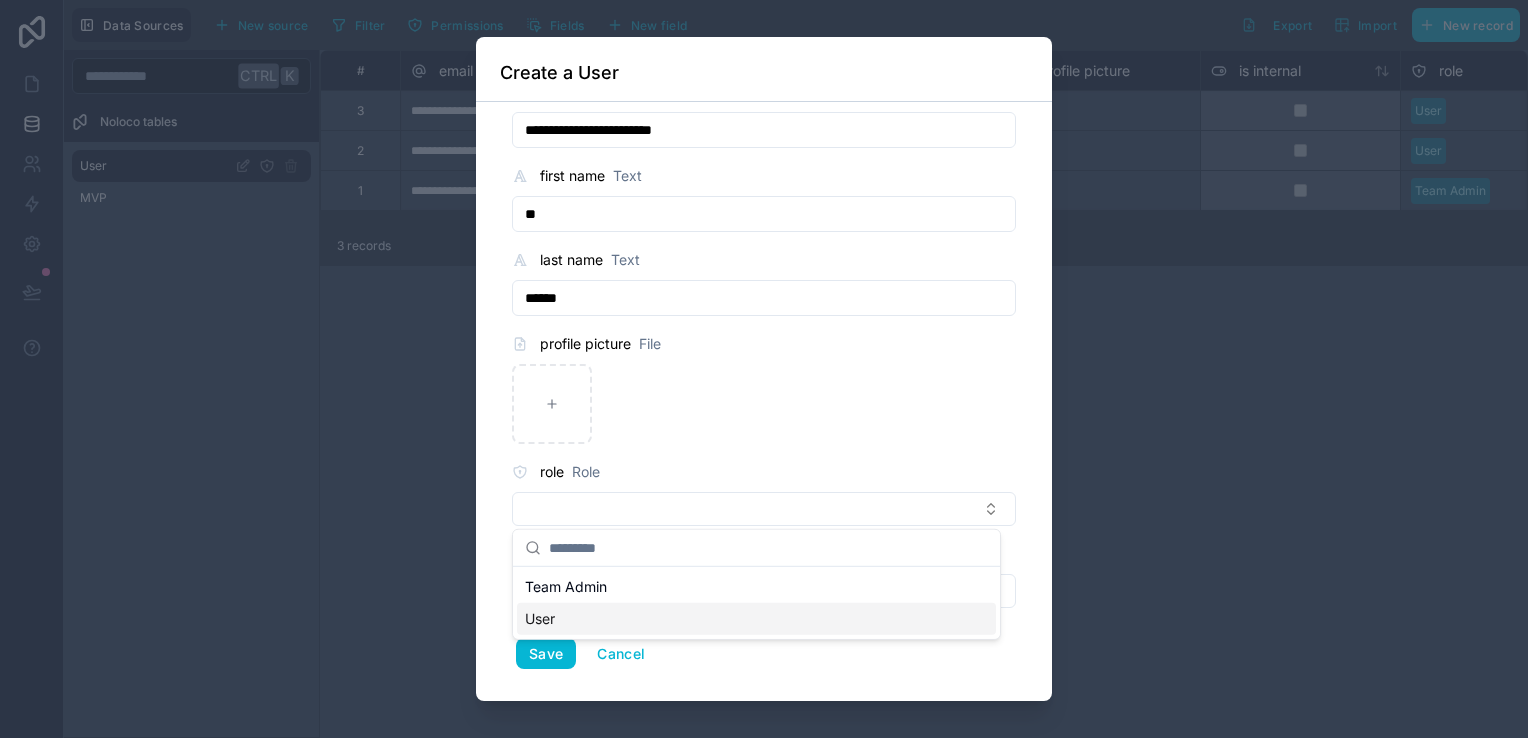 click on "User" at bounding box center [756, 619] 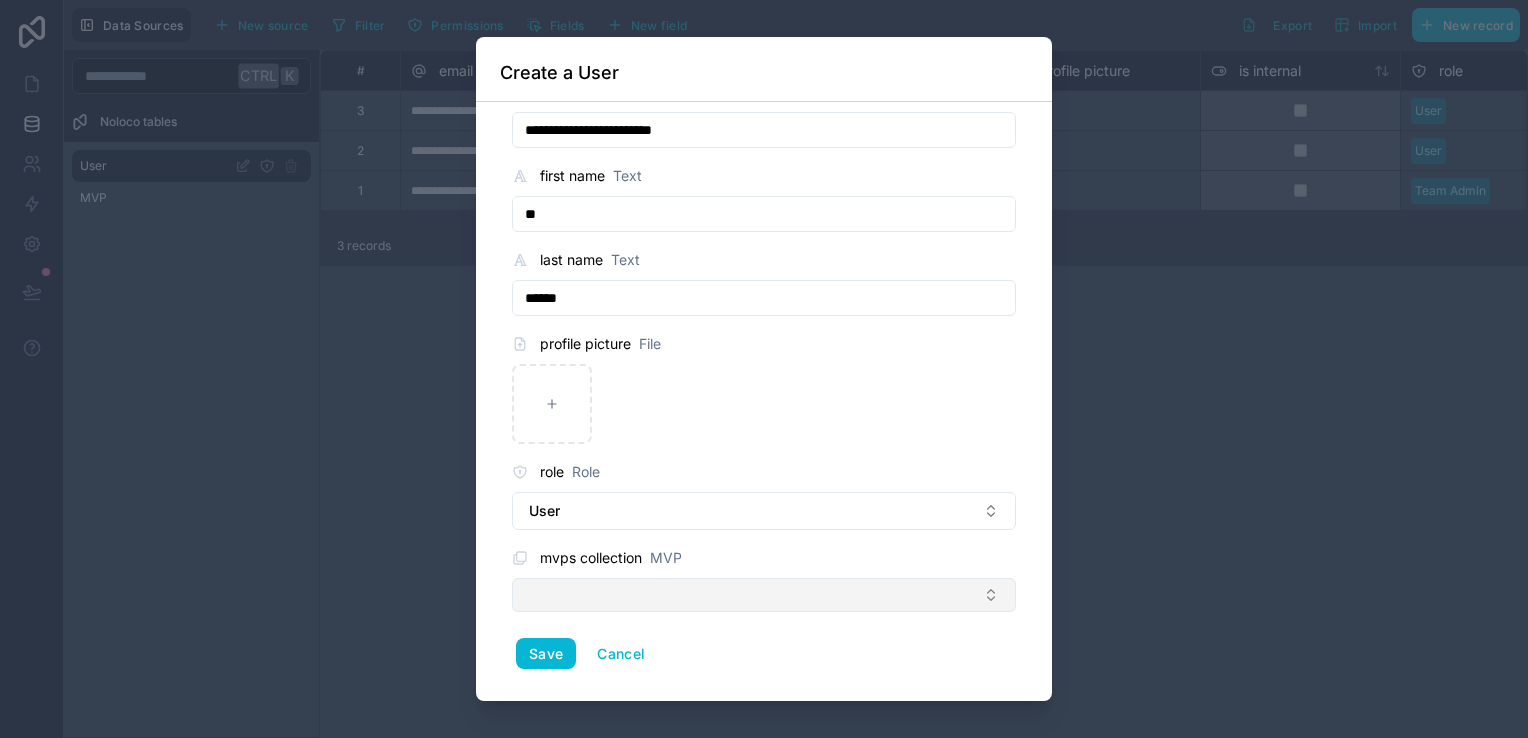 click at bounding box center (764, 595) 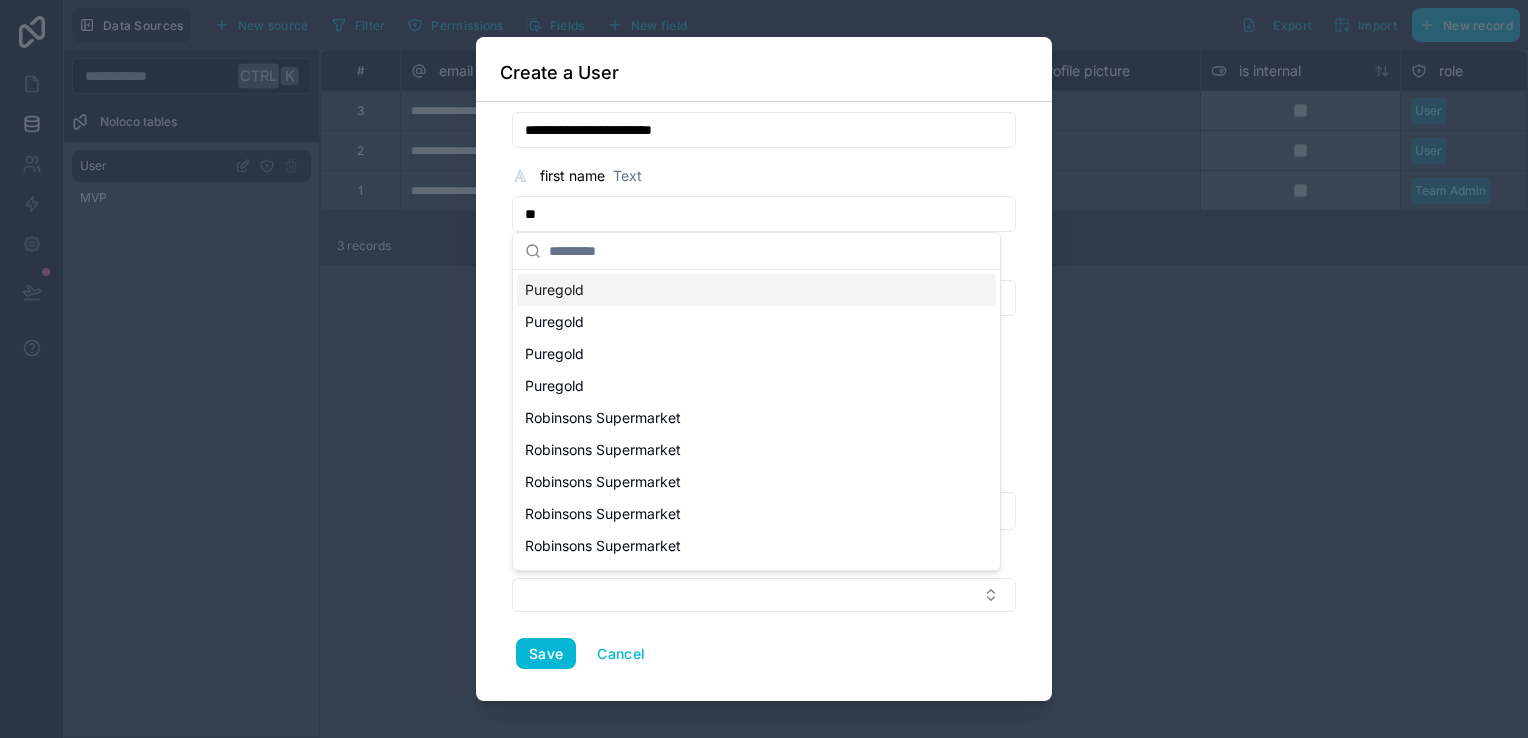 scroll, scrollTop: 50, scrollLeft: 0, axis: vertical 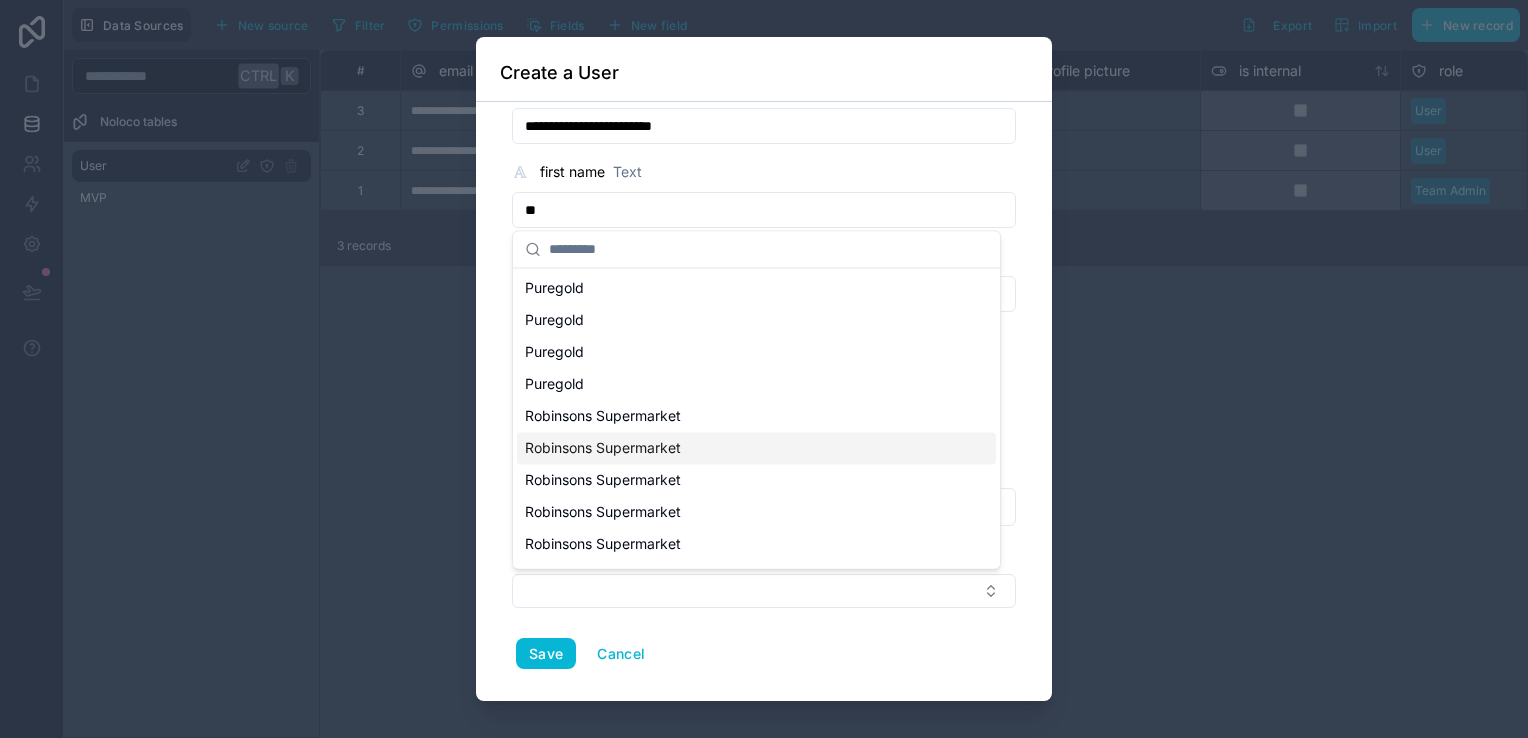 click on "**********" at bounding box center (764, 401) 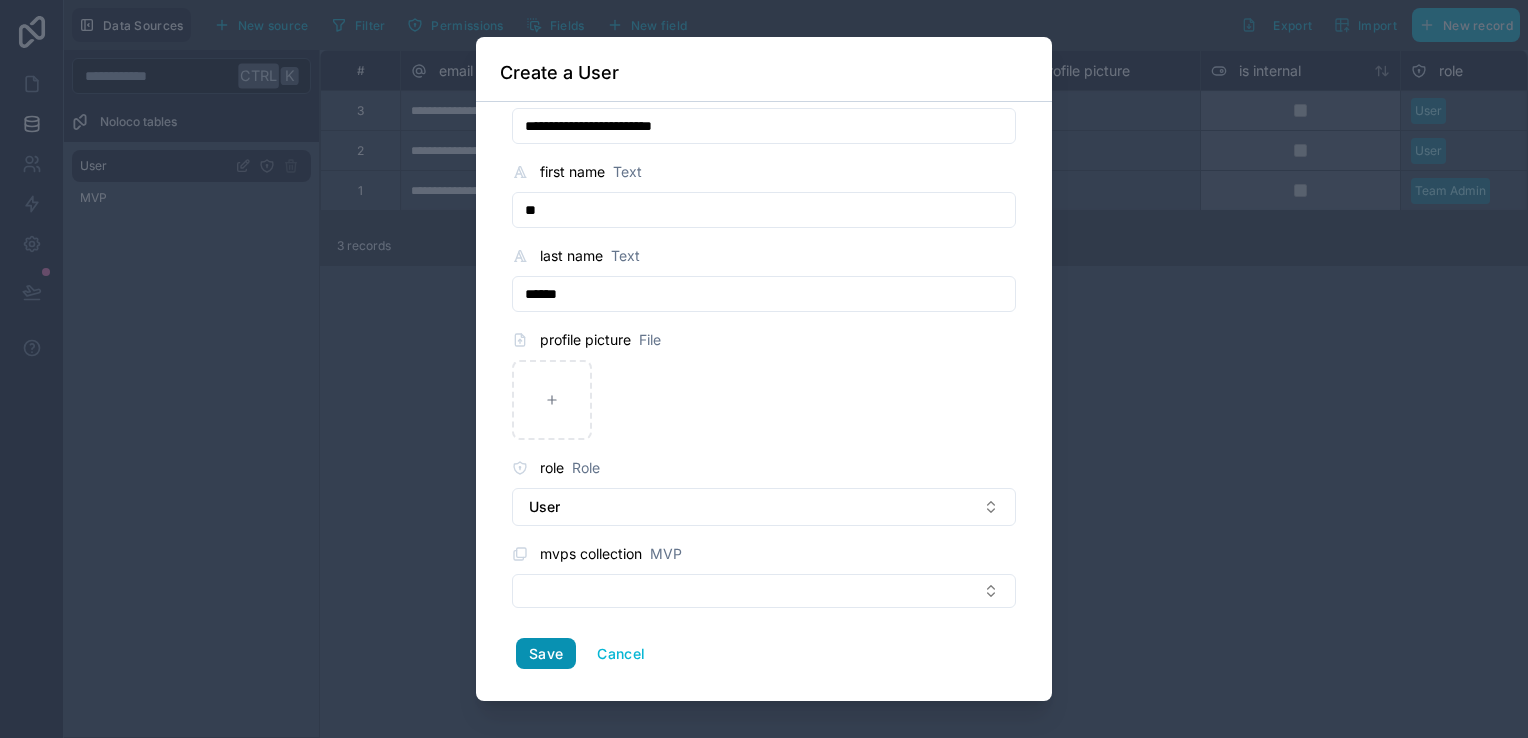 click on "Save" at bounding box center (546, 654) 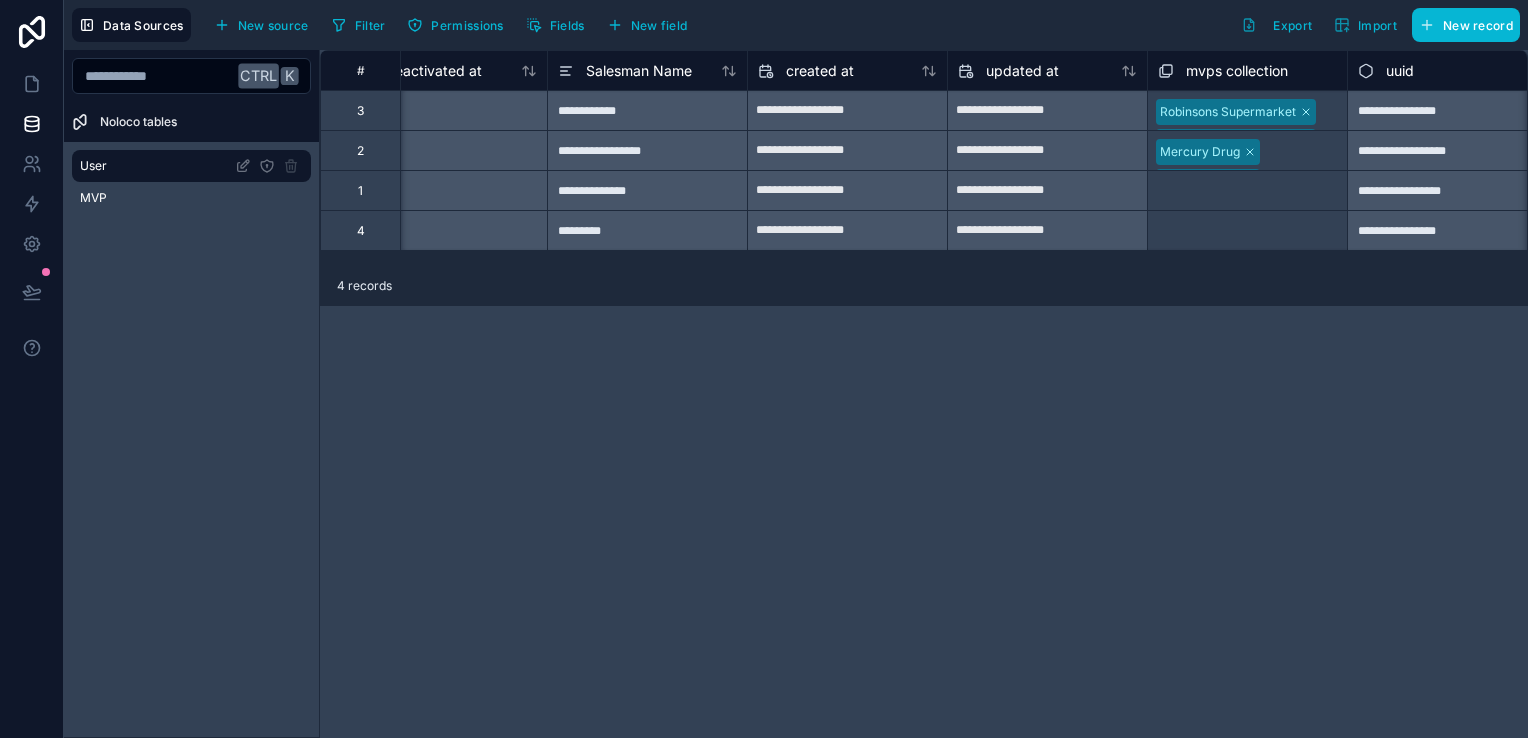 scroll, scrollTop: 0, scrollLeft: 1872, axis: horizontal 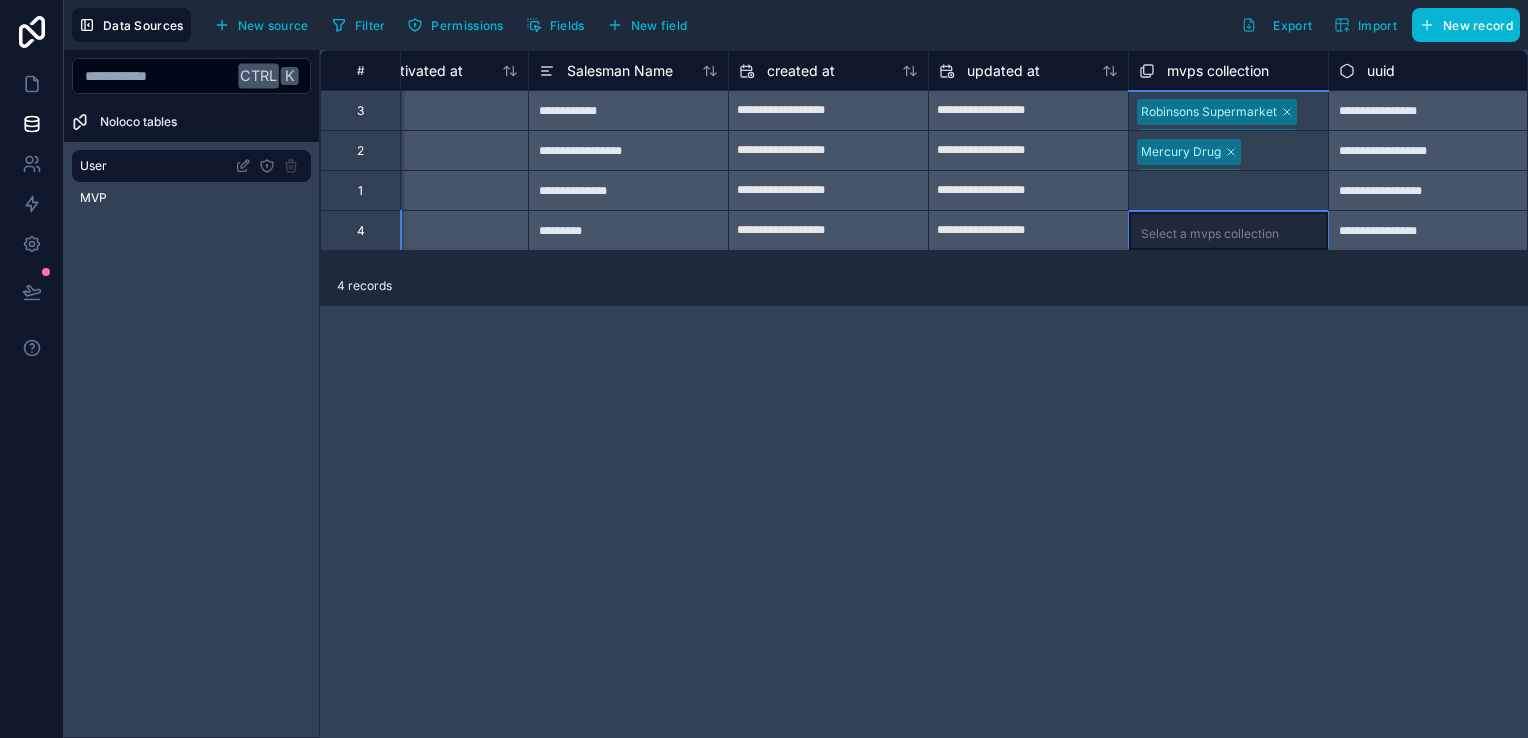click on "Select a mvps collection" at bounding box center [1210, 234] 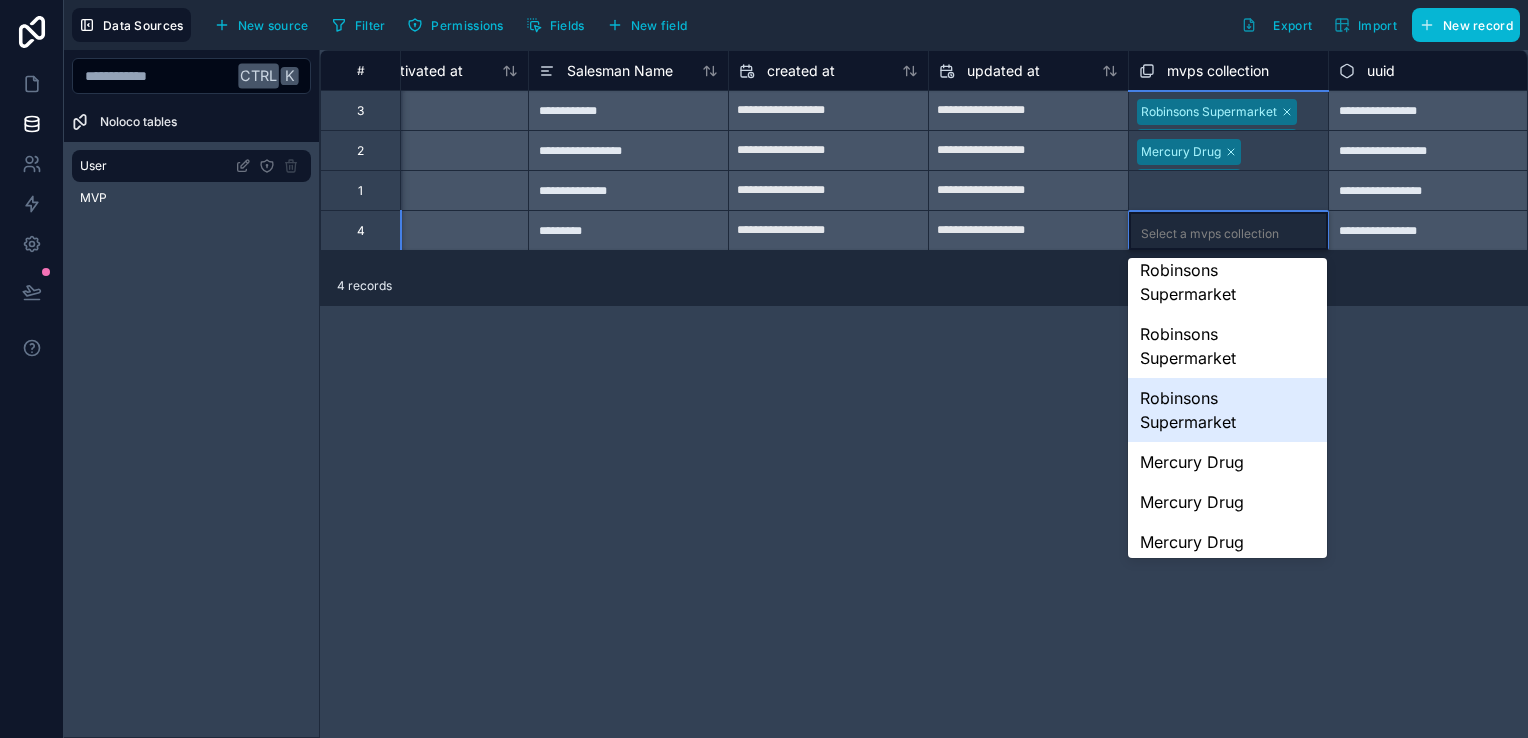 scroll, scrollTop: 388, scrollLeft: 0, axis: vertical 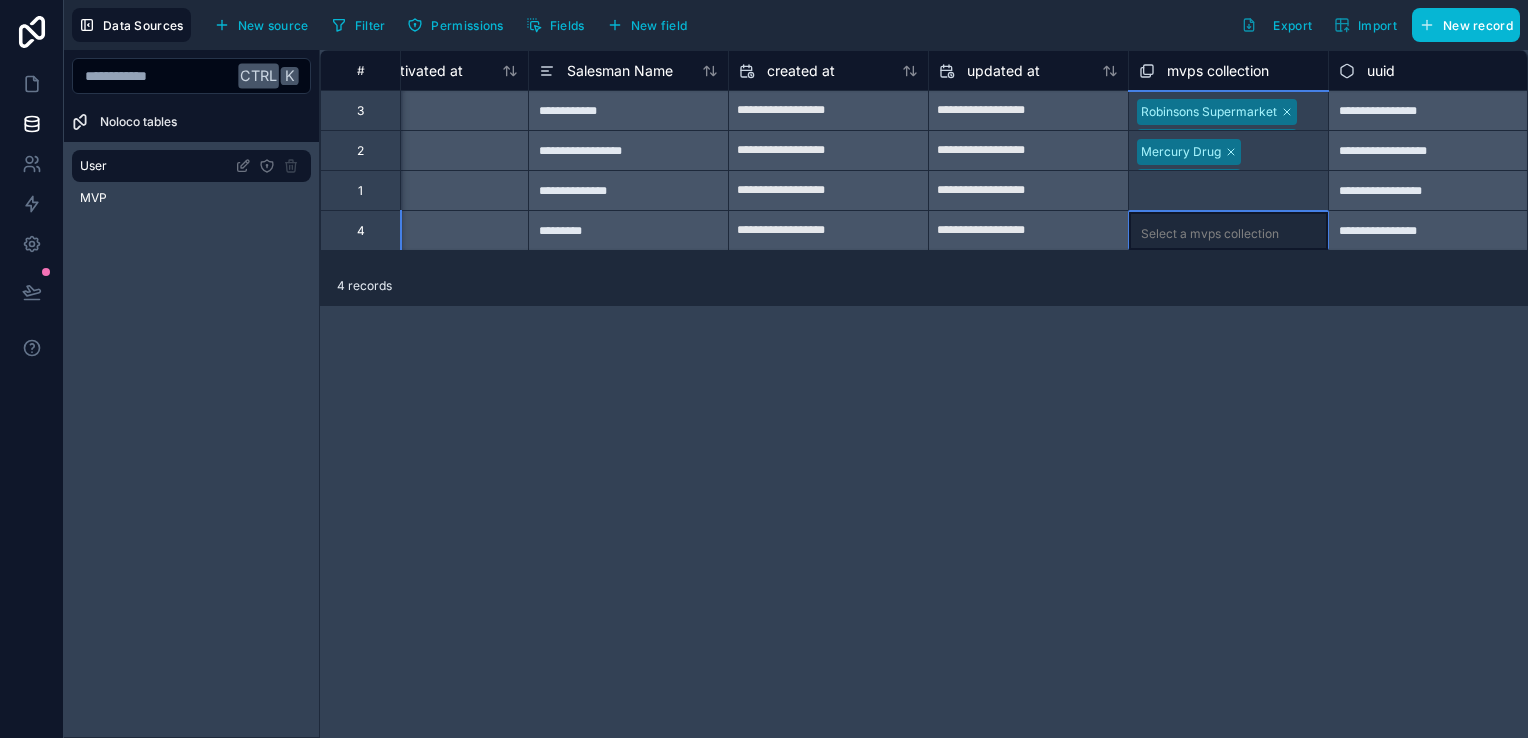 click on "**********" at bounding box center (924, 394) 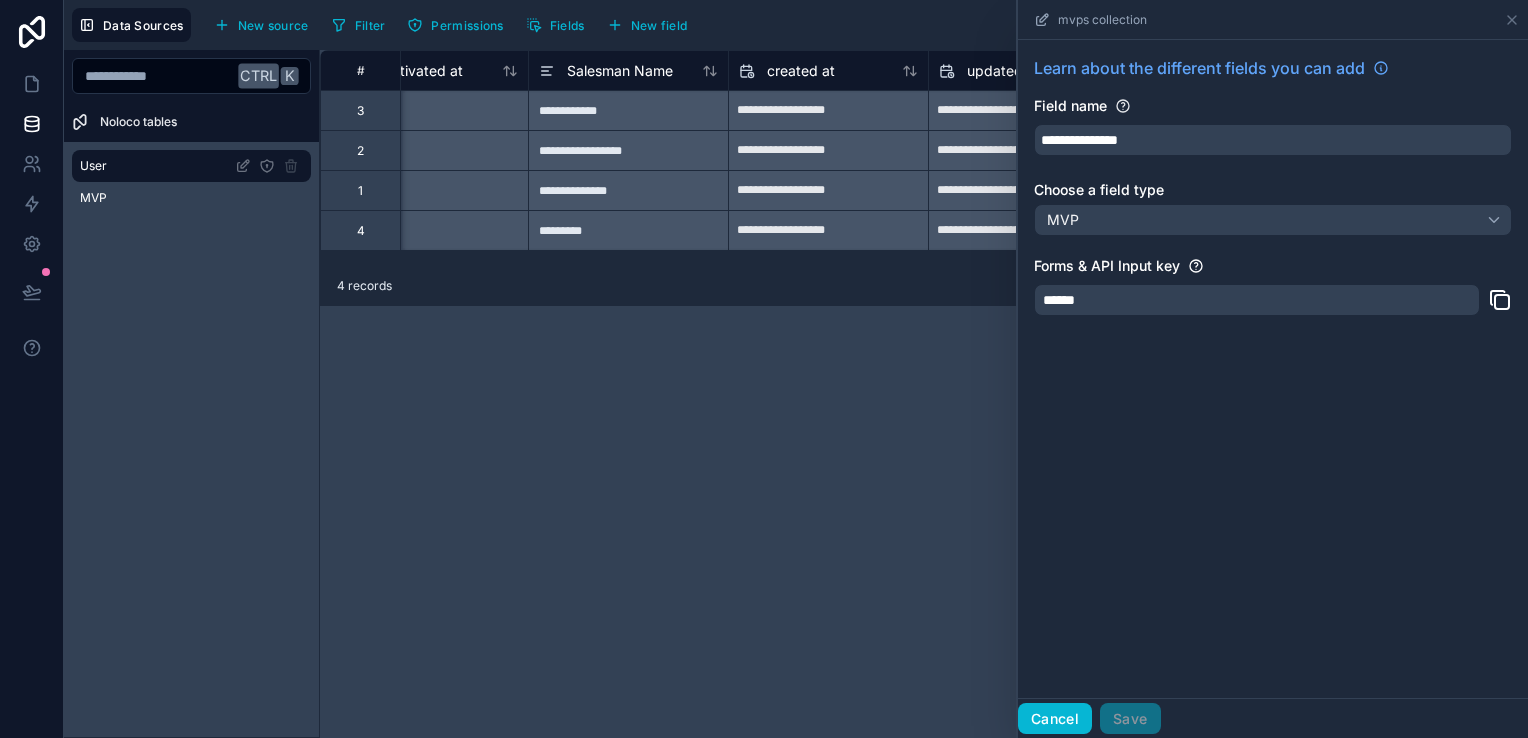 click on "Cancel" at bounding box center [1055, 719] 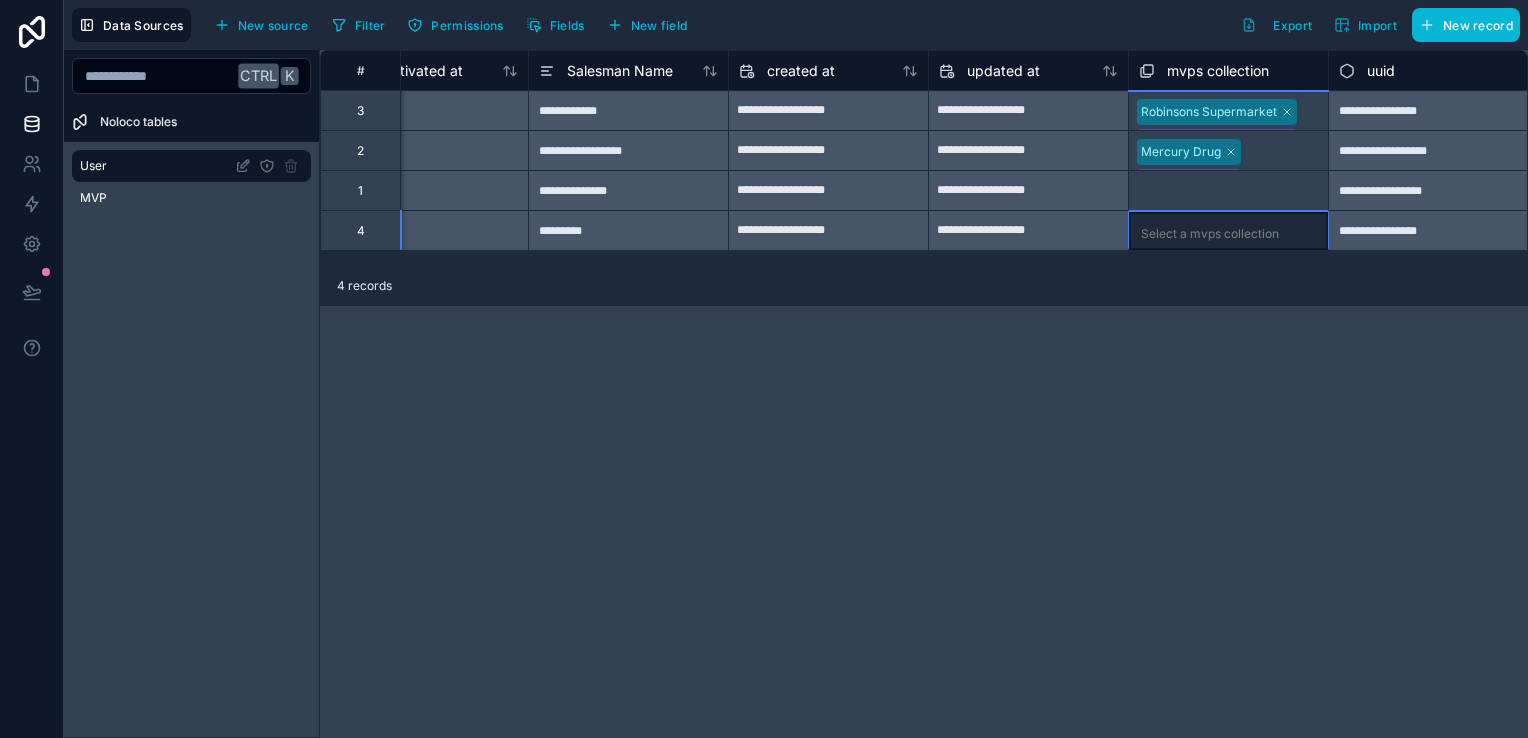 click on "Select a mvps collection" at bounding box center (1210, 234) 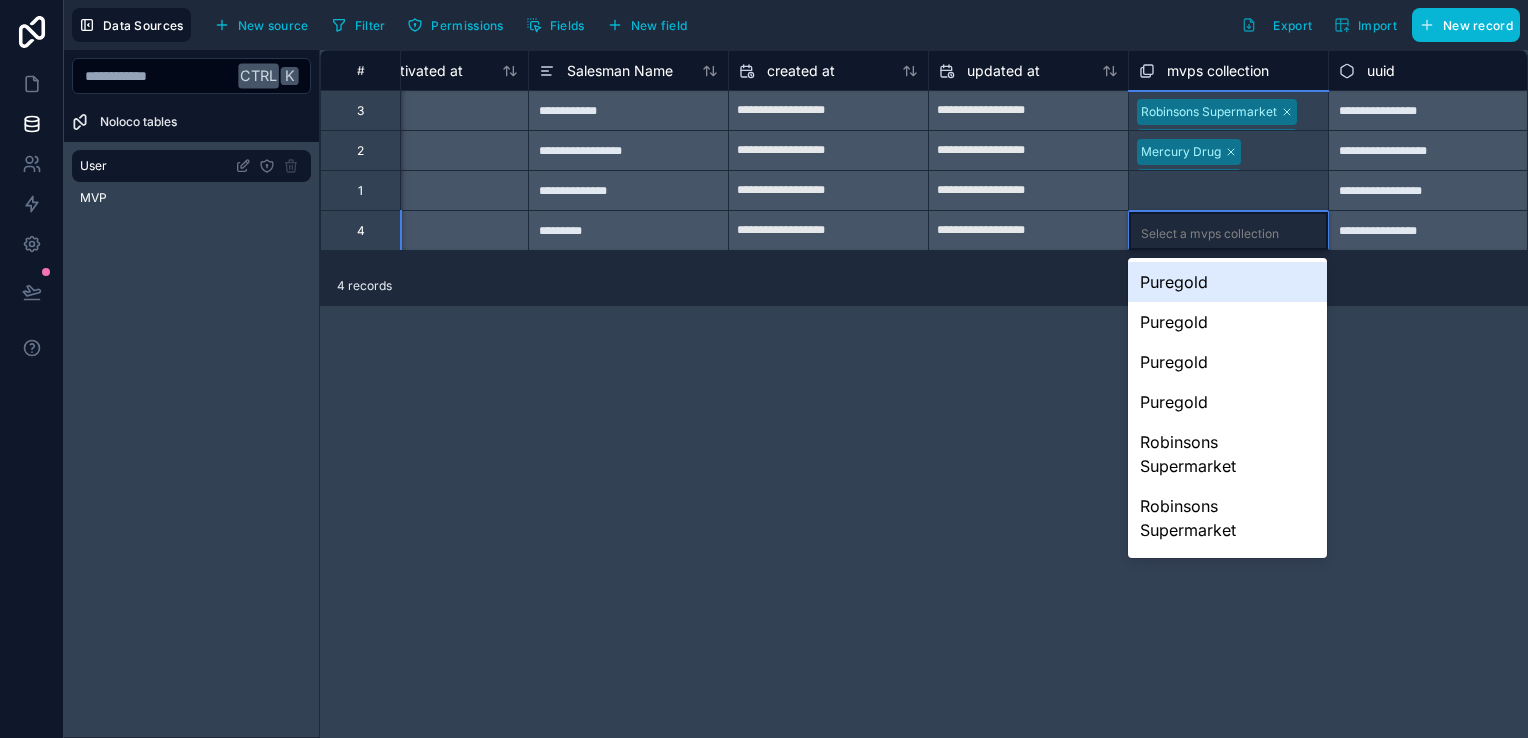 click on "Select a mvps collection" at bounding box center (1210, 234) 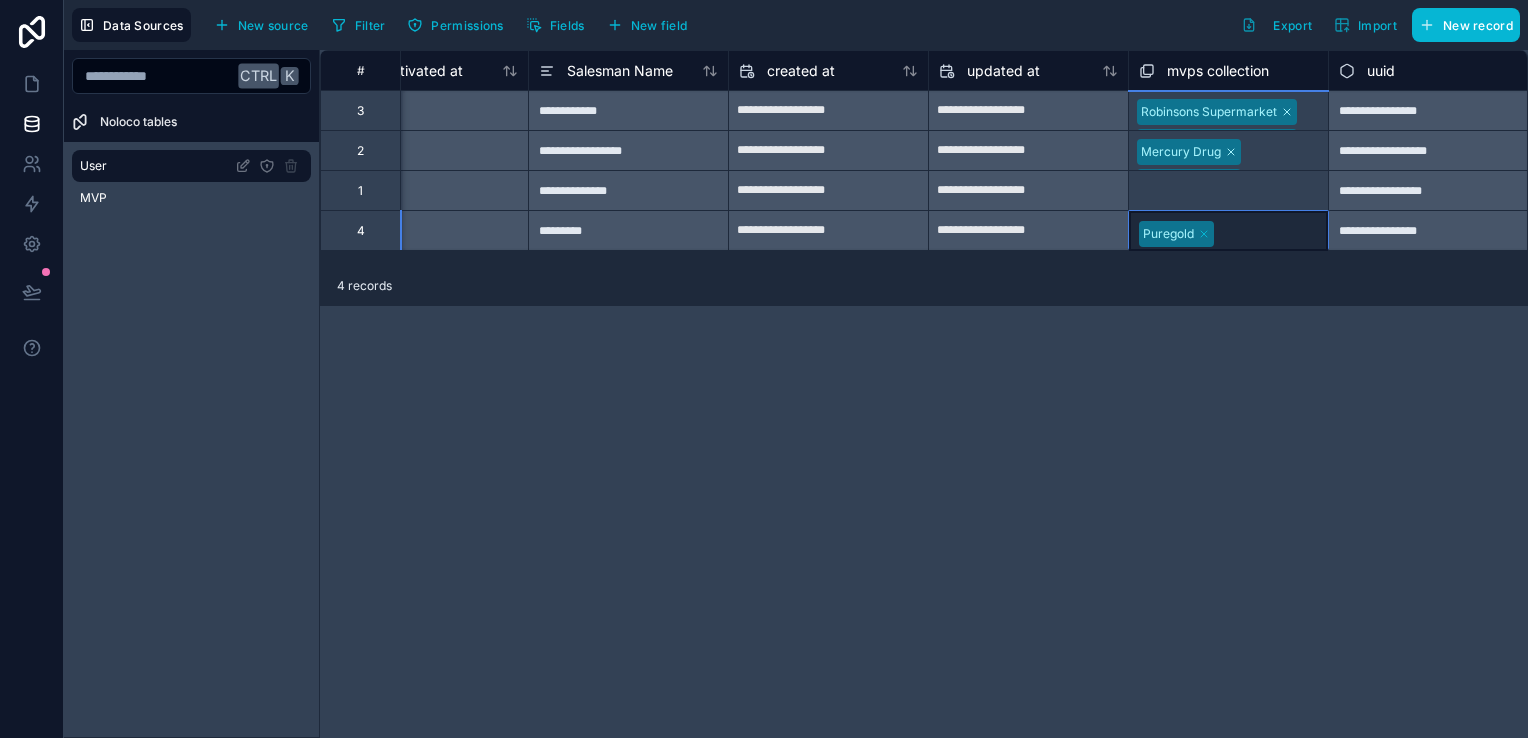 click 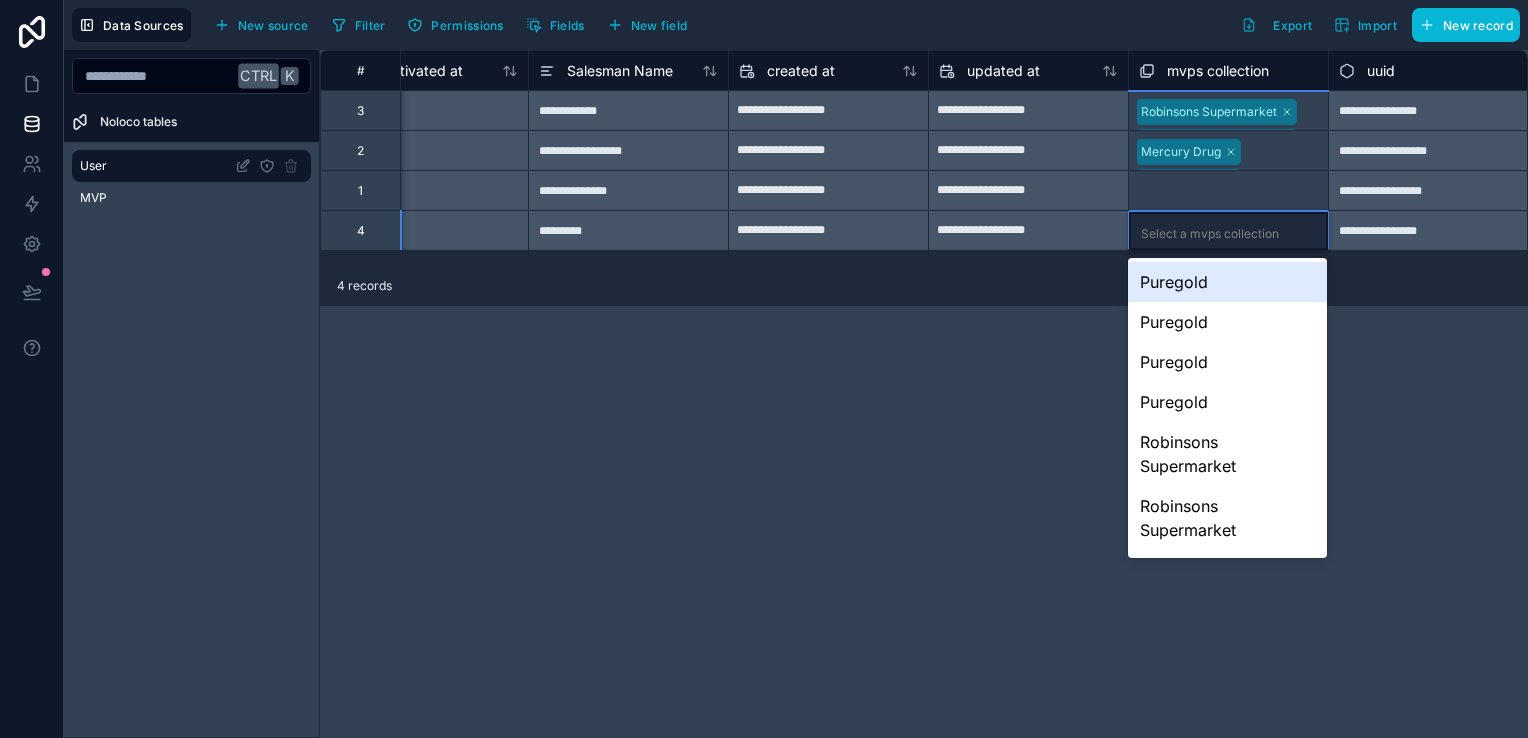 click on "**********" at bounding box center (924, 394) 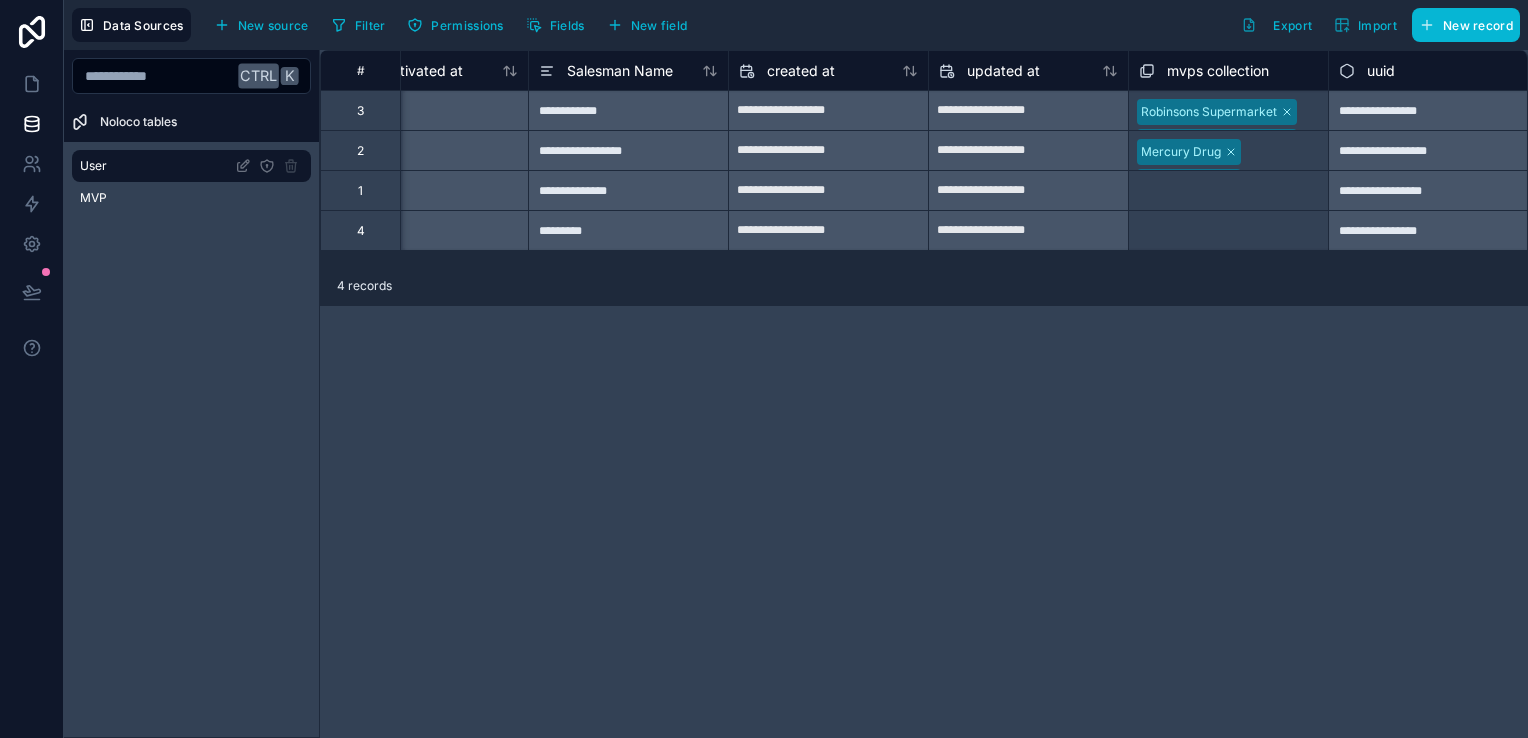 click on "**********" at bounding box center [924, 158] 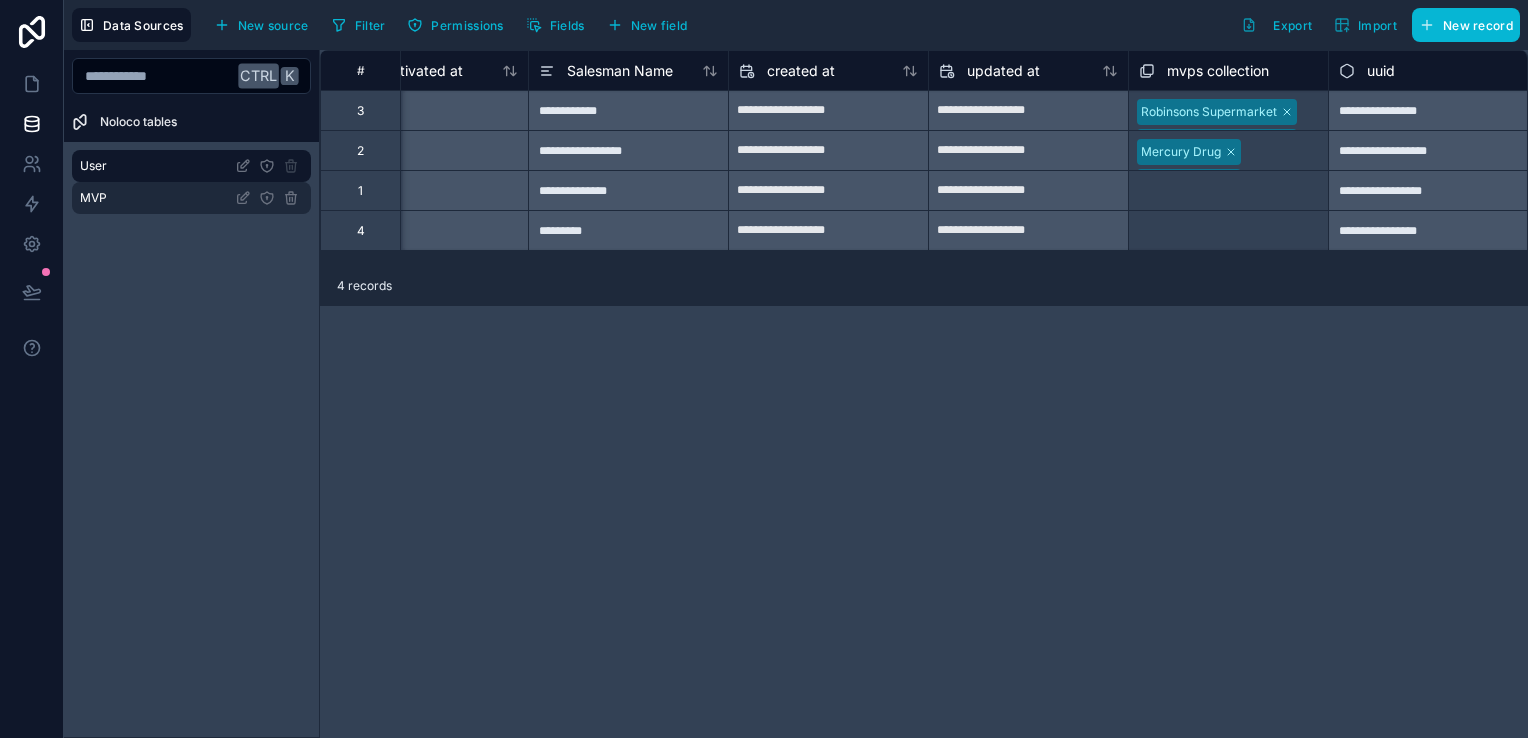 click on "MVP" at bounding box center (191, 198) 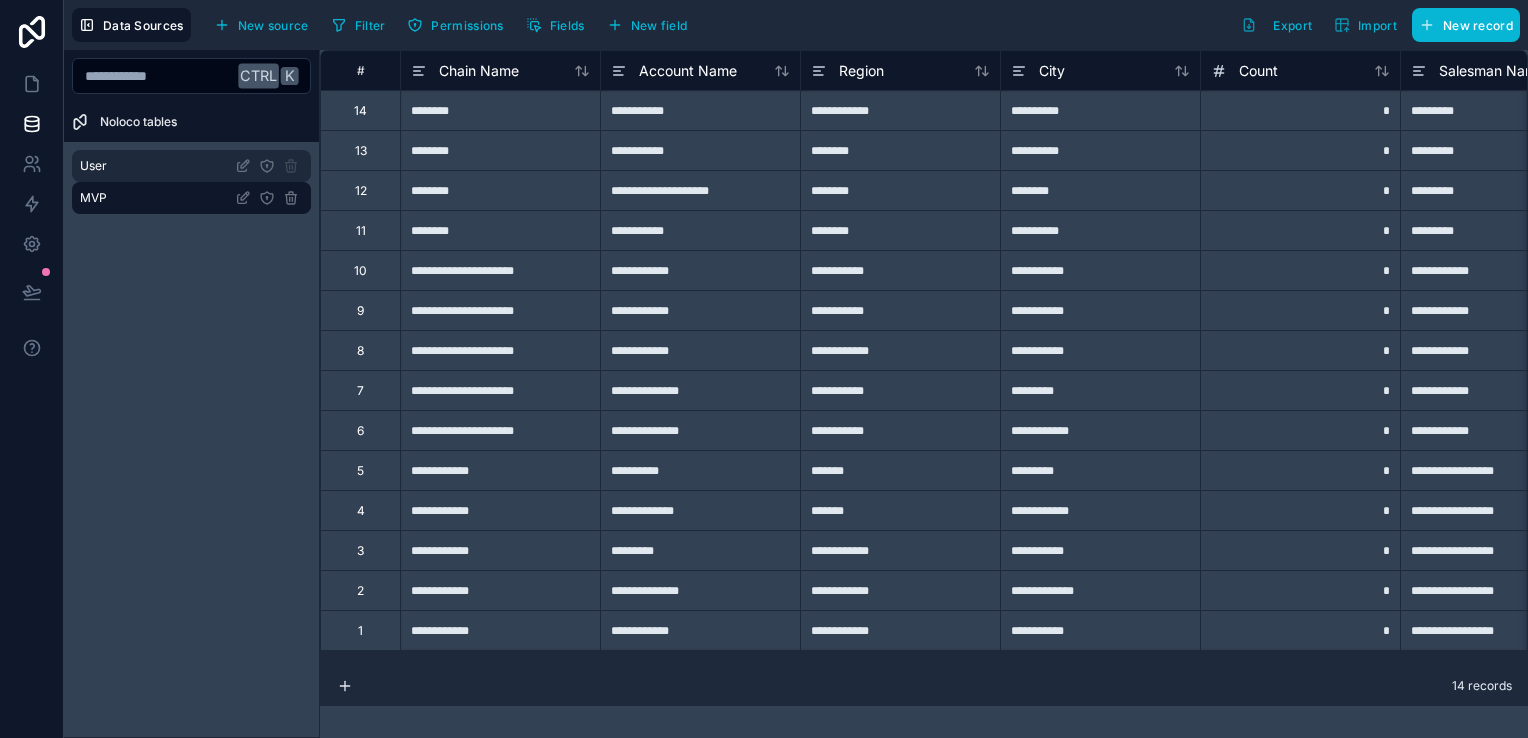 click on "User" at bounding box center [191, 166] 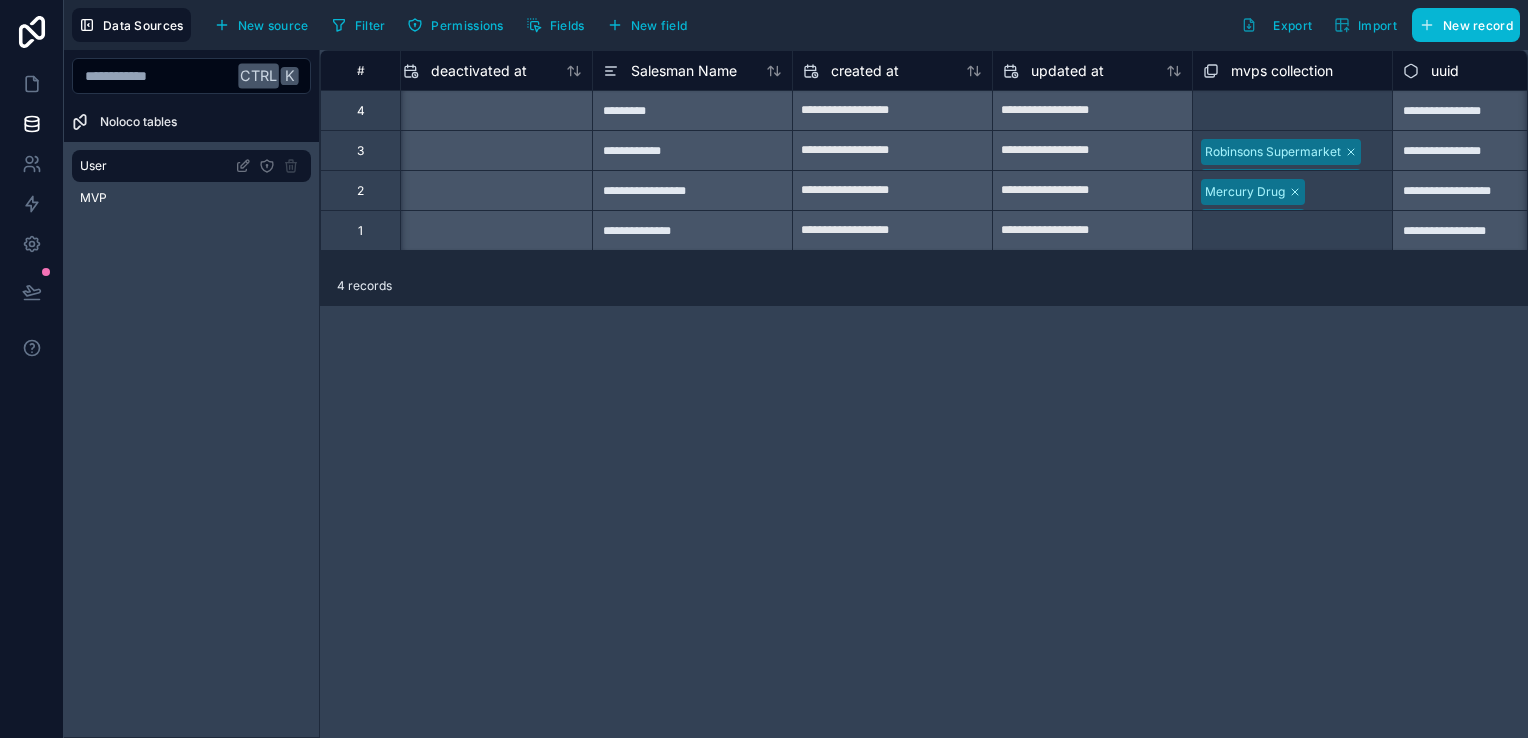 scroll, scrollTop: 0, scrollLeft: 1872, axis: horizontal 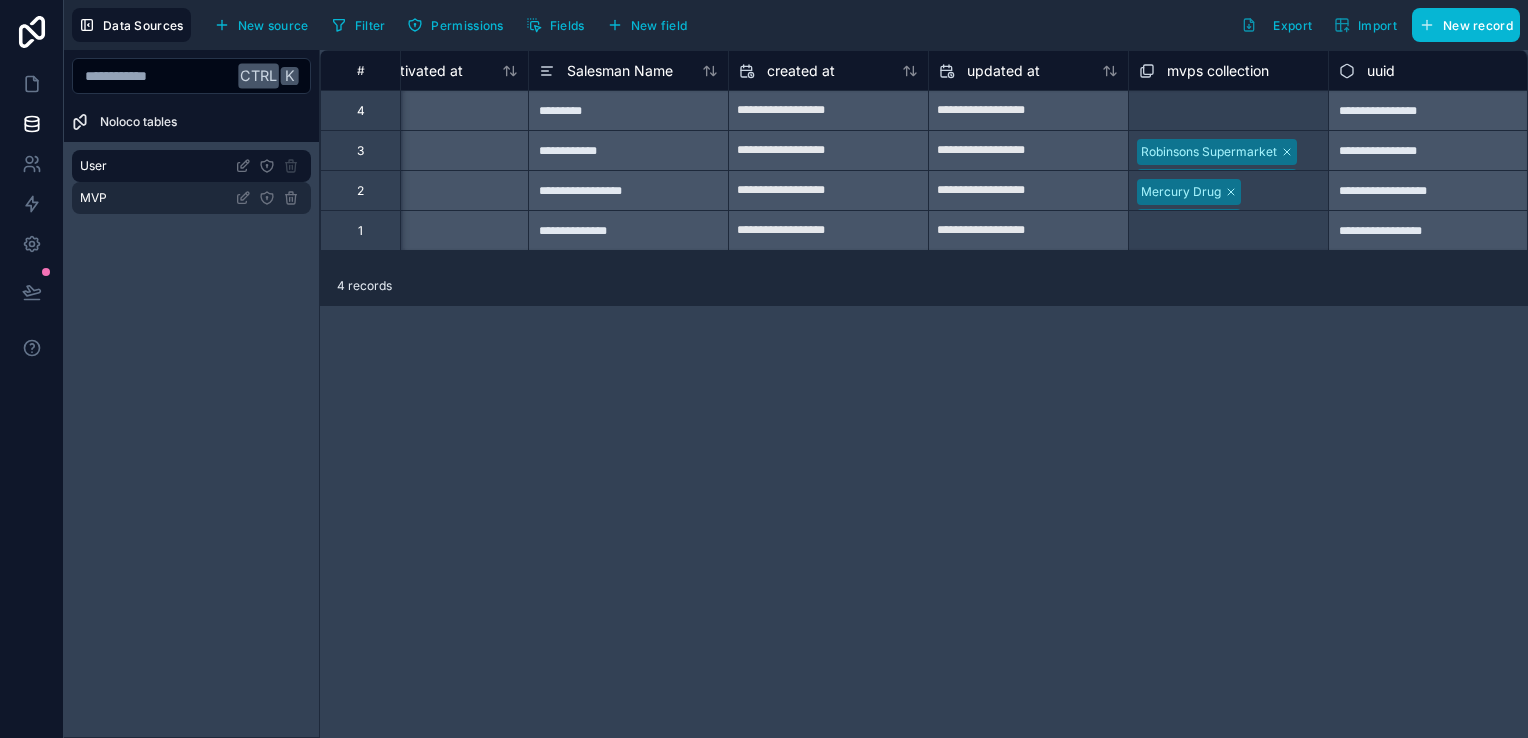 click on "MVP" at bounding box center [191, 198] 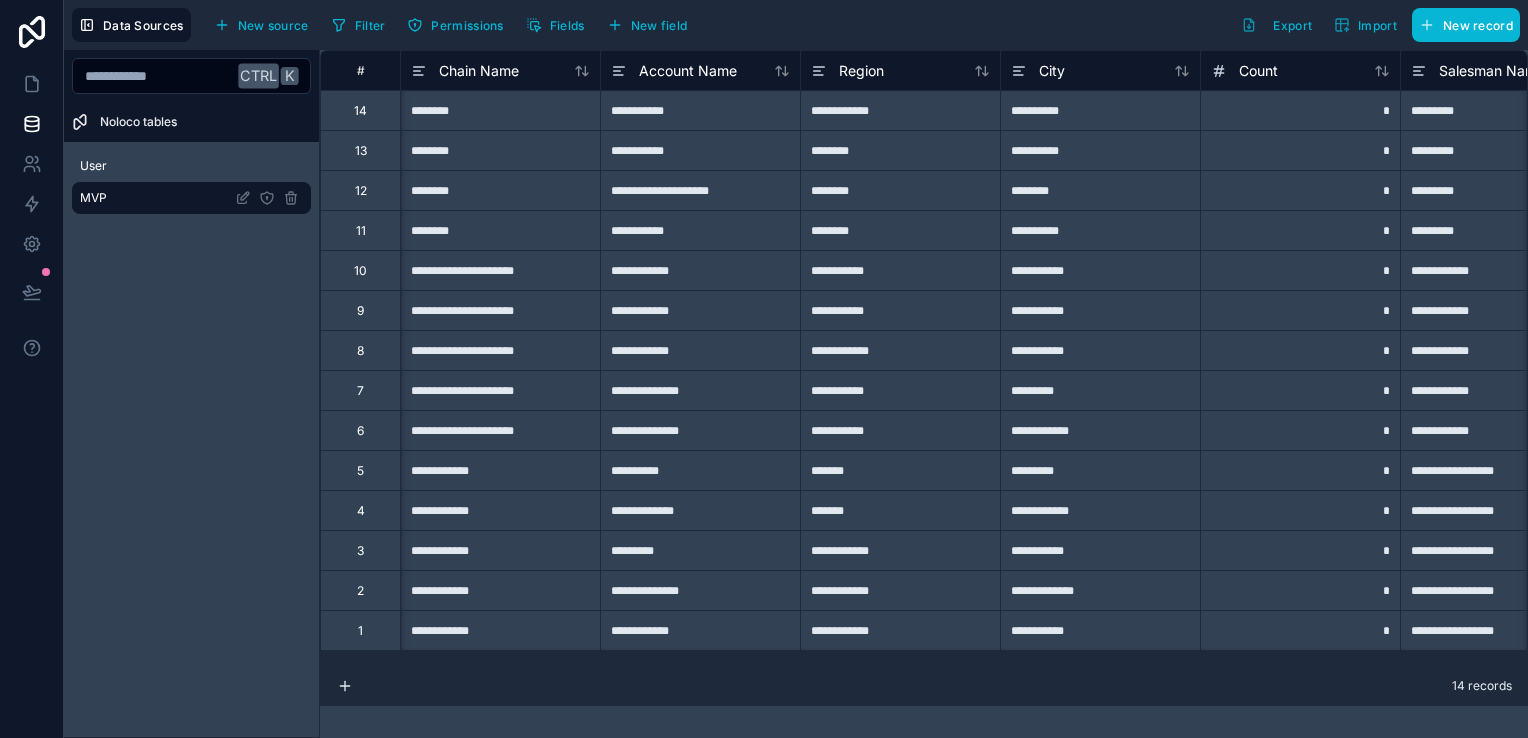 scroll, scrollTop: 0, scrollLeft: 872, axis: horizontal 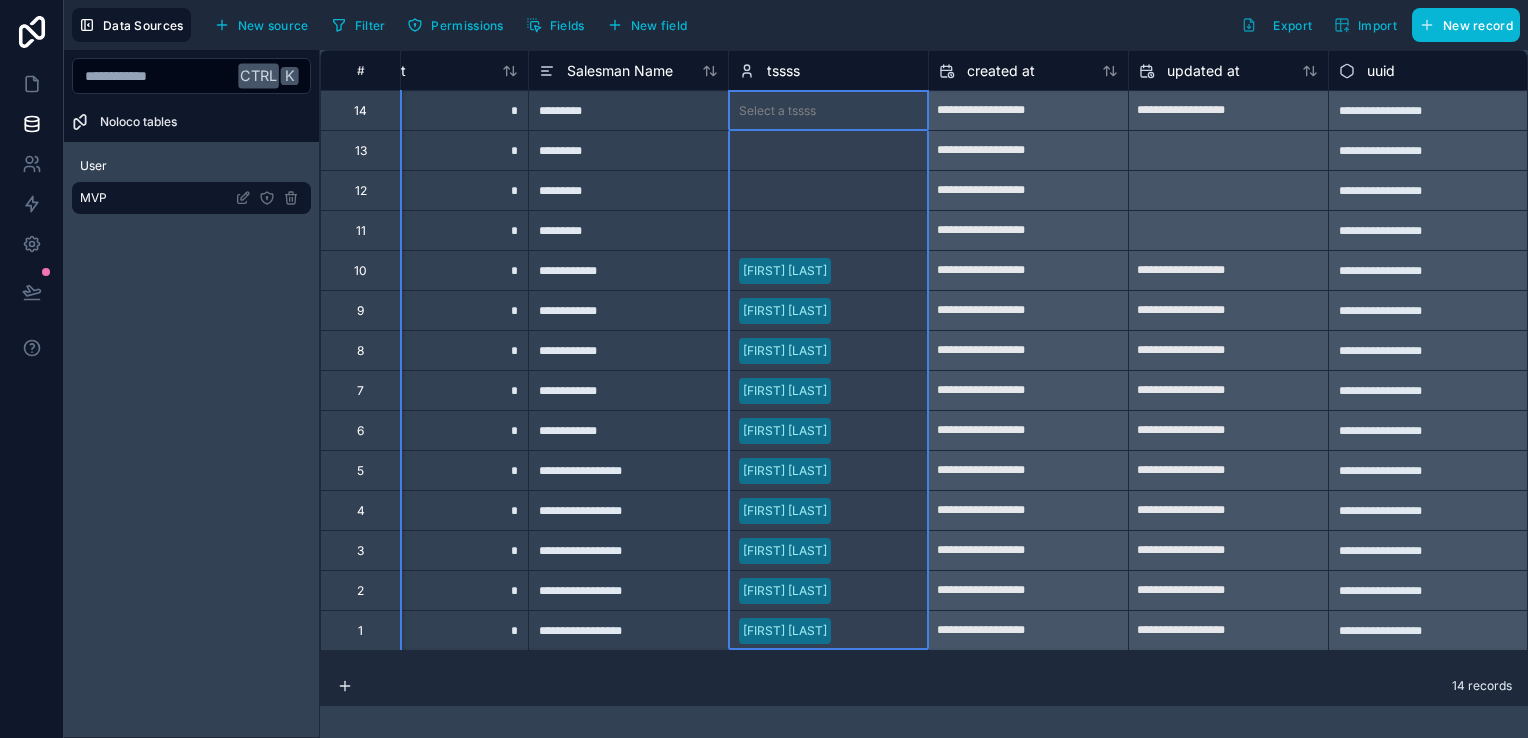 click 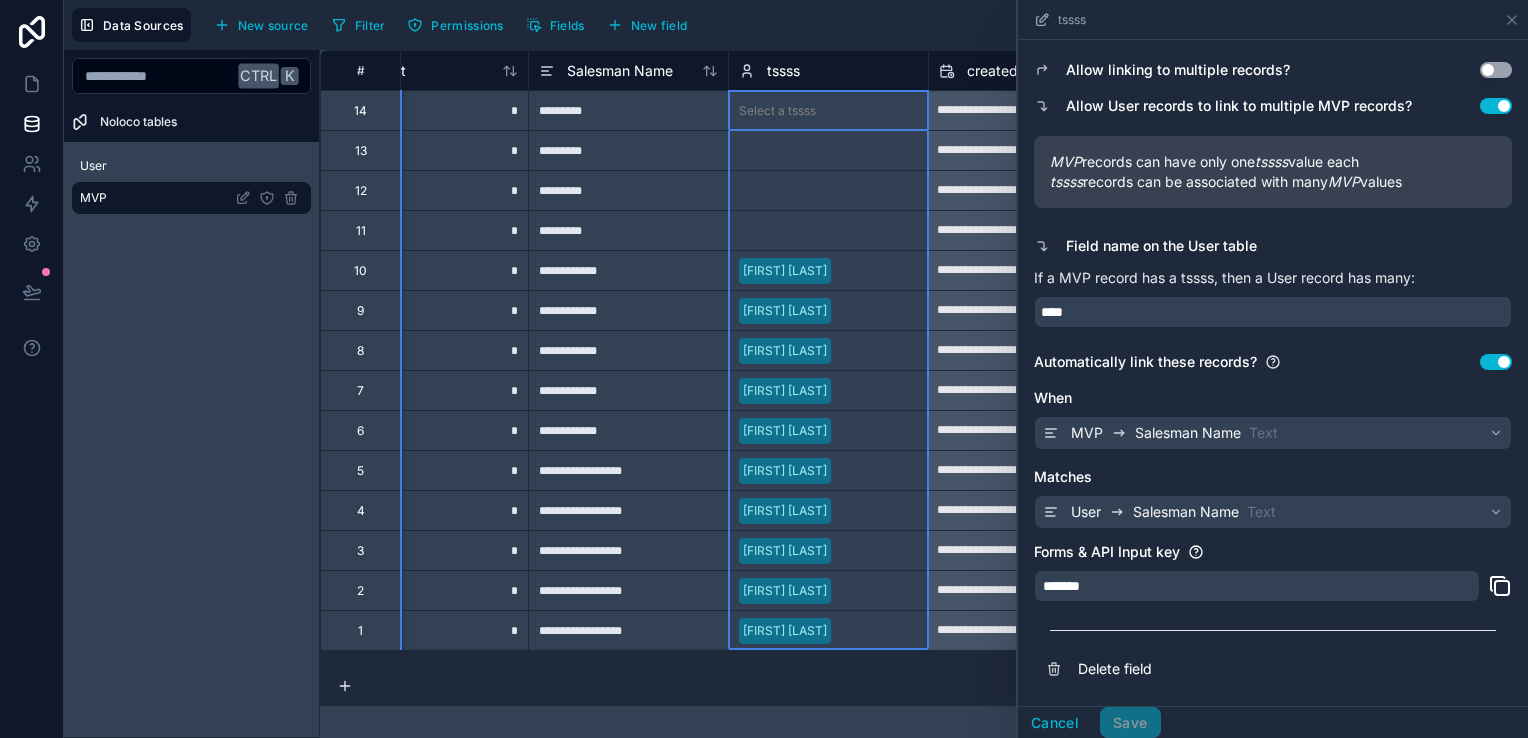 scroll, scrollTop: 204, scrollLeft: 0, axis: vertical 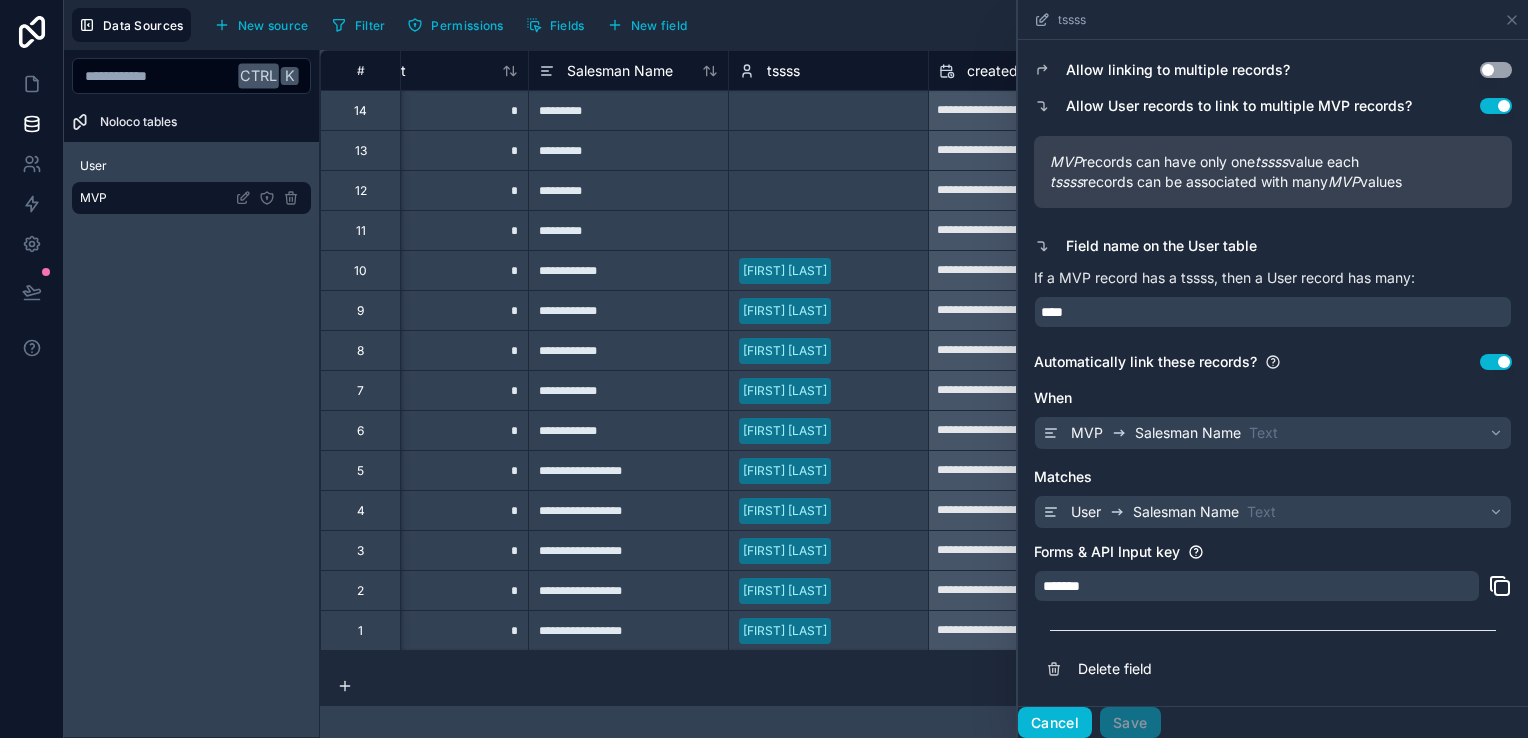 click on "Cancel" at bounding box center (1055, 723) 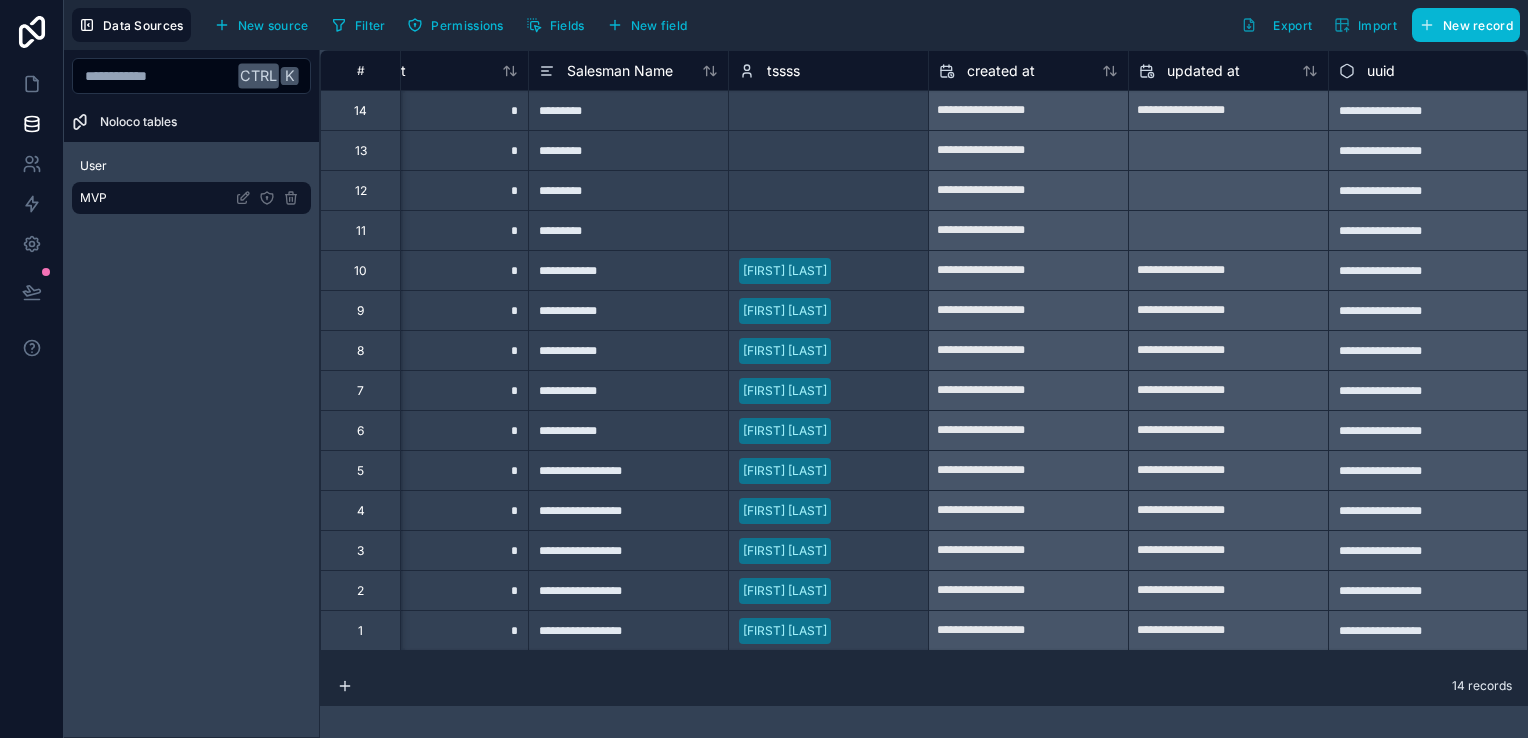 click on "**********" at bounding box center (924, 358) 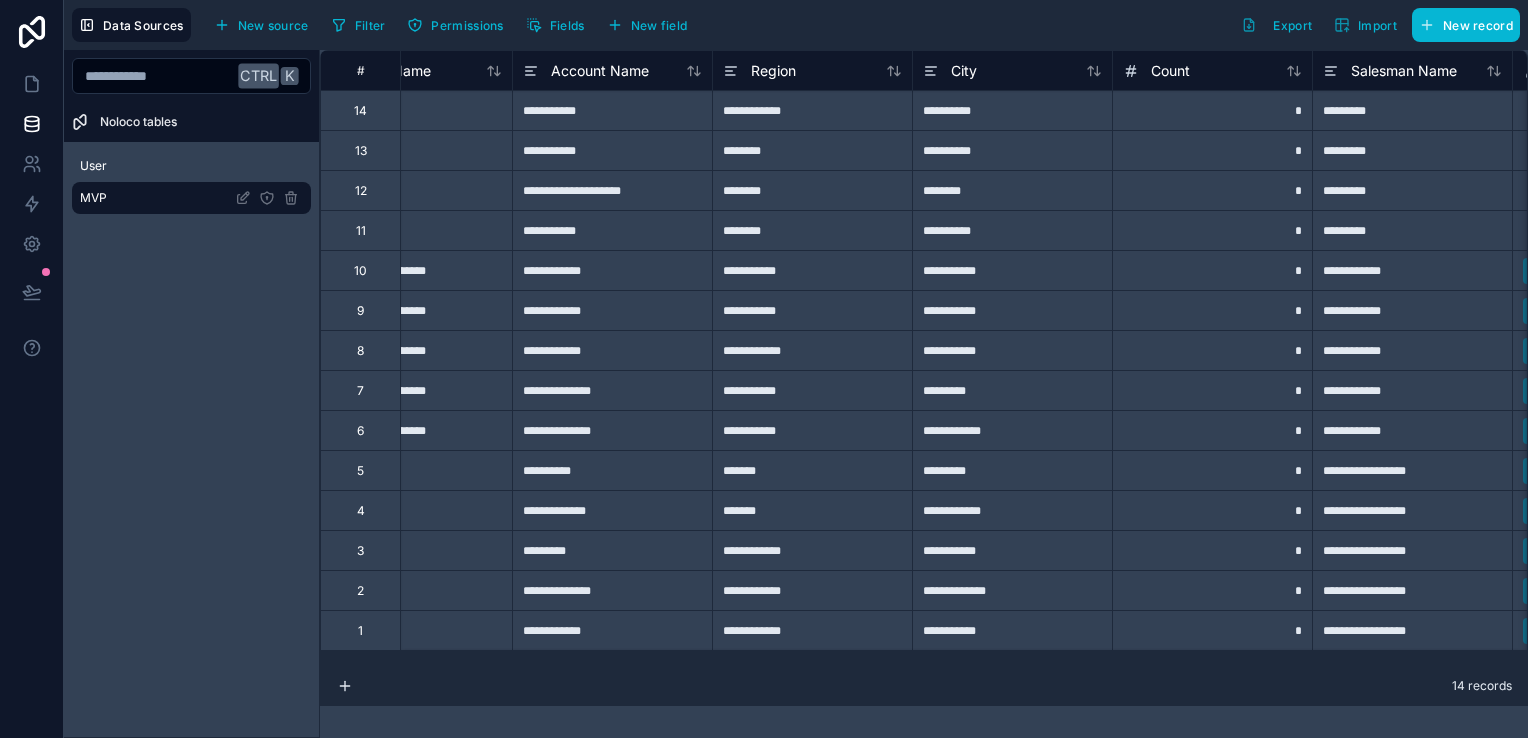 scroll, scrollTop: 0, scrollLeft: 0, axis: both 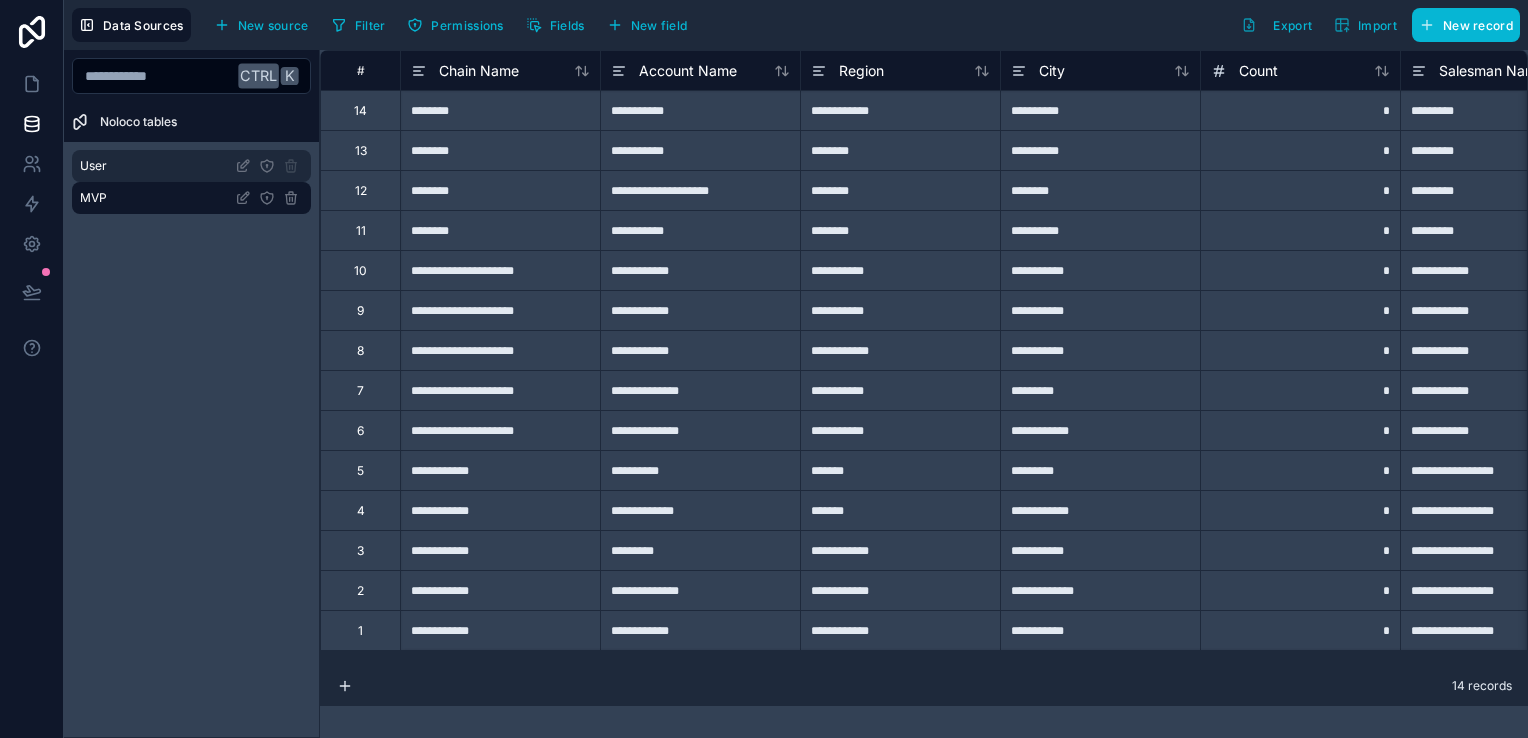 click on "User" at bounding box center (191, 166) 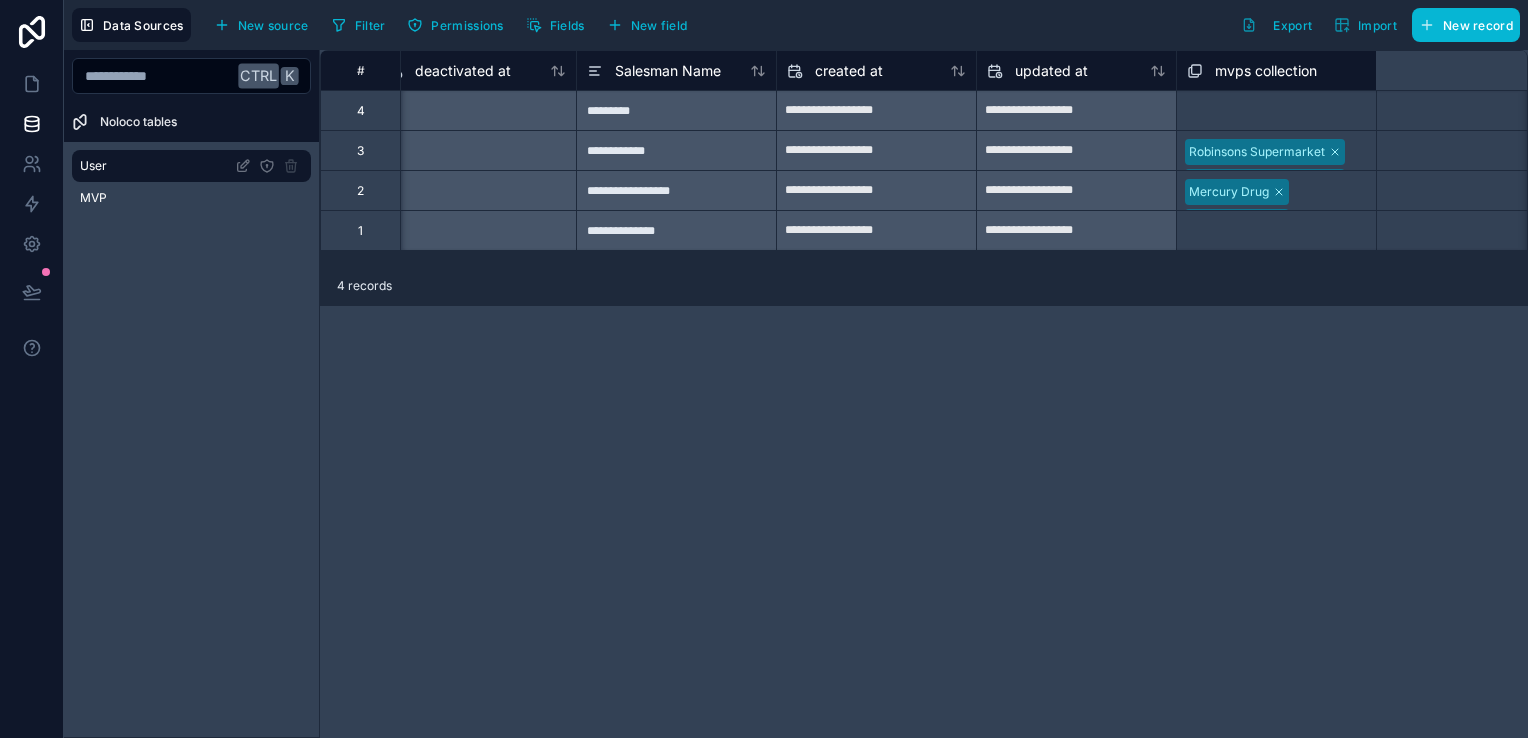 scroll, scrollTop: 0, scrollLeft: 1872, axis: horizontal 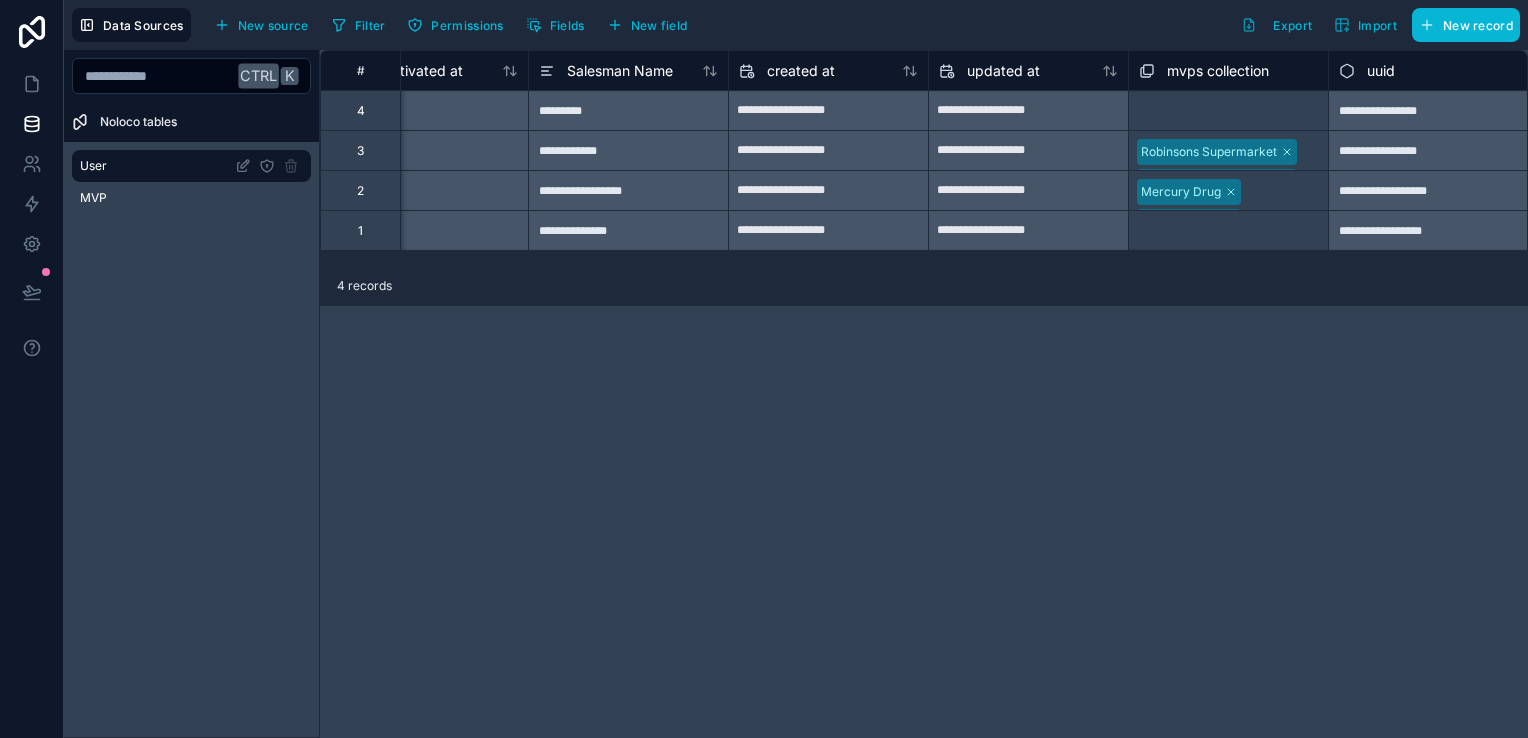 click on "Mercury Drug Mercury Drug Mercury Drug Mercury Drug Mercury Drug" at bounding box center [1228, 190] 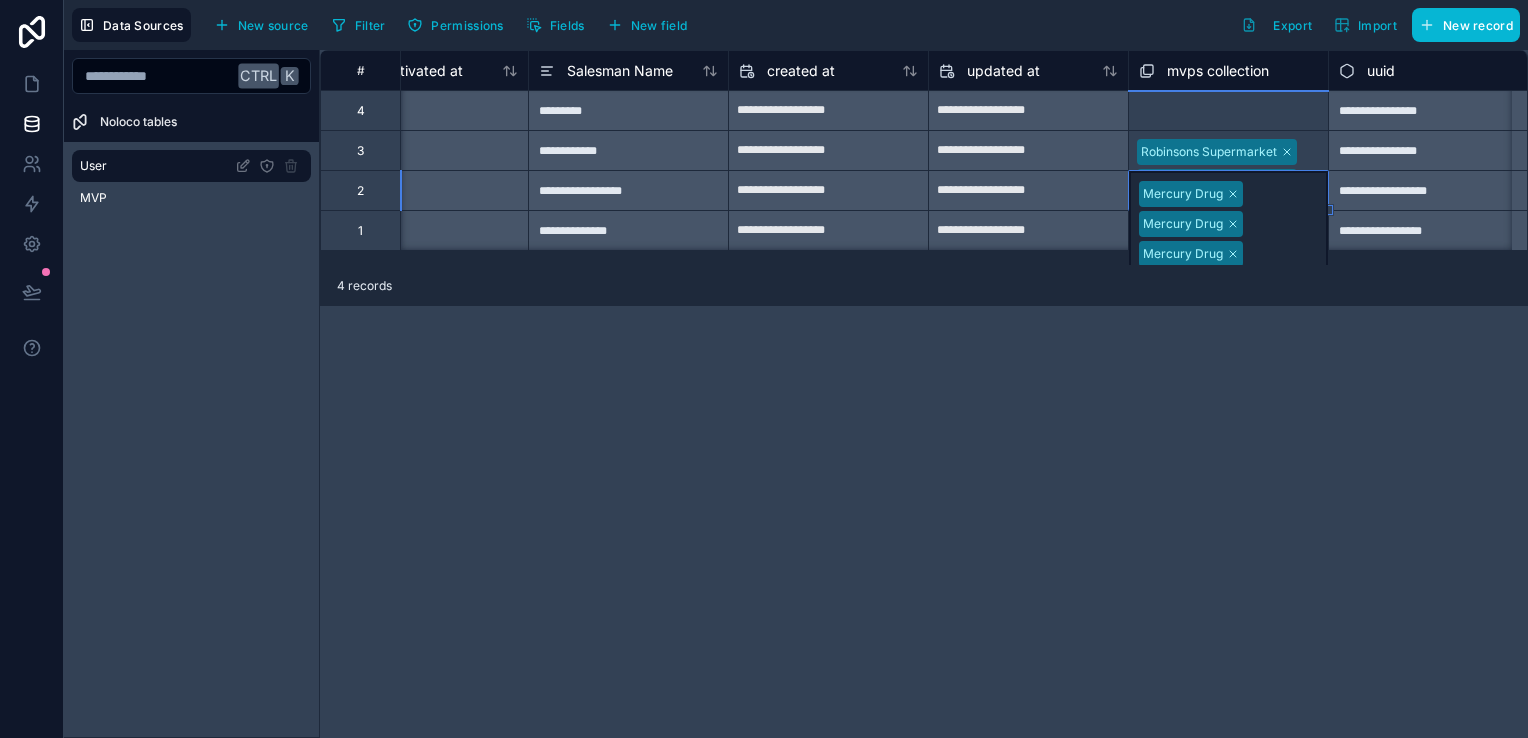 click on "**********" at bounding box center [924, 394] 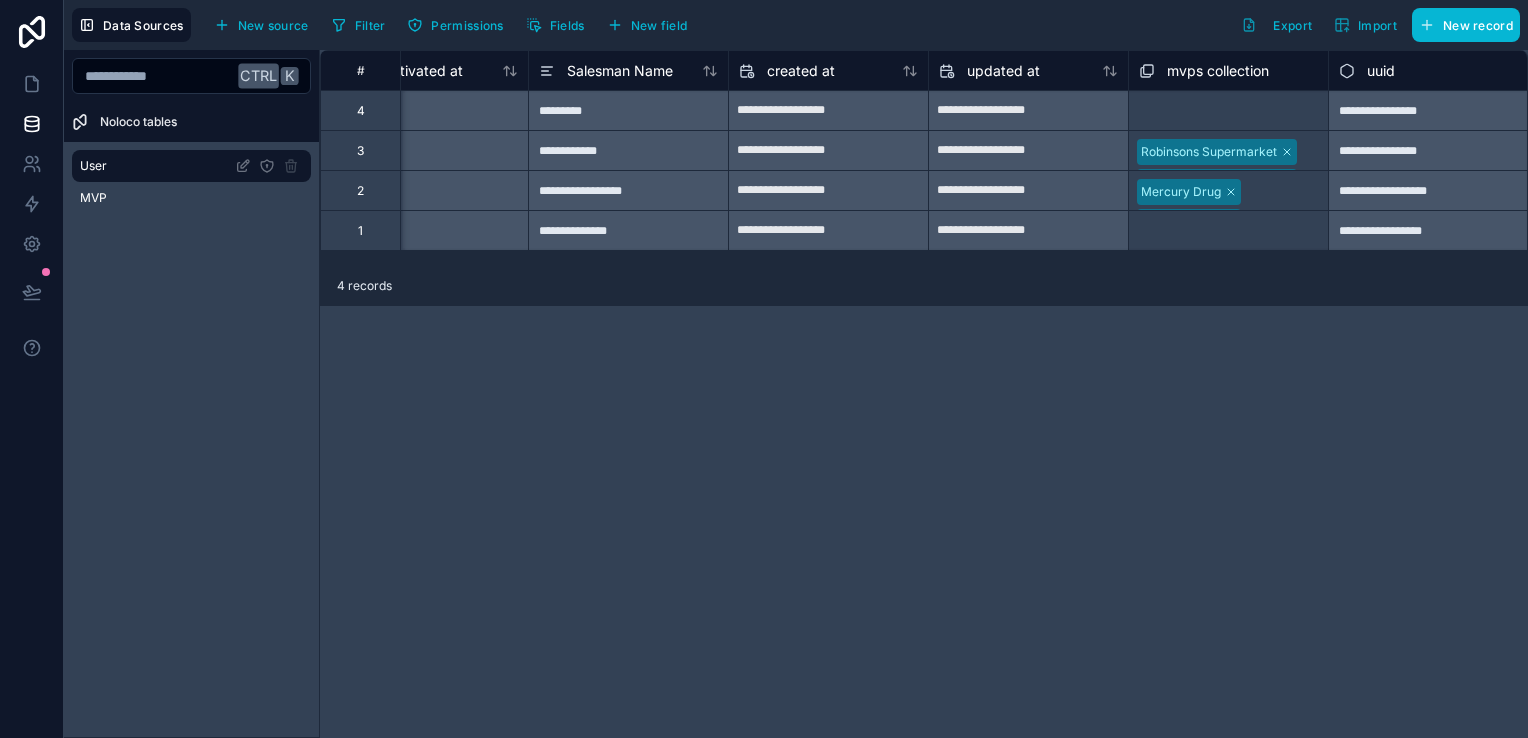 click on "Select a mvps collection" at bounding box center [1228, 231] 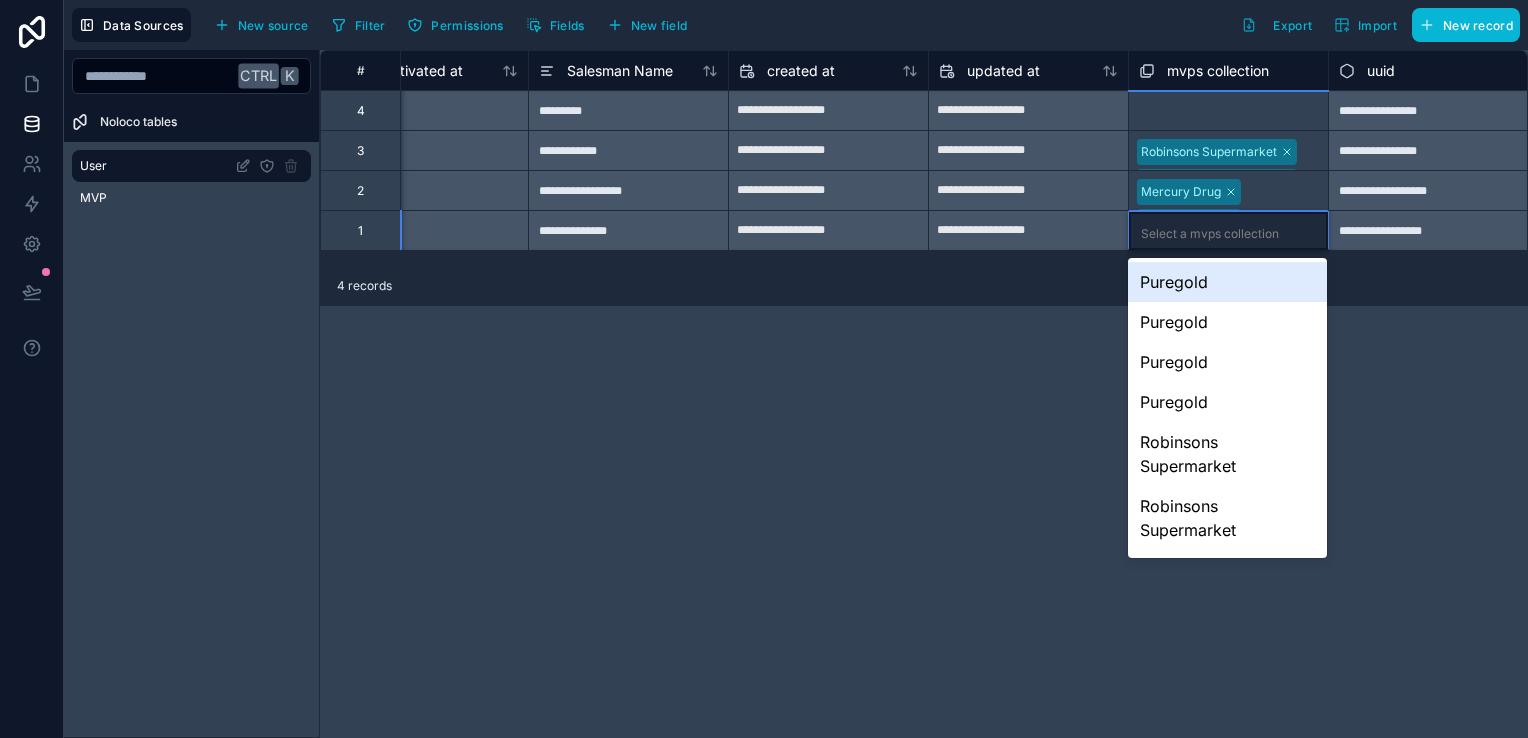 click on "Select a mvps collection" at bounding box center [1210, 234] 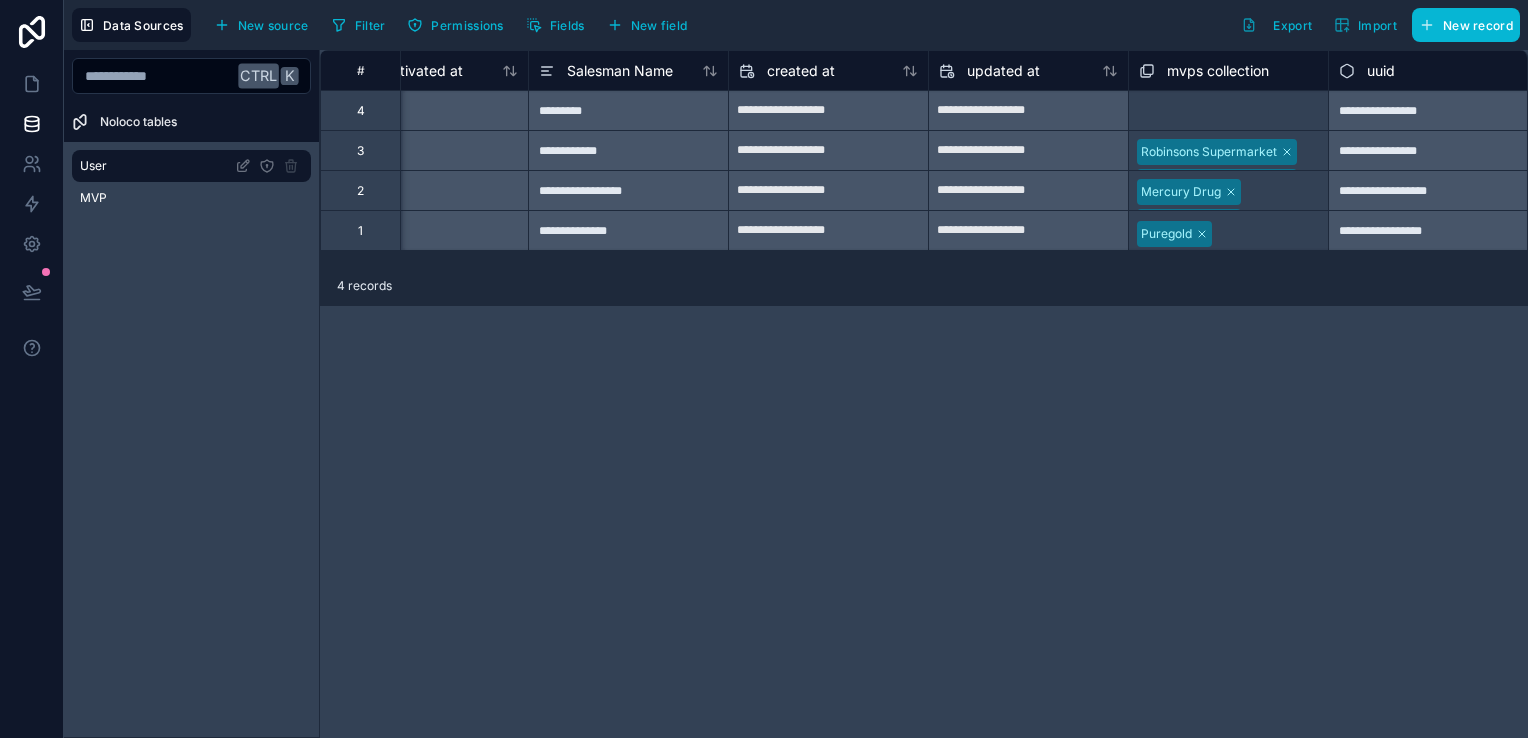 click on "**********" at bounding box center (924, 394) 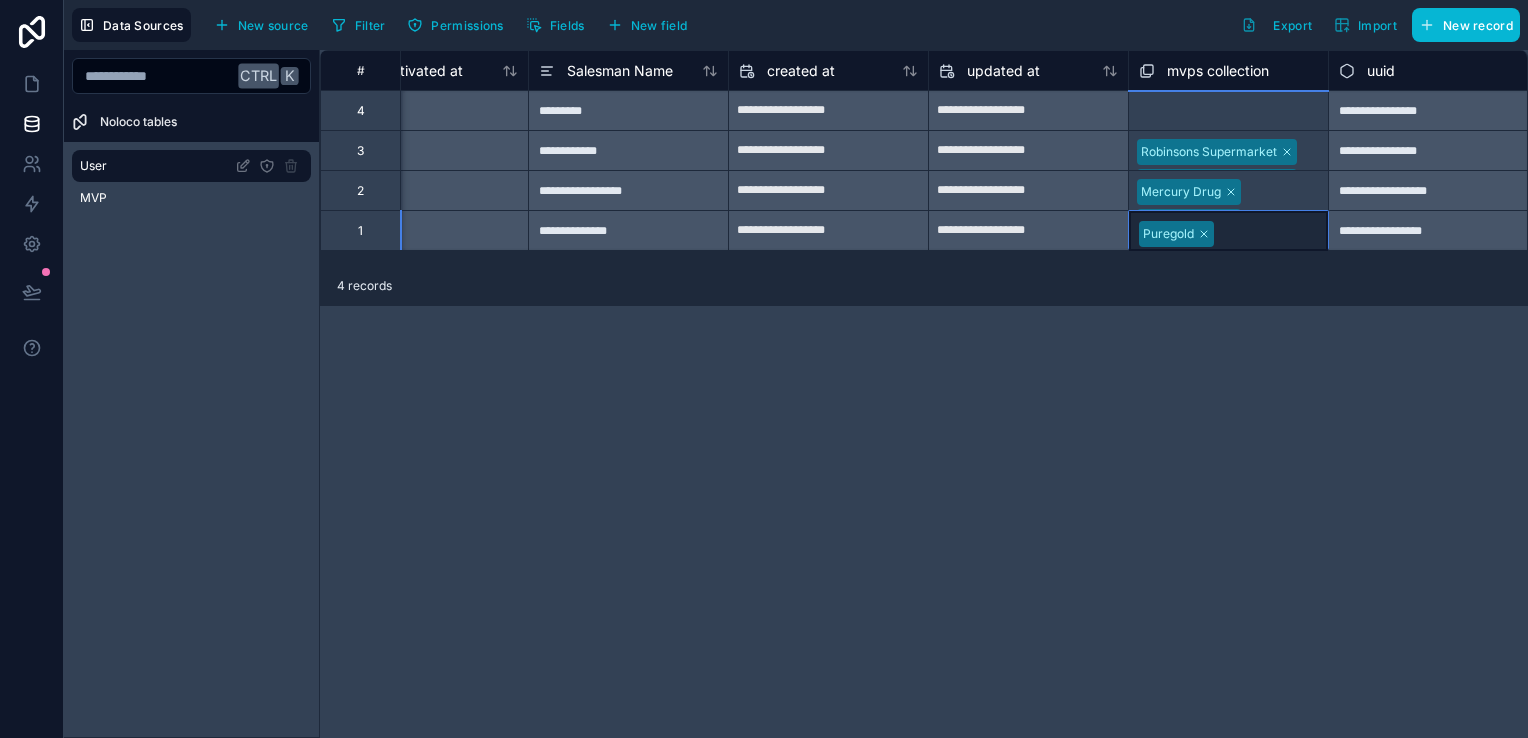 click at bounding box center [1268, 234] 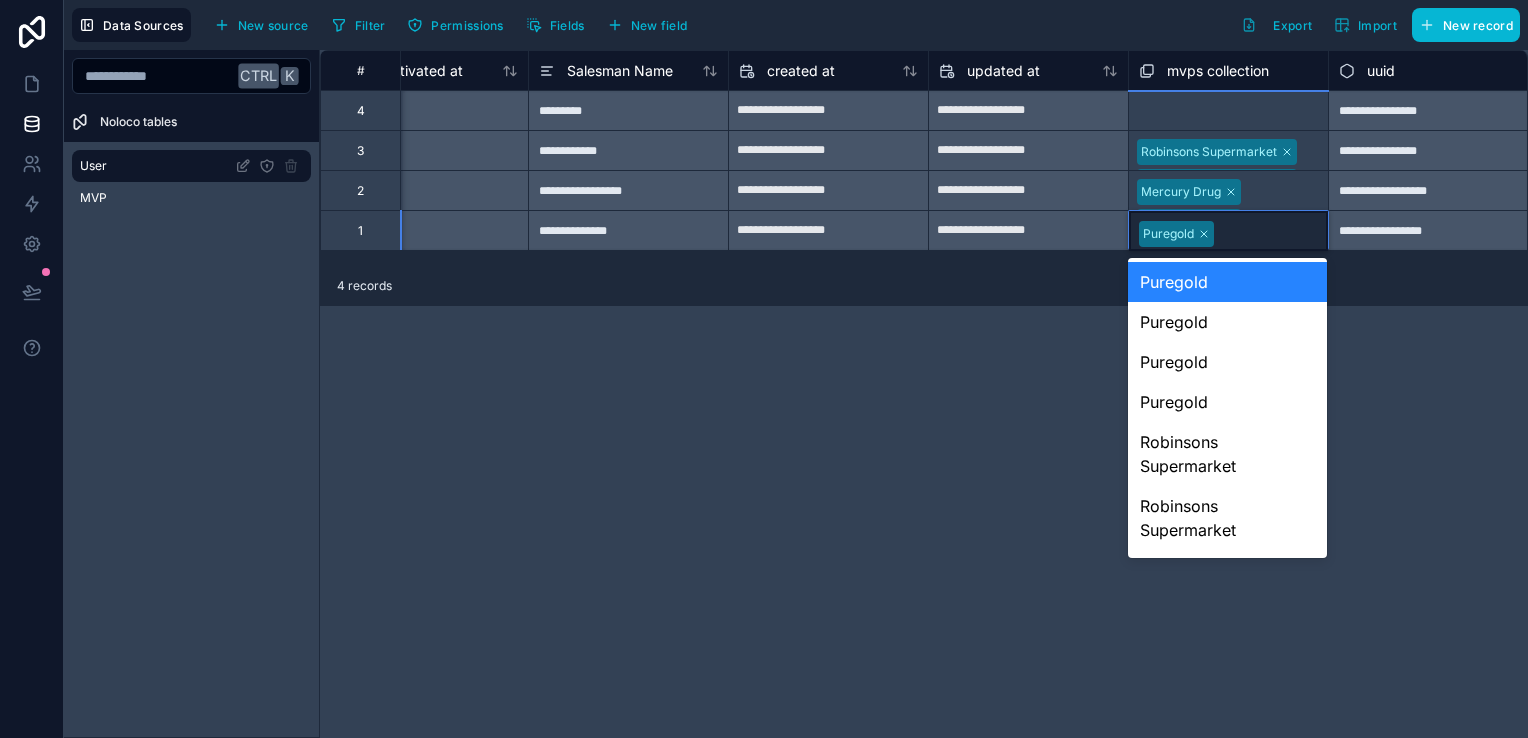 click at bounding box center [1268, 234] 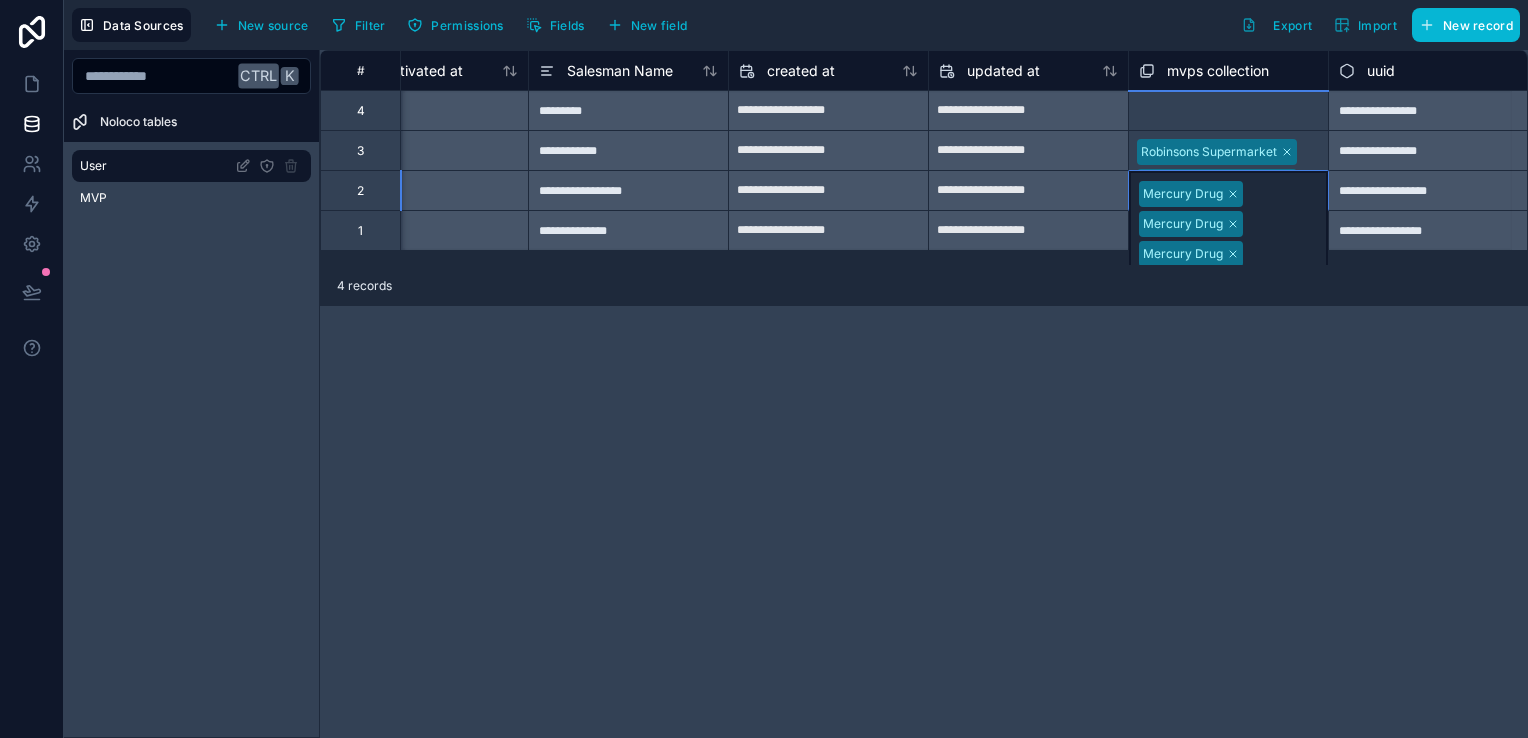 click on "Mercury Drug Mercury Drug Mercury Drug Mercury Drug Mercury Drug" at bounding box center [1228, 251] 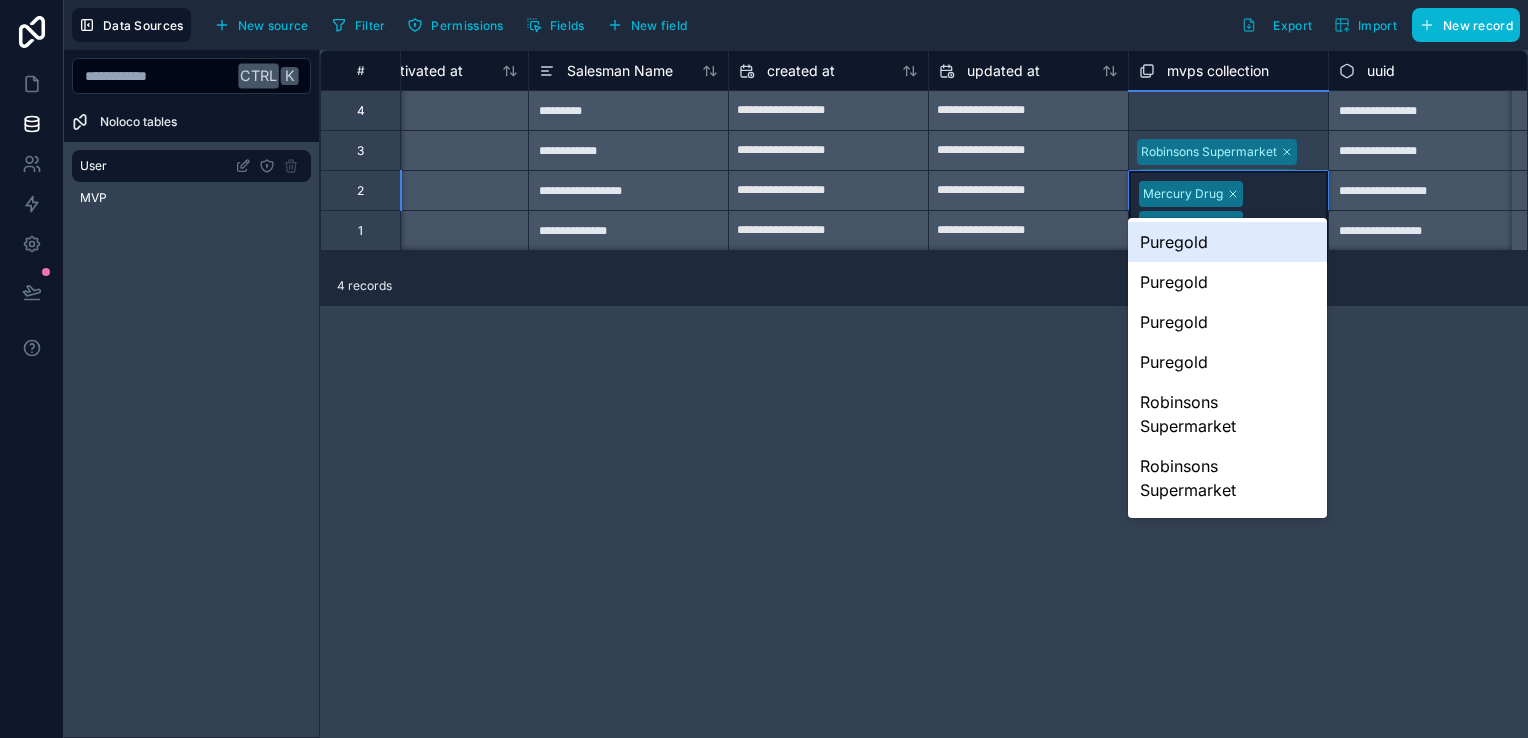 click on "Mercury Drug Mercury Drug Mercury Drug Mercury Drug Mercury Drug" at bounding box center [1228, 251] 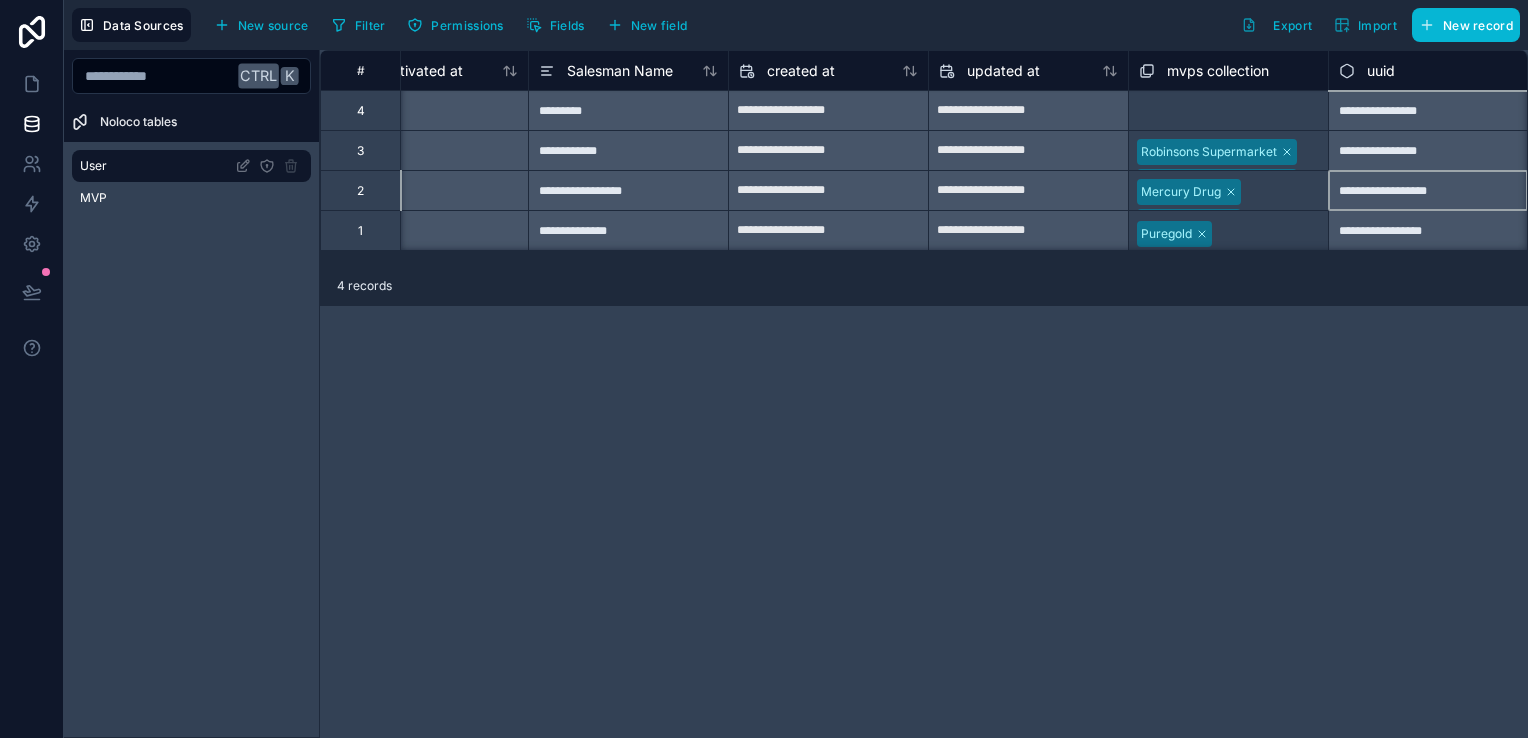 click on "**********" at bounding box center (1428, 190) 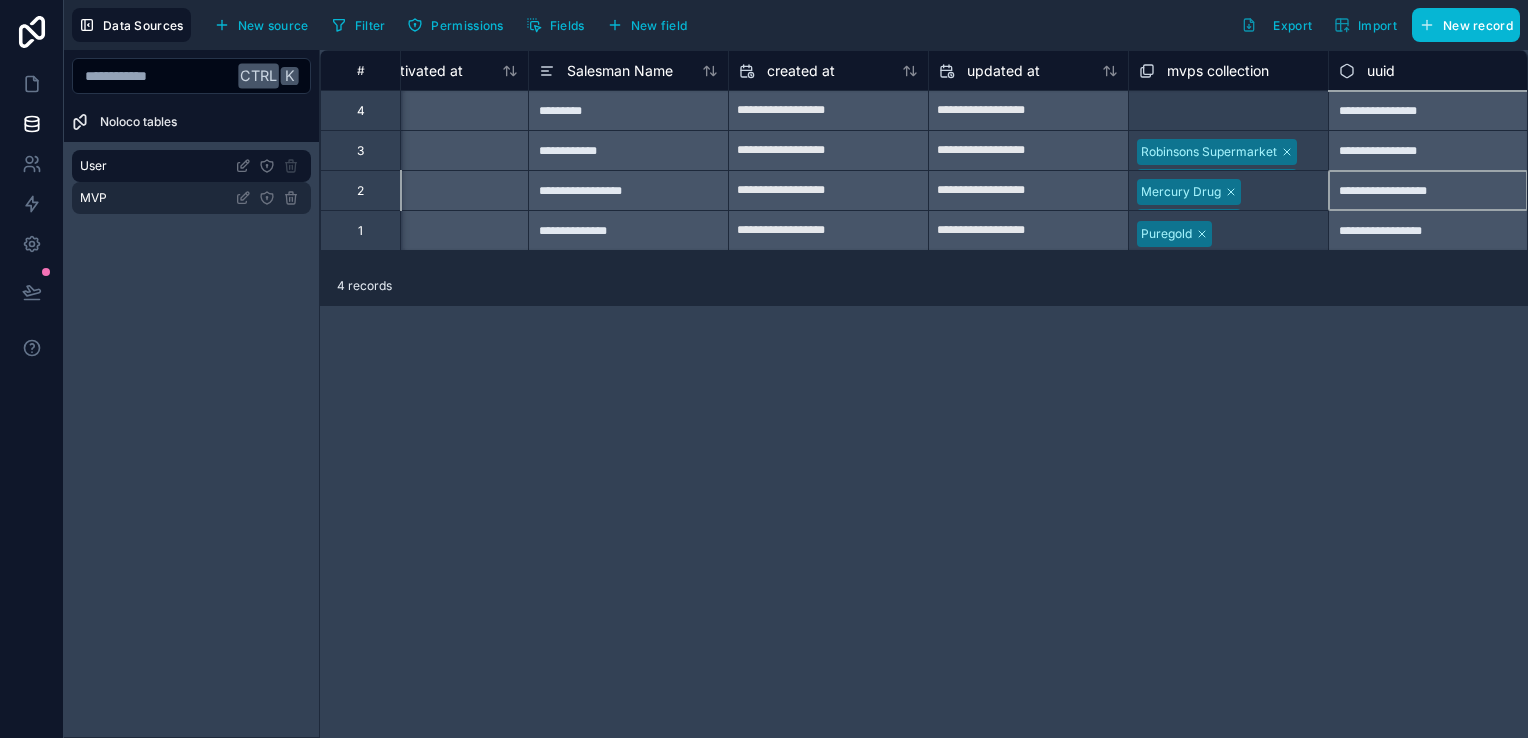 click on "MVP" at bounding box center (191, 198) 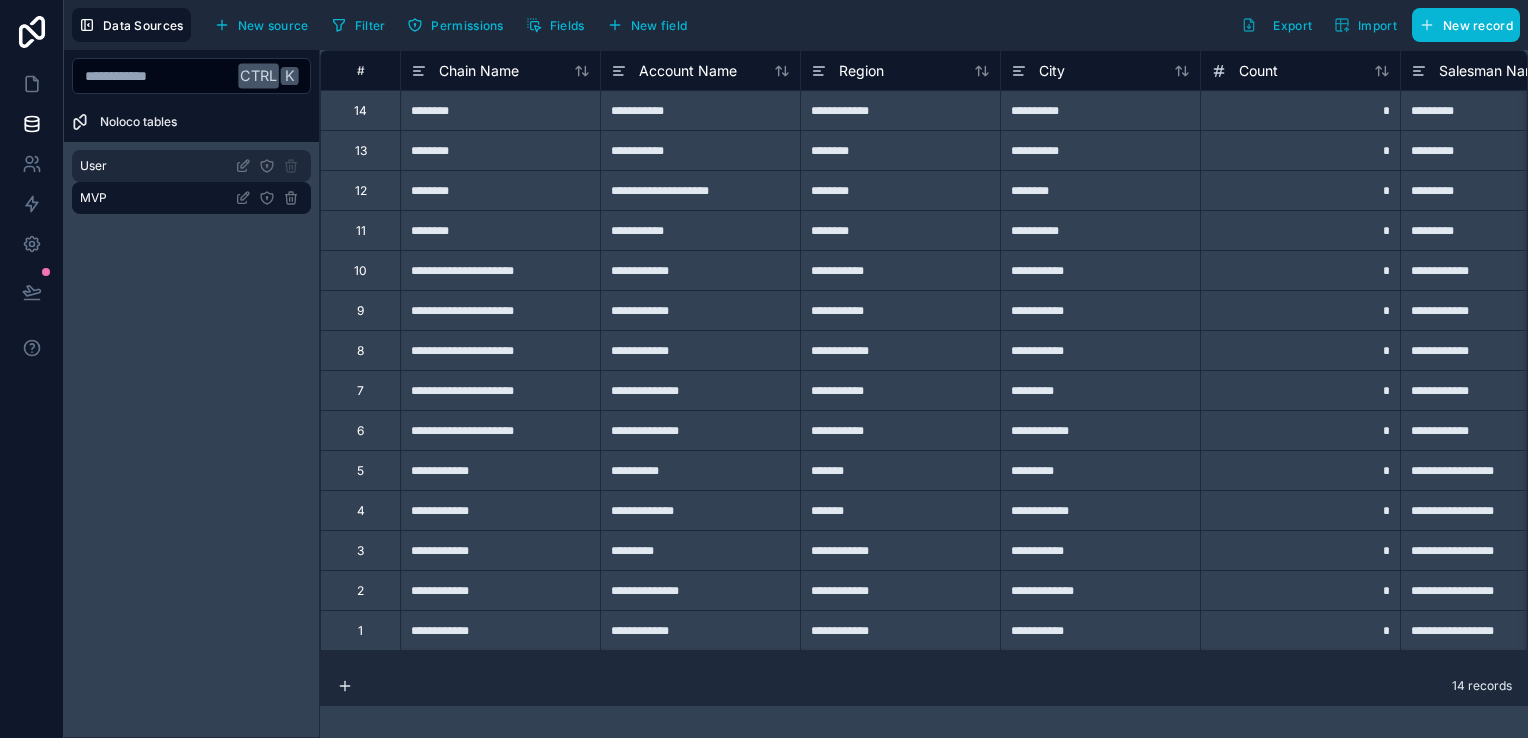 click on "User" at bounding box center [191, 166] 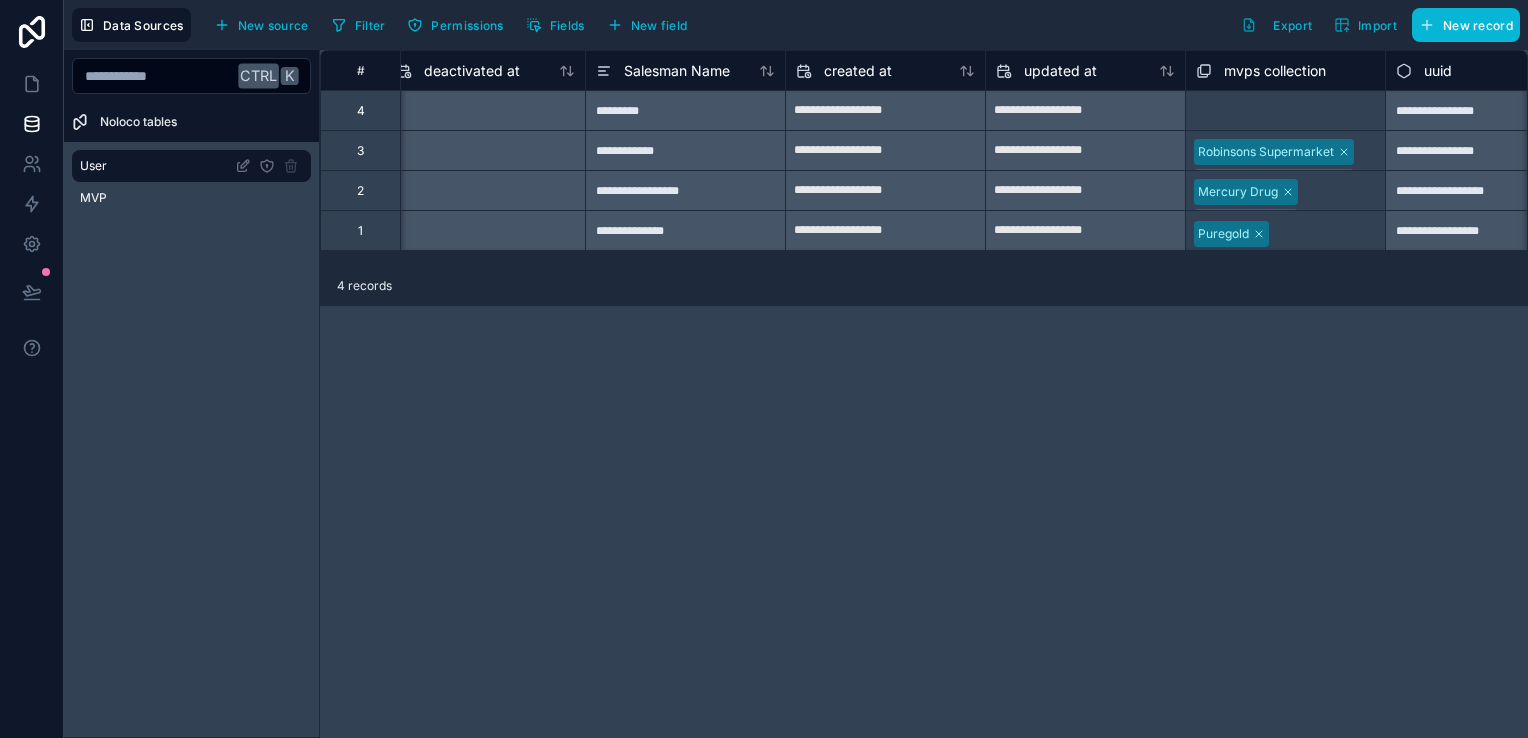 scroll, scrollTop: 0, scrollLeft: 1872, axis: horizontal 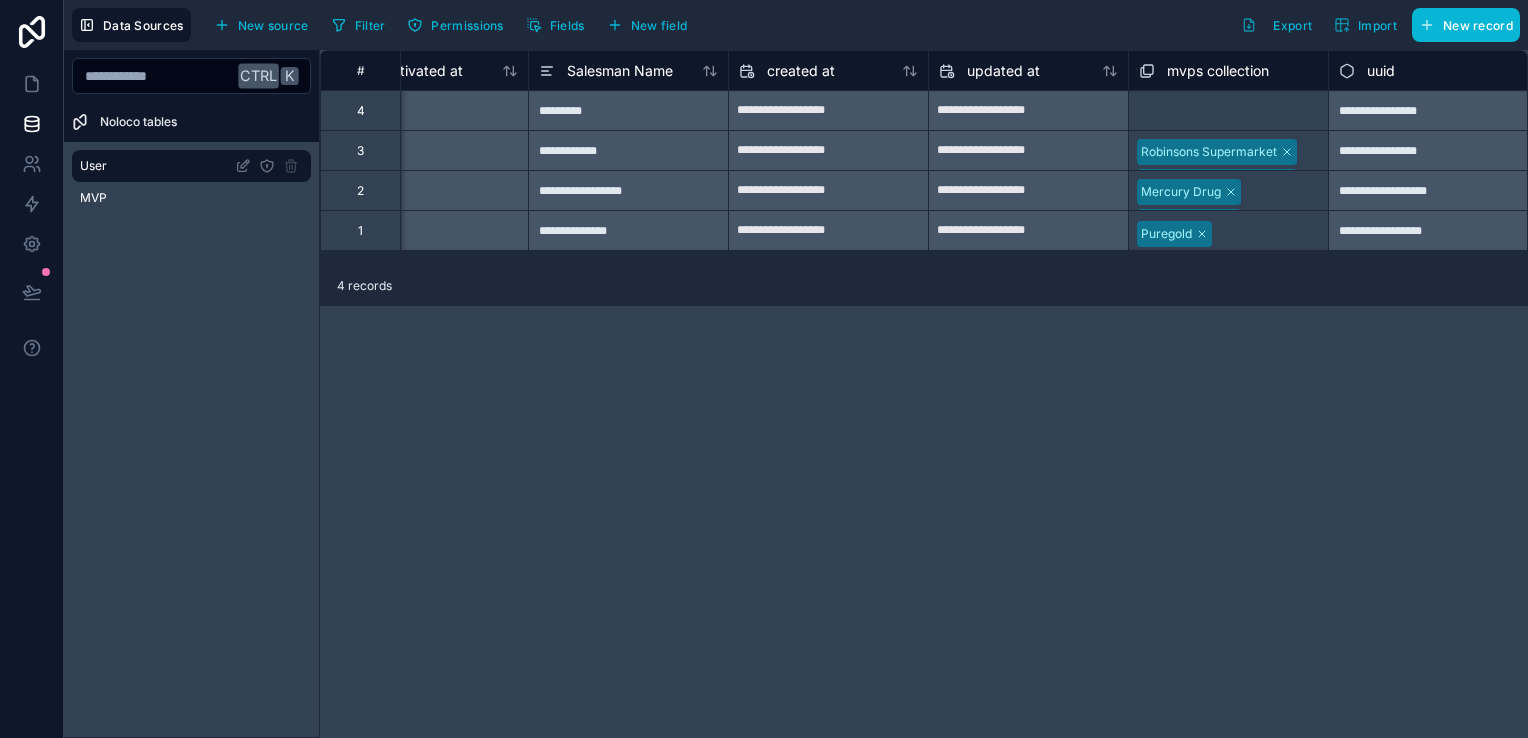 click at bounding box center [1268, 234] 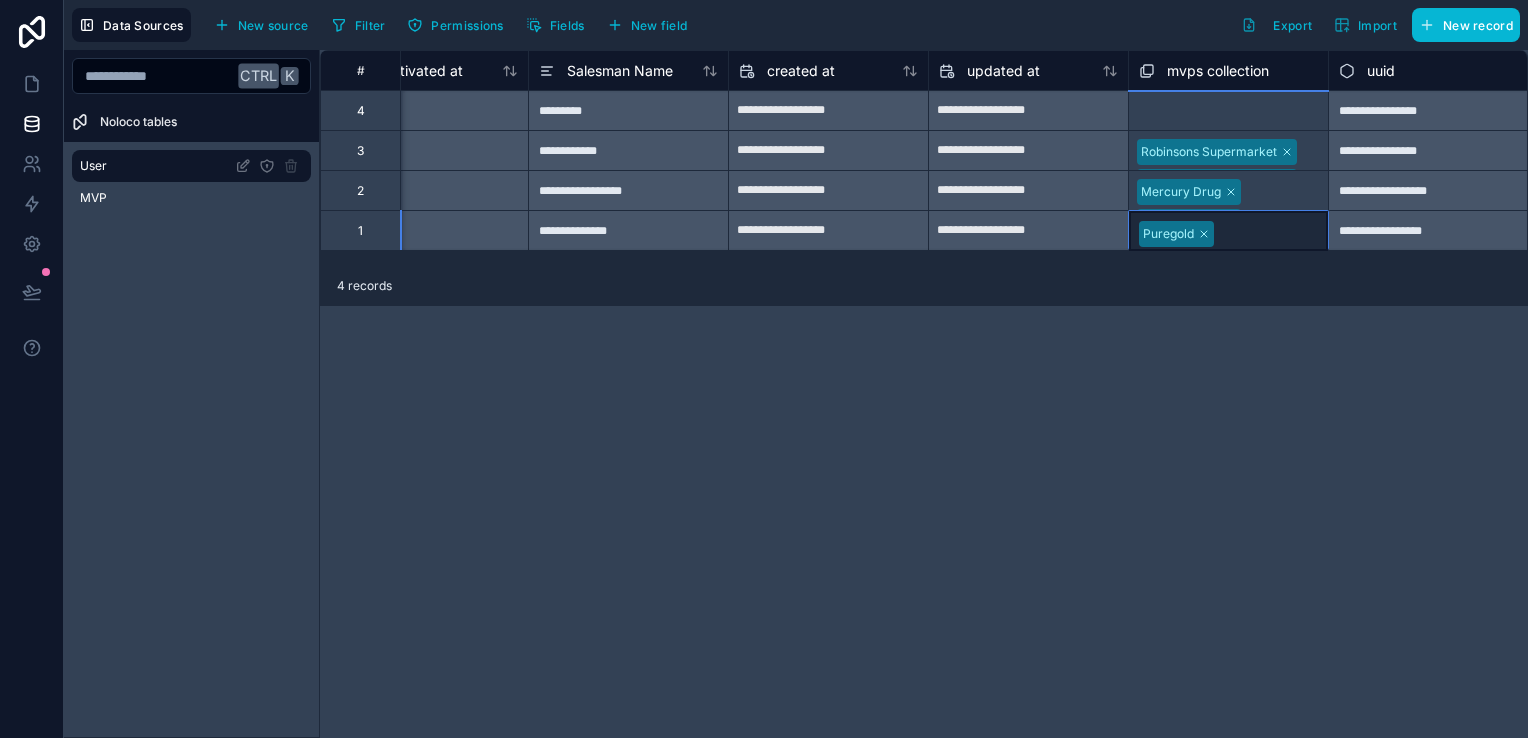 click at bounding box center [1268, 234] 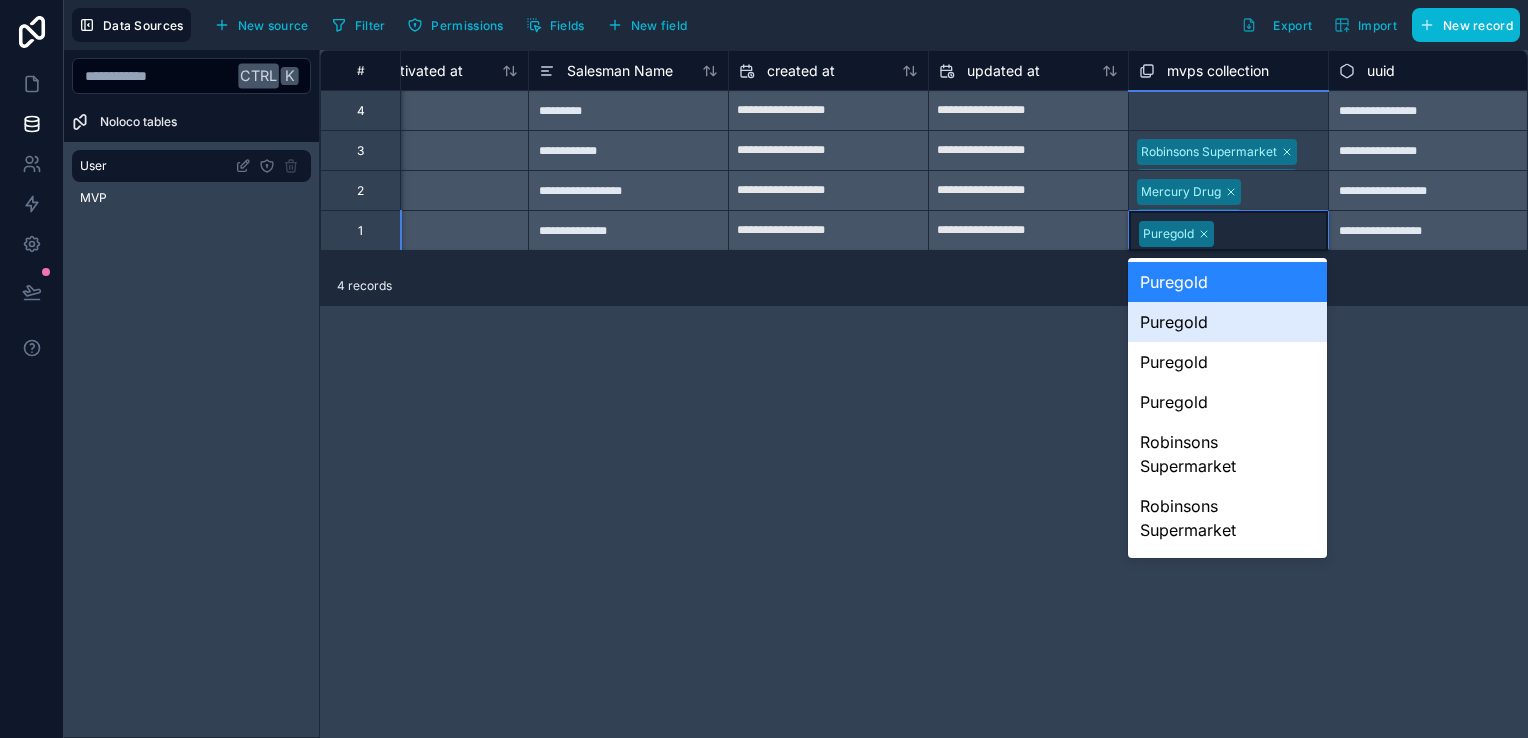 click on "Puregold" at bounding box center [1227, 322] 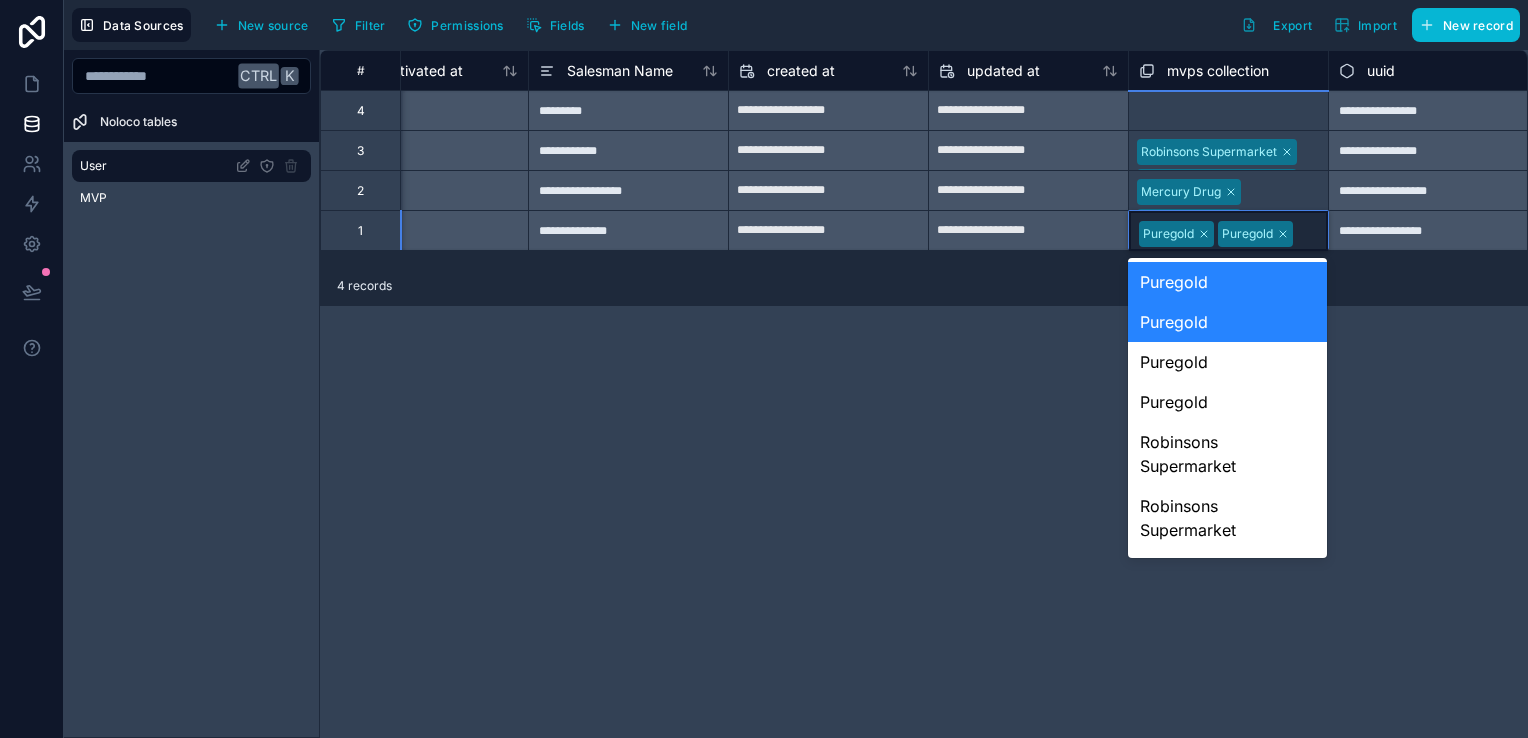 click at bounding box center [1307, 234] 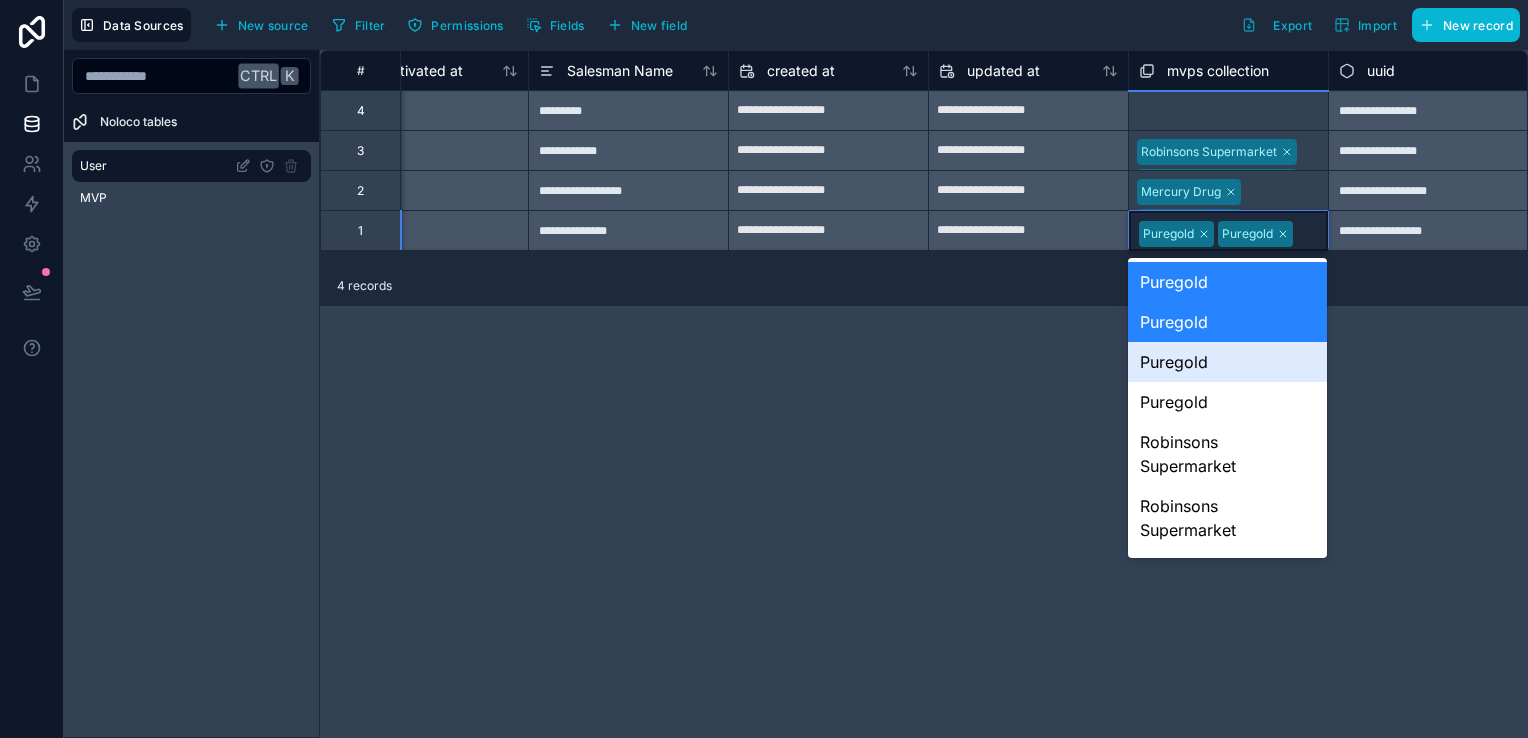 click on "Puregold" at bounding box center [1227, 362] 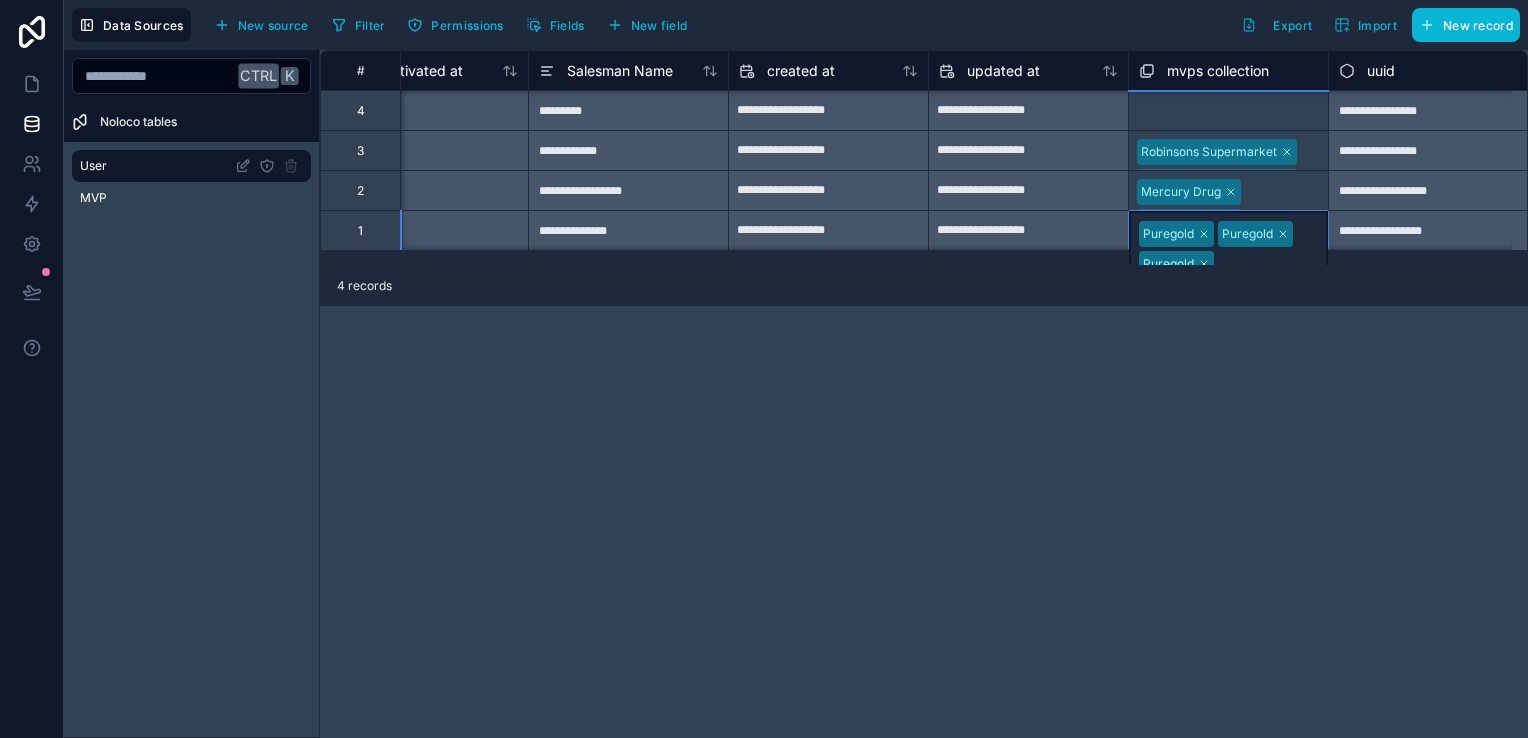 scroll, scrollTop: 0, scrollLeft: 1872, axis: horizontal 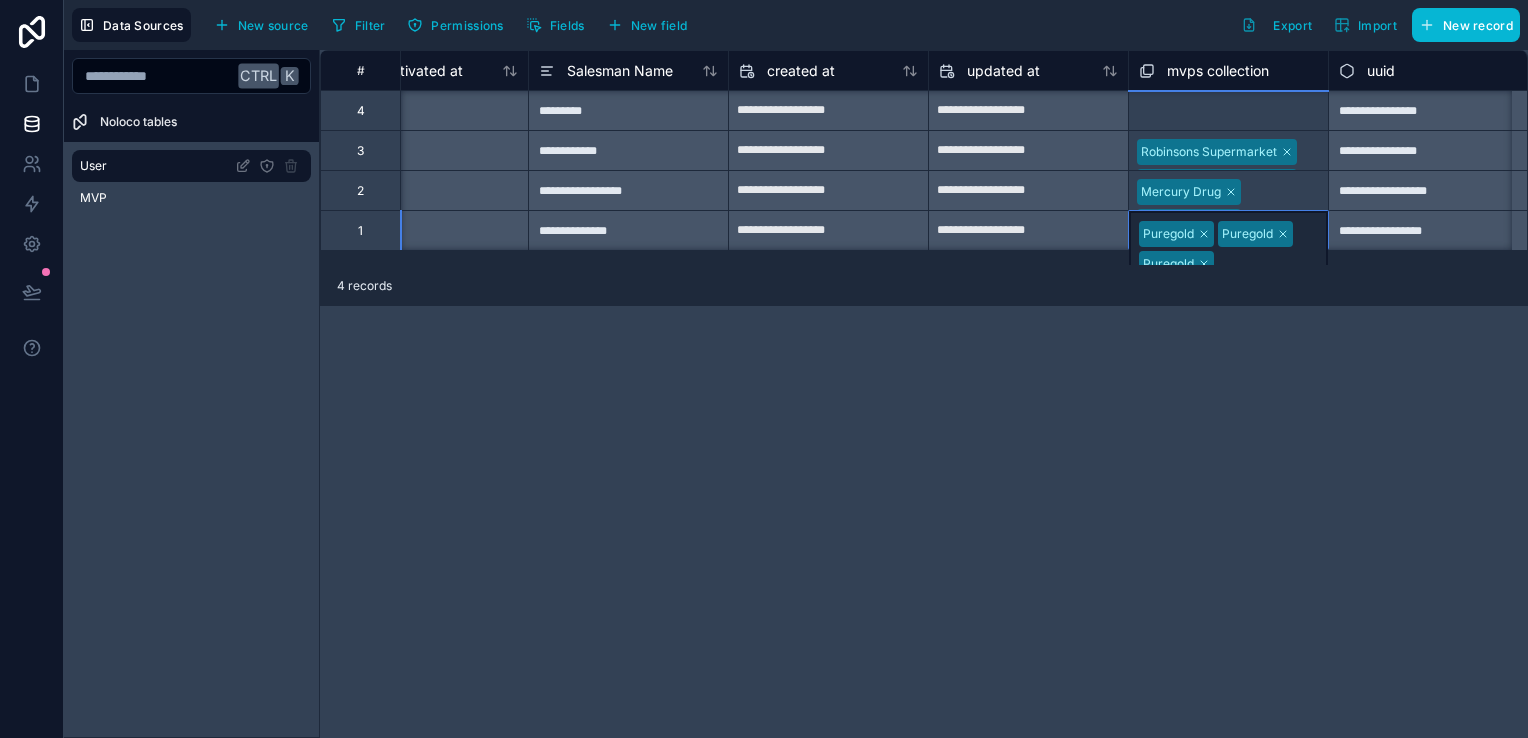 click on "Puregold Puregold Puregold" at bounding box center (1228, 246) 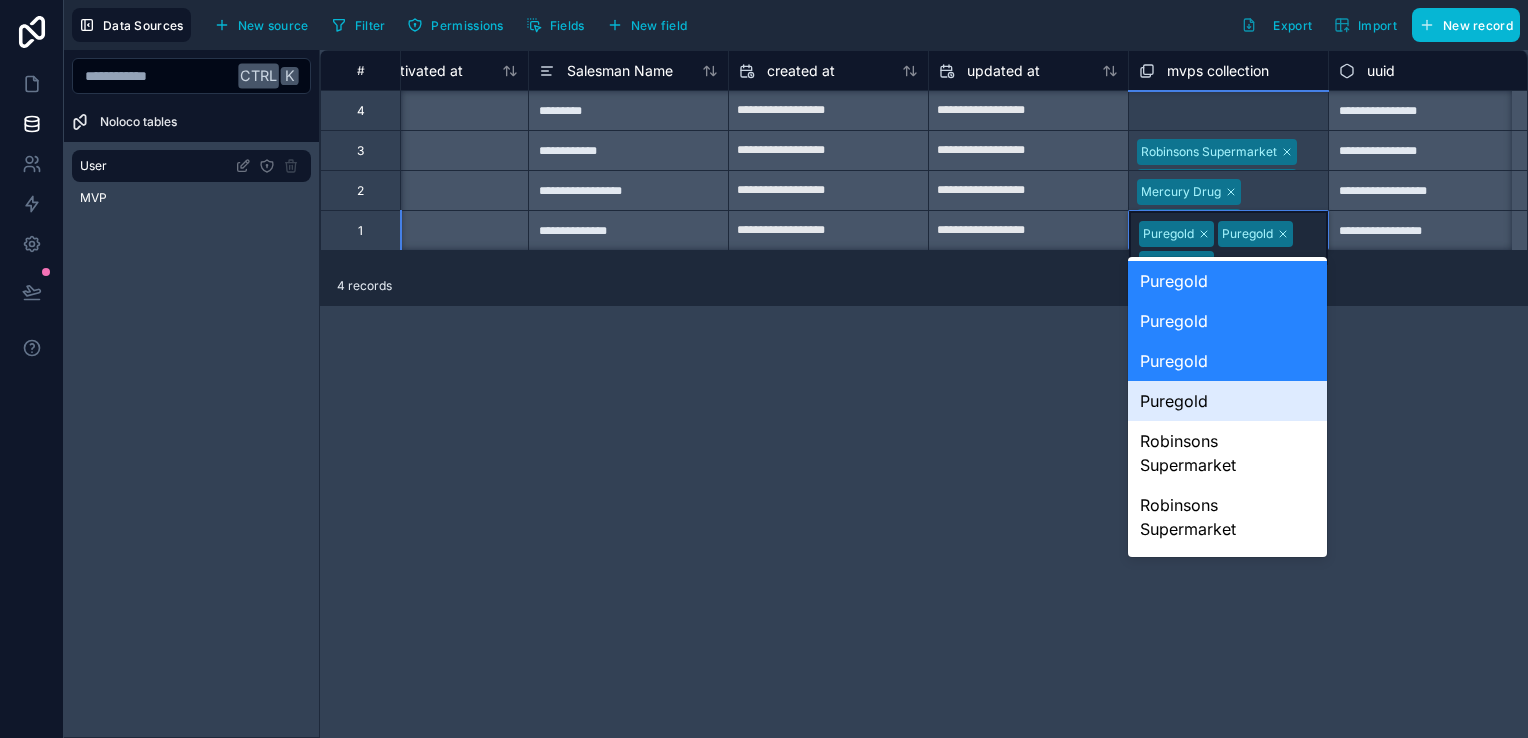 click on "Puregold" at bounding box center (1227, 401) 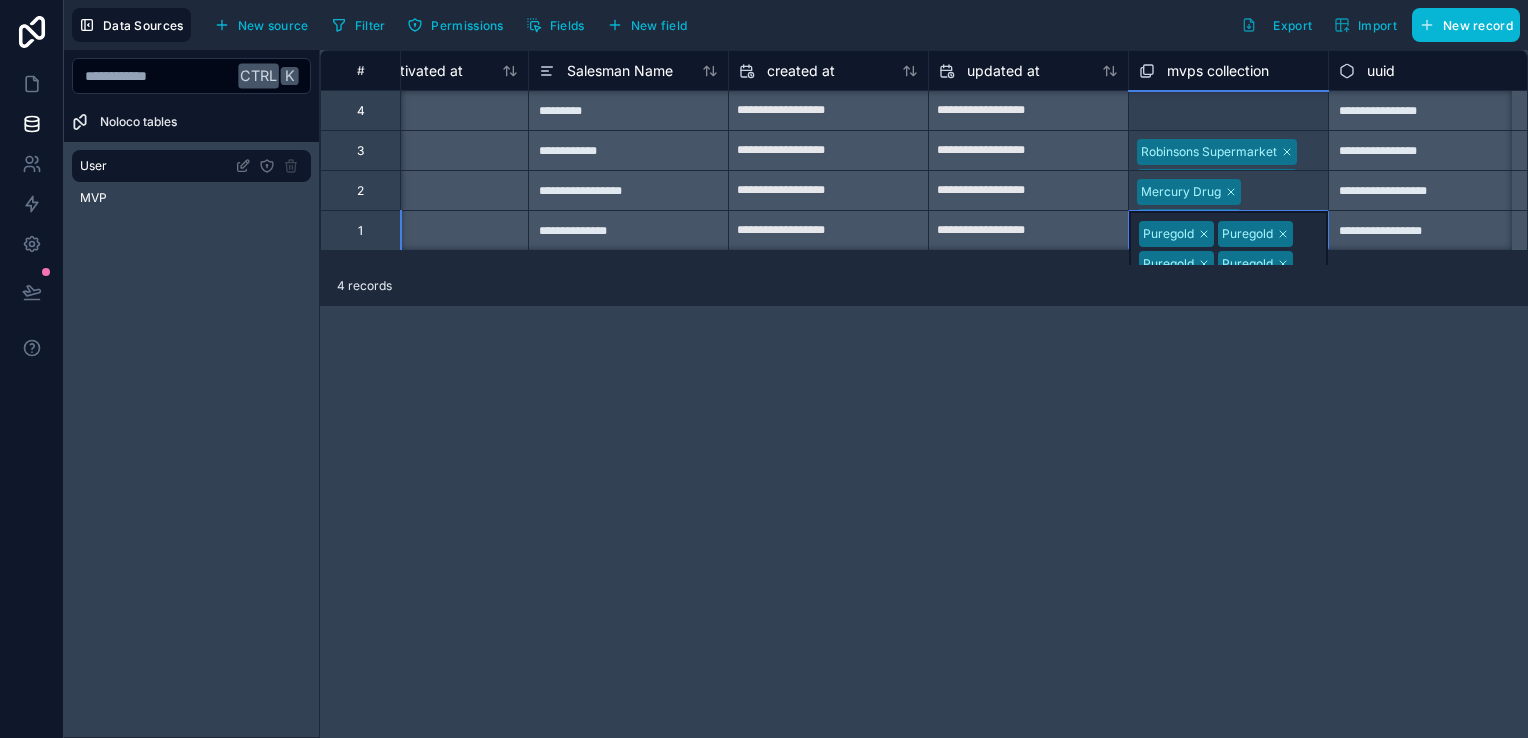 scroll, scrollTop: 30, scrollLeft: 1872, axis: both 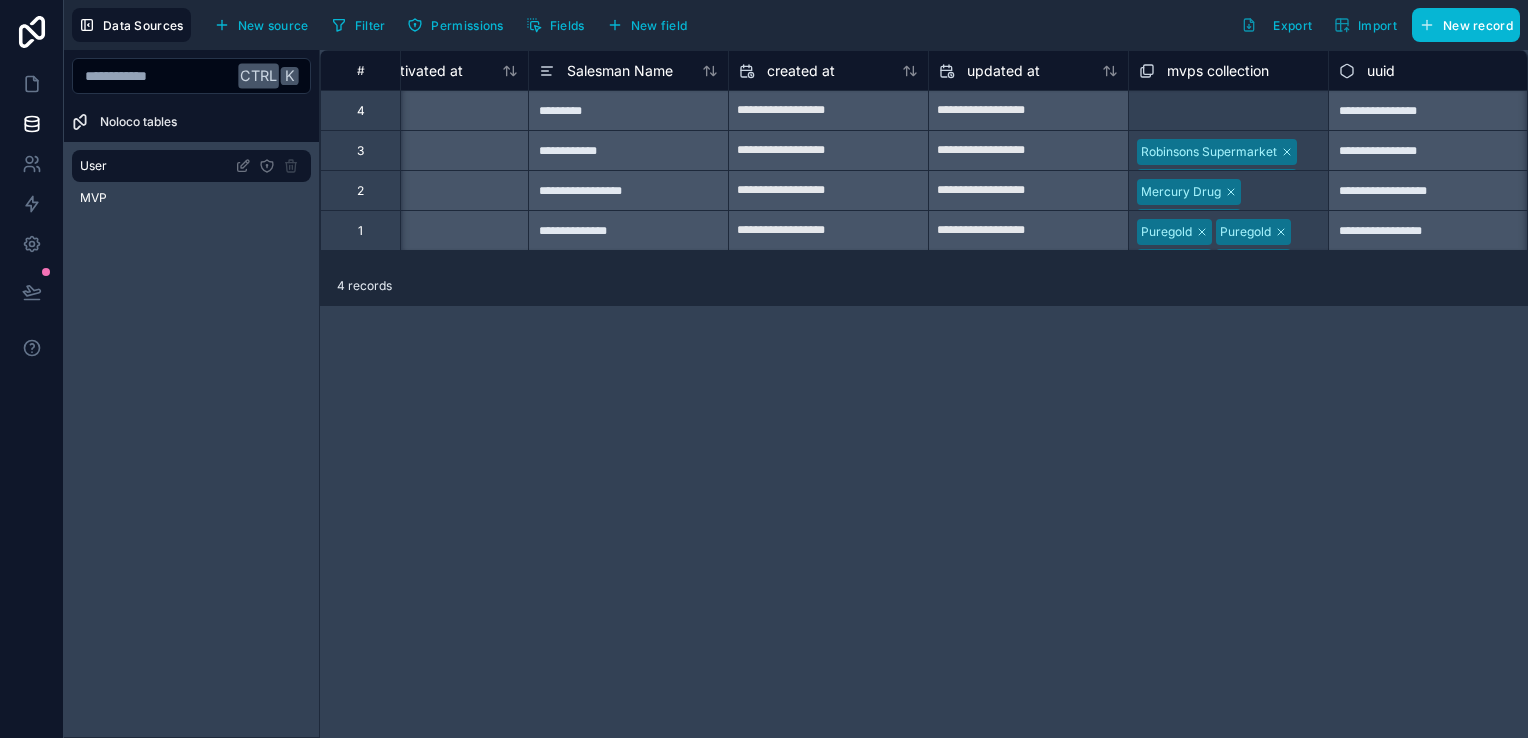 click on "**********" at bounding box center [924, 394] 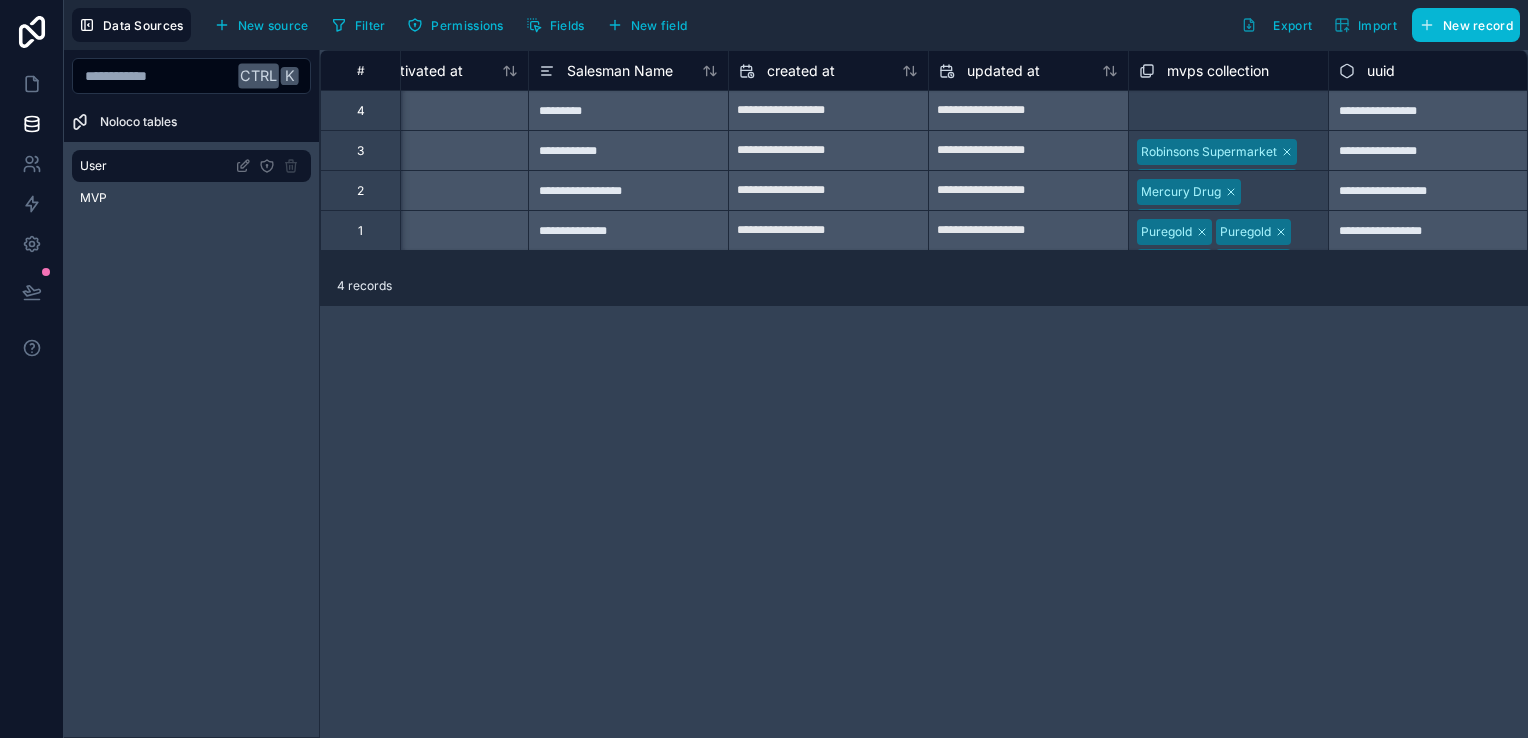 click on "Mercury Drug Mercury Drug Mercury Drug Mercury Drug Mercury Drug" at bounding box center [1228, 190] 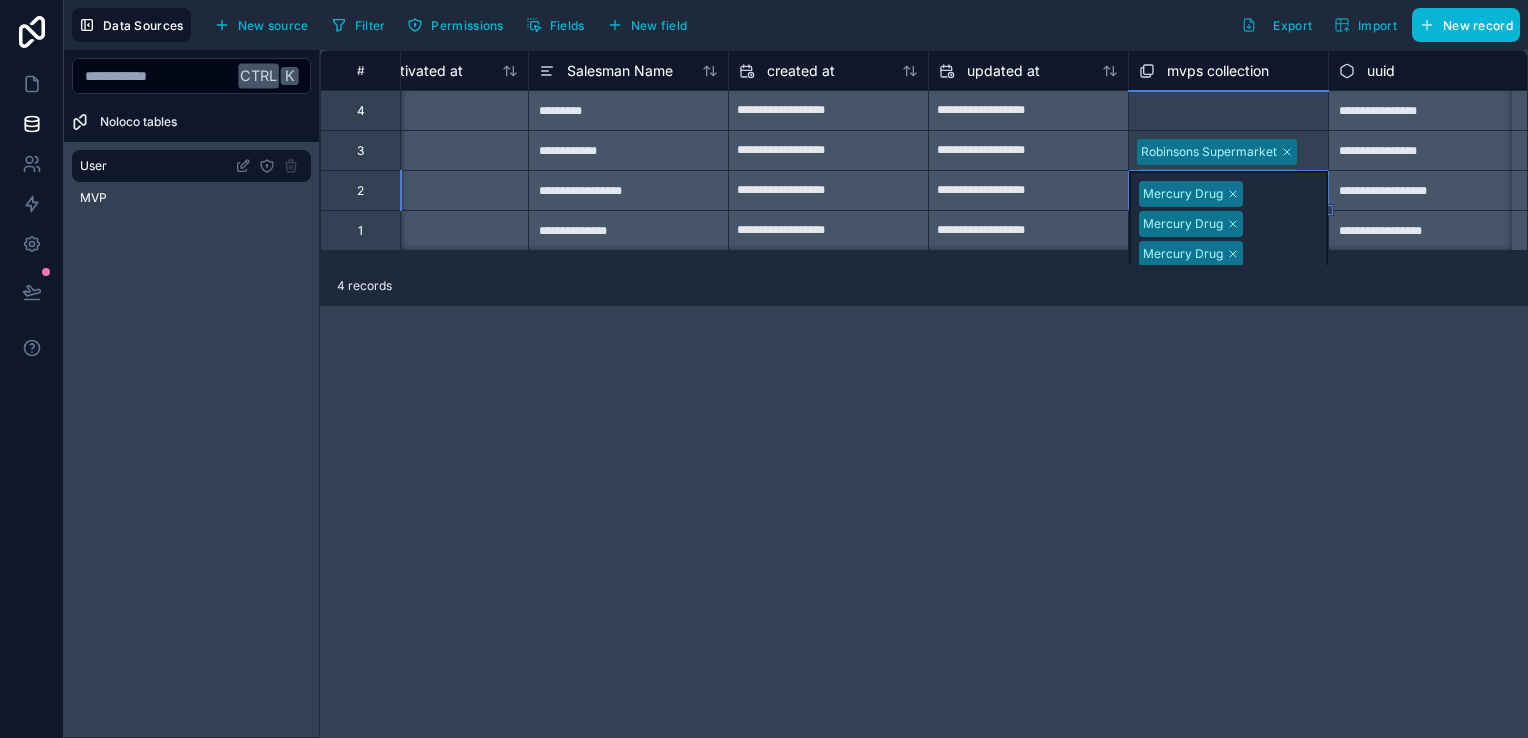 scroll, scrollTop: 80, scrollLeft: 1872, axis: both 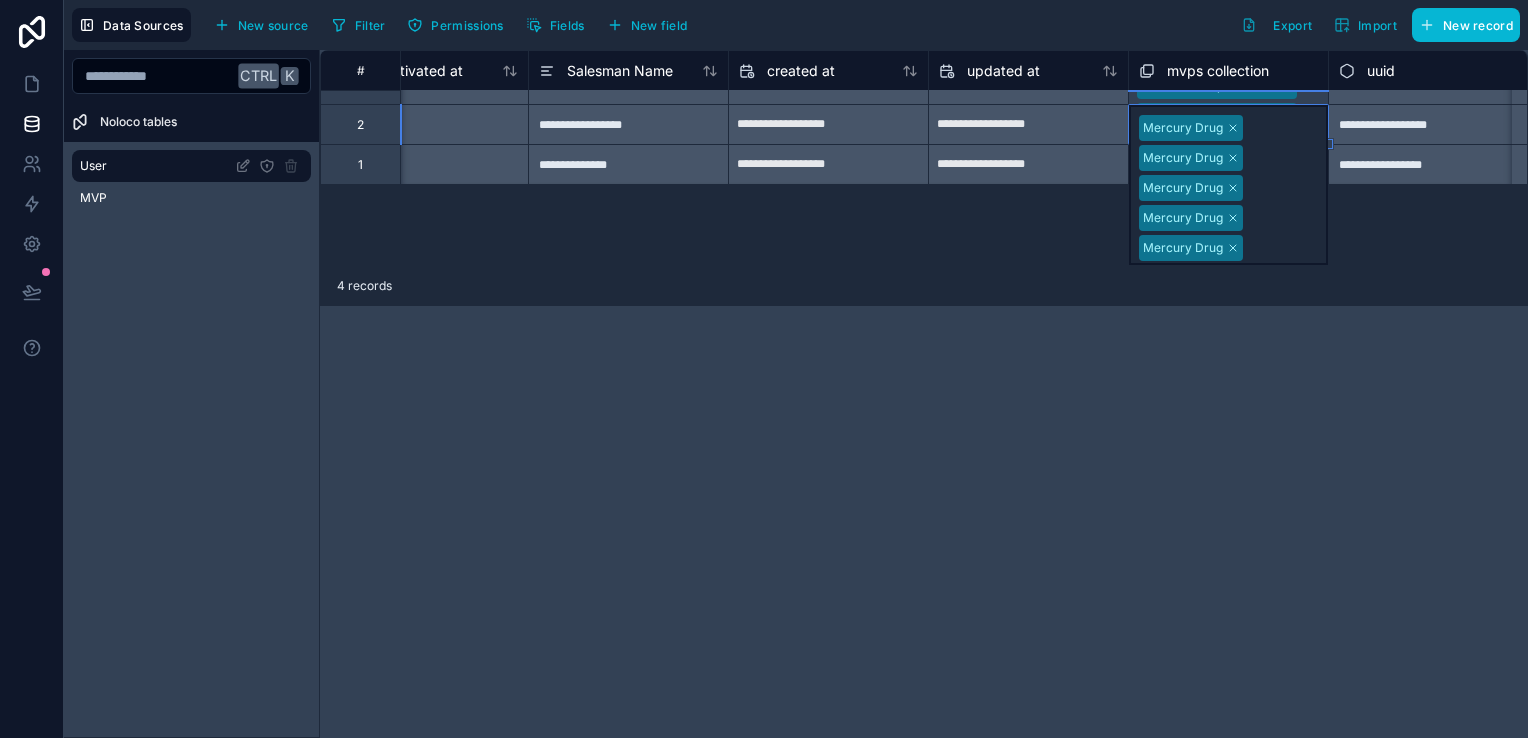 click on "**********" at bounding box center [924, 394] 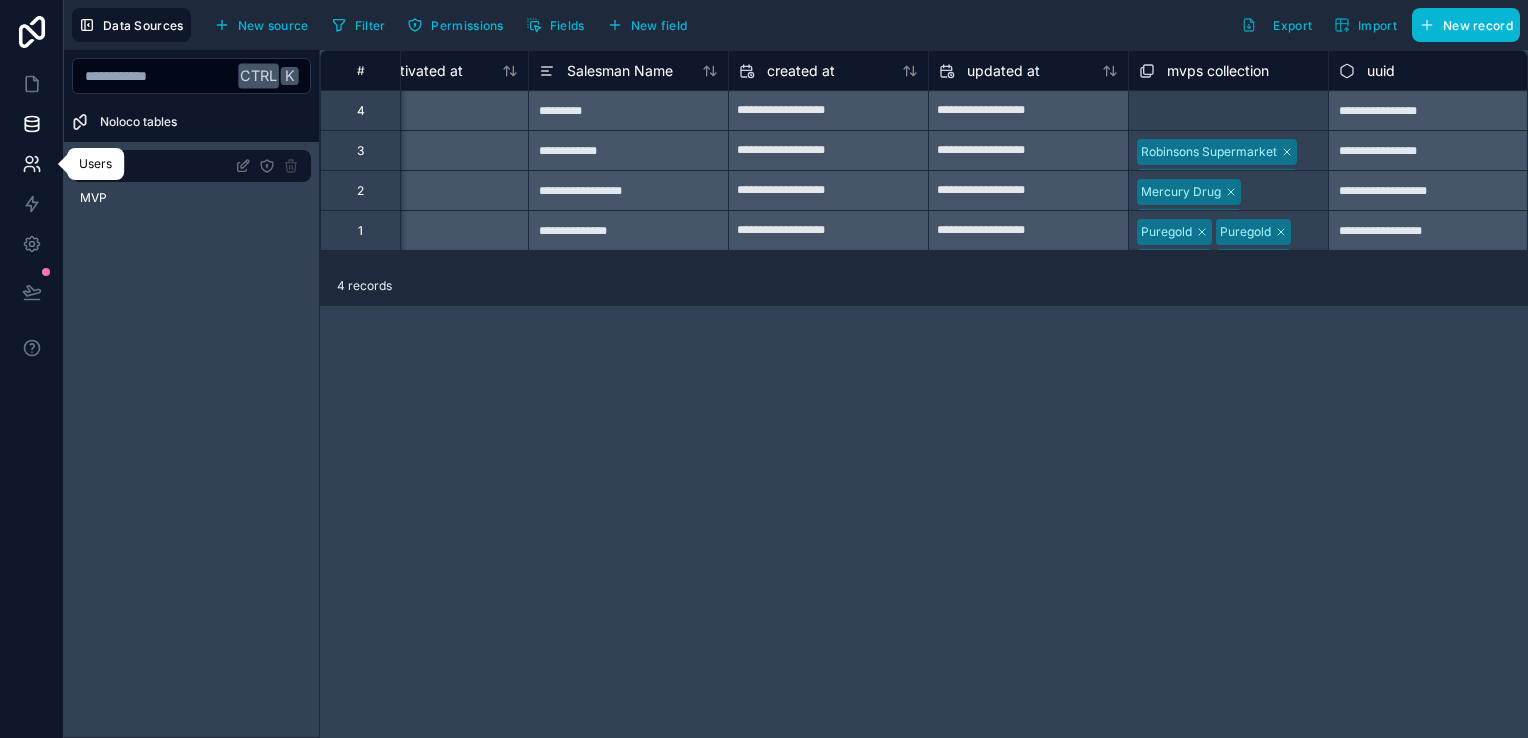 click 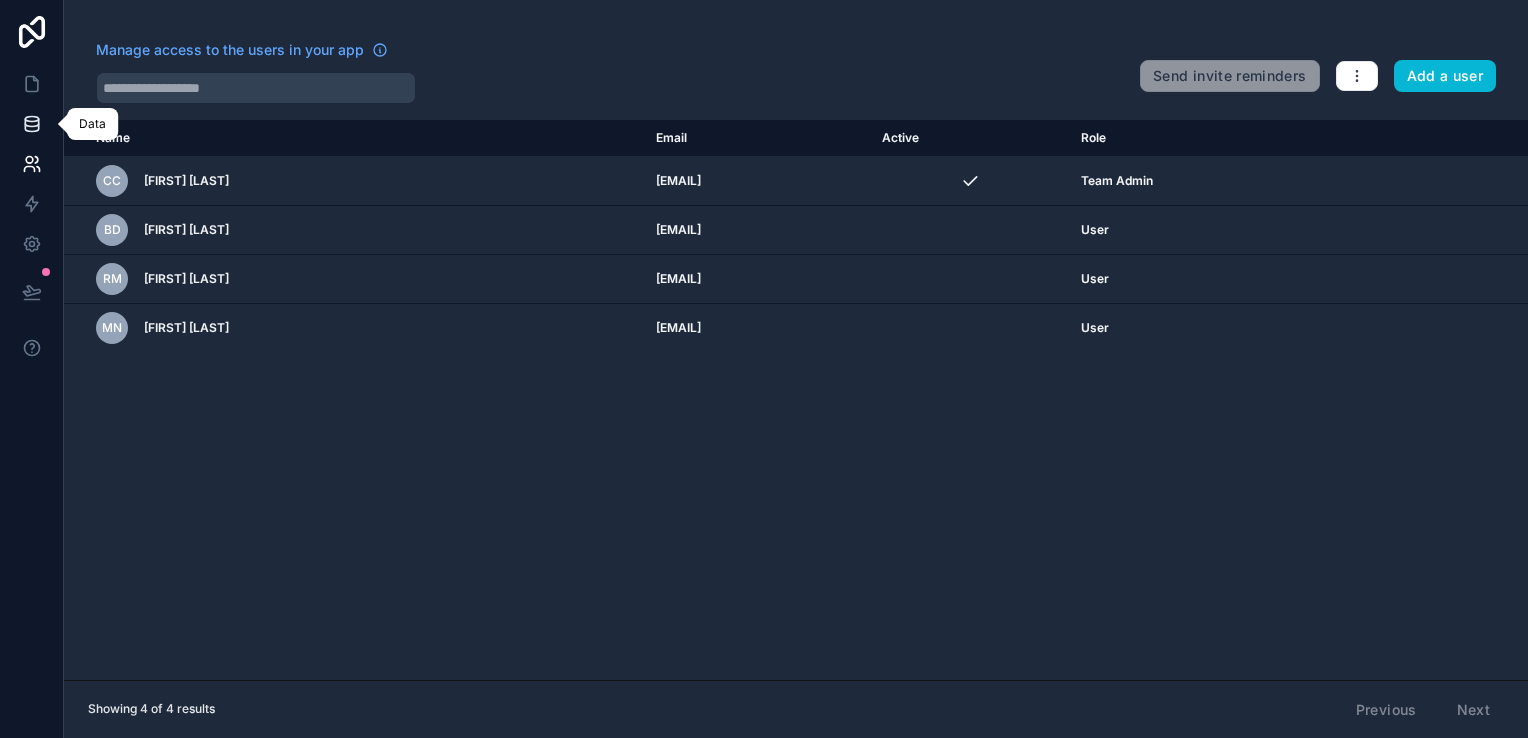 click 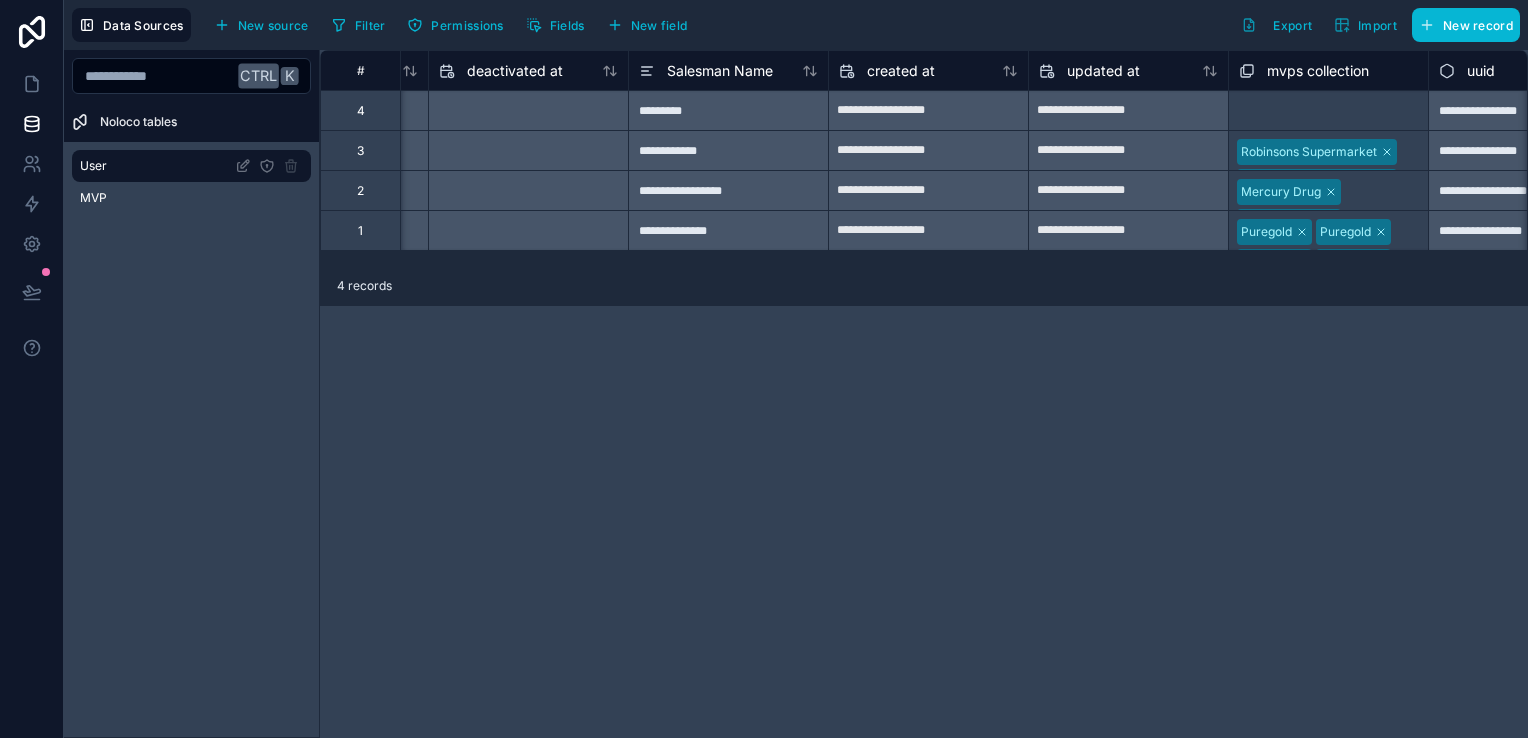 scroll, scrollTop: 0, scrollLeft: 0, axis: both 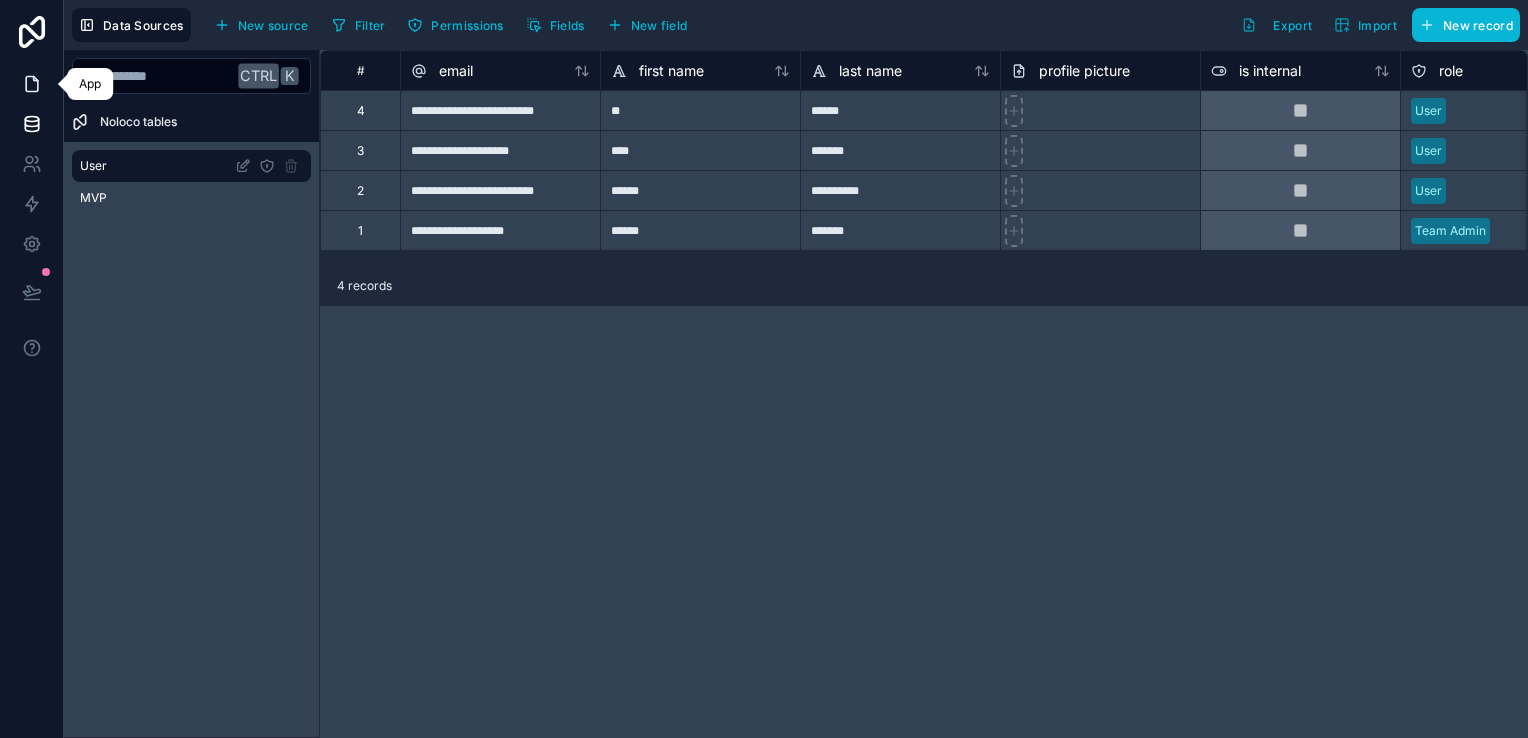 click 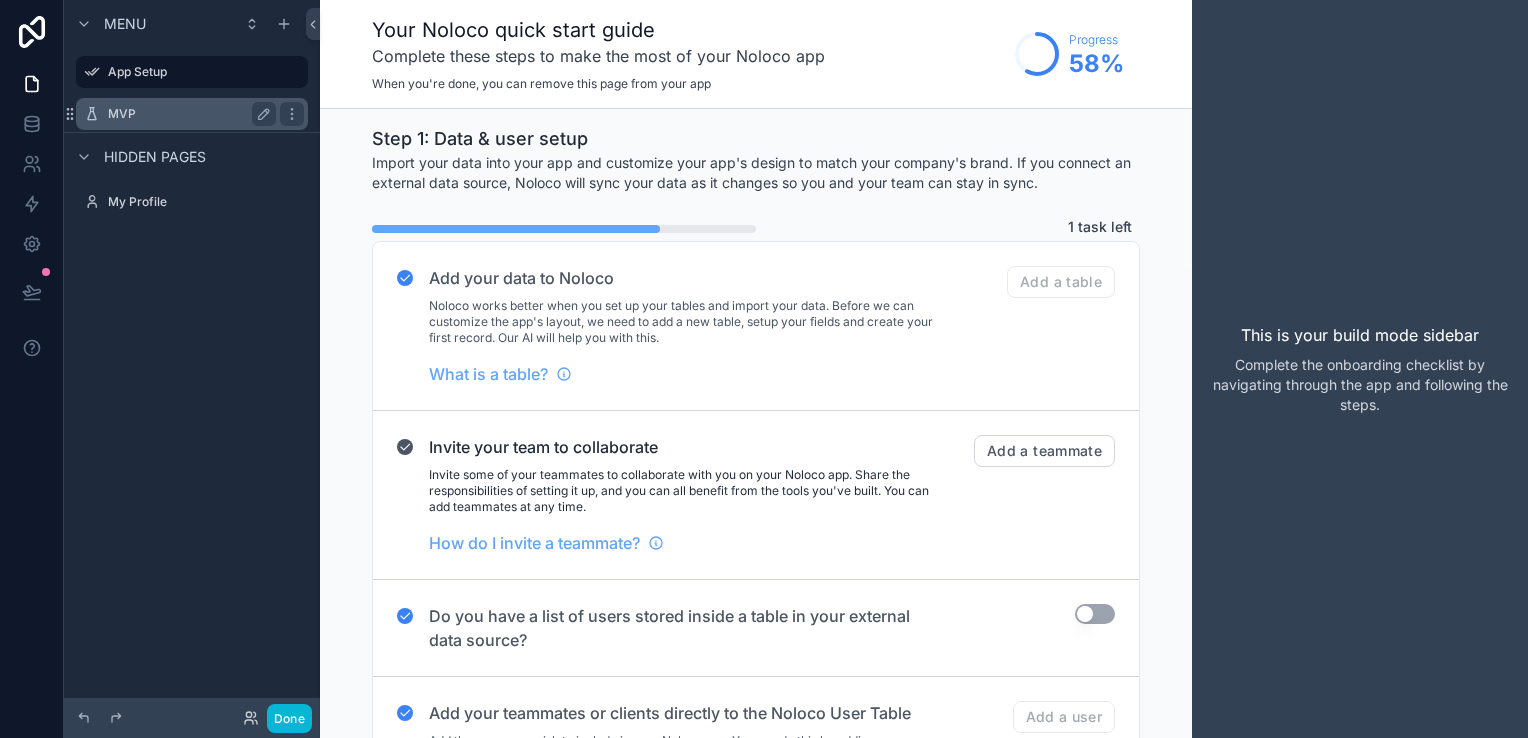 click on "MVP" at bounding box center (188, 114) 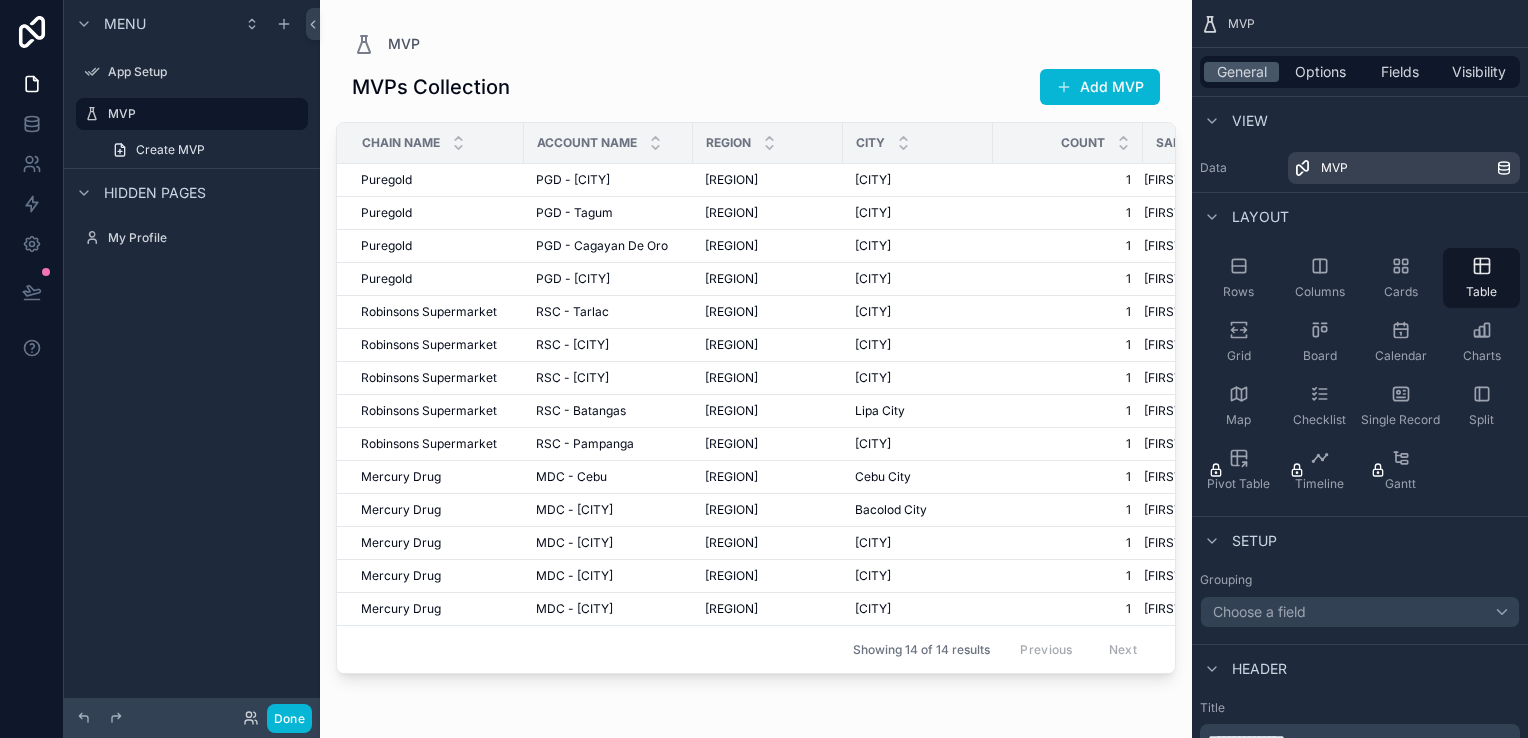 click on "MVPs Collection Add MVP" at bounding box center [756, 87] 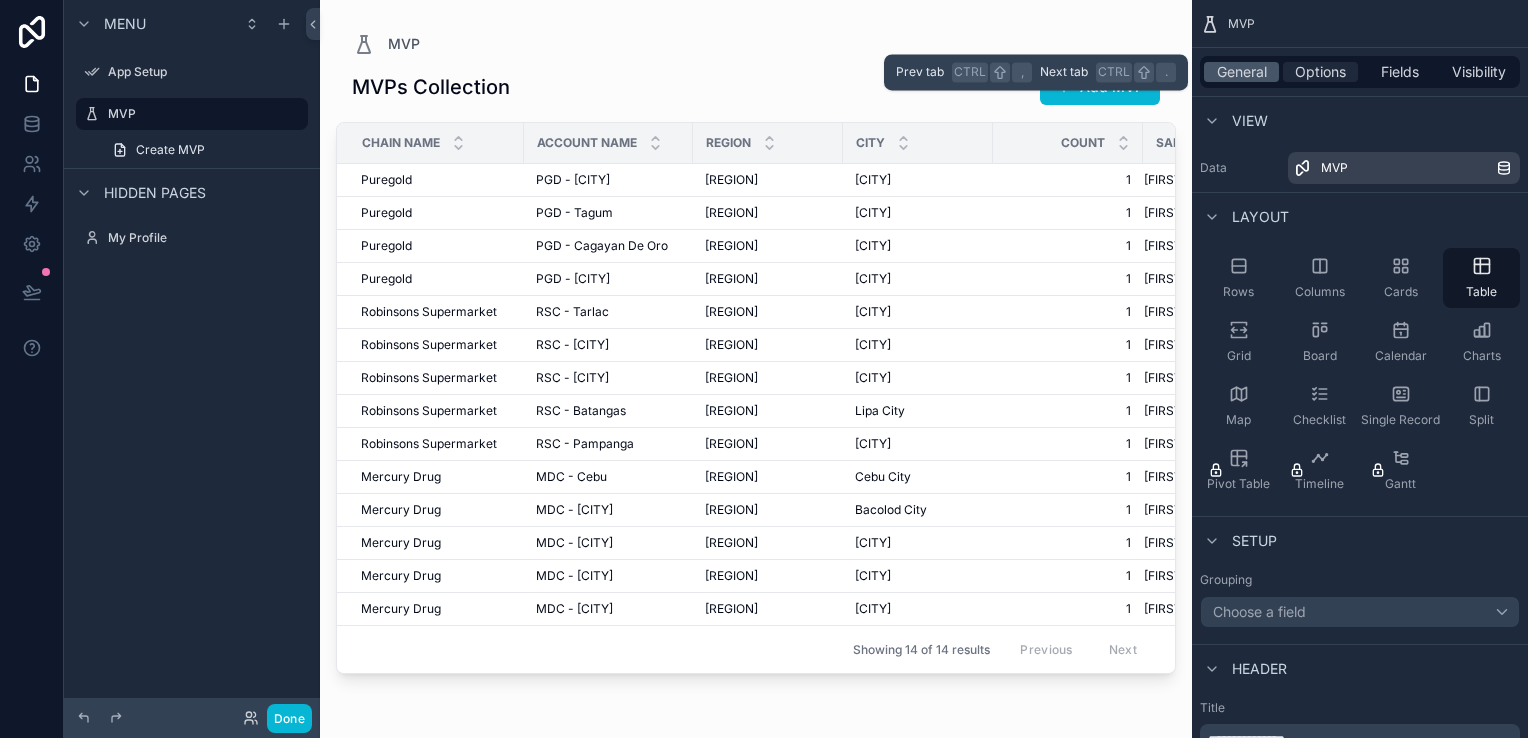 click on "Options" at bounding box center (1320, 72) 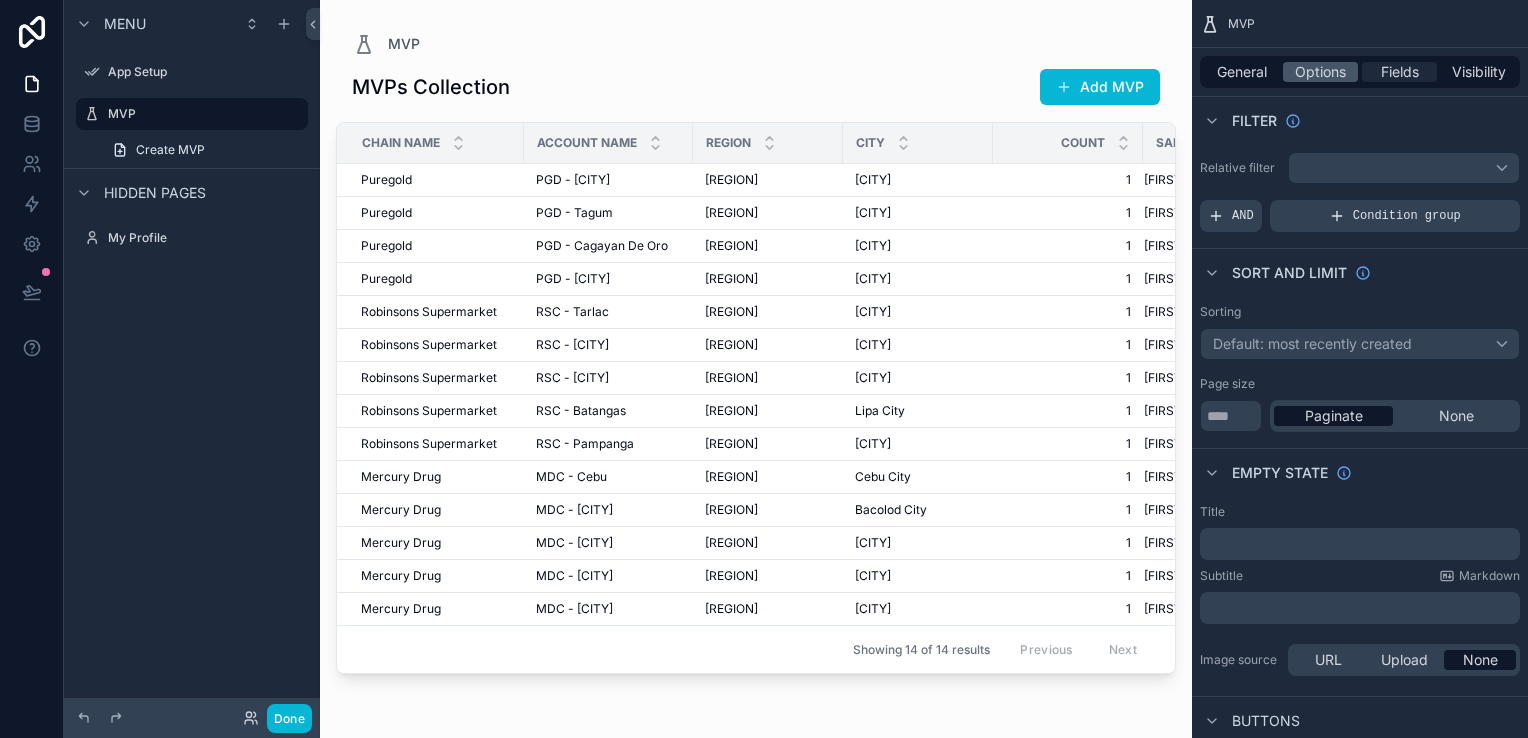 click on "General Options Fields Visibility" at bounding box center (1360, 72) 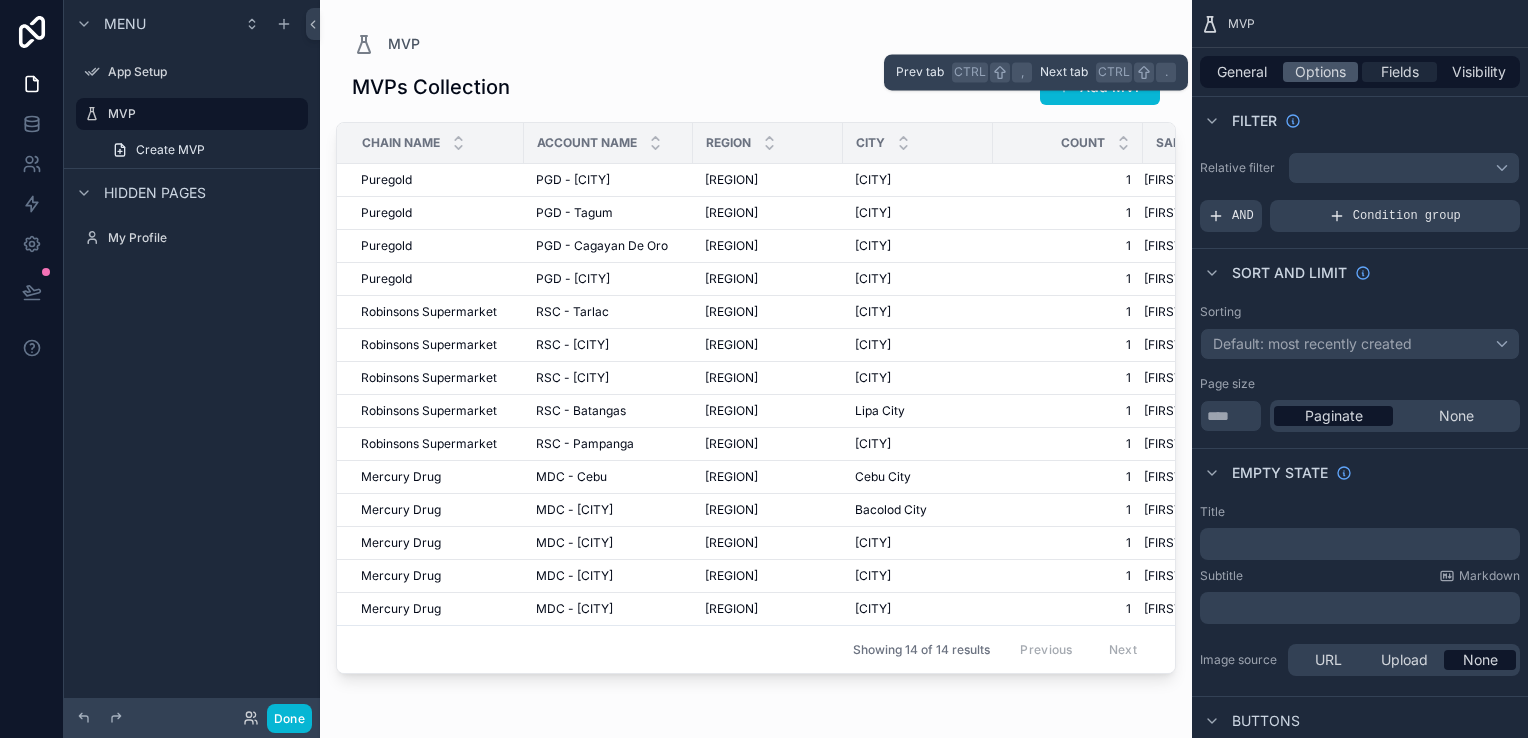 click on "Fields" at bounding box center [1400, 72] 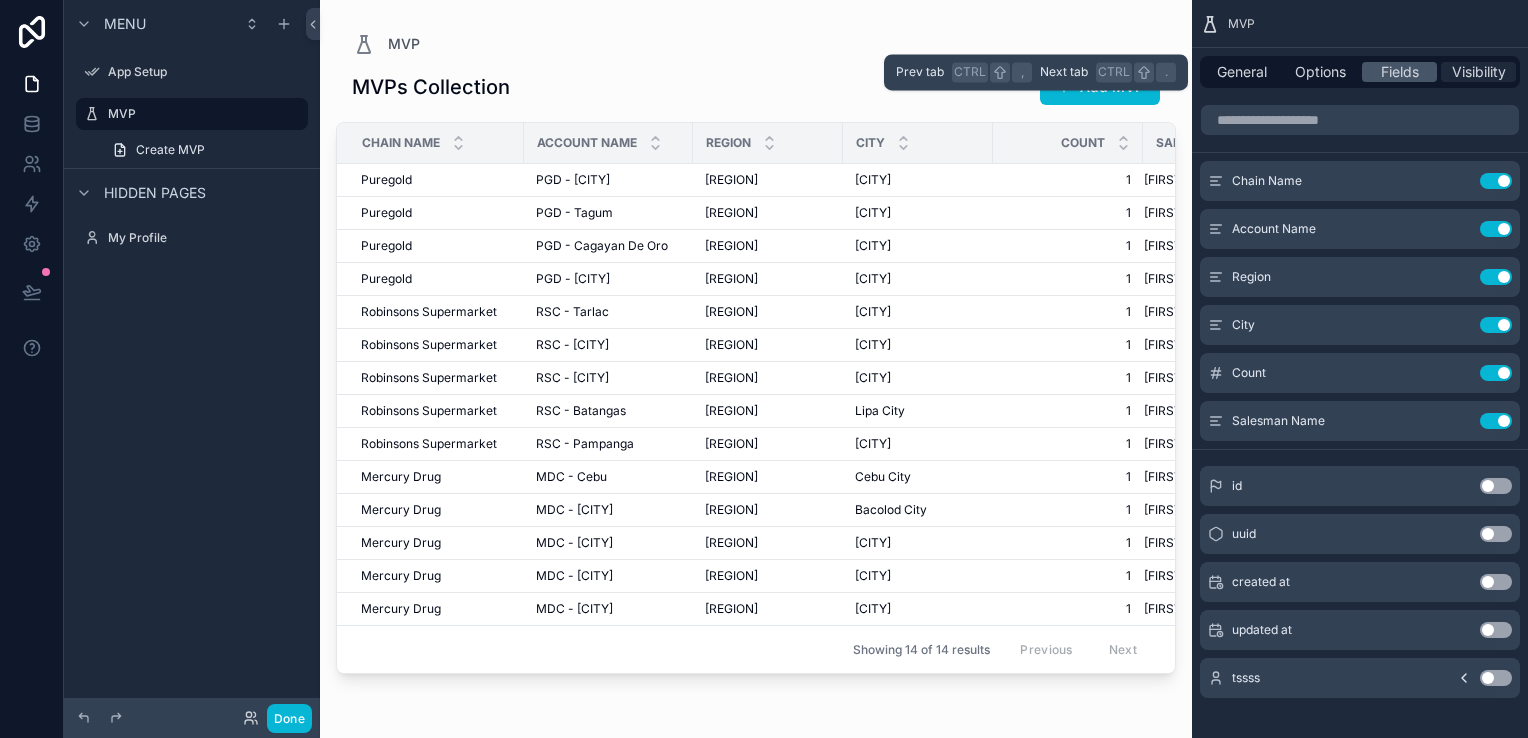 click on "Visibility" at bounding box center (1479, 72) 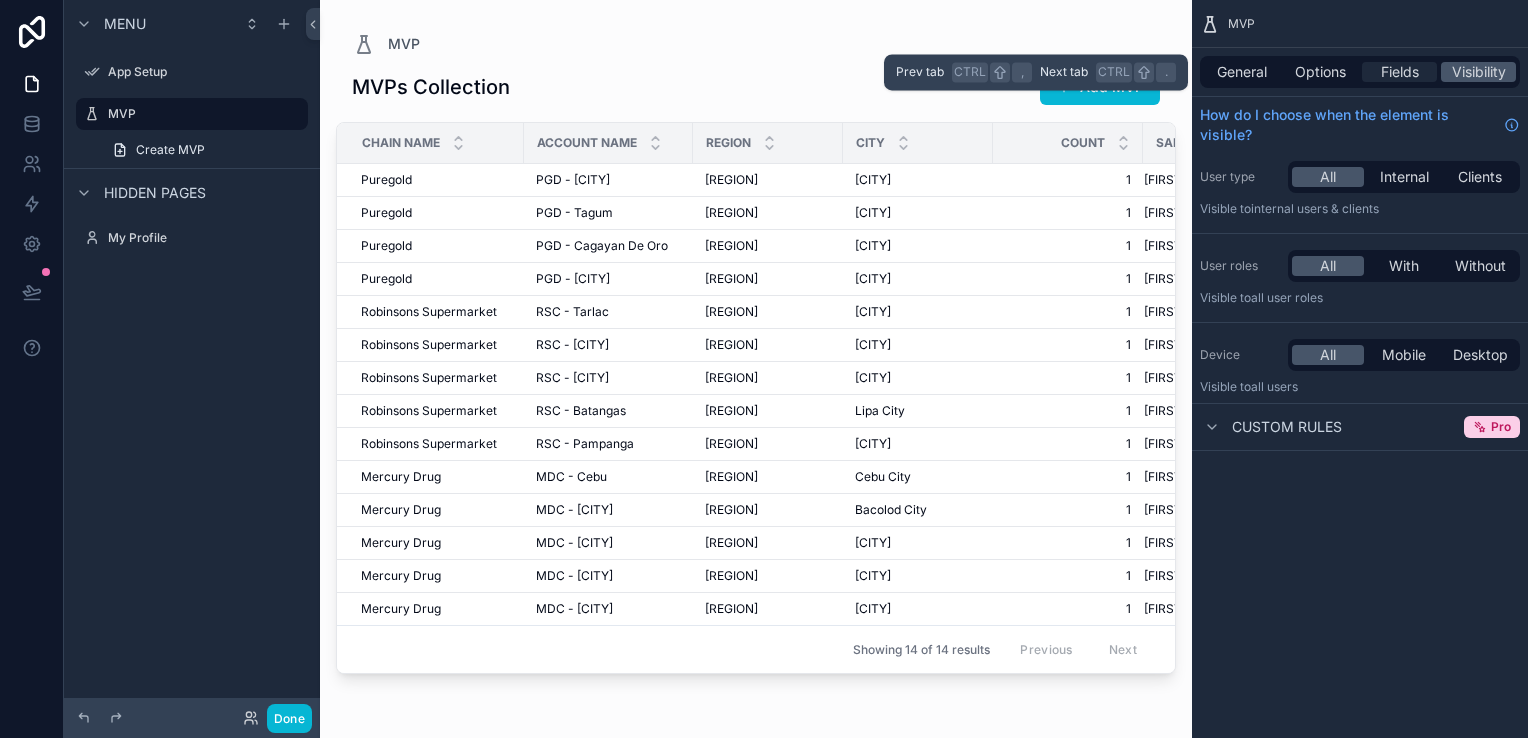 click on "Fields" at bounding box center [1400, 72] 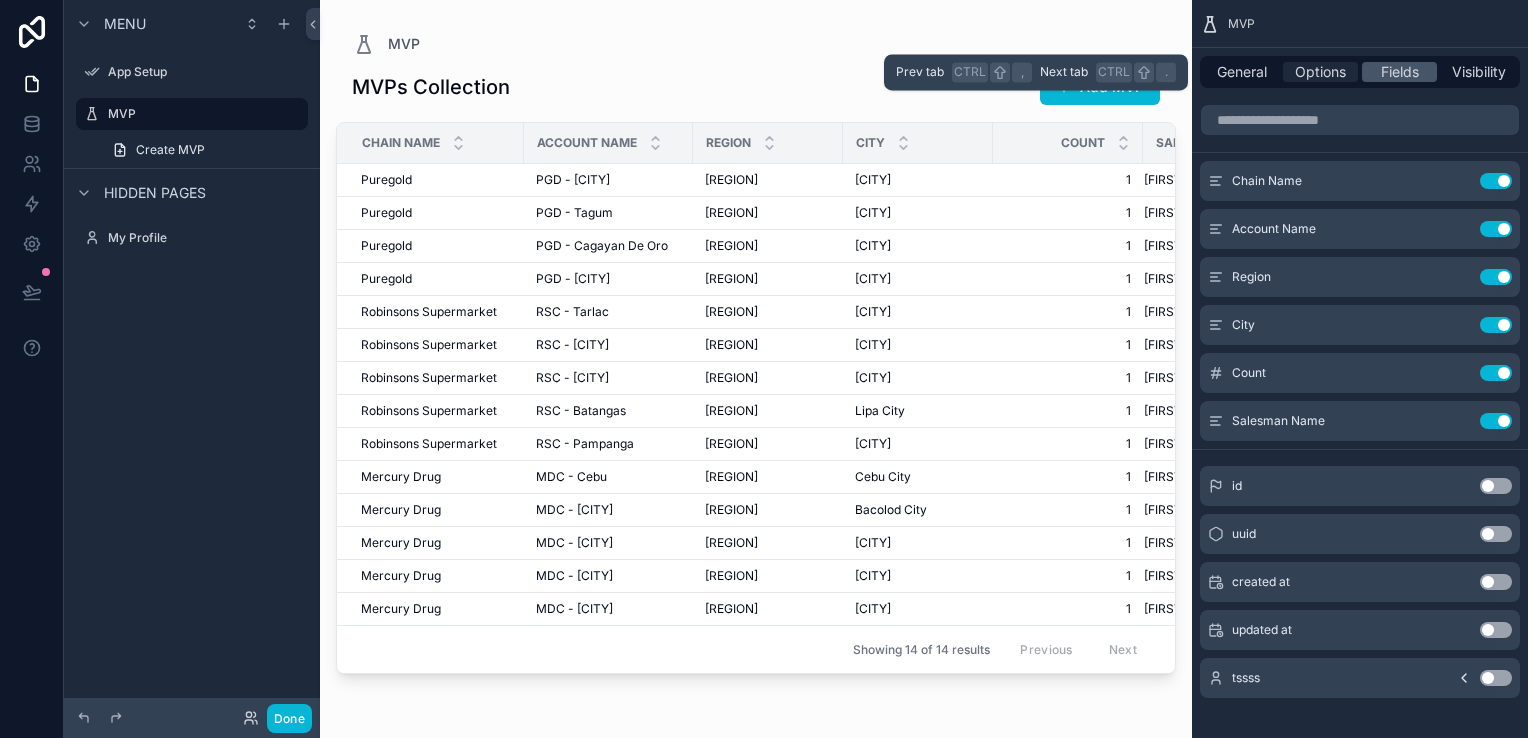 click on "Options" at bounding box center [1320, 72] 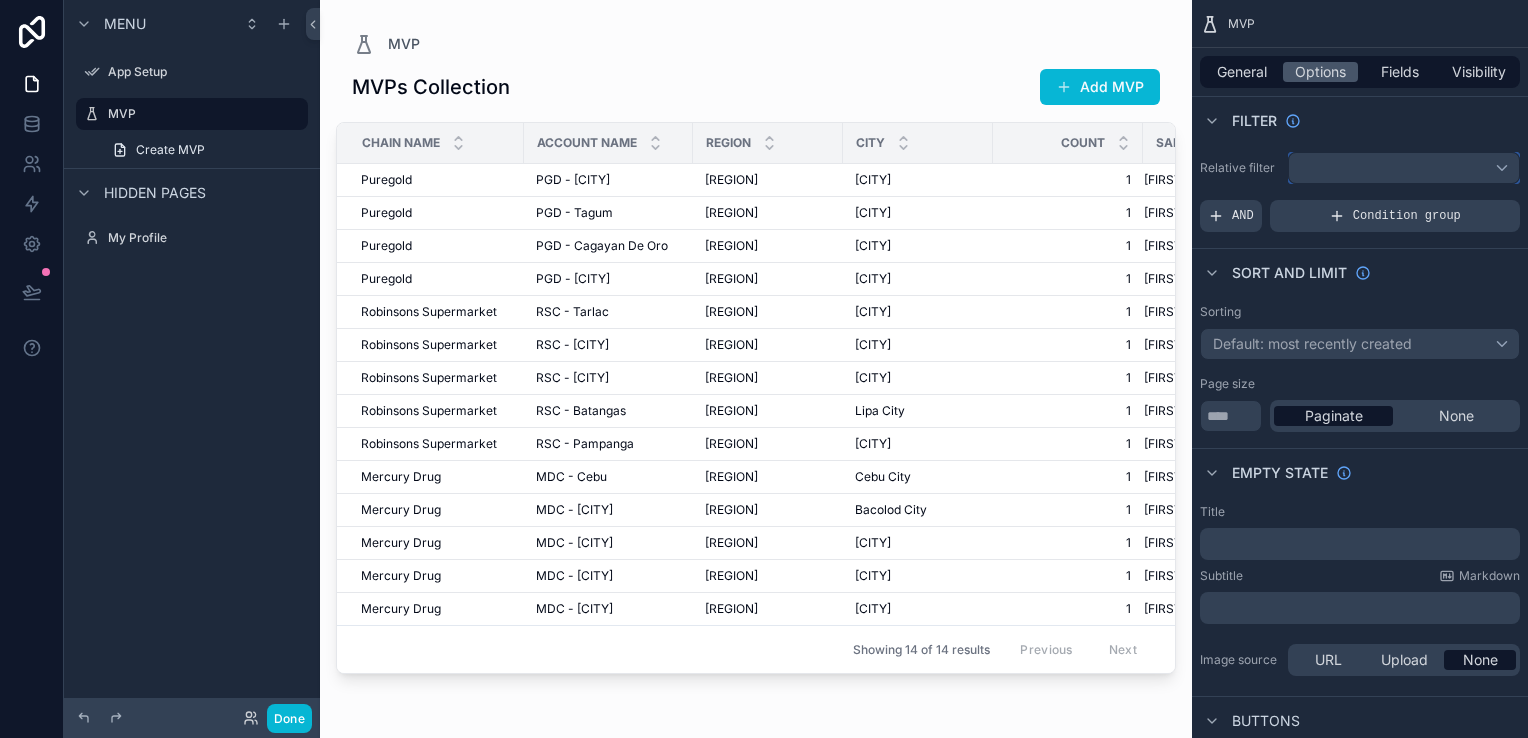 click at bounding box center [1404, 168] 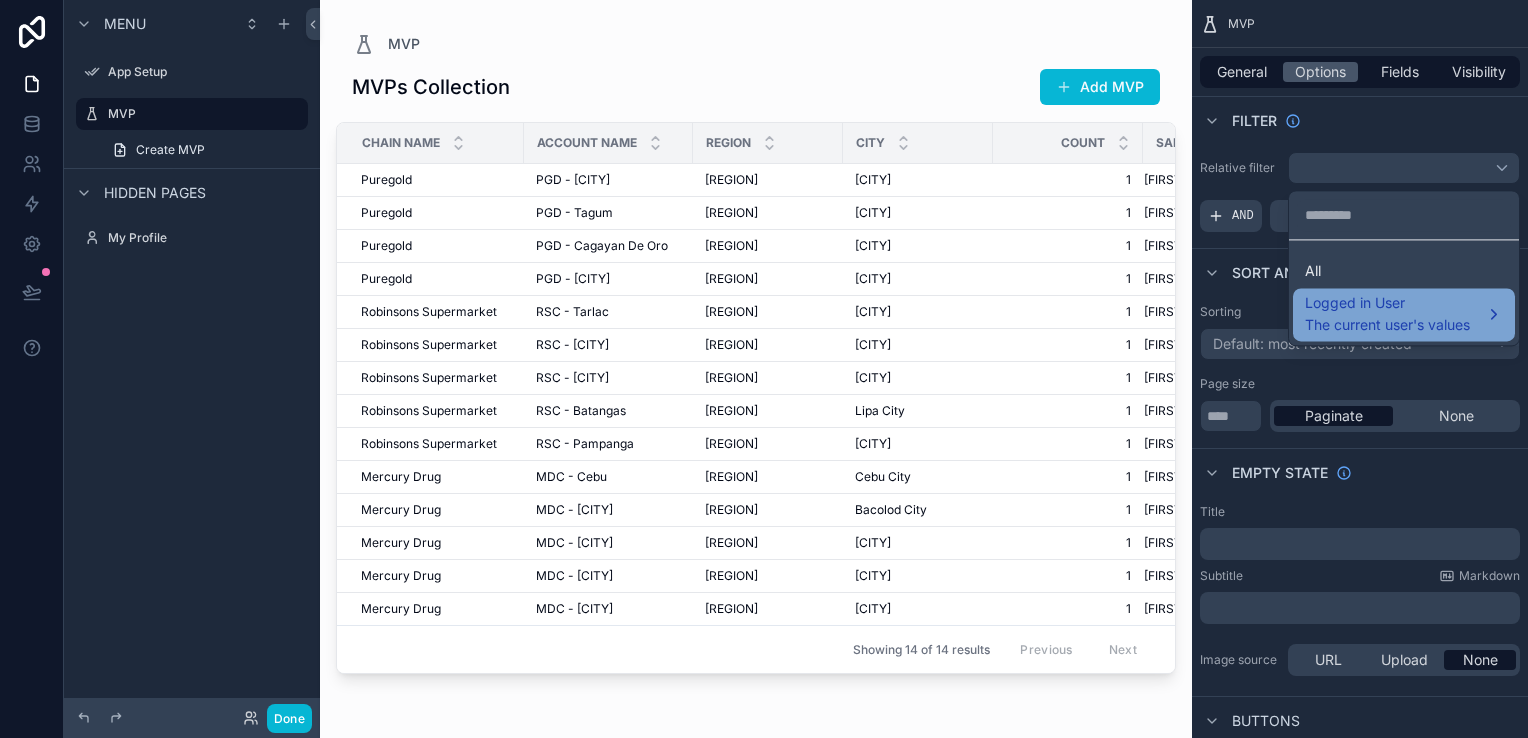 click on "The current user's values" at bounding box center [1387, 325] 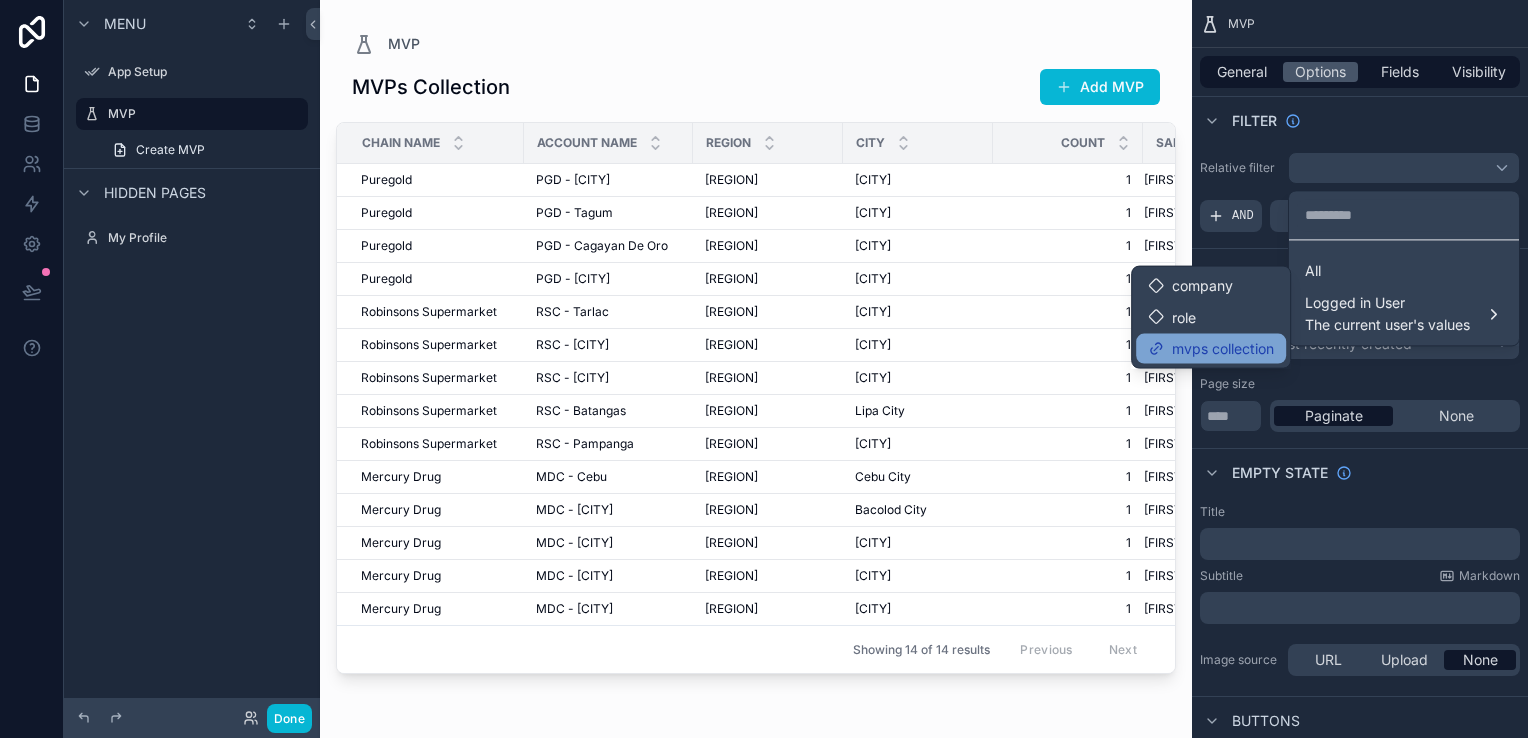click on "mvps collection" at bounding box center (1223, 349) 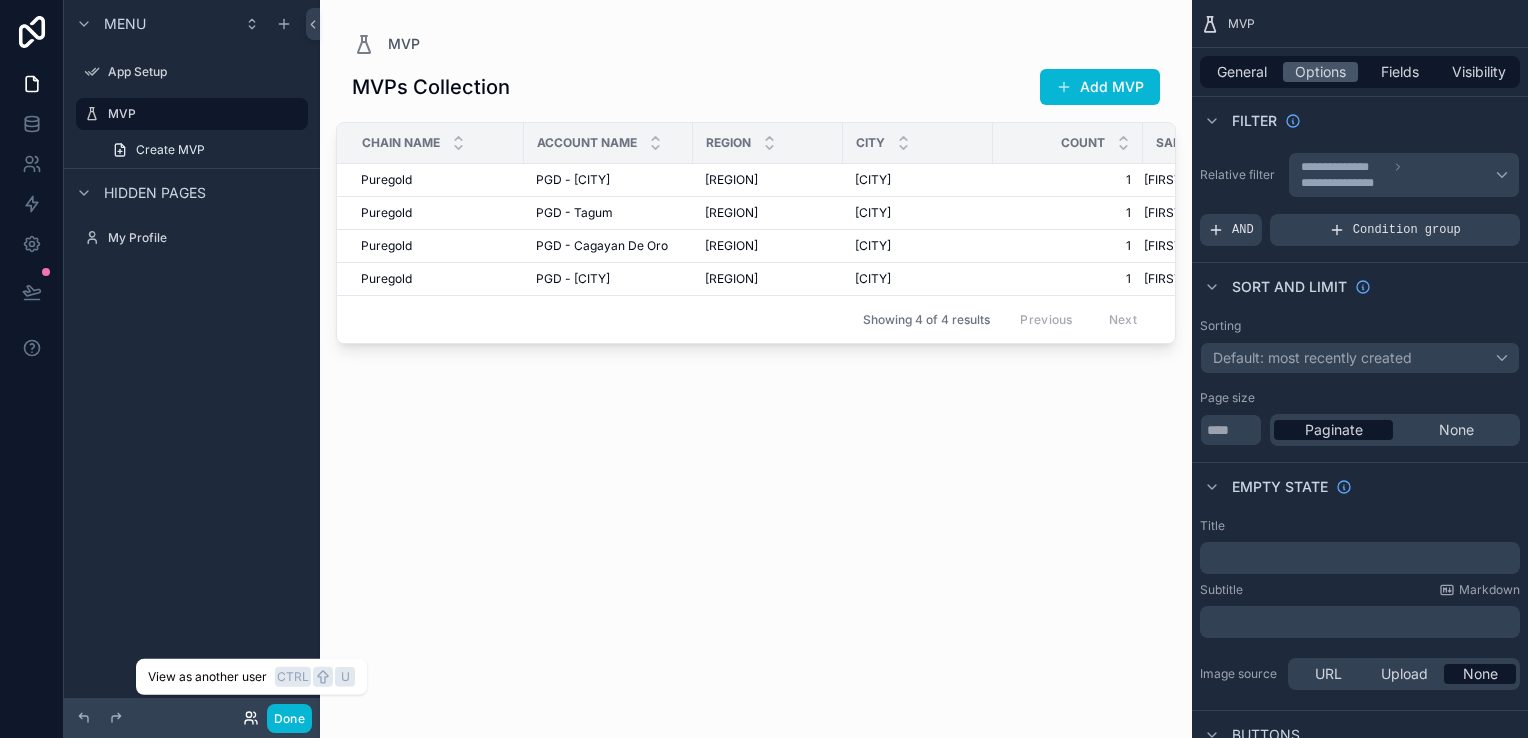 click 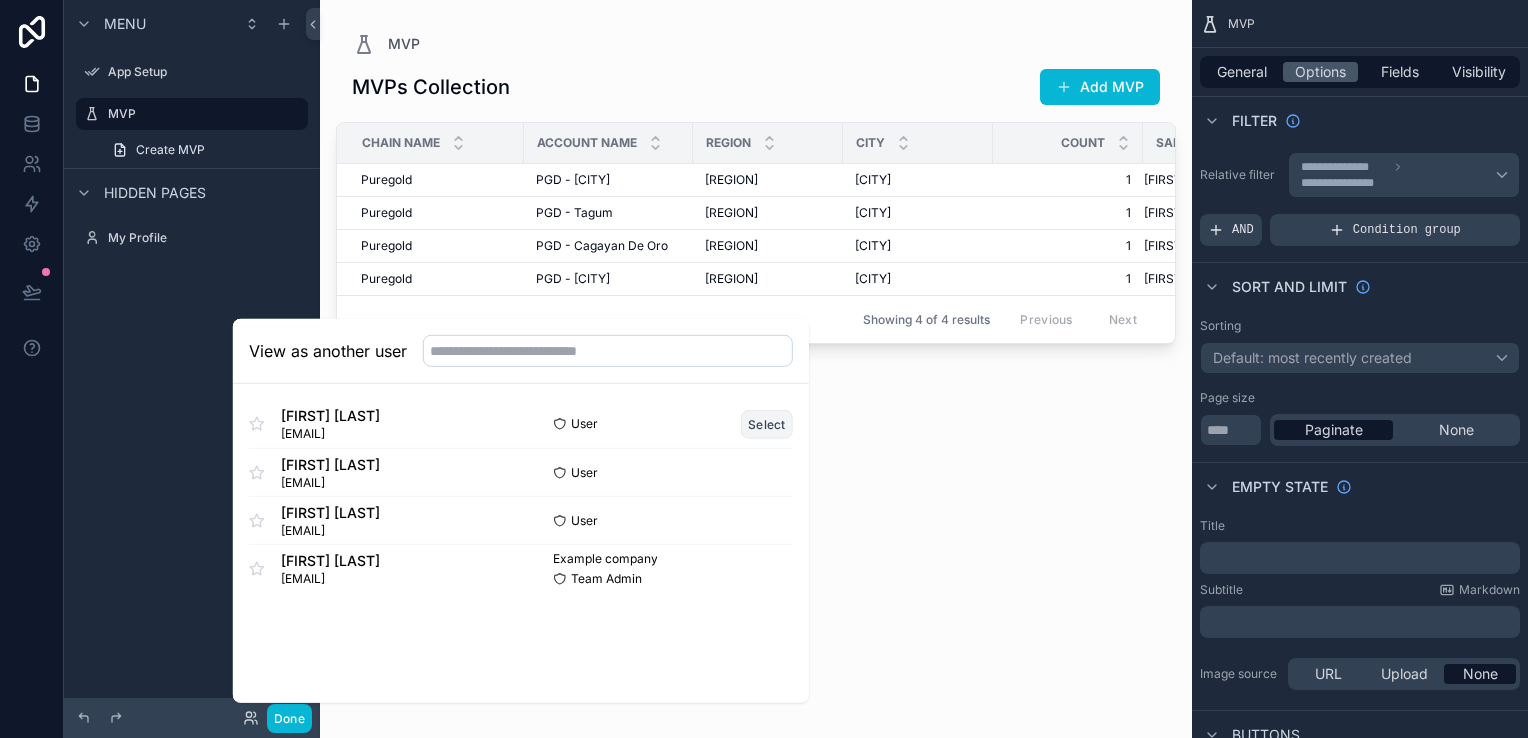 click on "Select" at bounding box center [767, 423] 